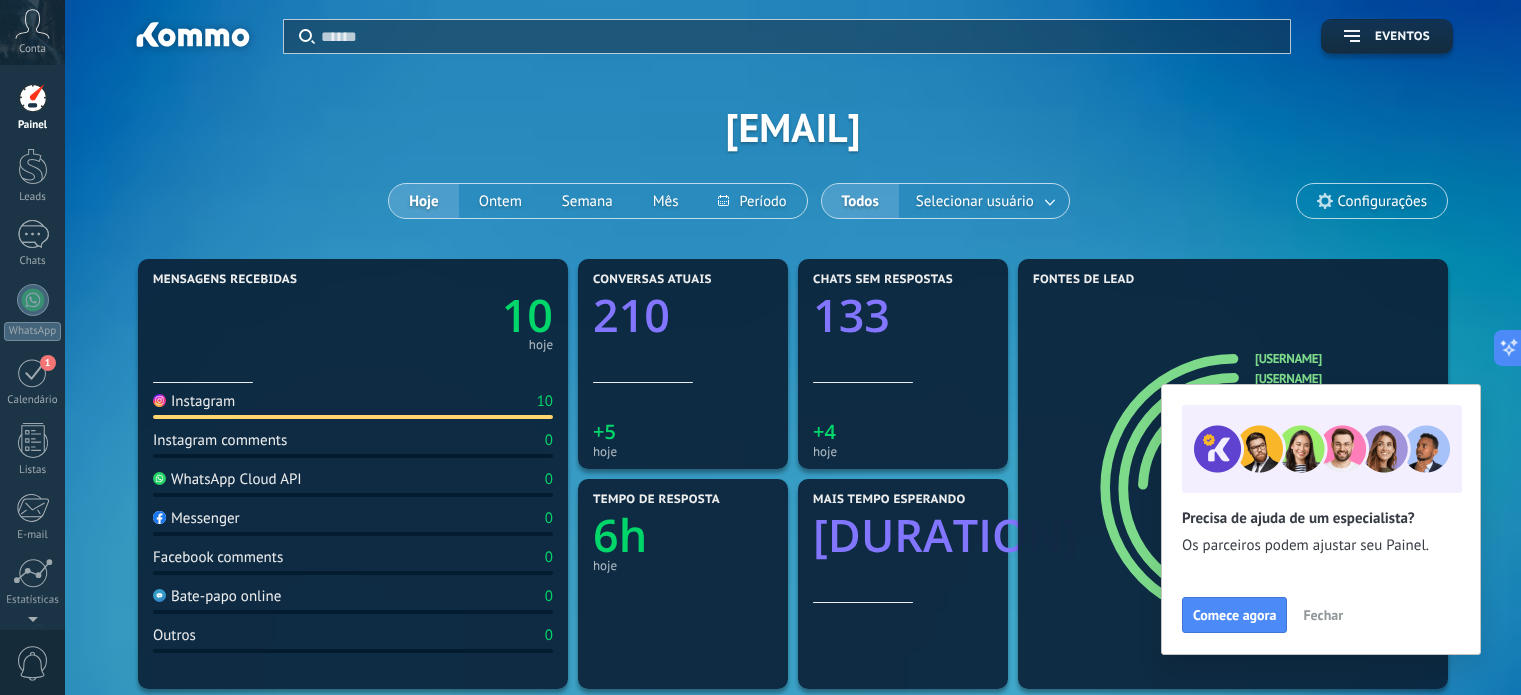 scroll, scrollTop: 93, scrollLeft: 0, axis: vertical 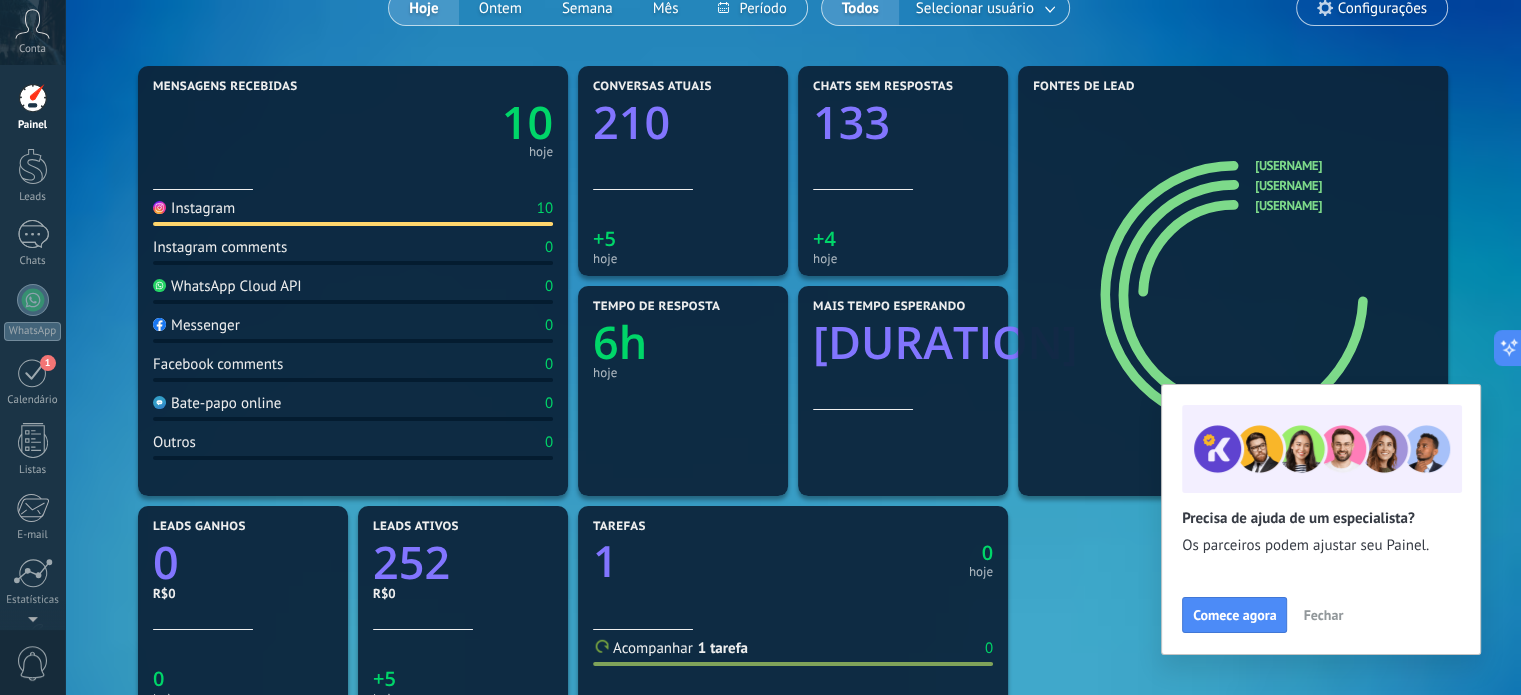 click on "Fechar" at bounding box center [1323, 615] 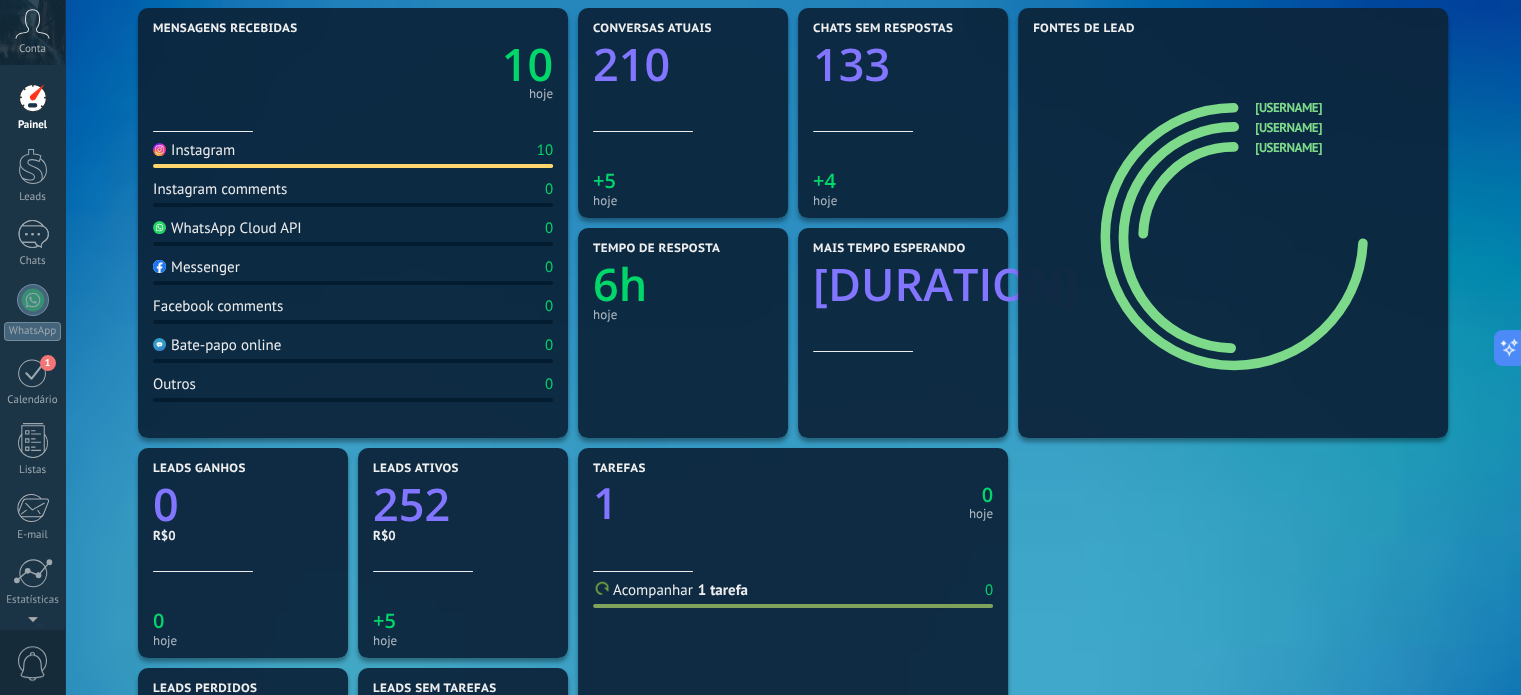 scroll, scrollTop: 300, scrollLeft: 0, axis: vertical 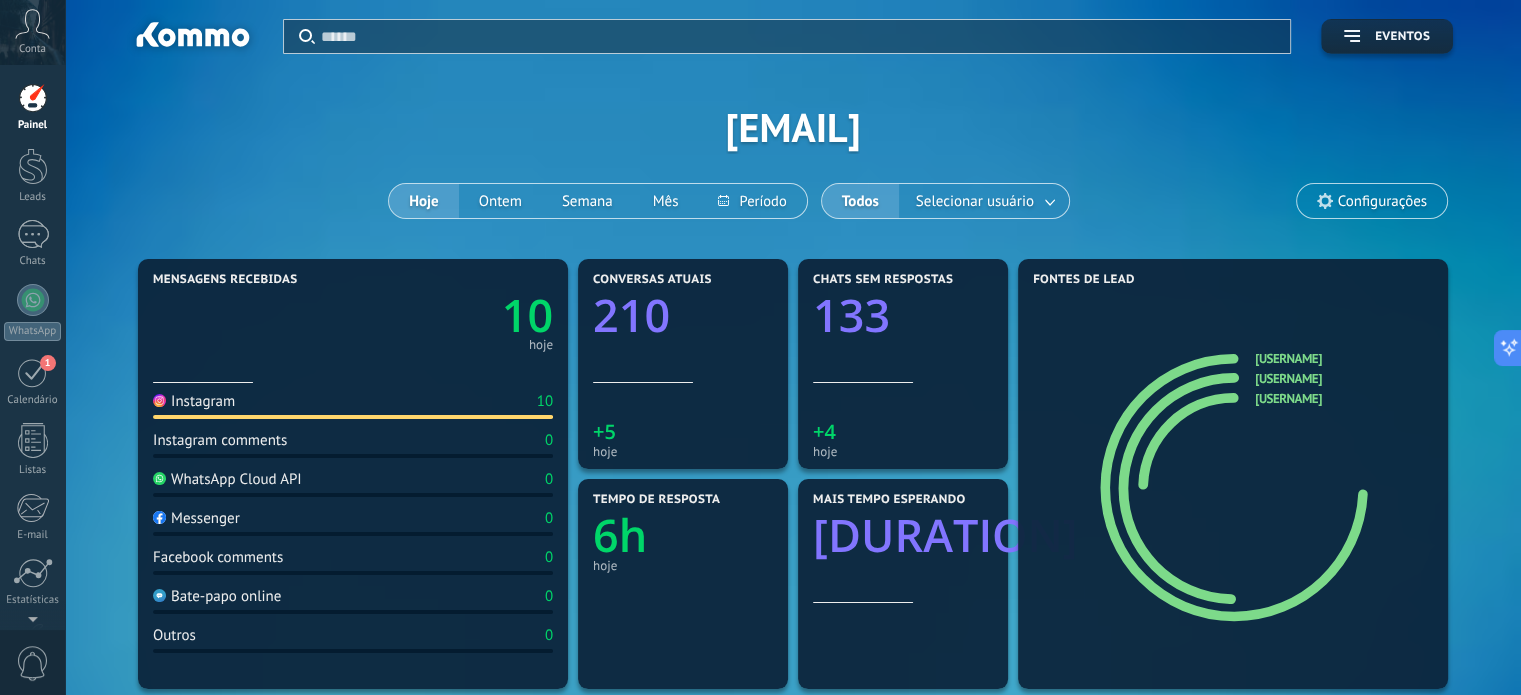 click on "Aplicar
Eventos
atendimentoamclincombr
Hoje
Ontem
Semana
Mês" at bounding box center (793, 127) 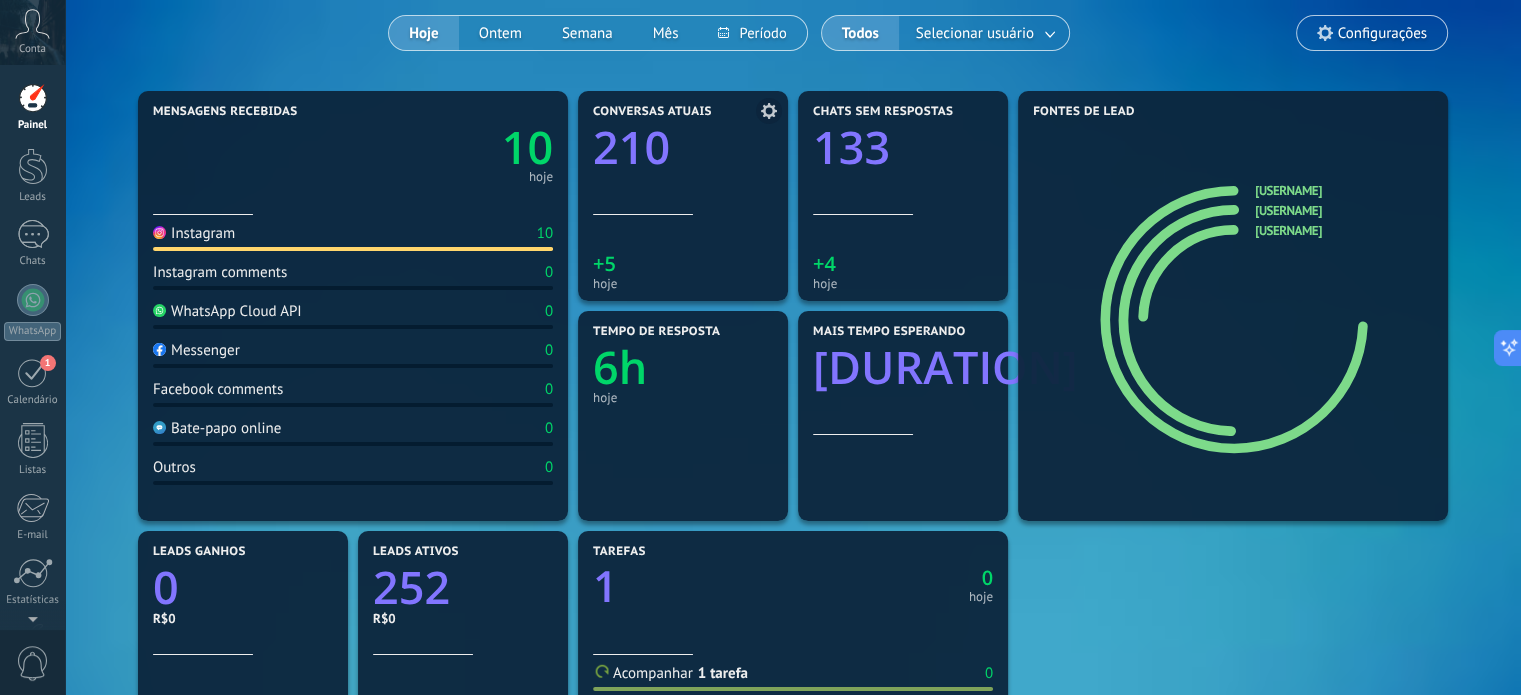 scroll, scrollTop: 0, scrollLeft: 0, axis: both 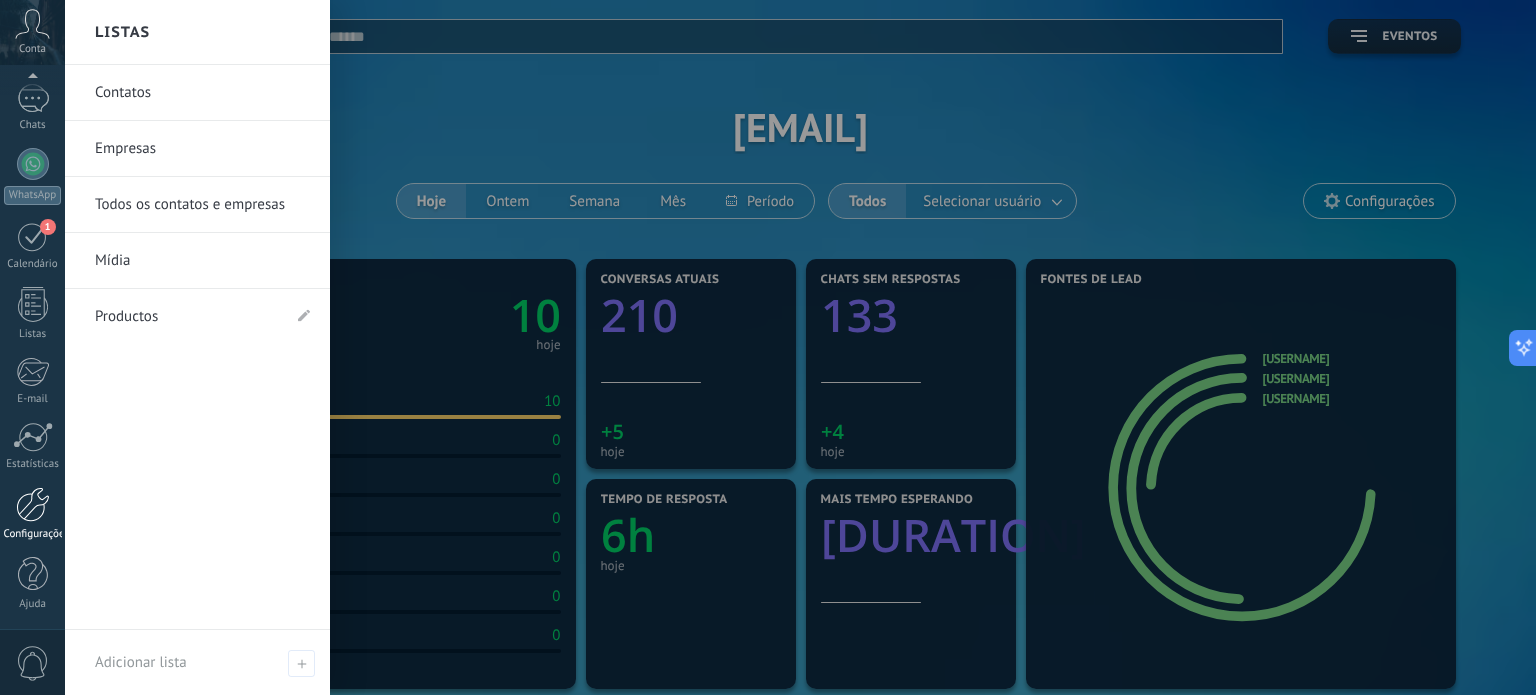 click on "Configurações" at bounding box center (32, 514) 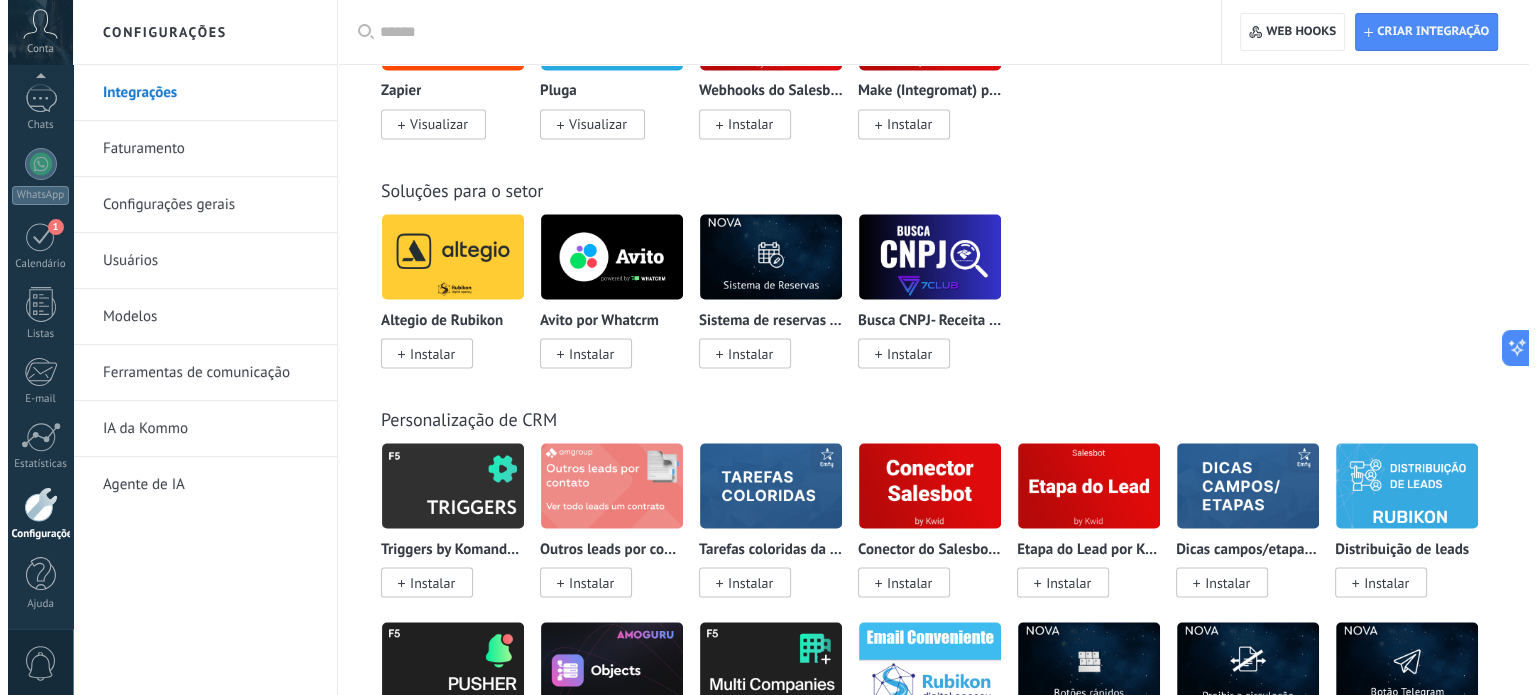 scroll, scrollTop: 3640, scrollLeft: 0, axis: vertical 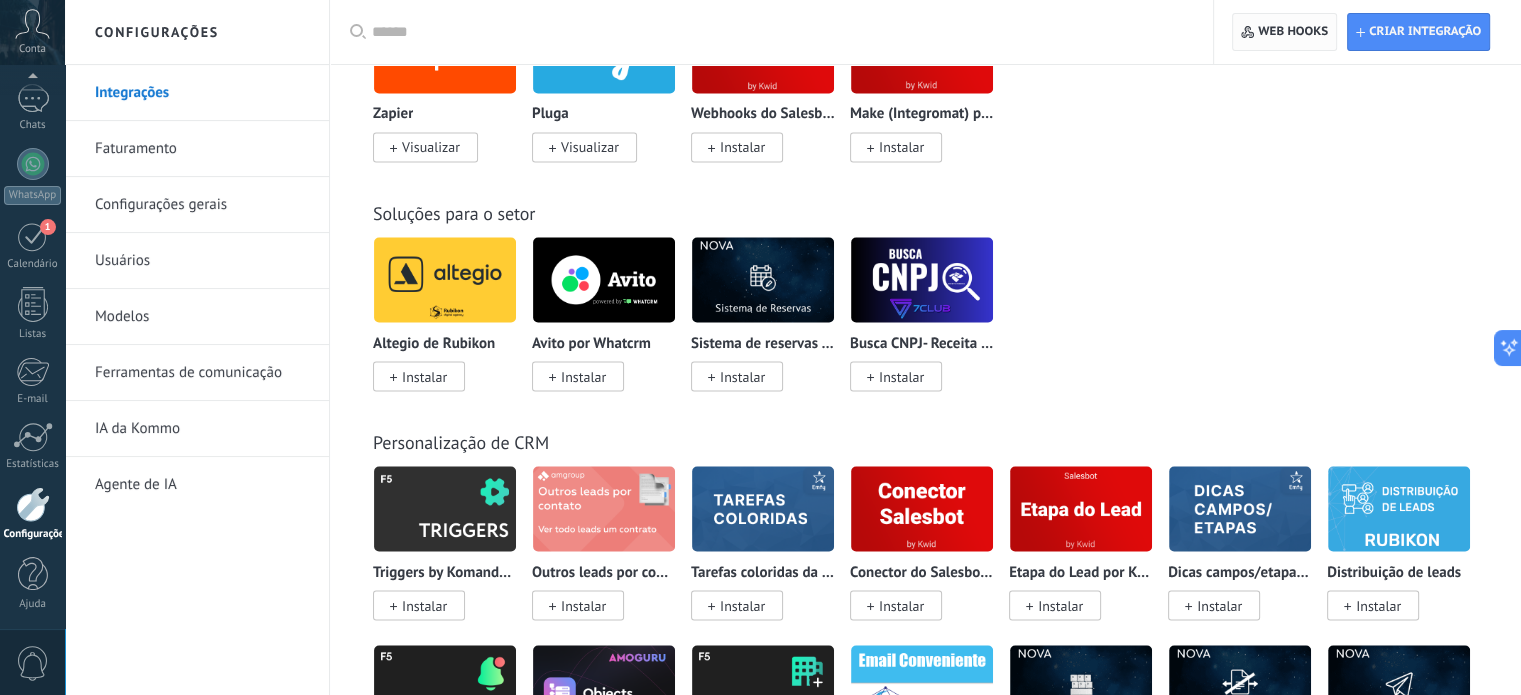 click on "Web hooks  0" at bounding box center (1293, 32) 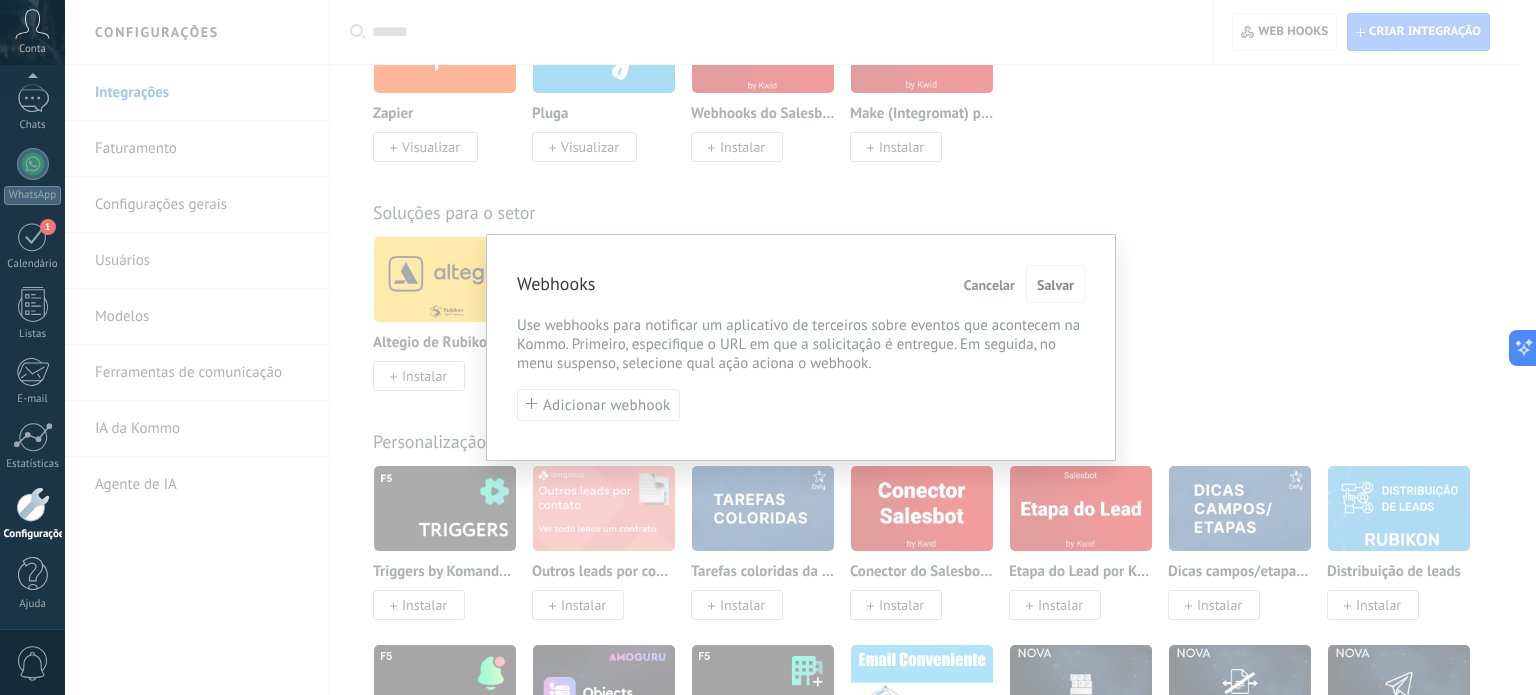 click on "Cancelar" at bounding box center [989, 285] 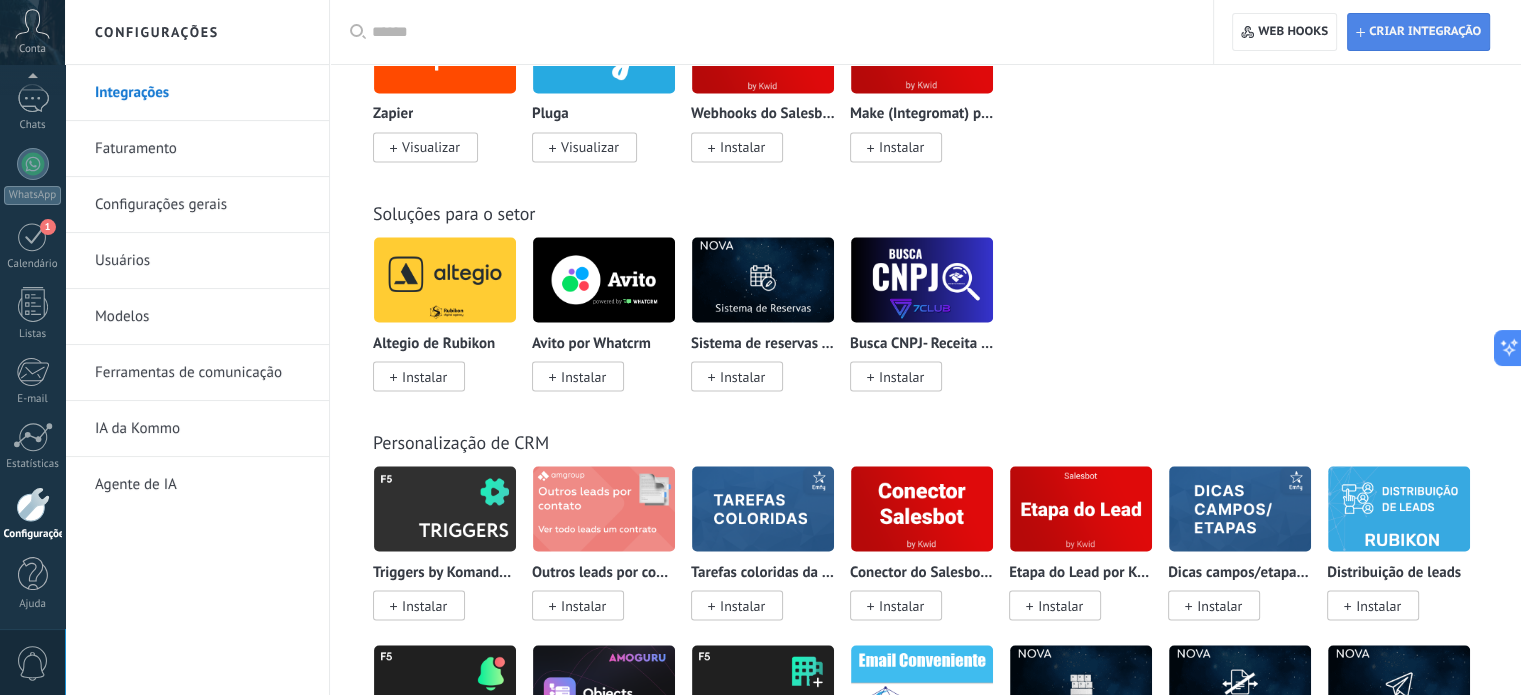 click on "Criar integração" at bounding box center (1418, 32) 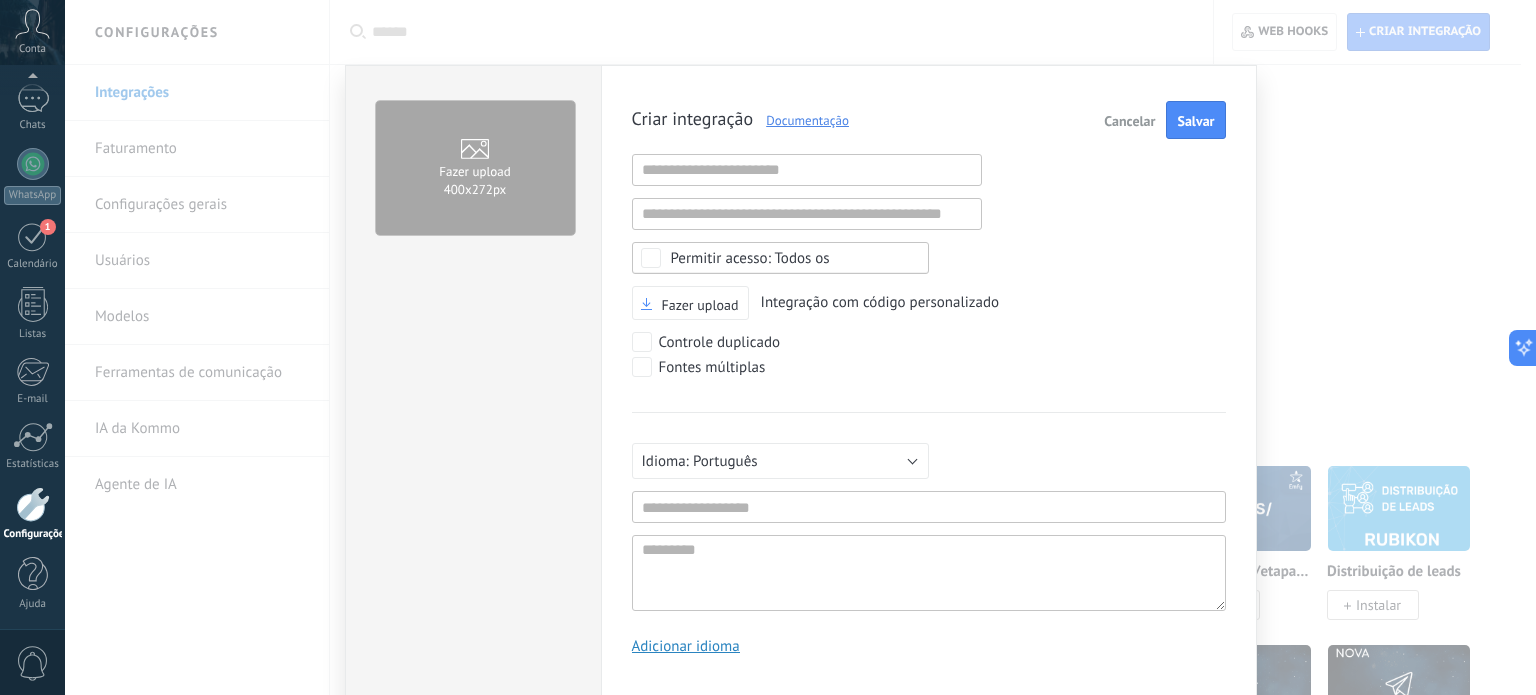 scroll, scrollTop: 19, scrollLeft: 0, axis: vertical 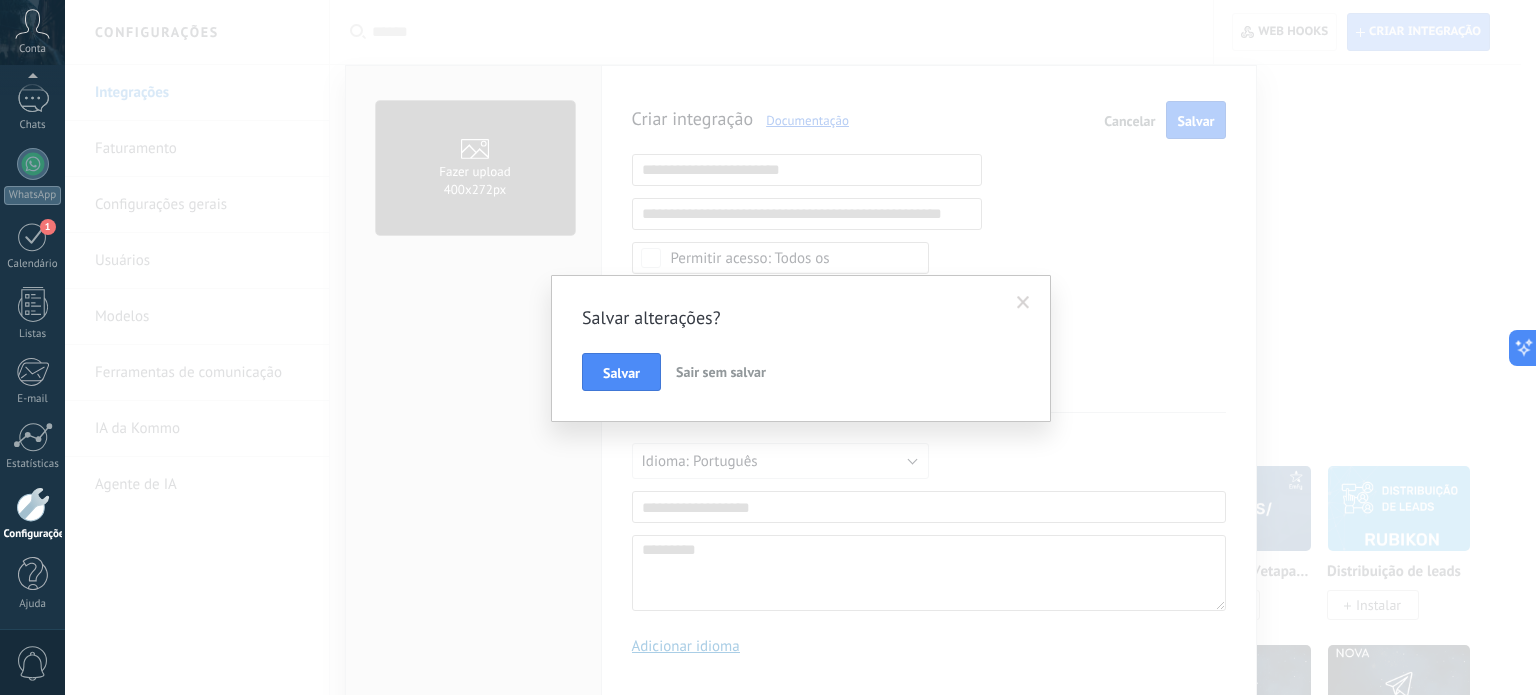 click on "Sair sem salvar" at bounding box center (721, 372) 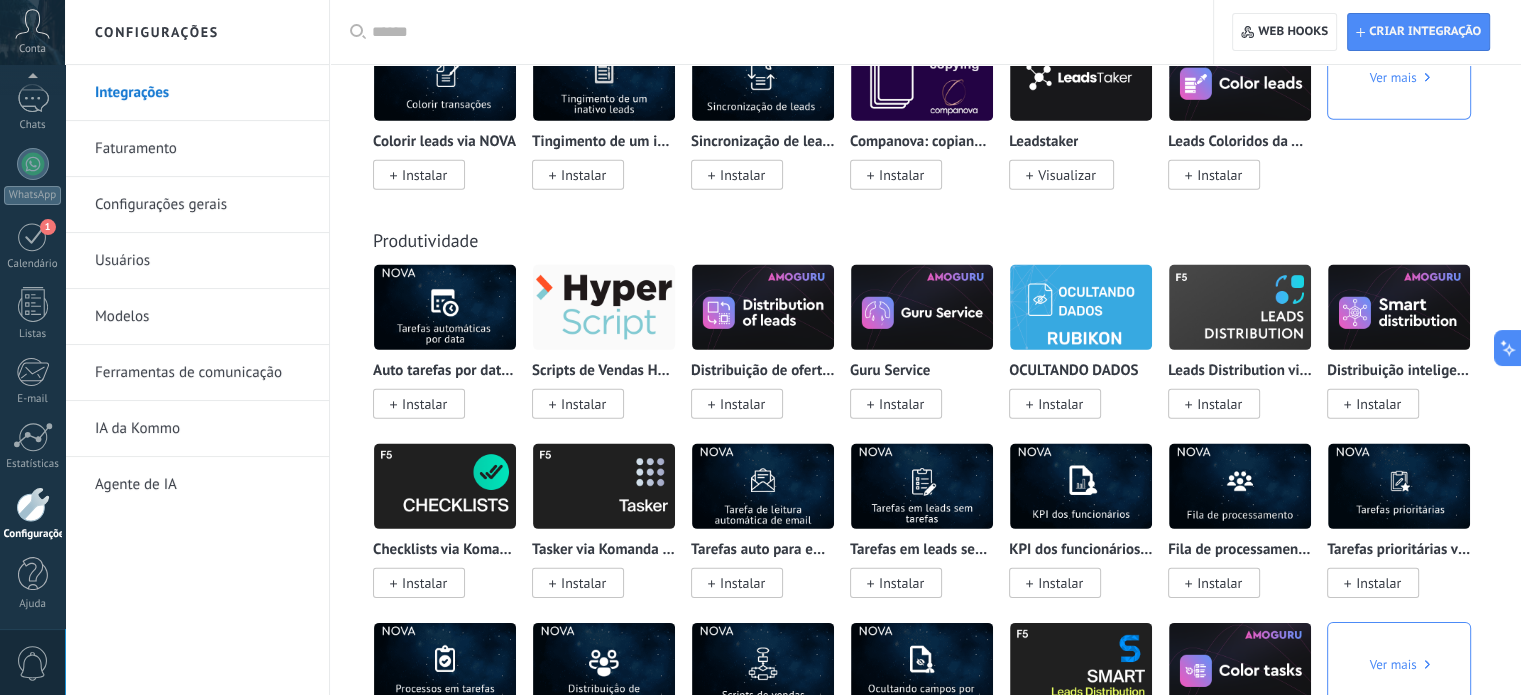 scroll, scrollTop: 6340, scrollLeft: 0, axis: vertical 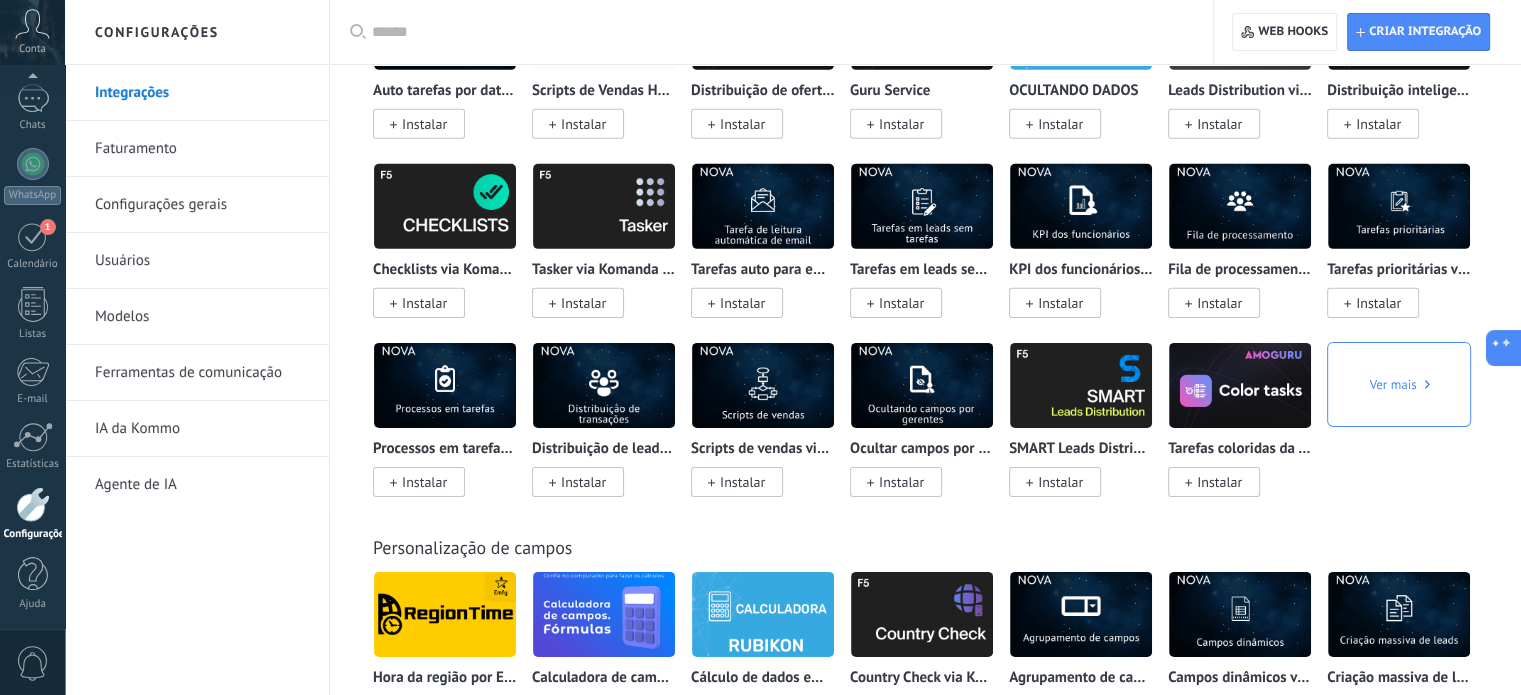 click 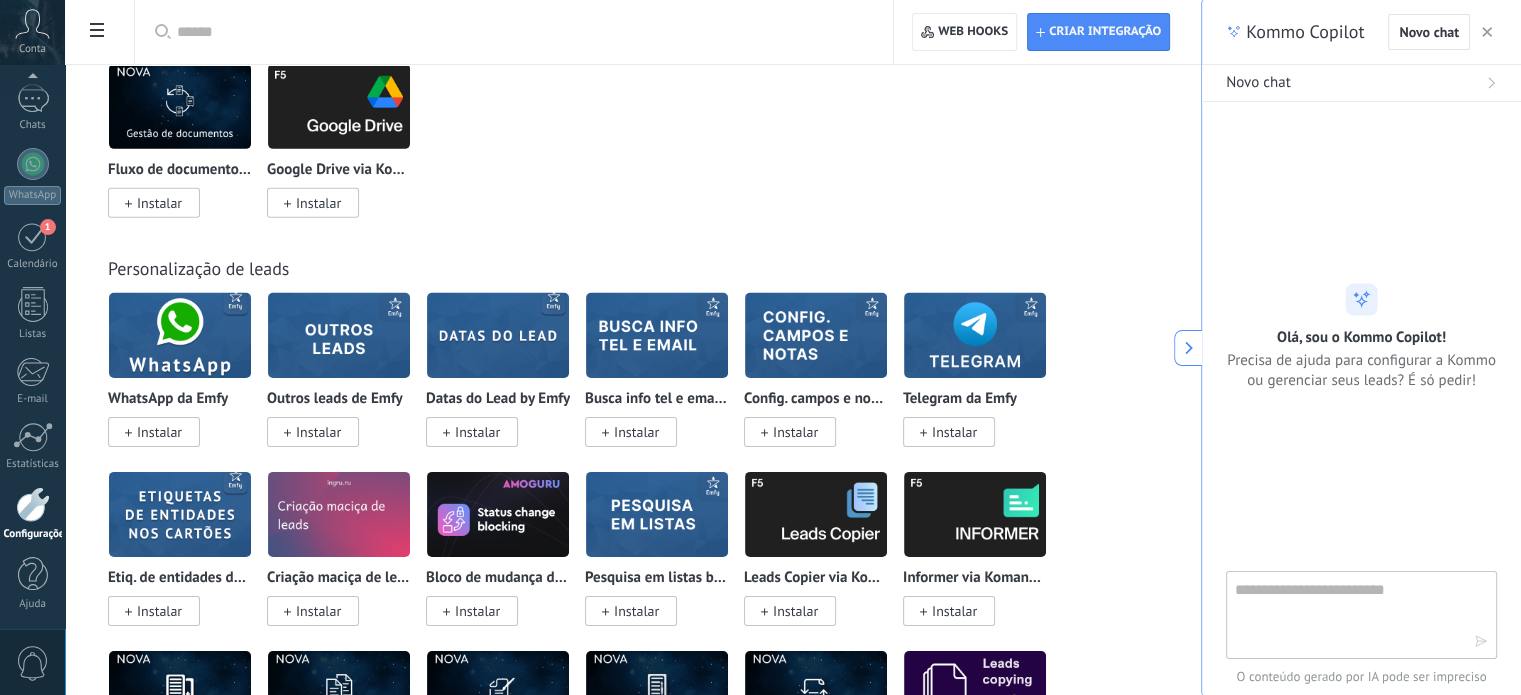 scroll, scrollTop: 19, scrollLeft: 0, axis: vertical 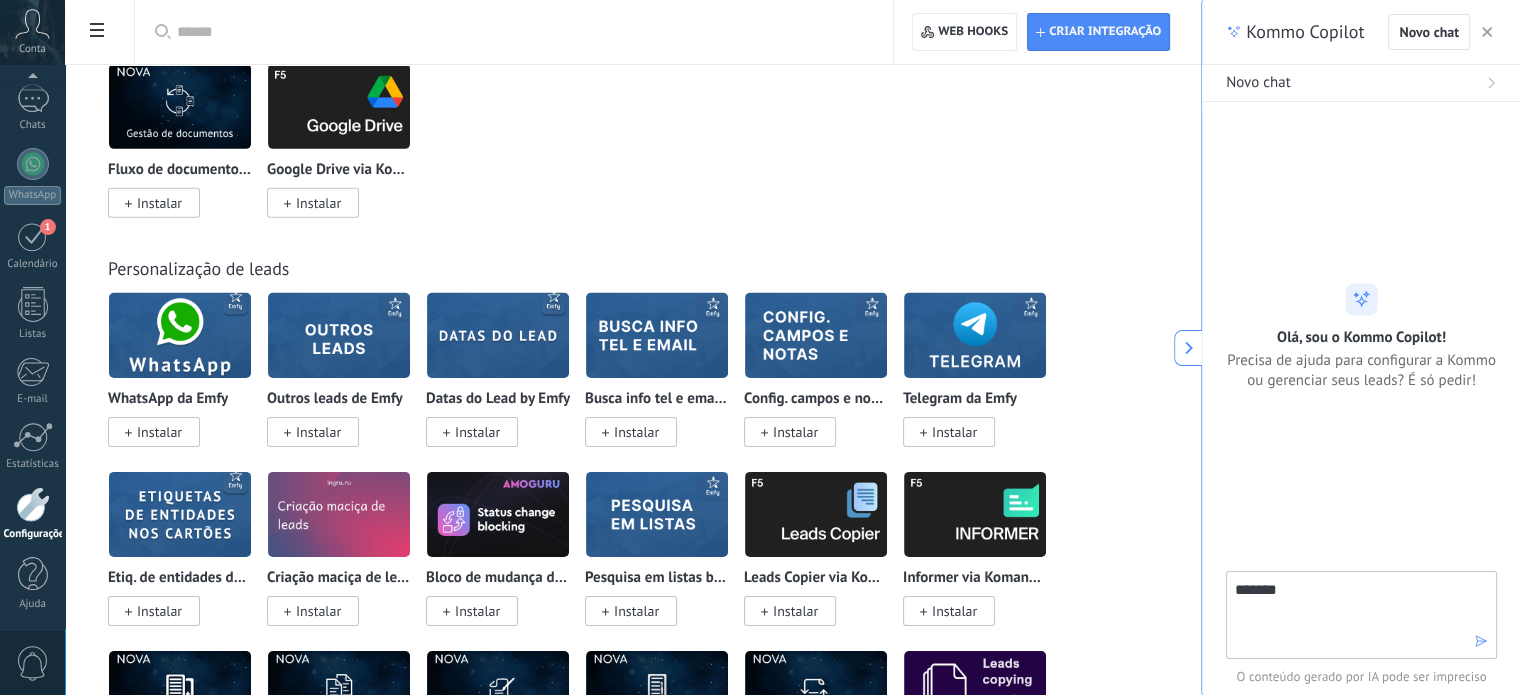 type on "********" 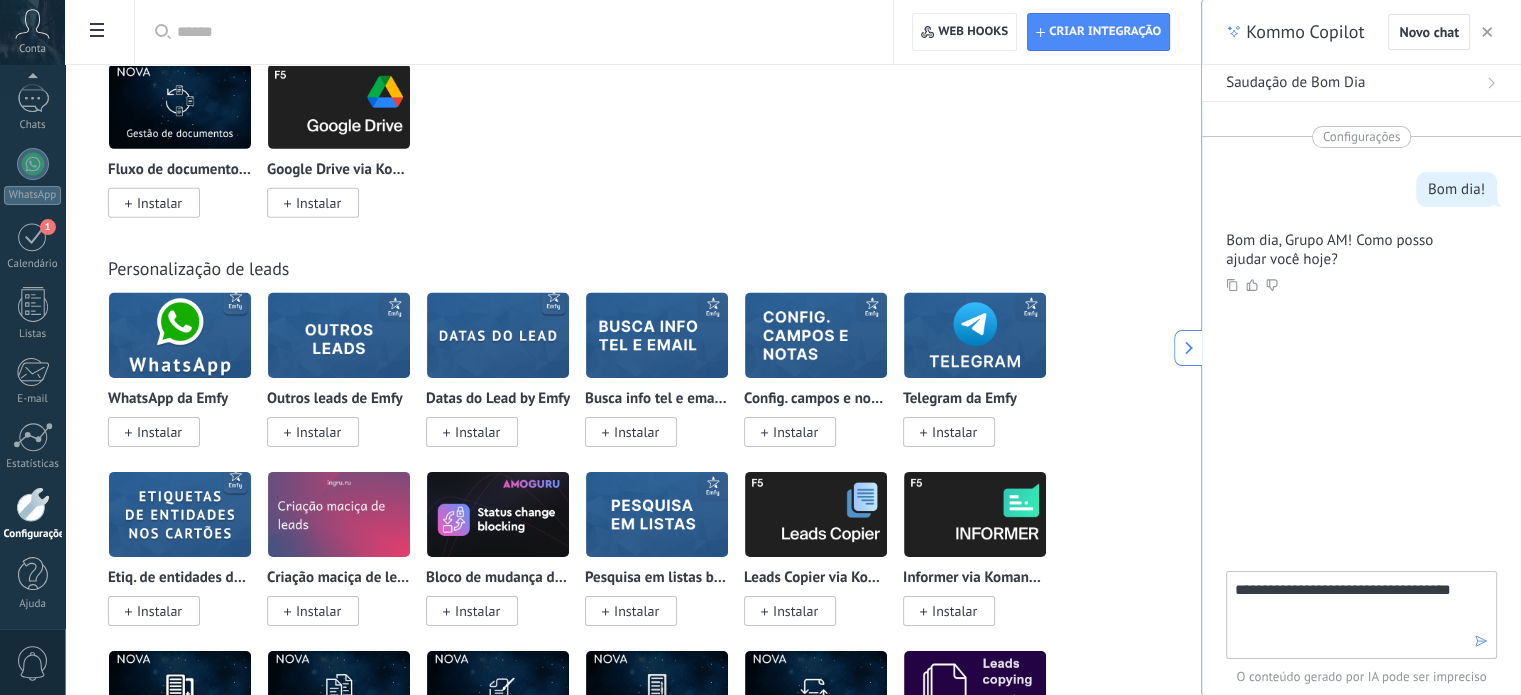type on "**********" 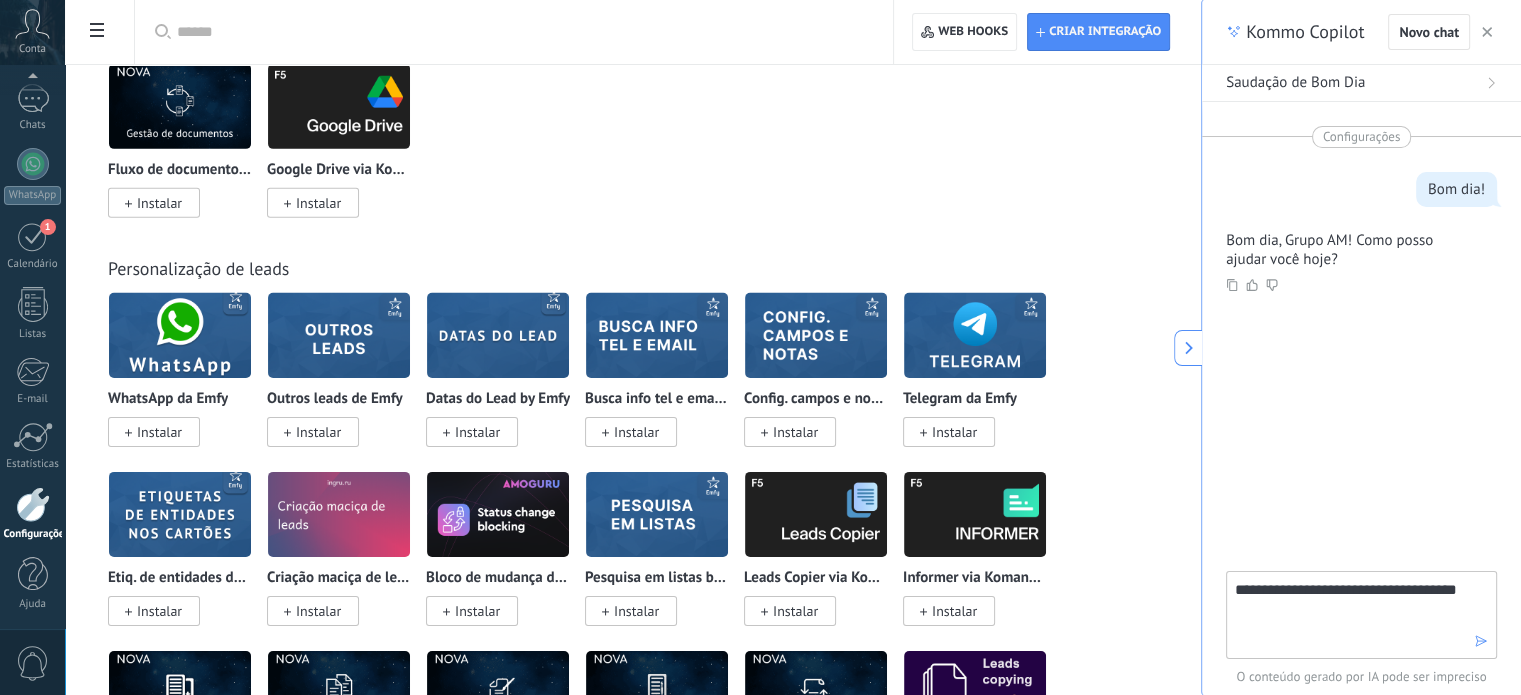 type 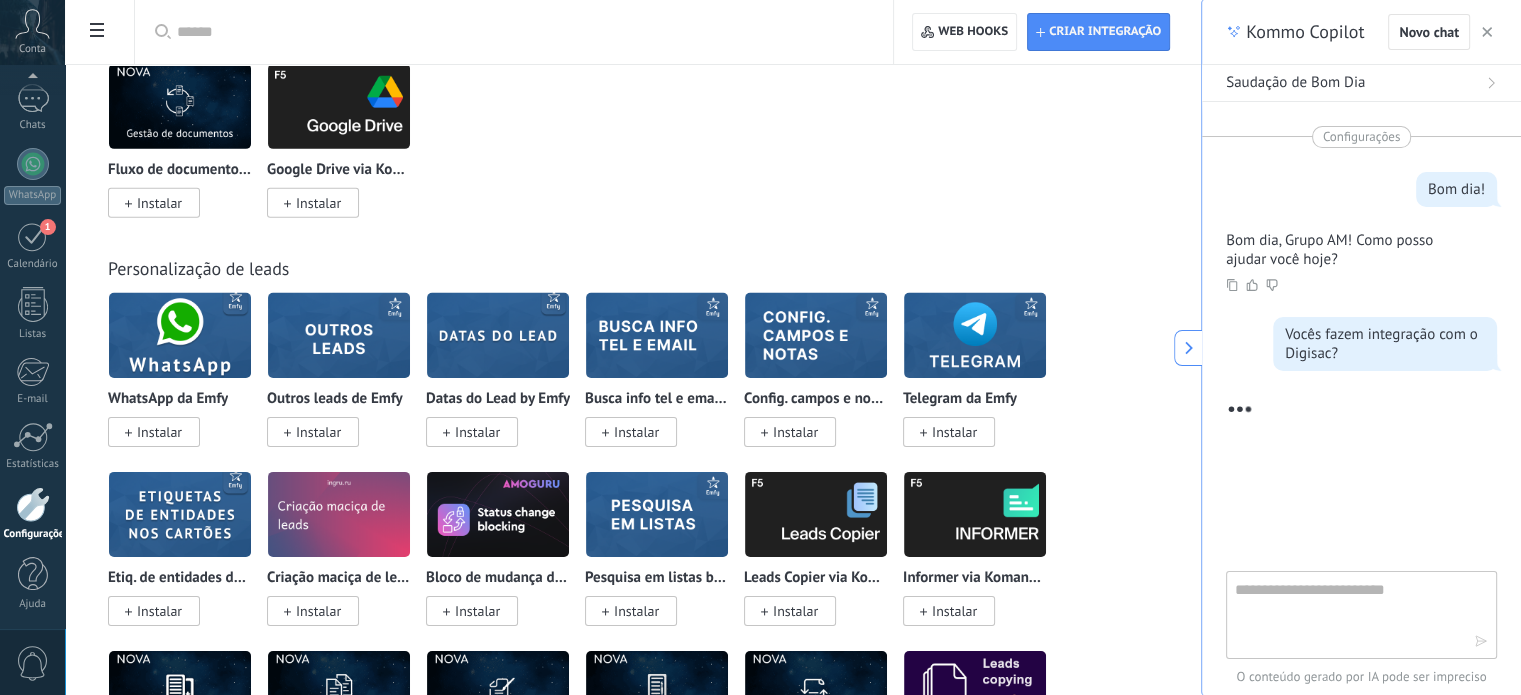scroll, scrollTop: 238, scrollLeft: 0, axis: vertical 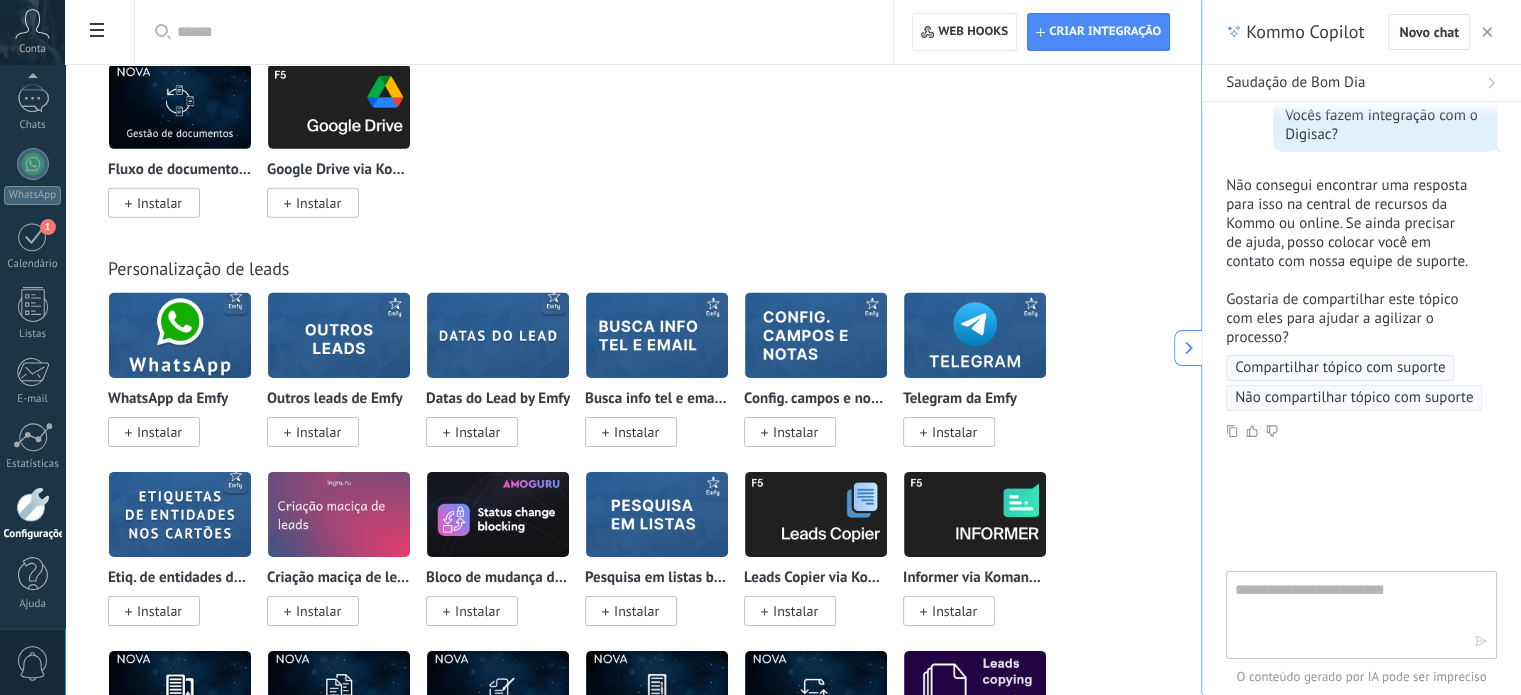 click on "Compartilhar tópico com suporte" at bounding box center [1340, 368] 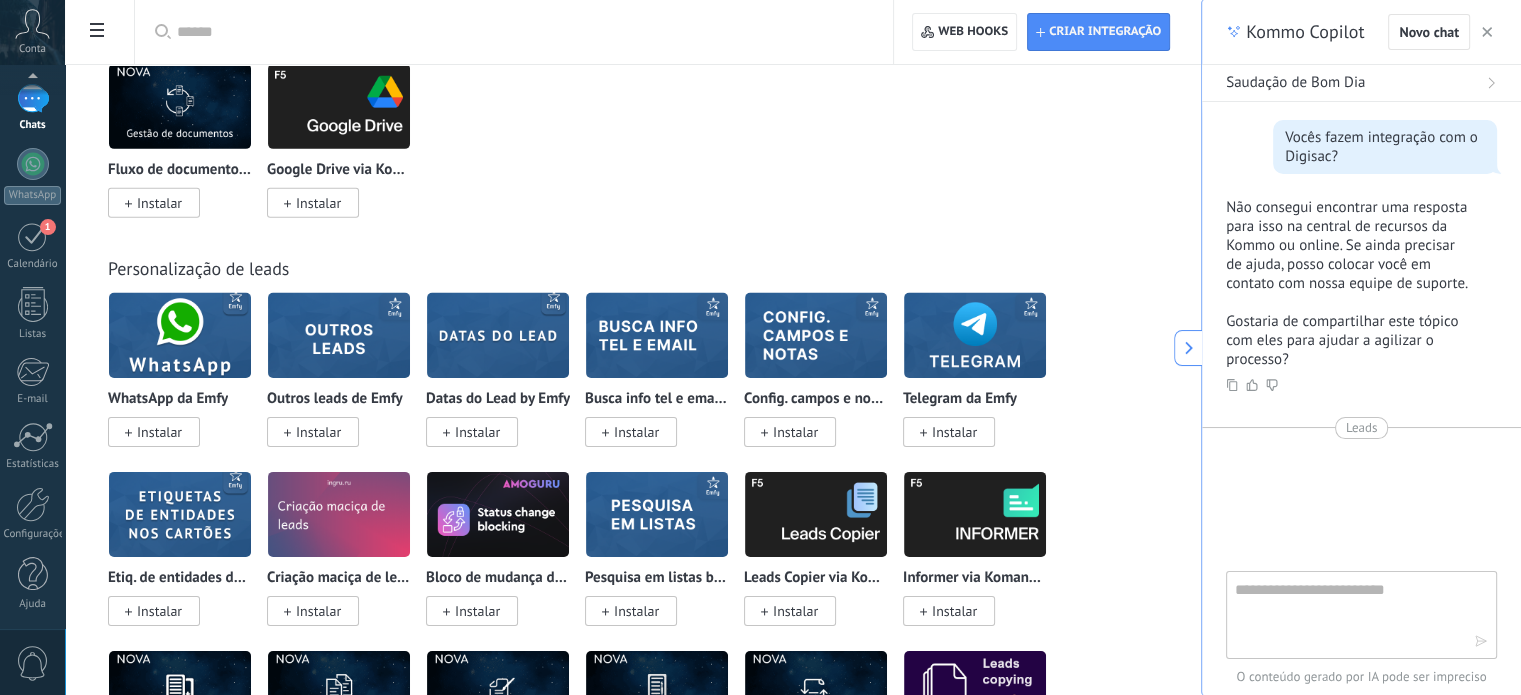 scroll, scrollTop: 216, scrollLeft: 0, axis: vertical 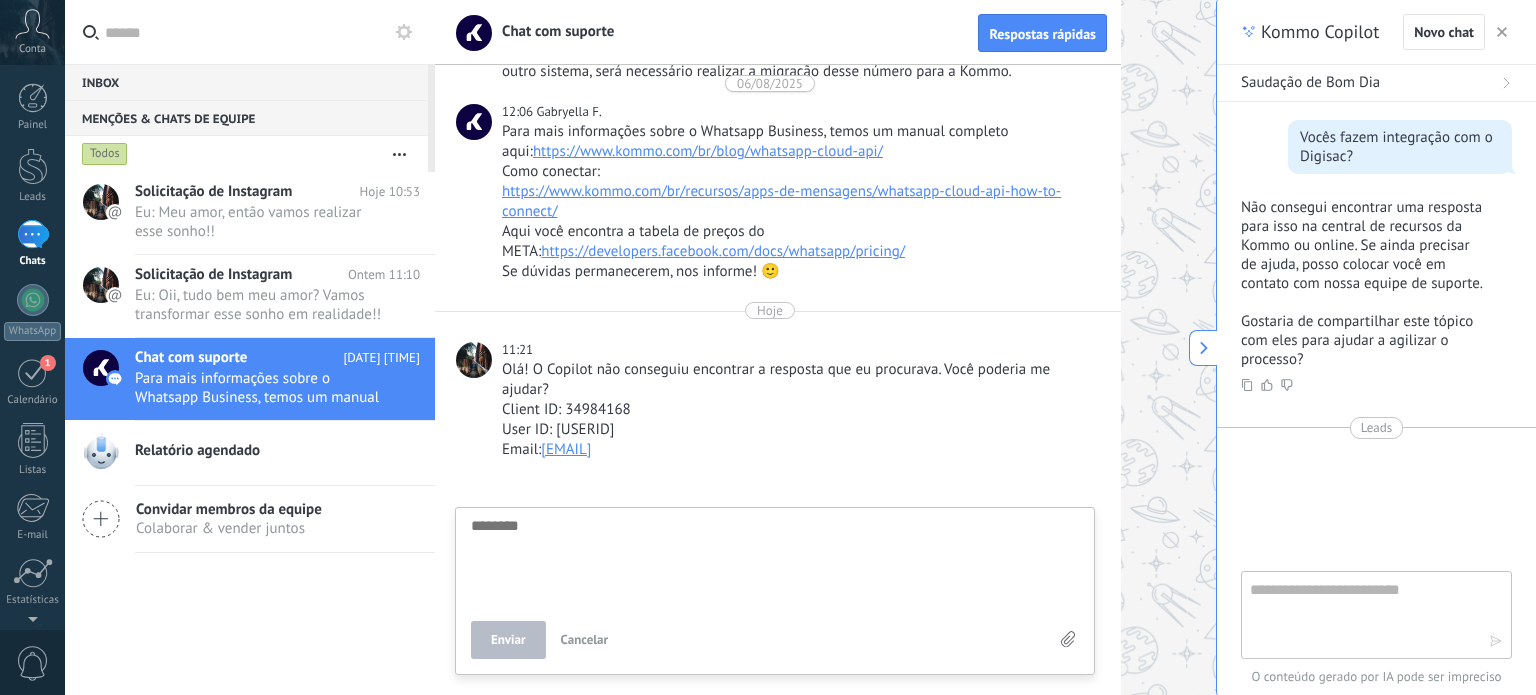 type on "*" 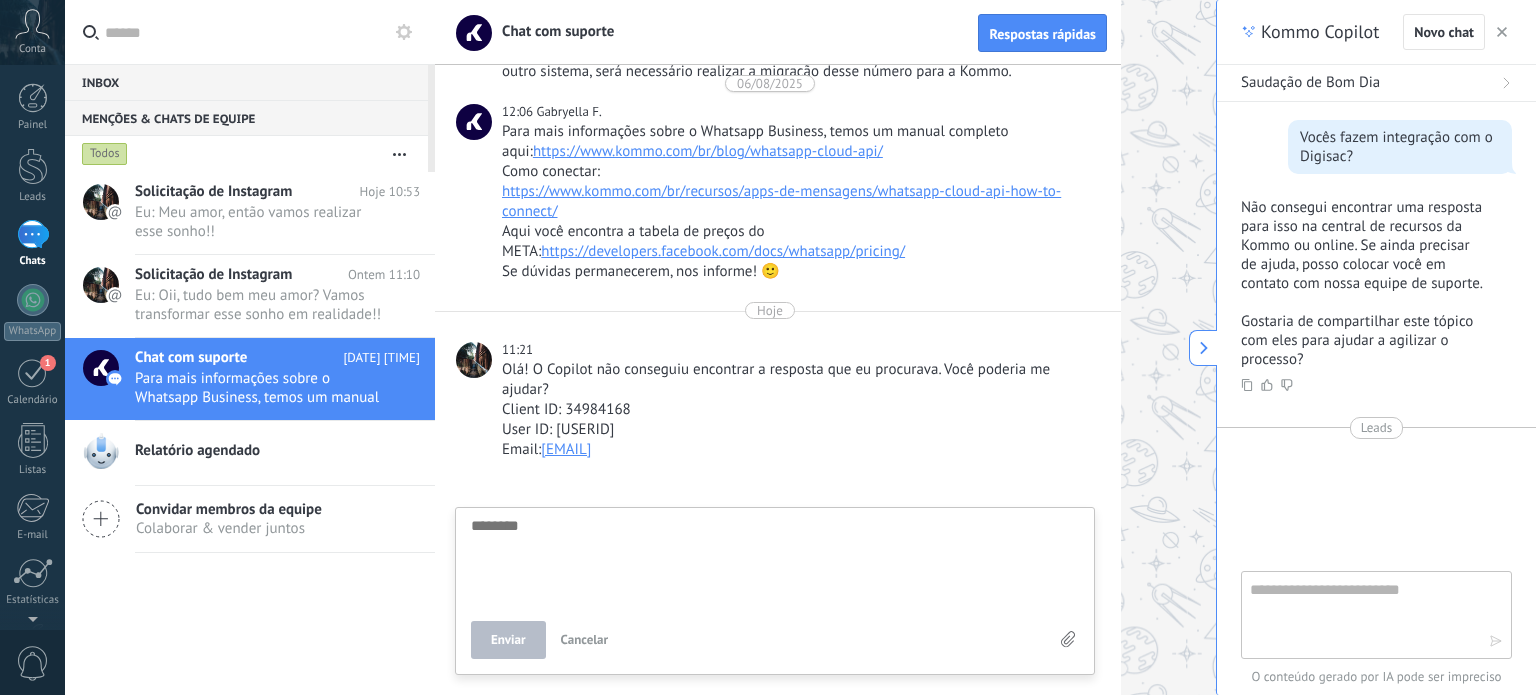 type on "*" 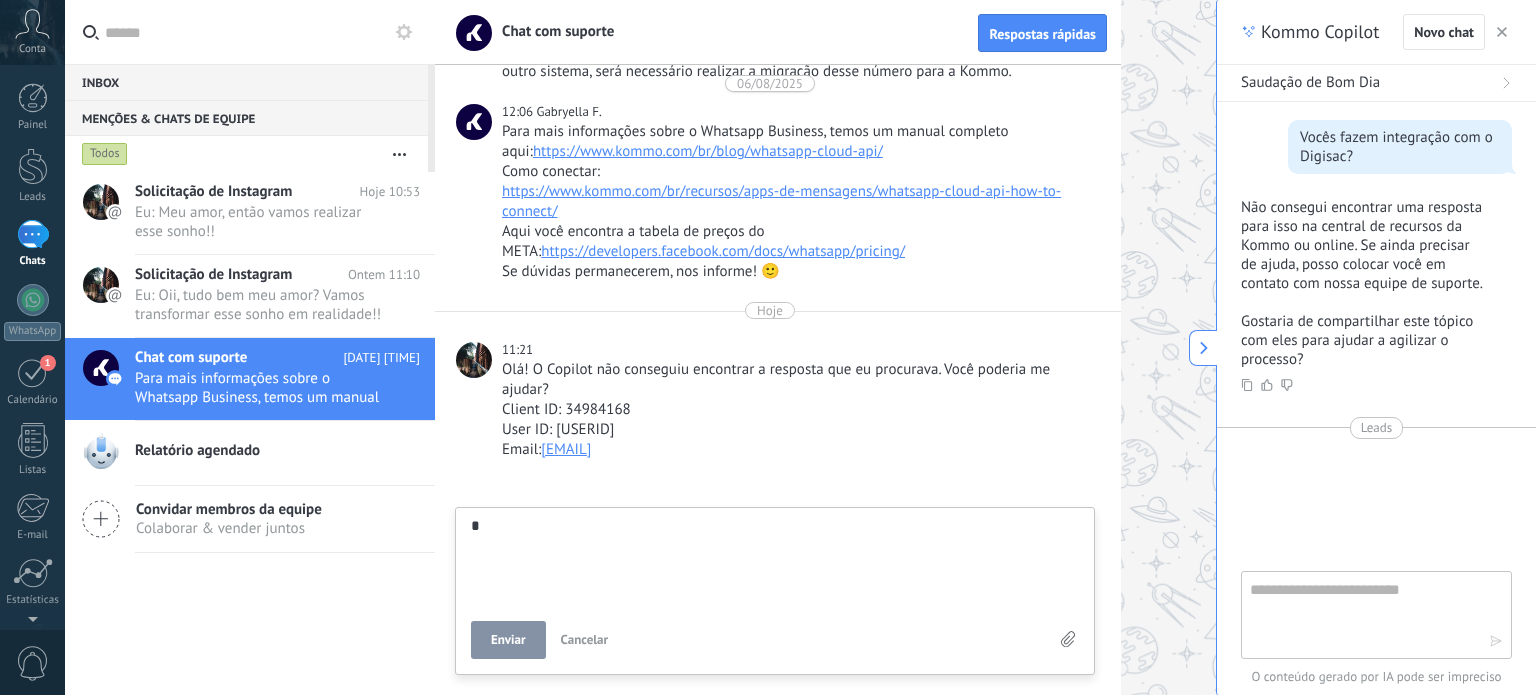 type on "**" 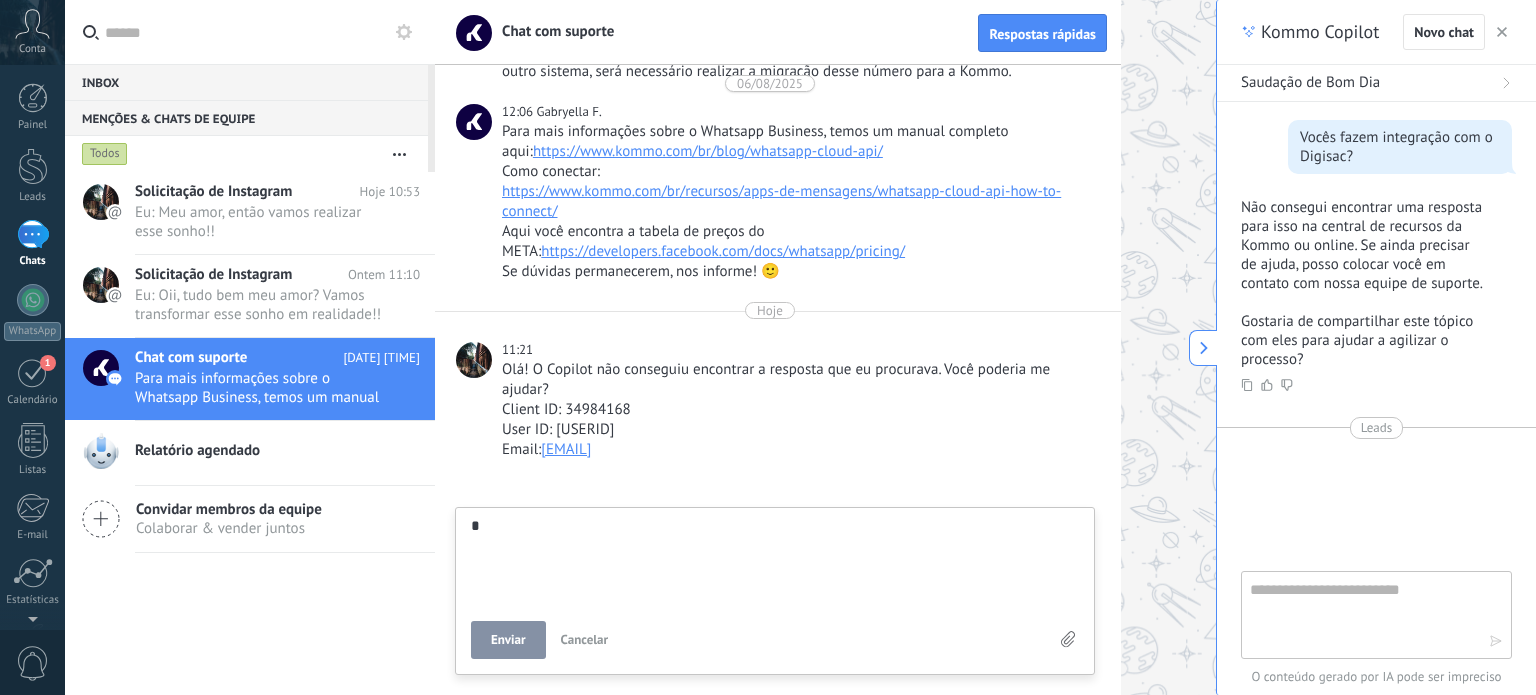 type on "**" 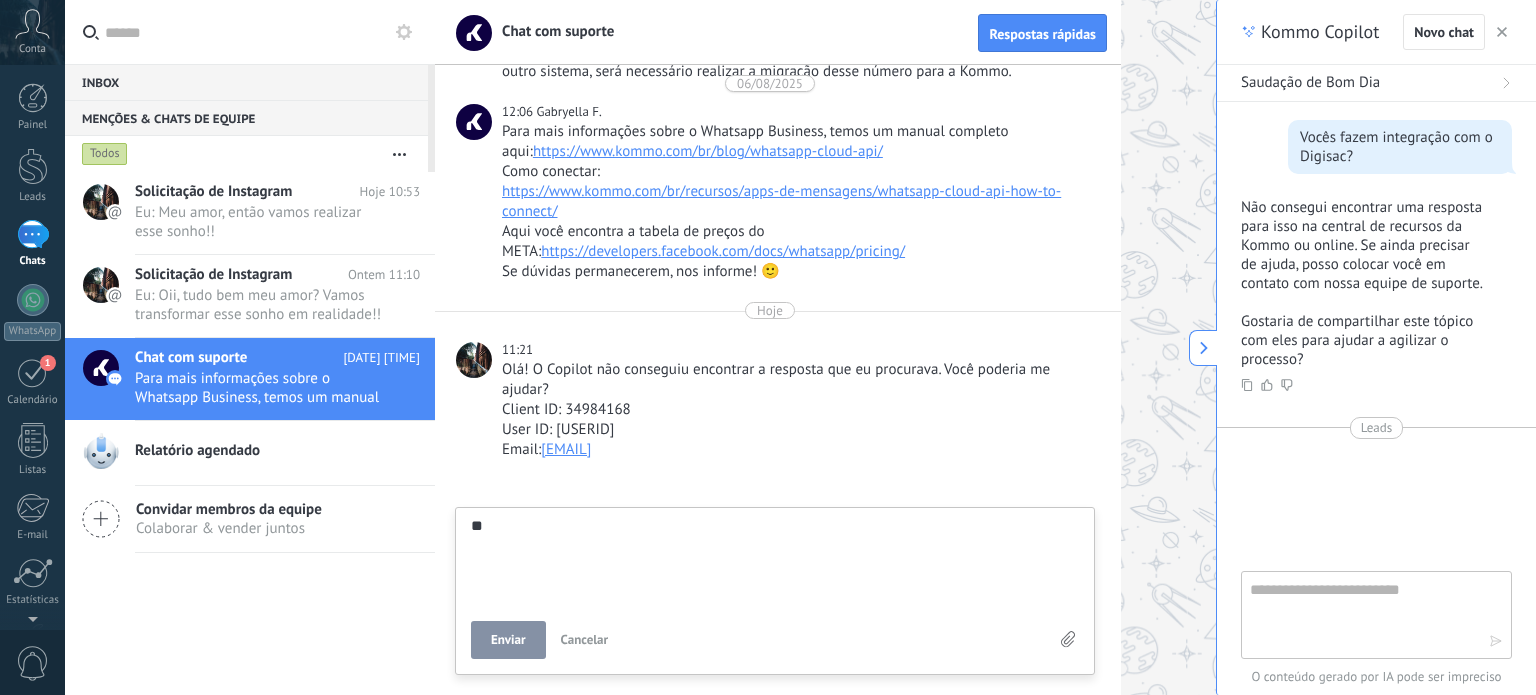 type on "***" 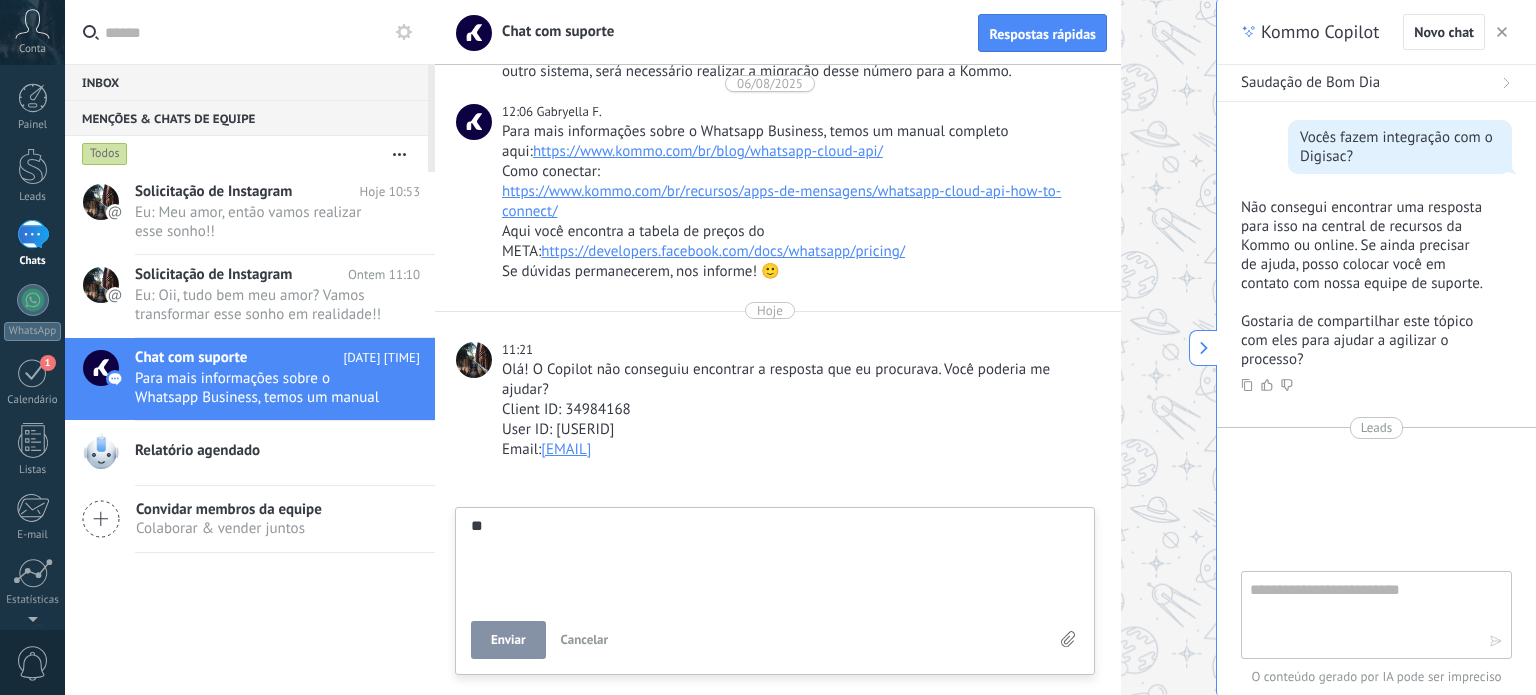 type on "***" 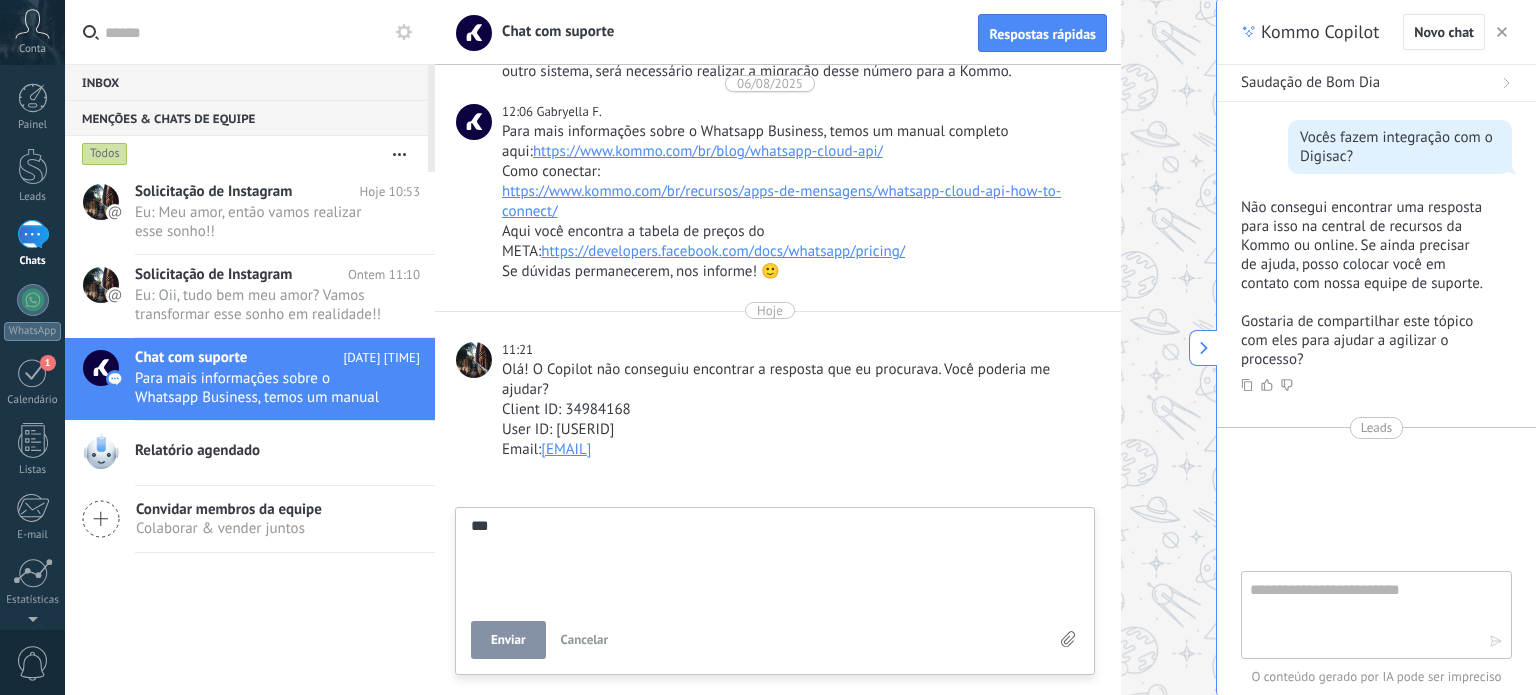 type on "***" 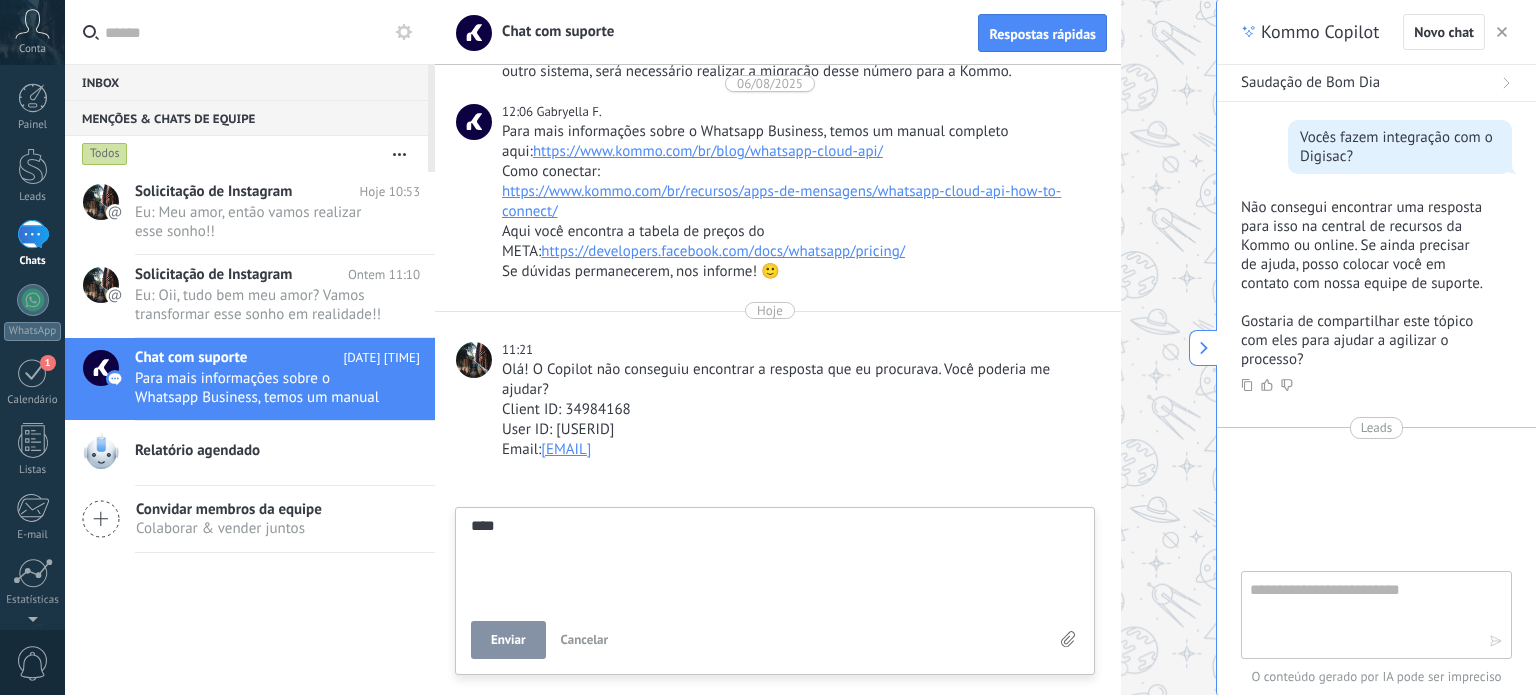 type on "*****" 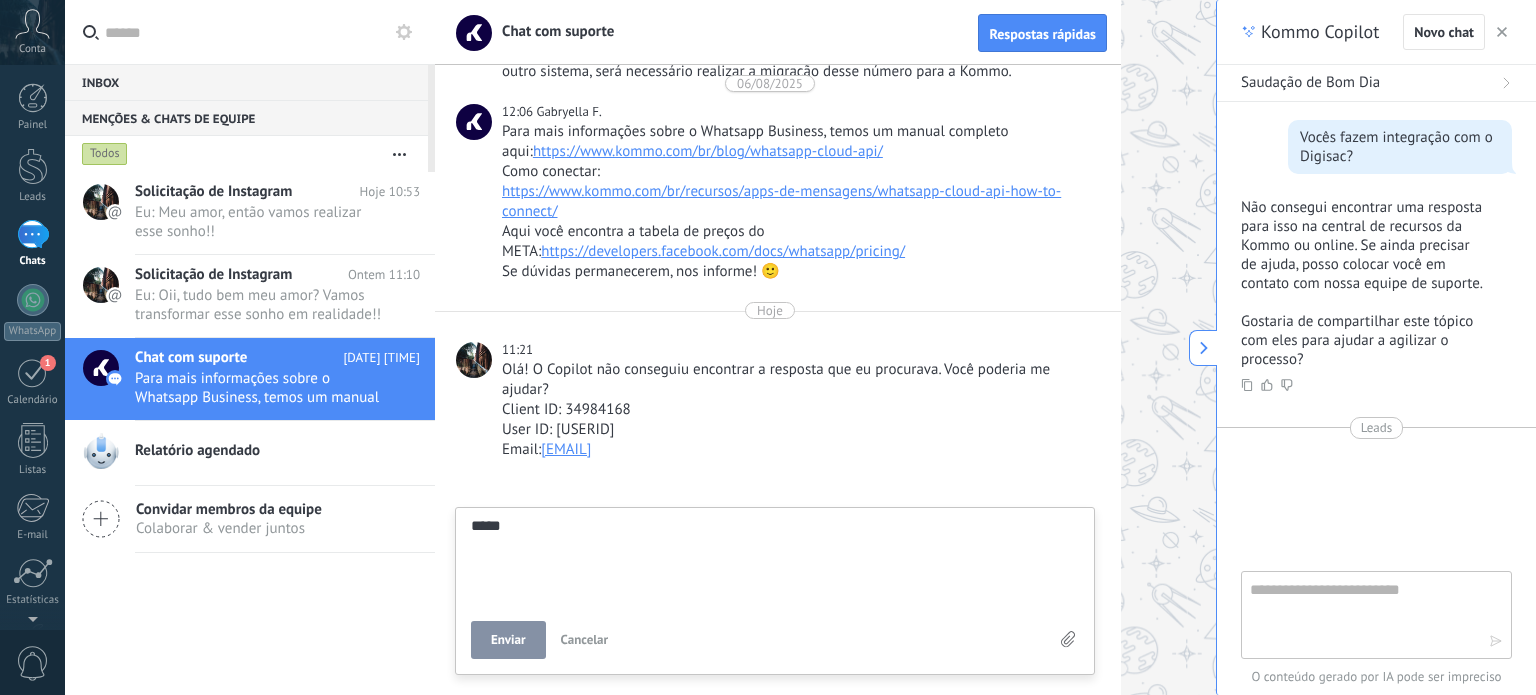type on "******" 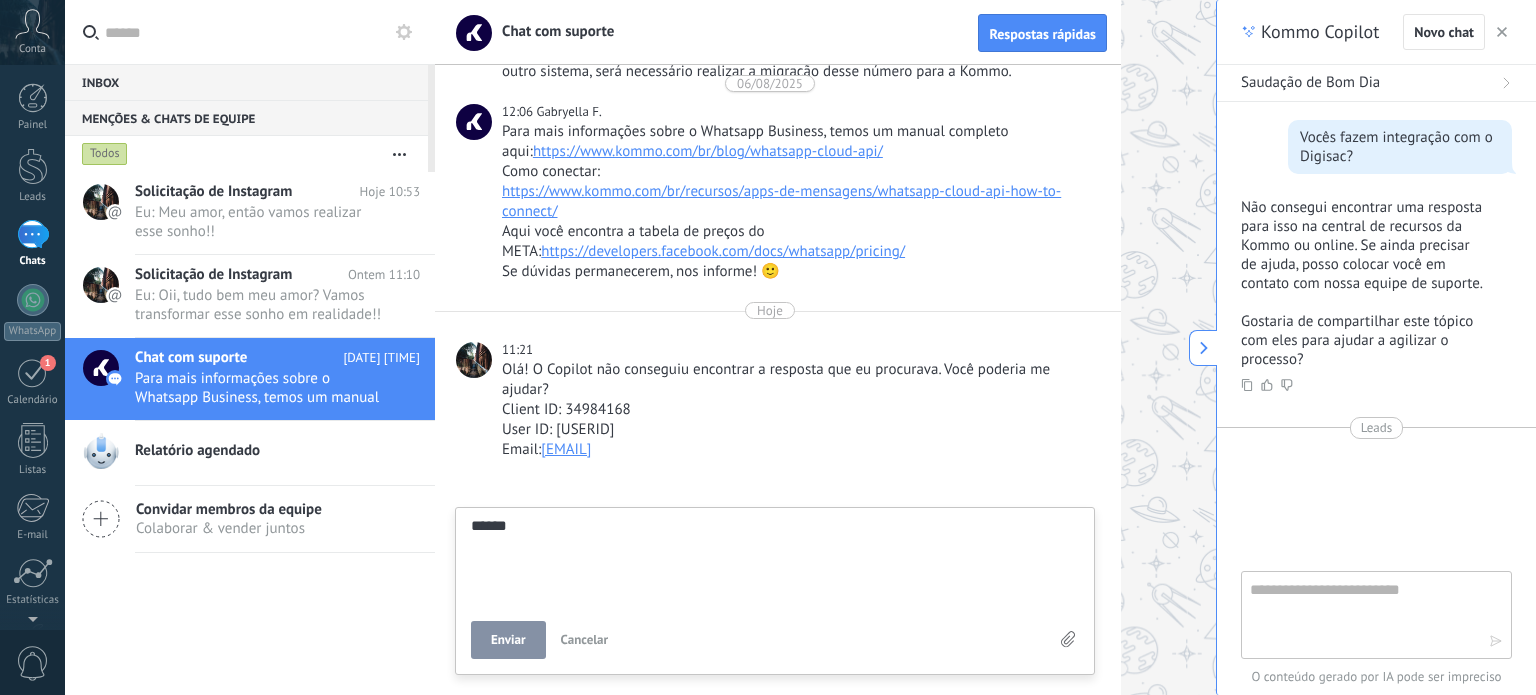 type on "*******" 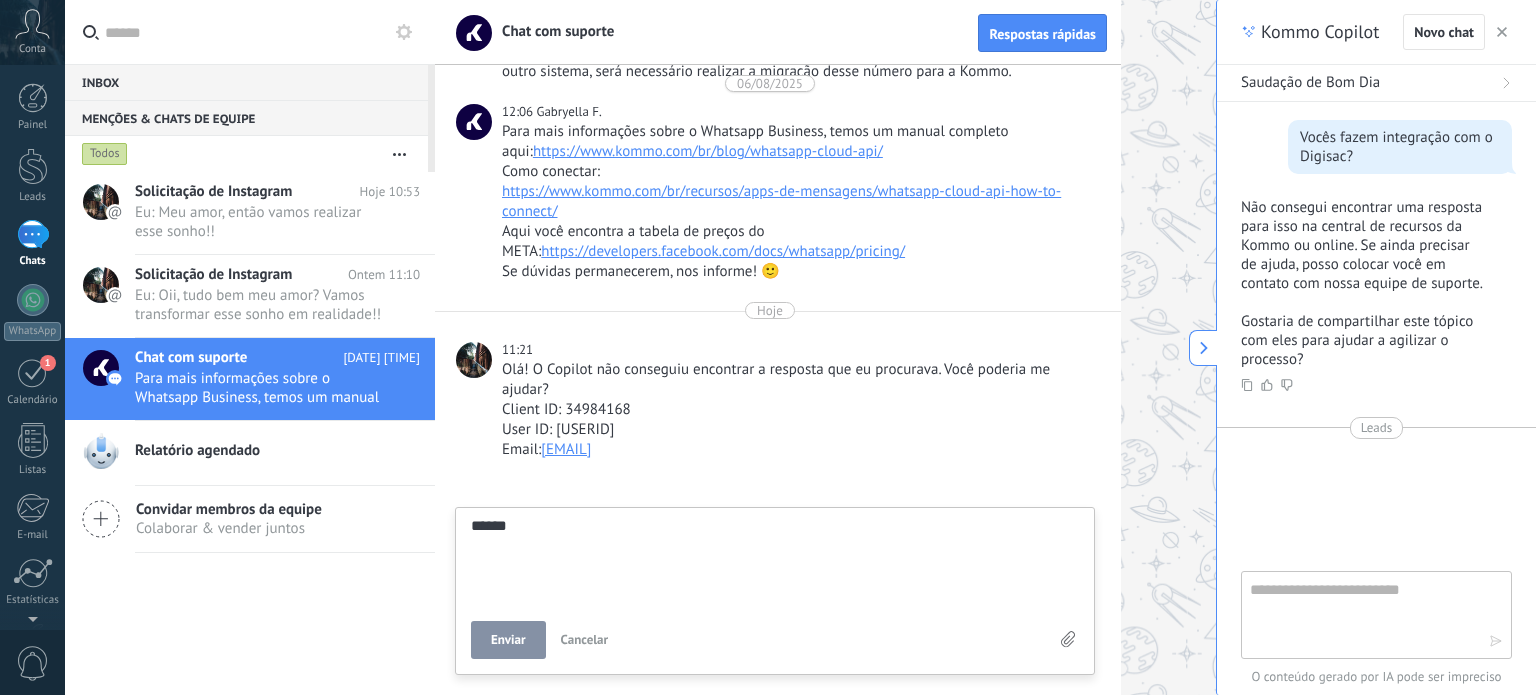 type on "*******" 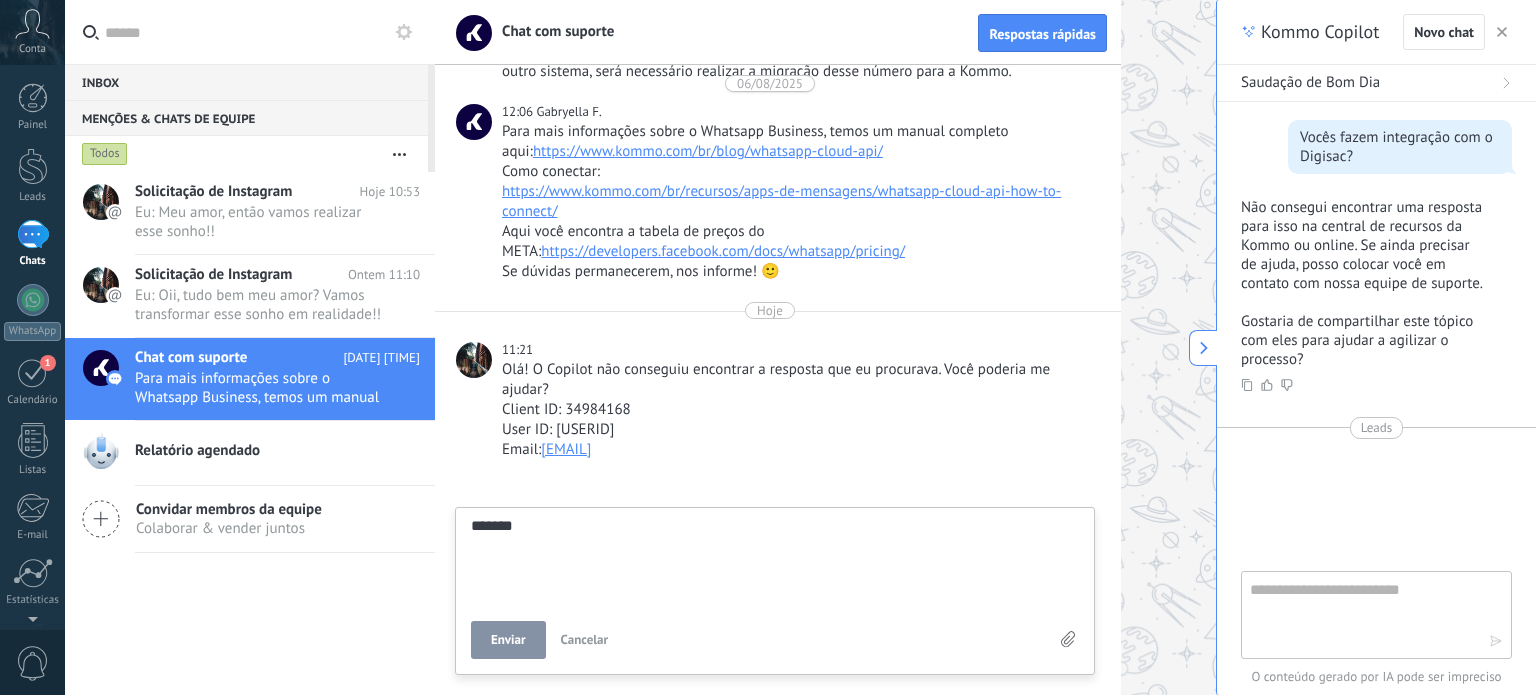 type on "********" 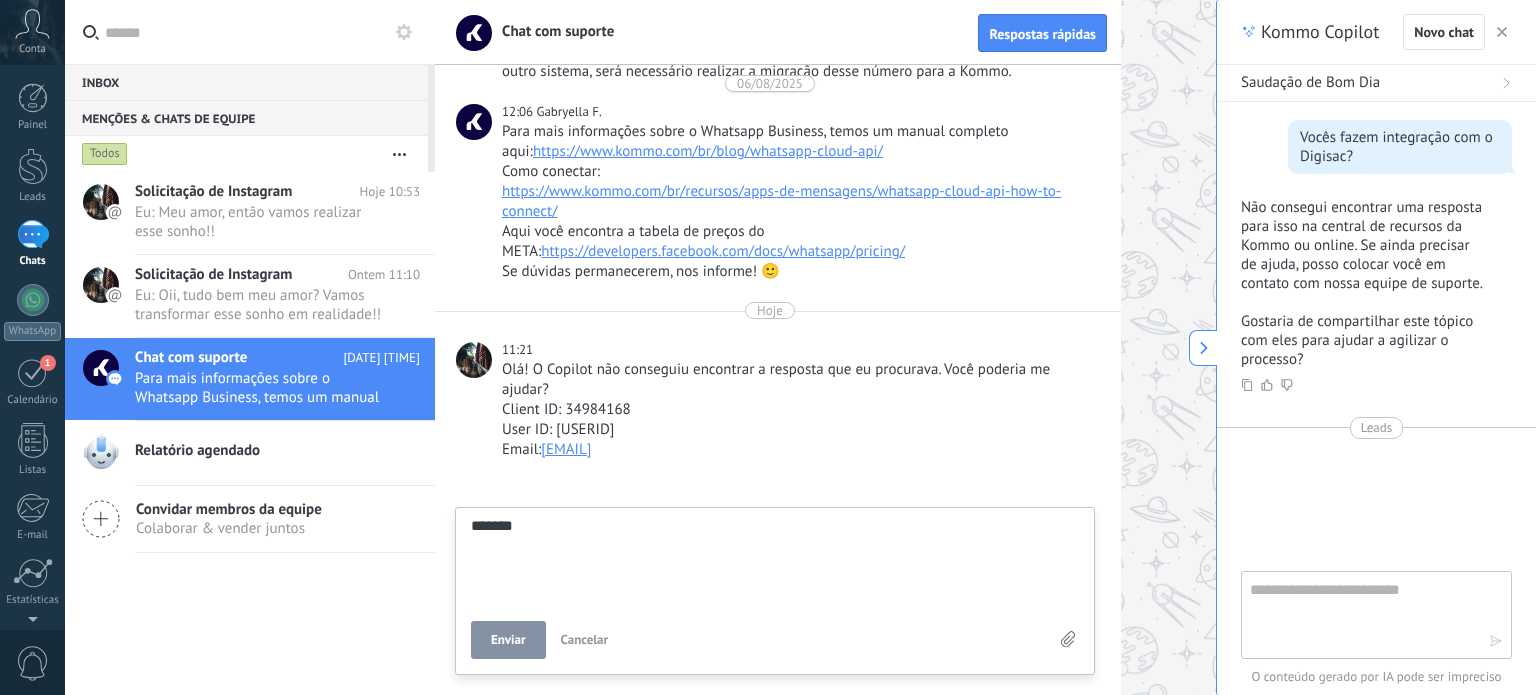 type on "********" 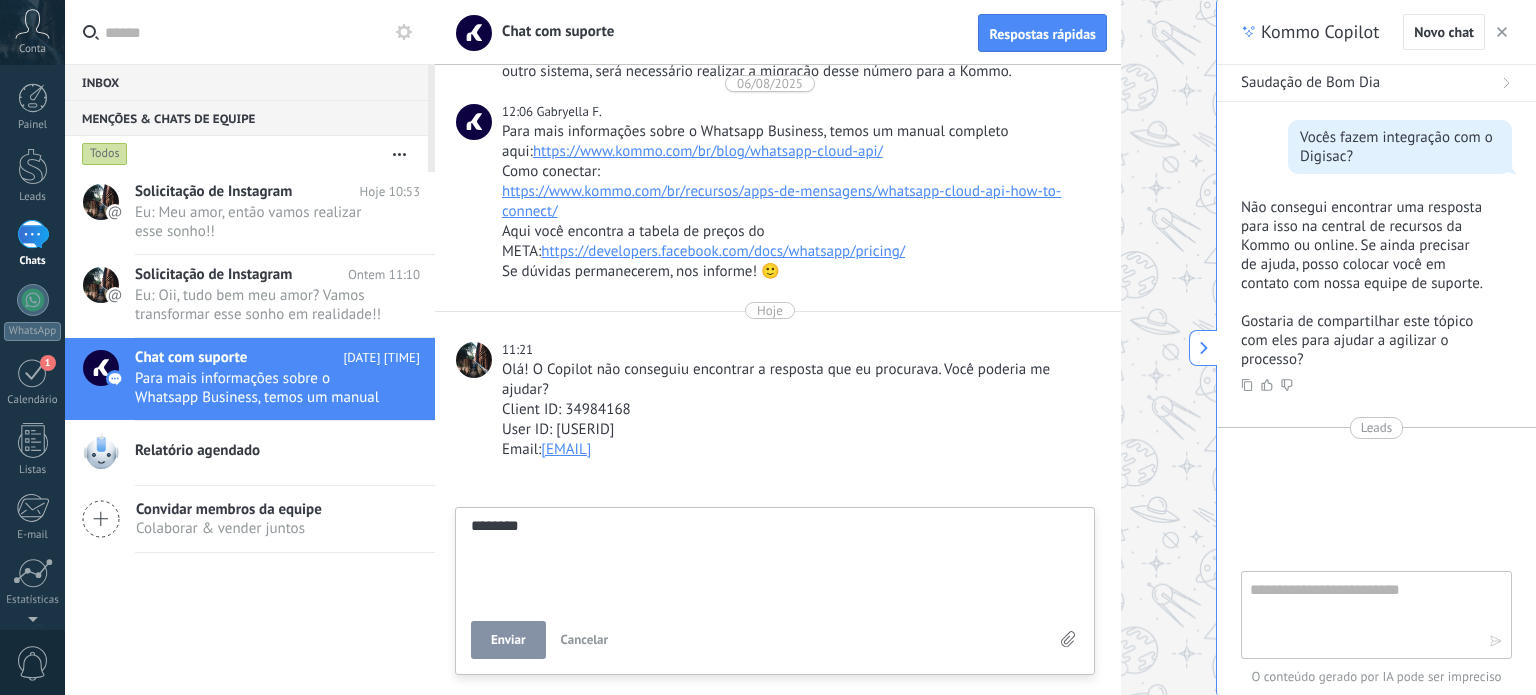 type on "********" 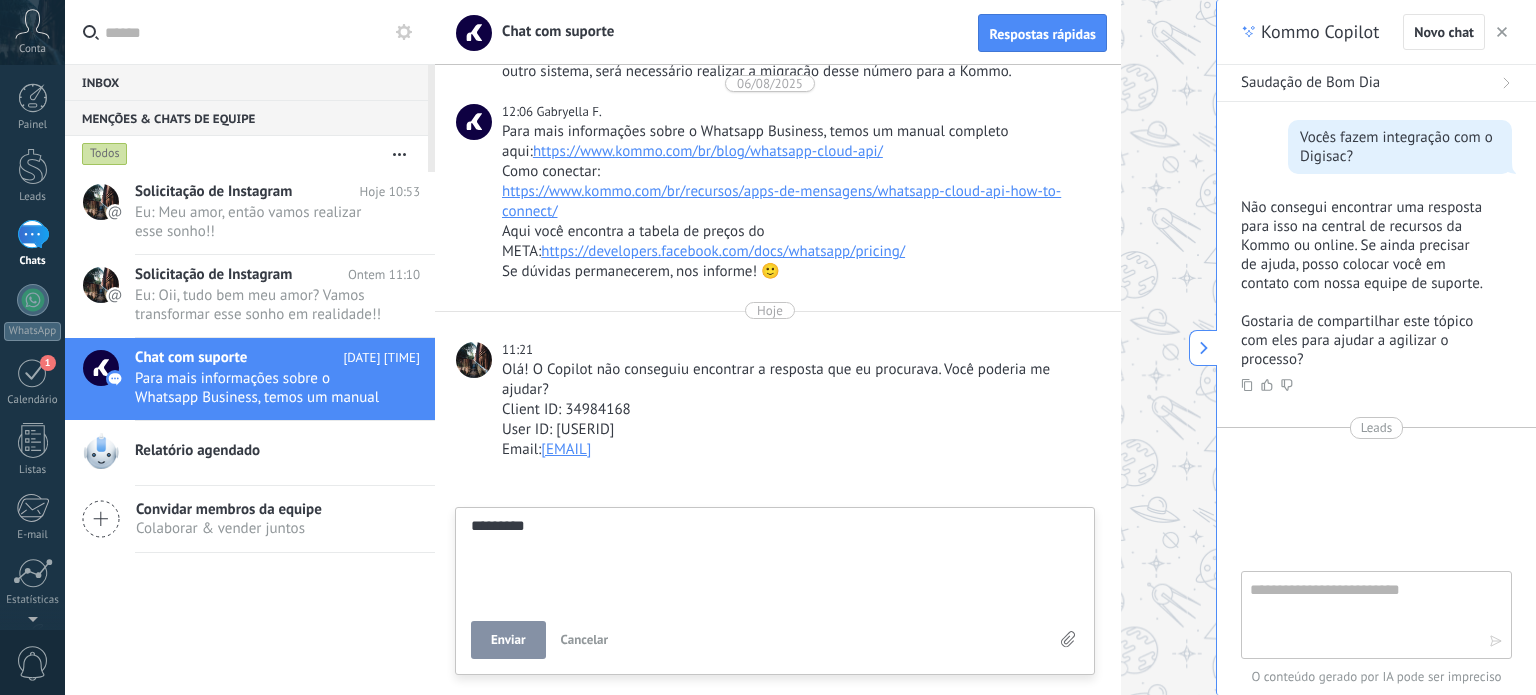 scroll, scrollTop: 38, scrollLeft: 0, axis: vertical 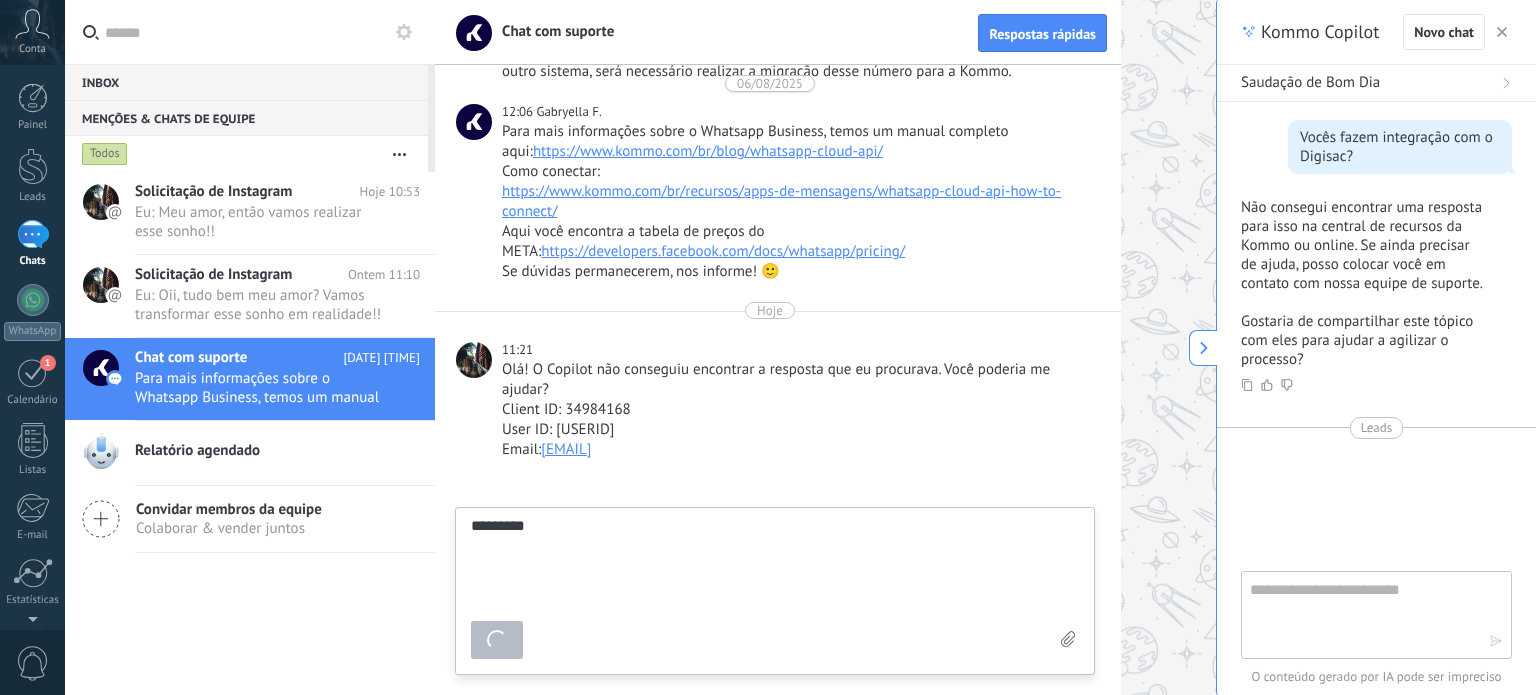 type on "********" 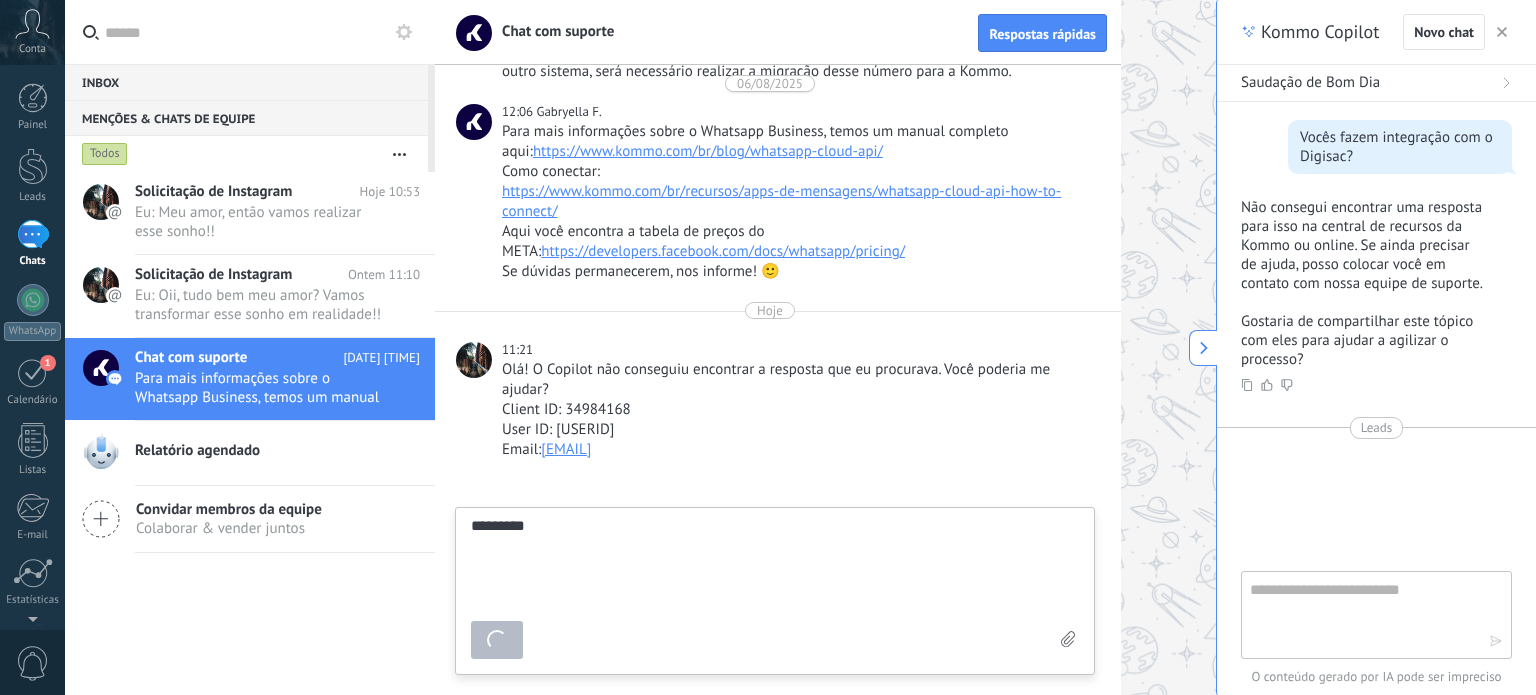 type 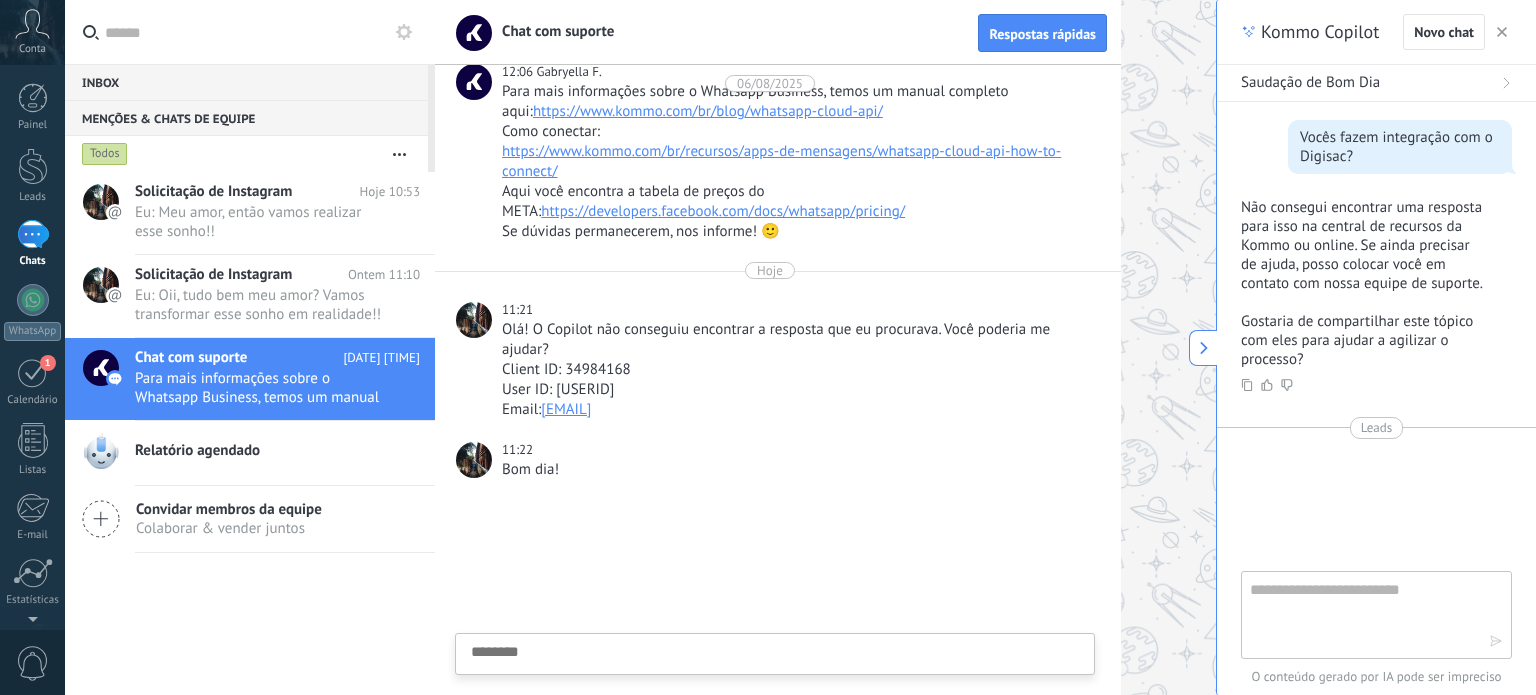 scroll, scrollTop: 1311, scrollLeft: 0, axis: vertical 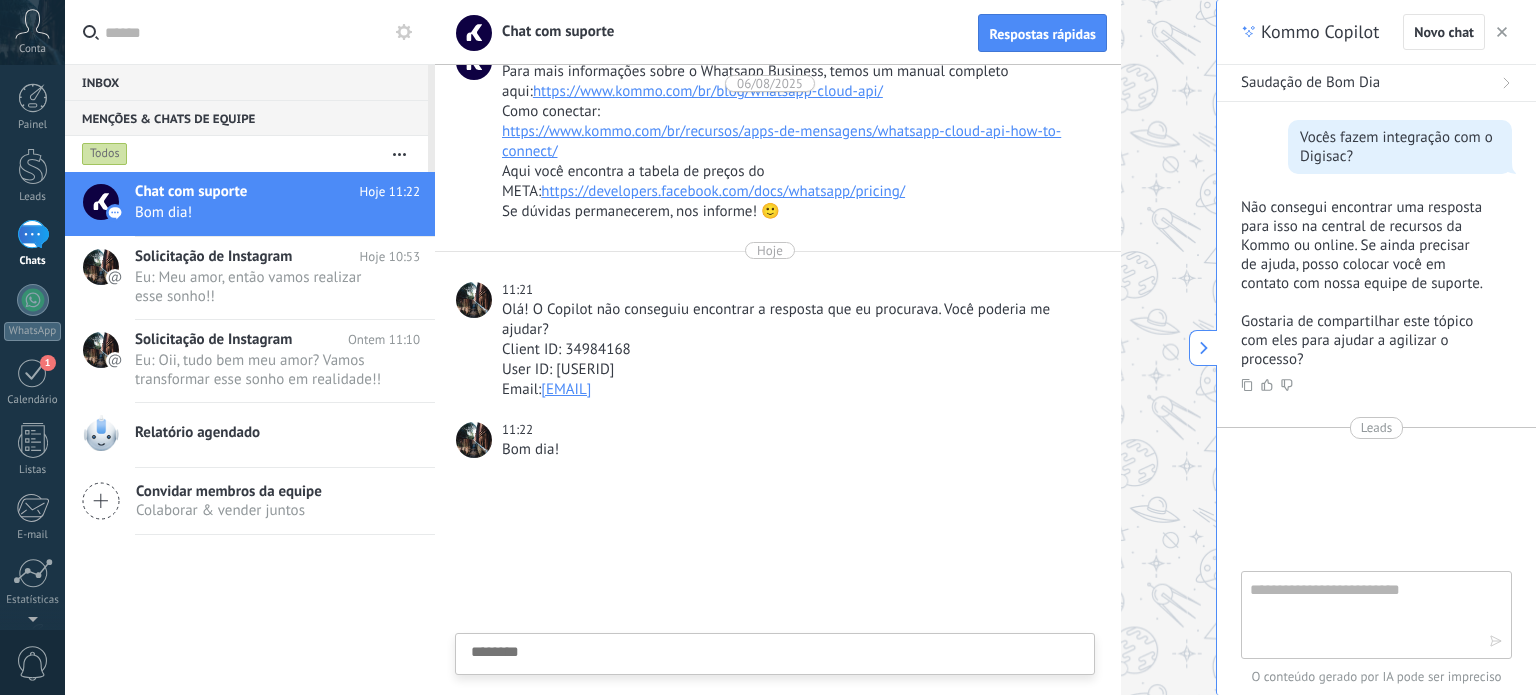 click 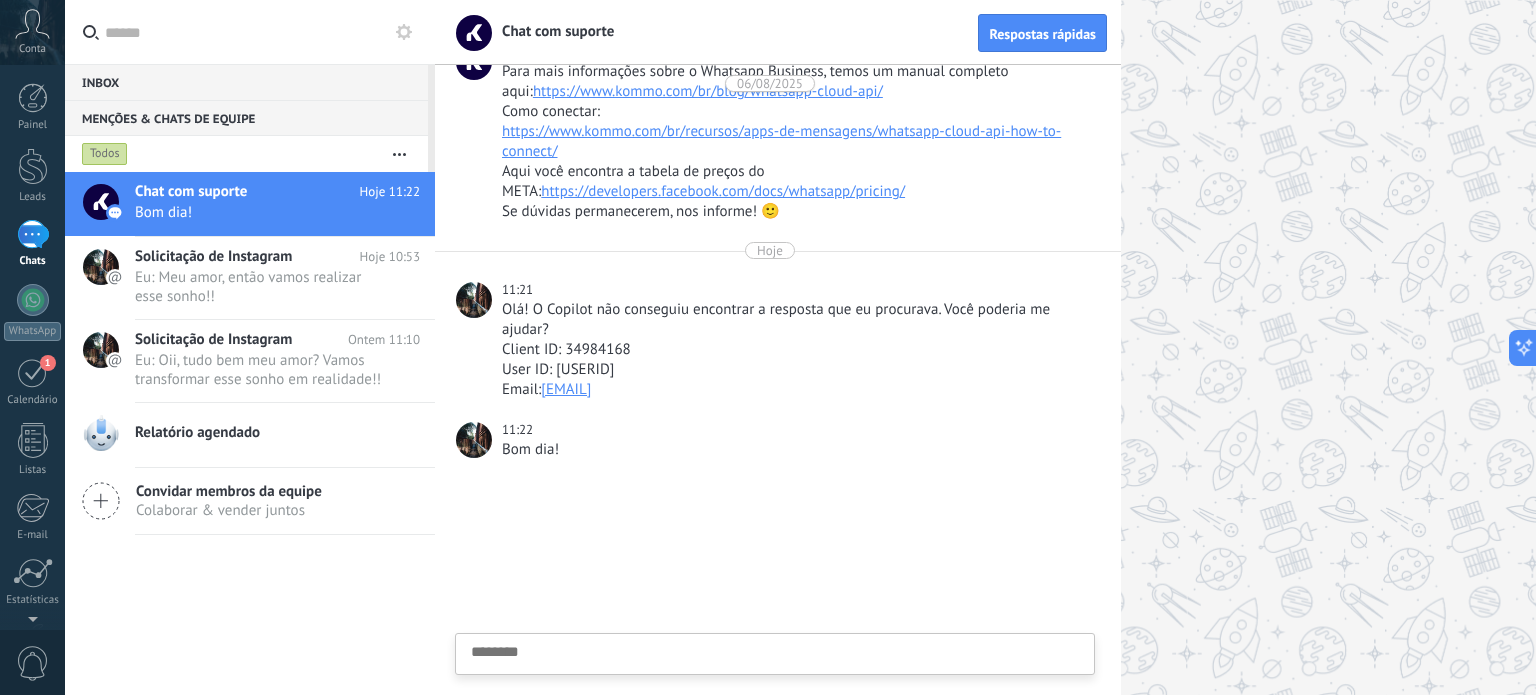 scroll, scrollTop: 1311, scrollLeft: 0, axis: vertical 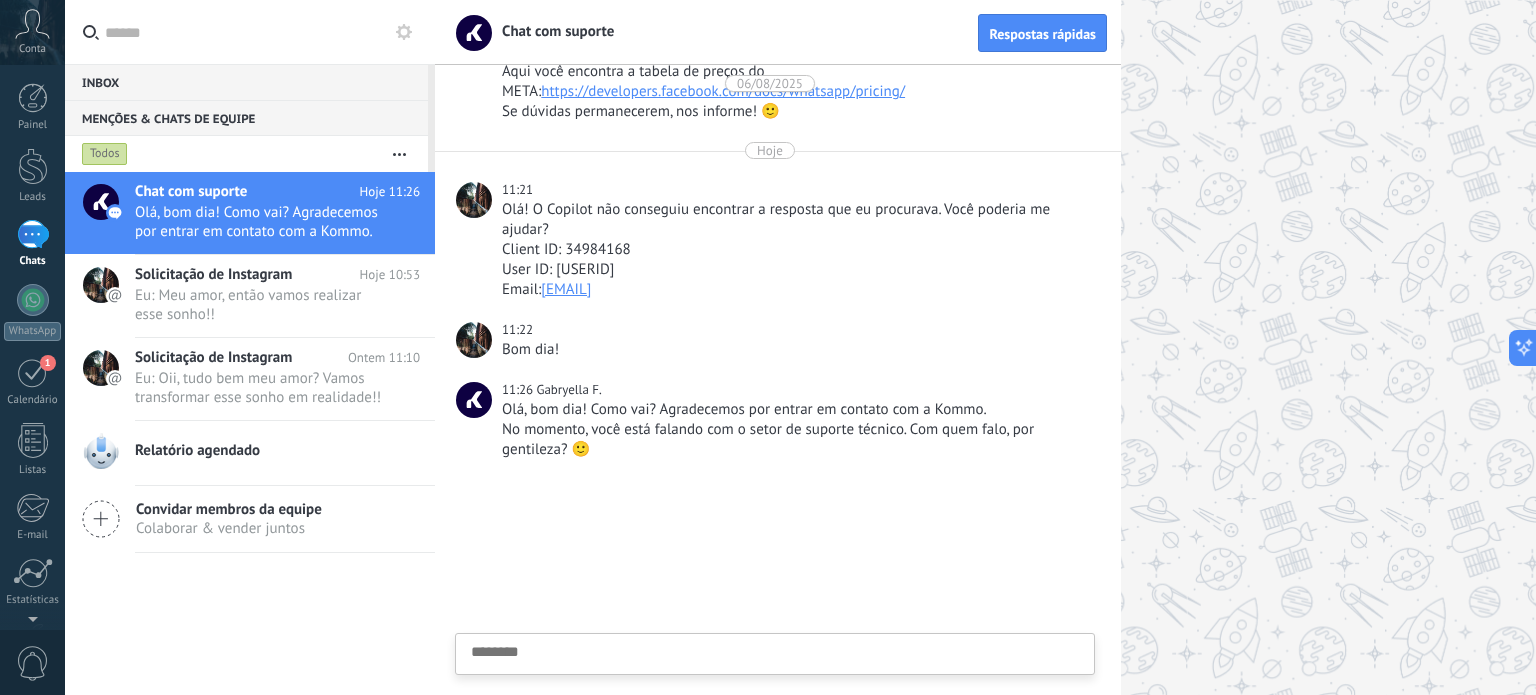 type 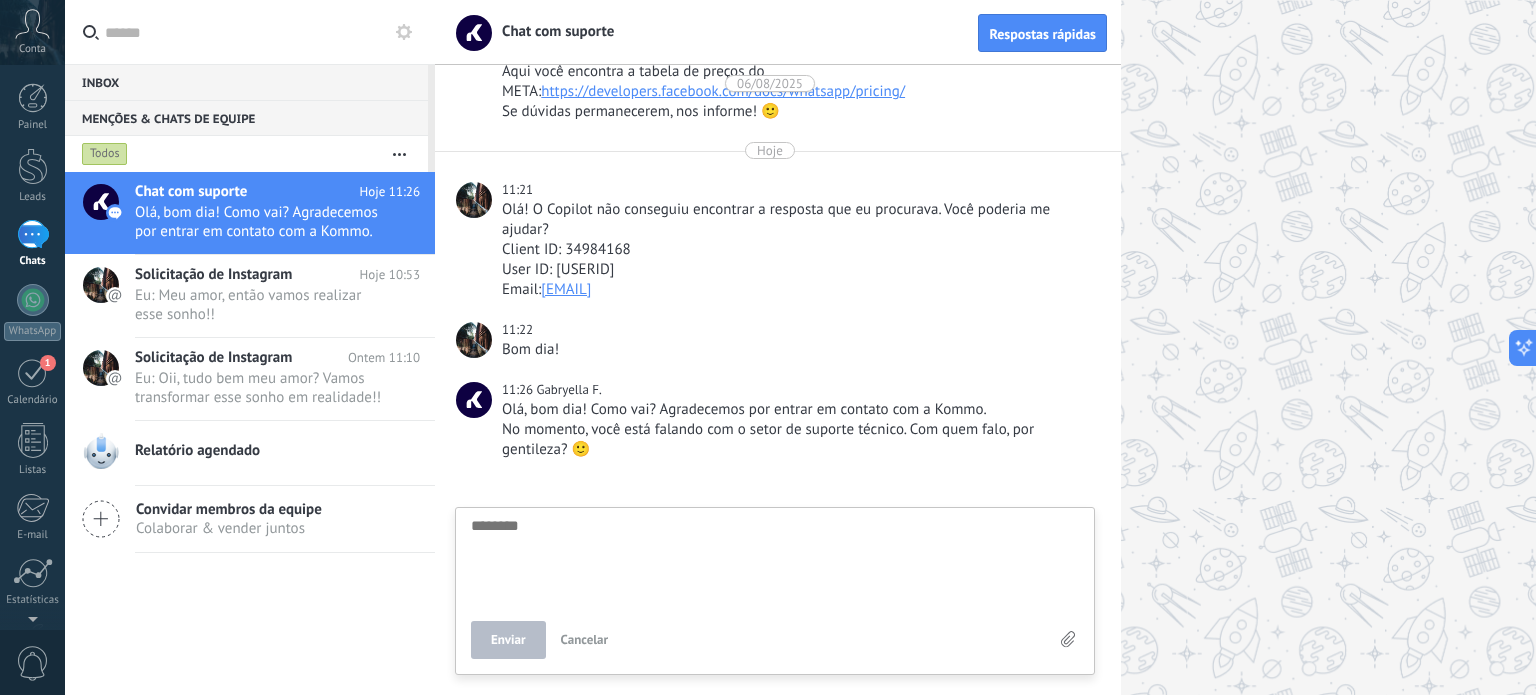 type on "*" 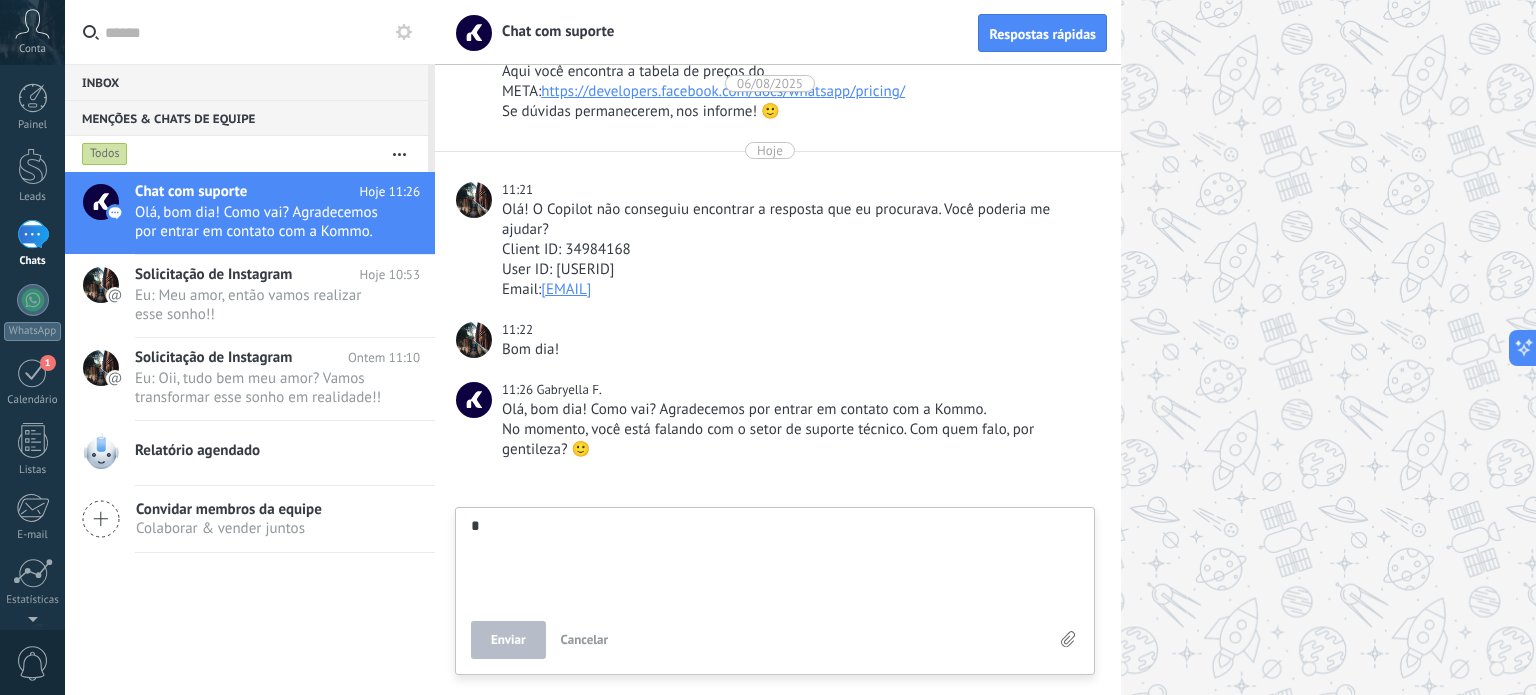 type on "**" 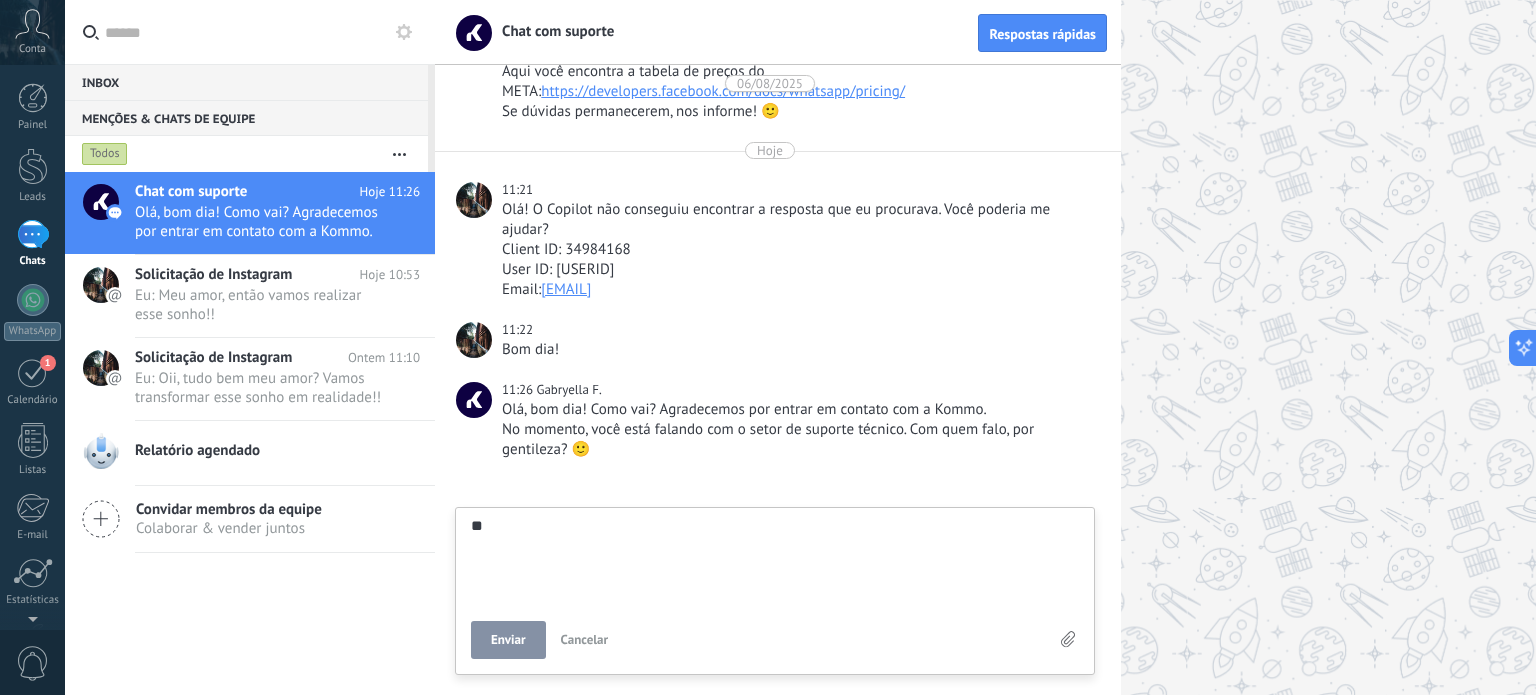 type on "***" 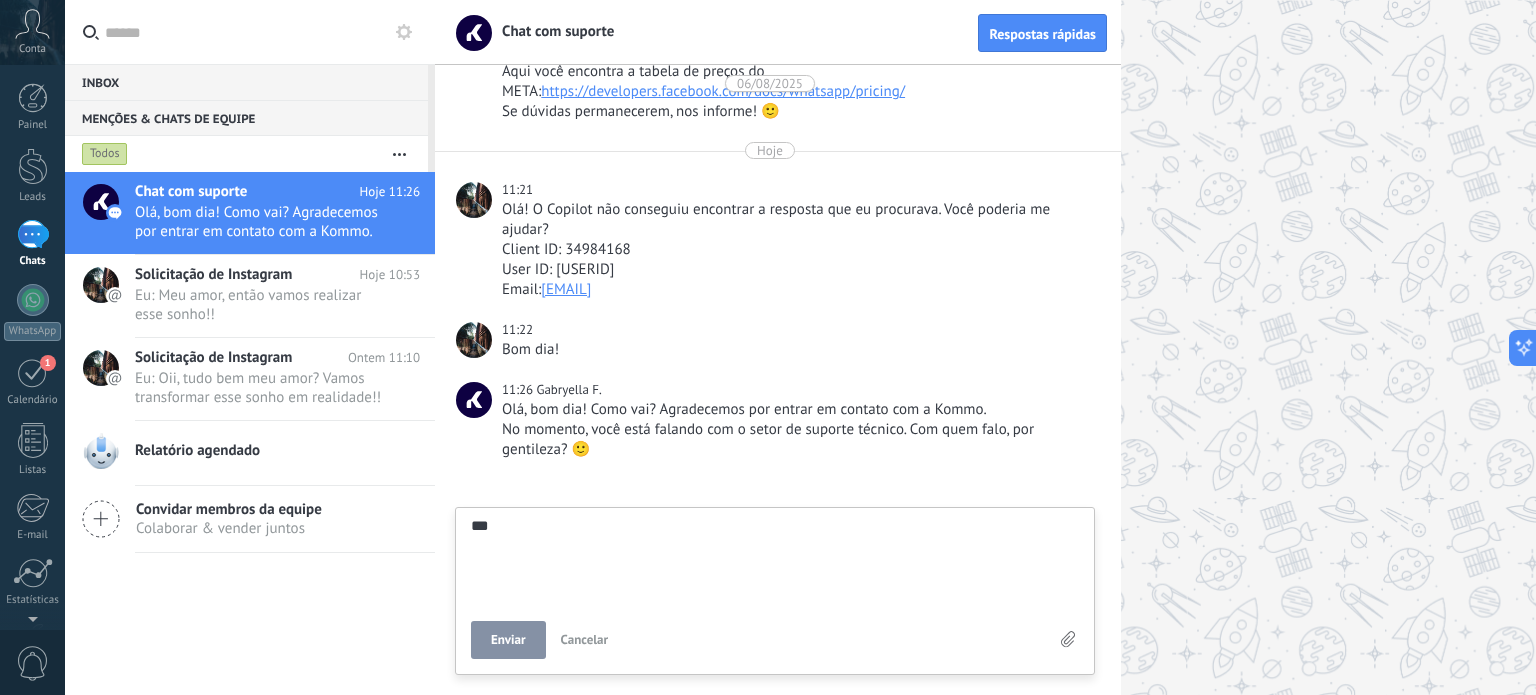 type on "***" 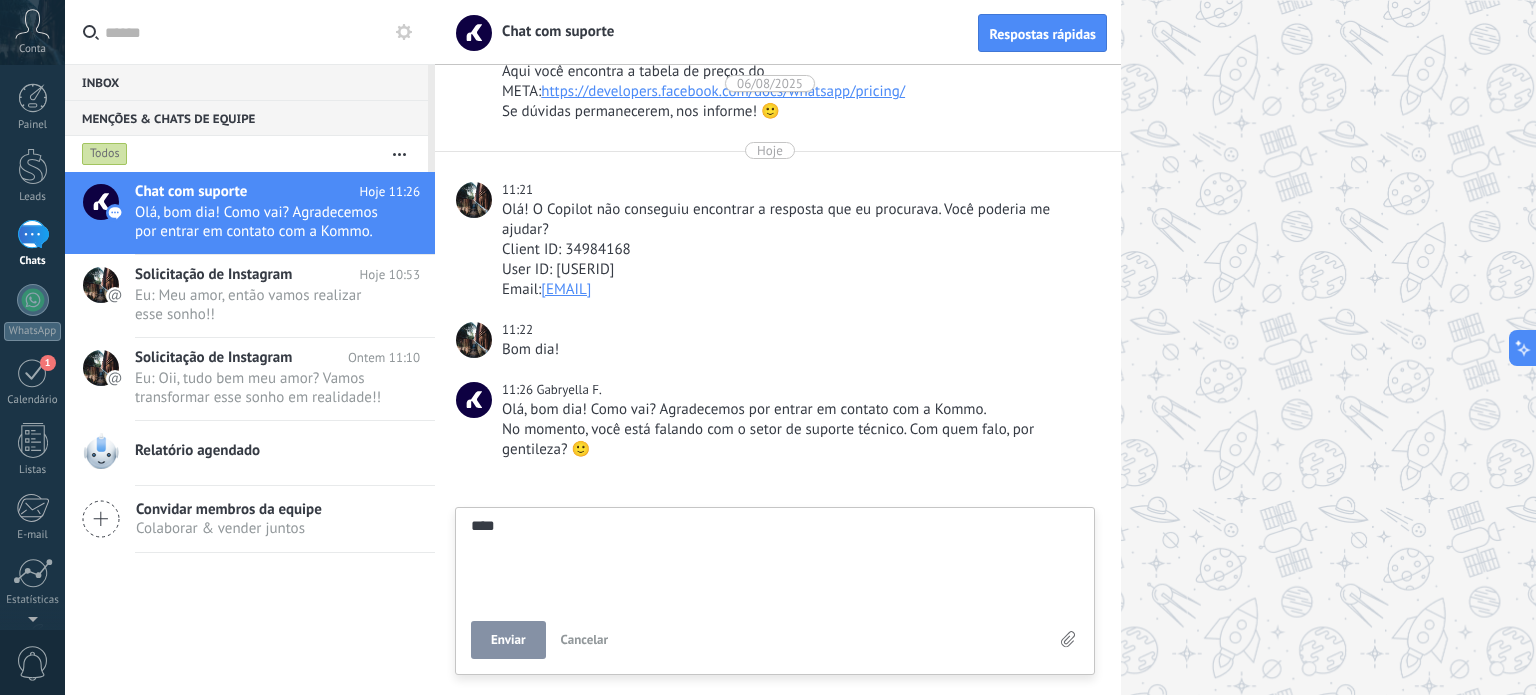 type on "*****" 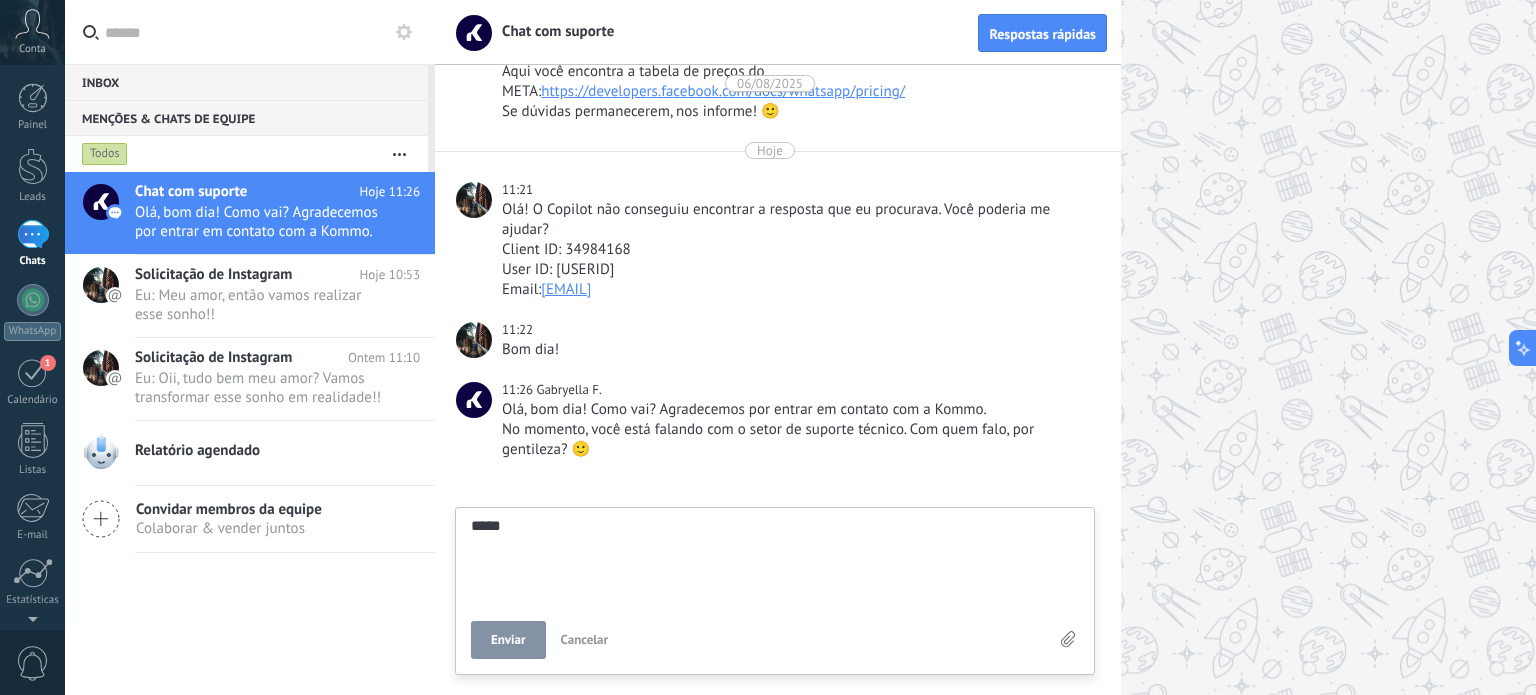 type on "******" 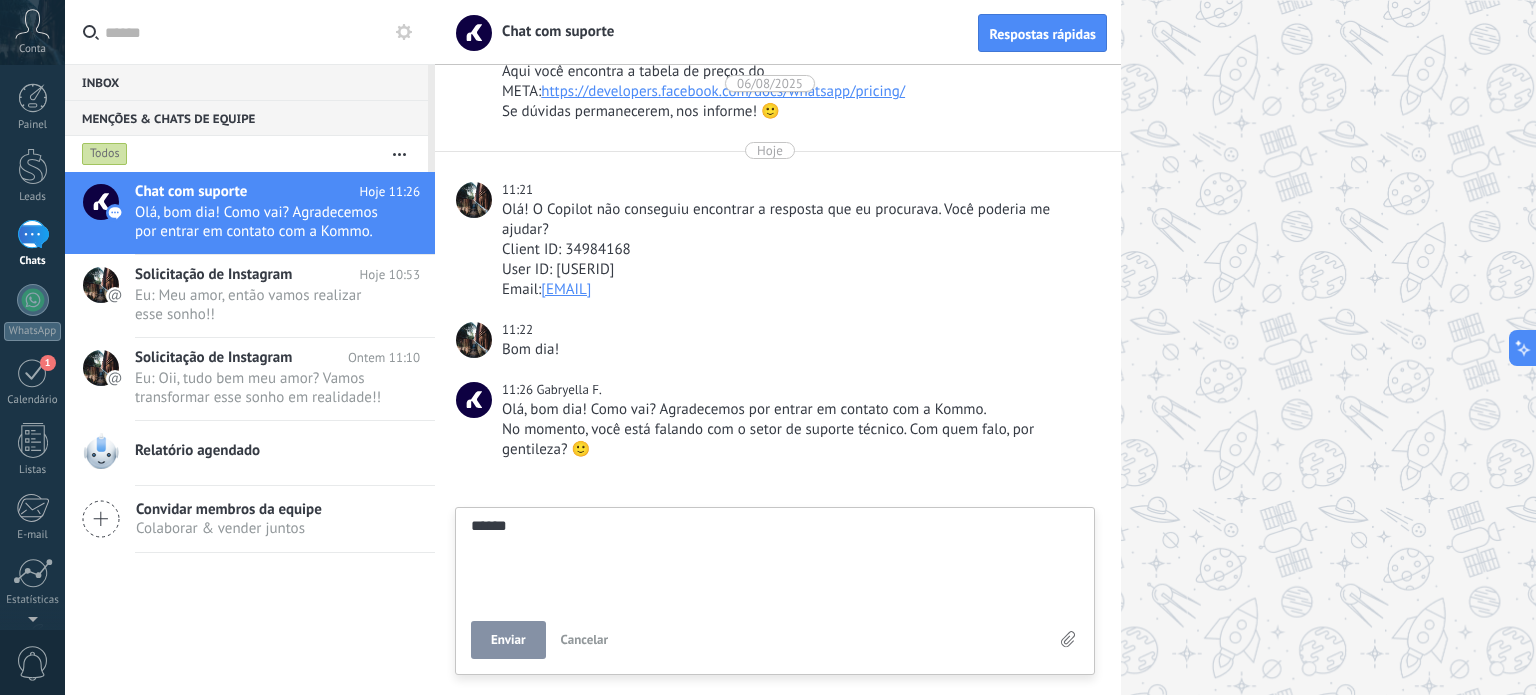 type on "*******" 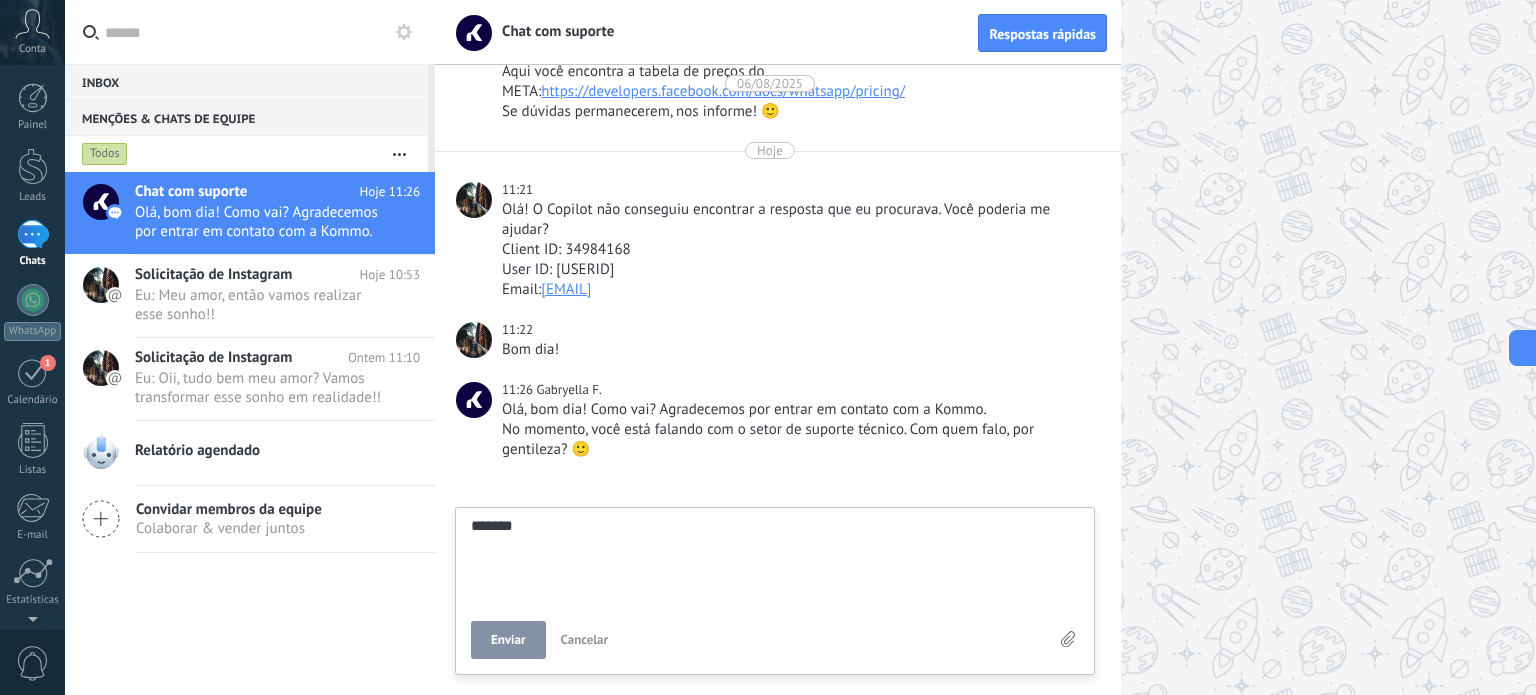 scroll, scrollTop: 19, scrollLeft: 0, axis: vertical 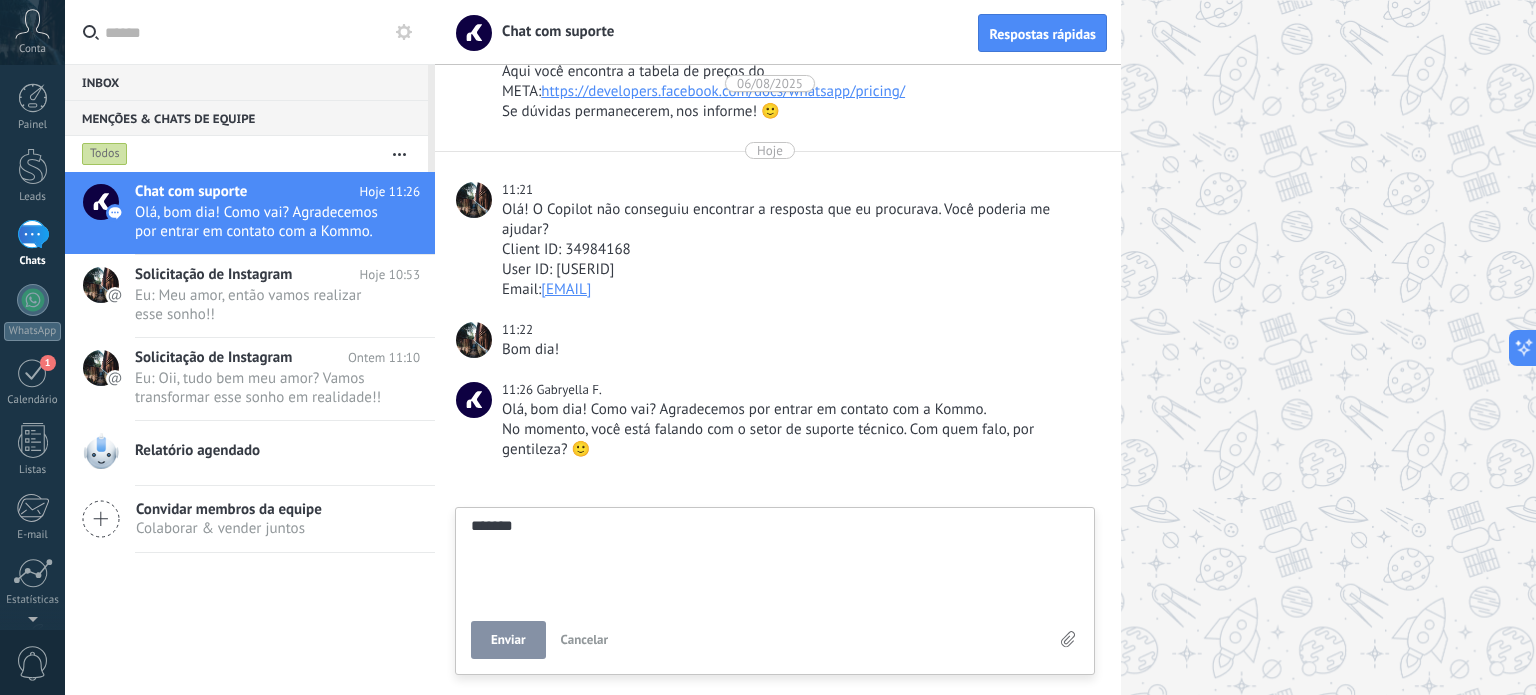 type on "********" 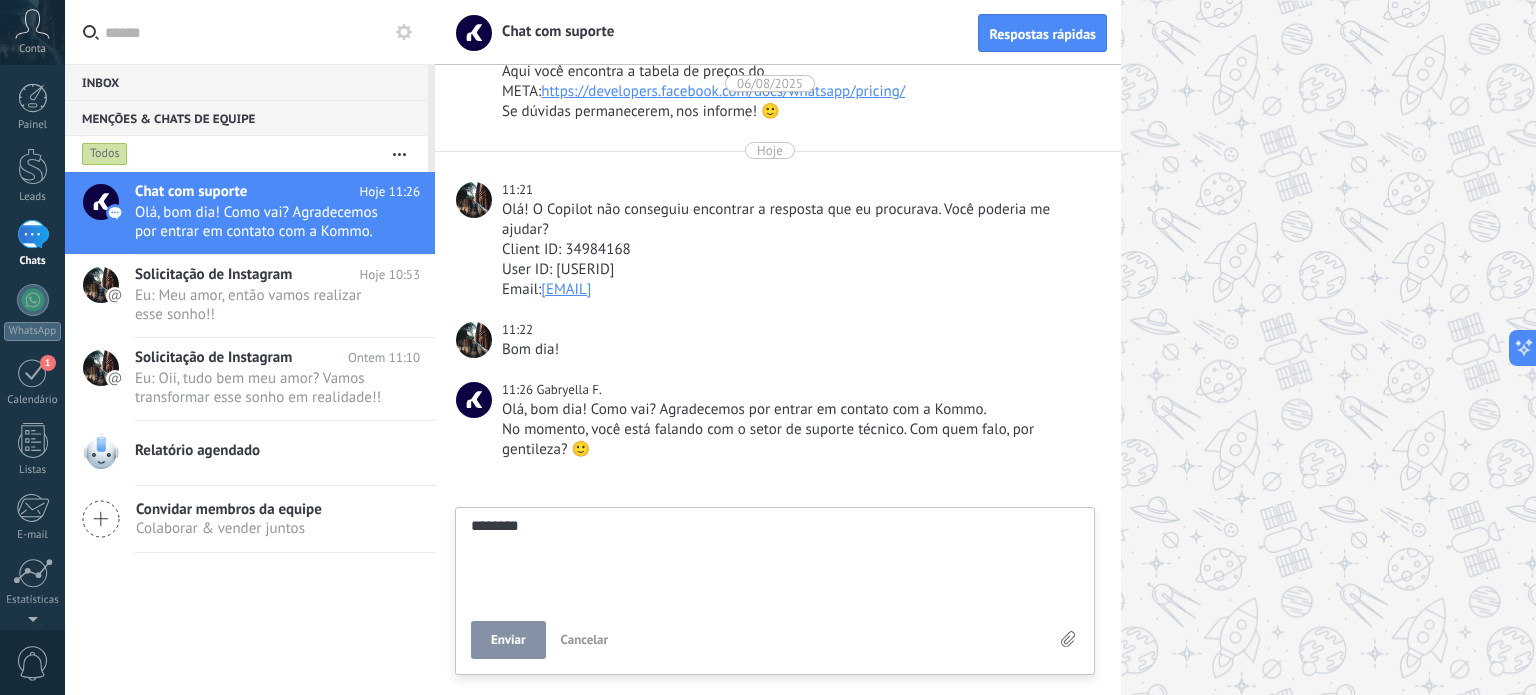 scroll, scrollTop: 19, scrollLeft: 0, axis: vertical 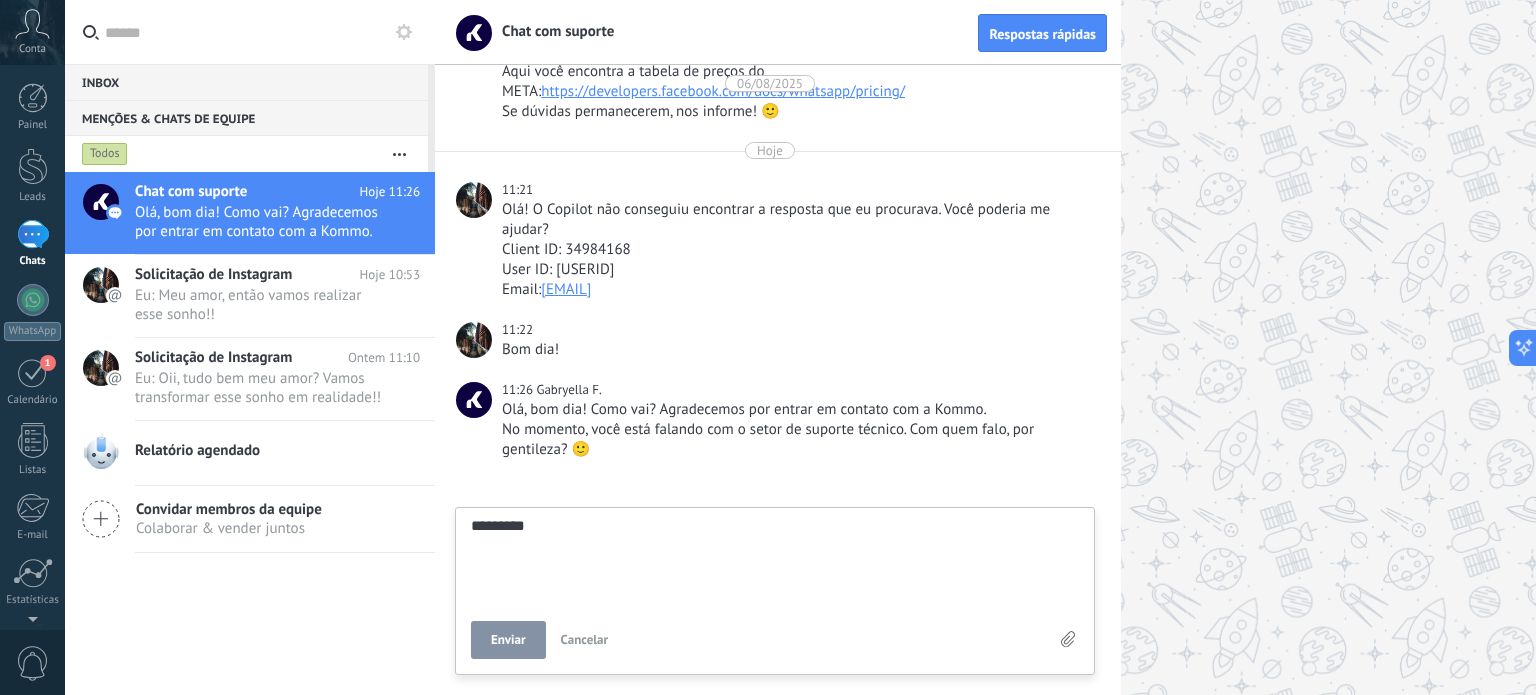 type on "**********" 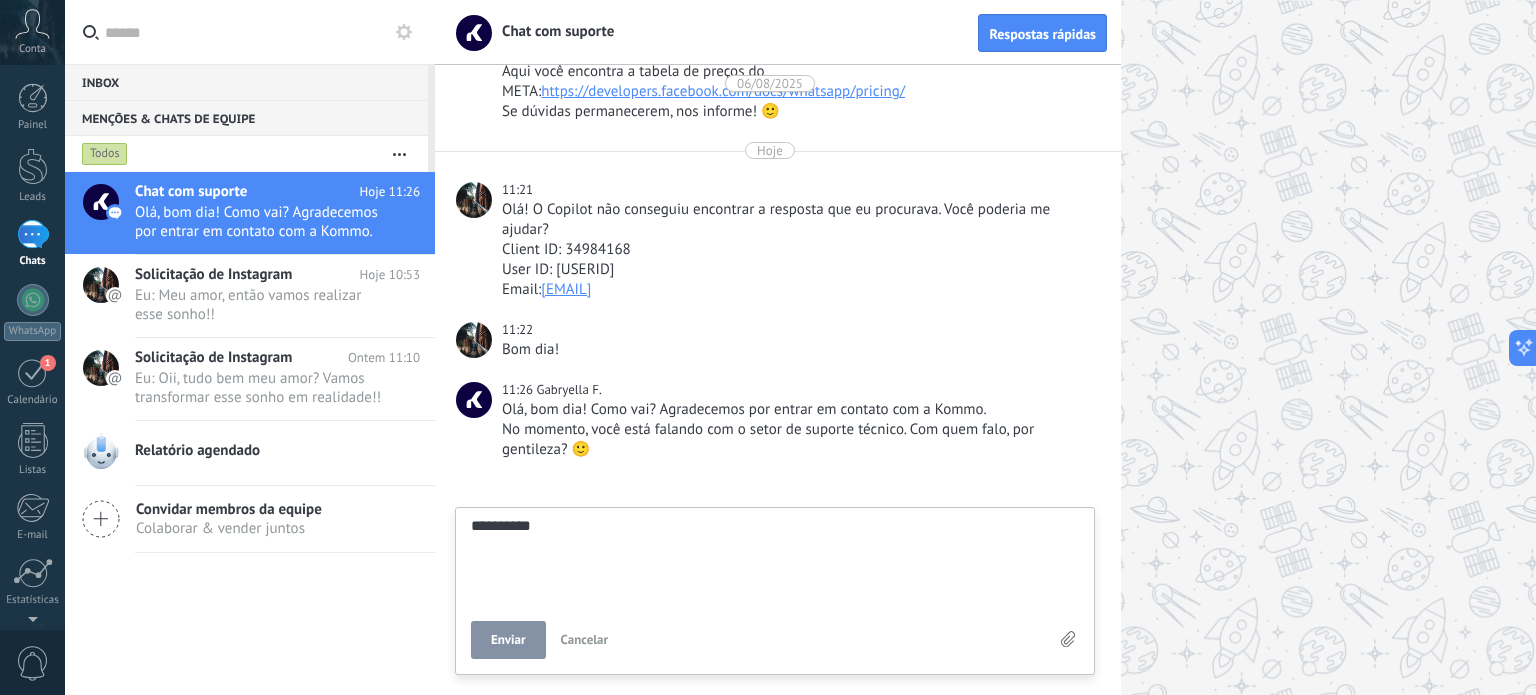 type on "**********" 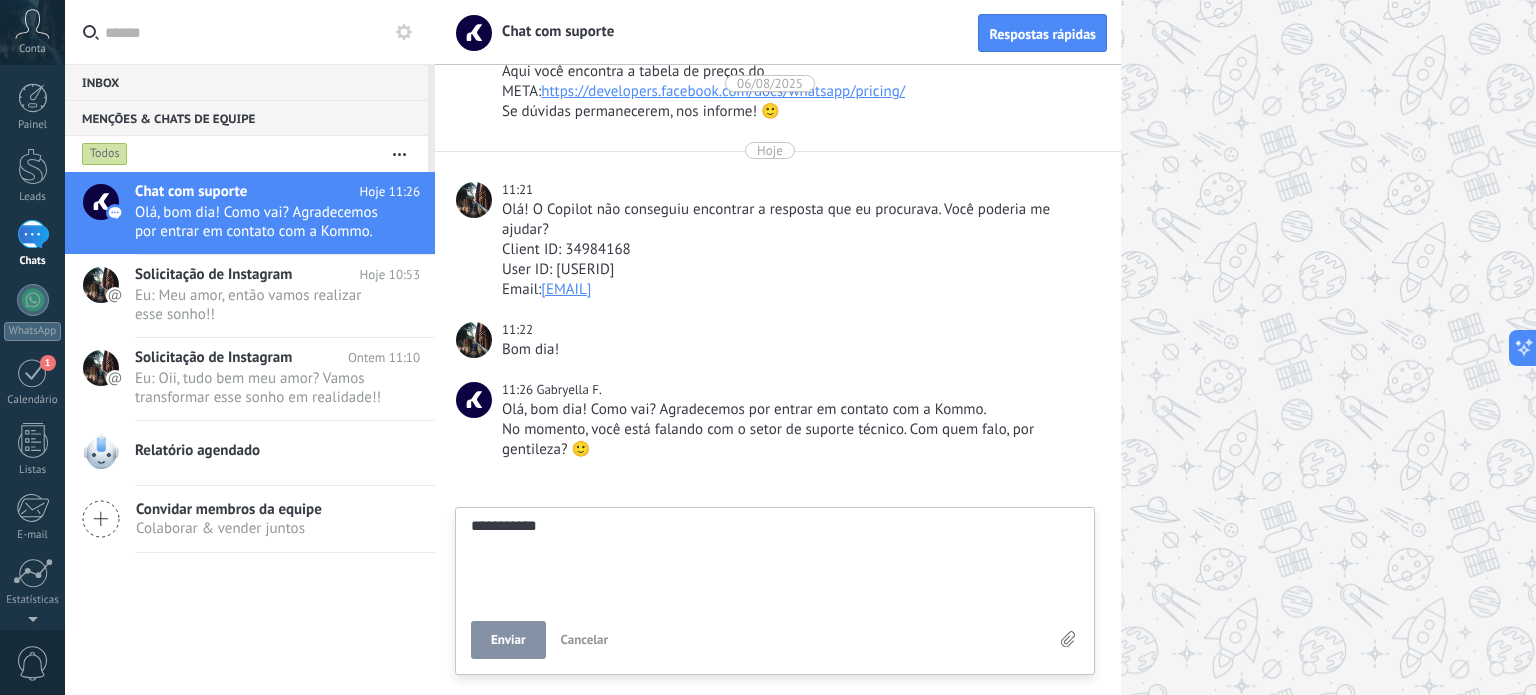 type on "**********" 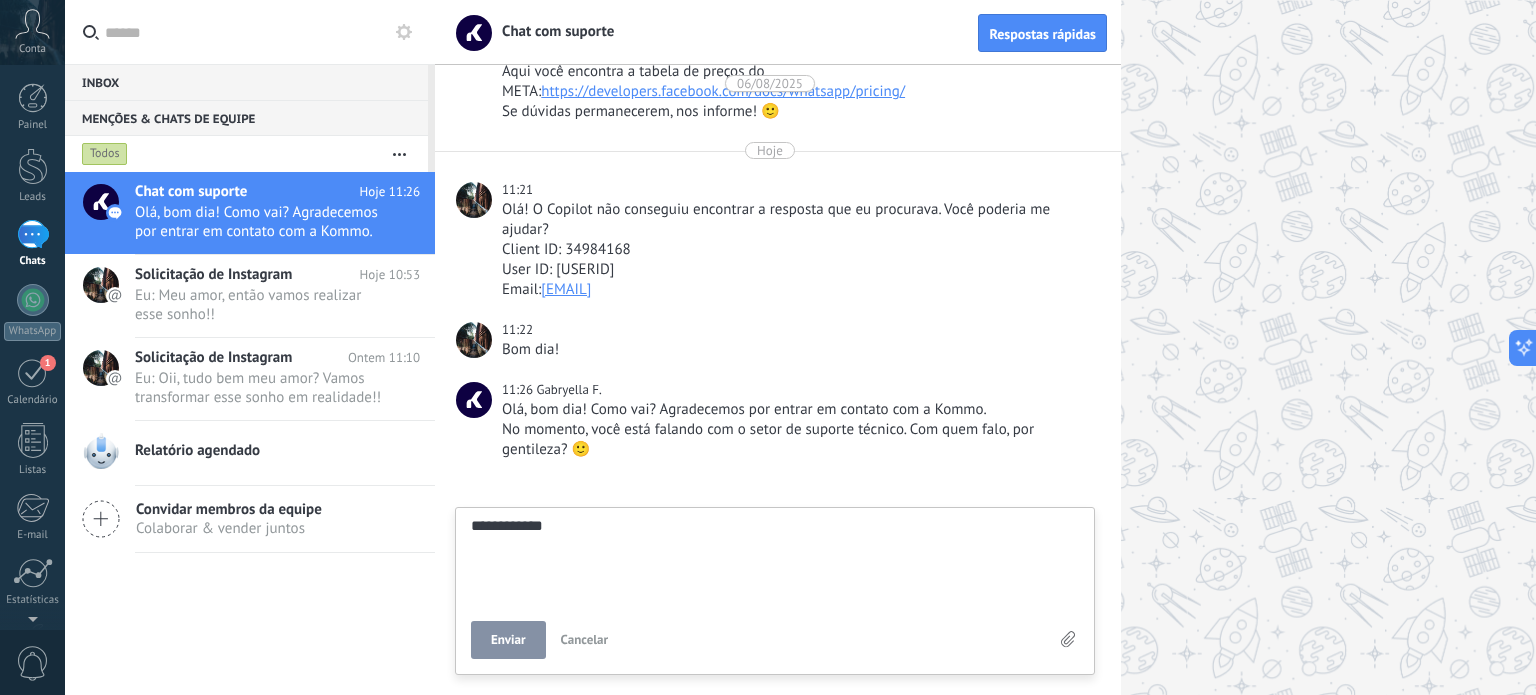 type on "**********" 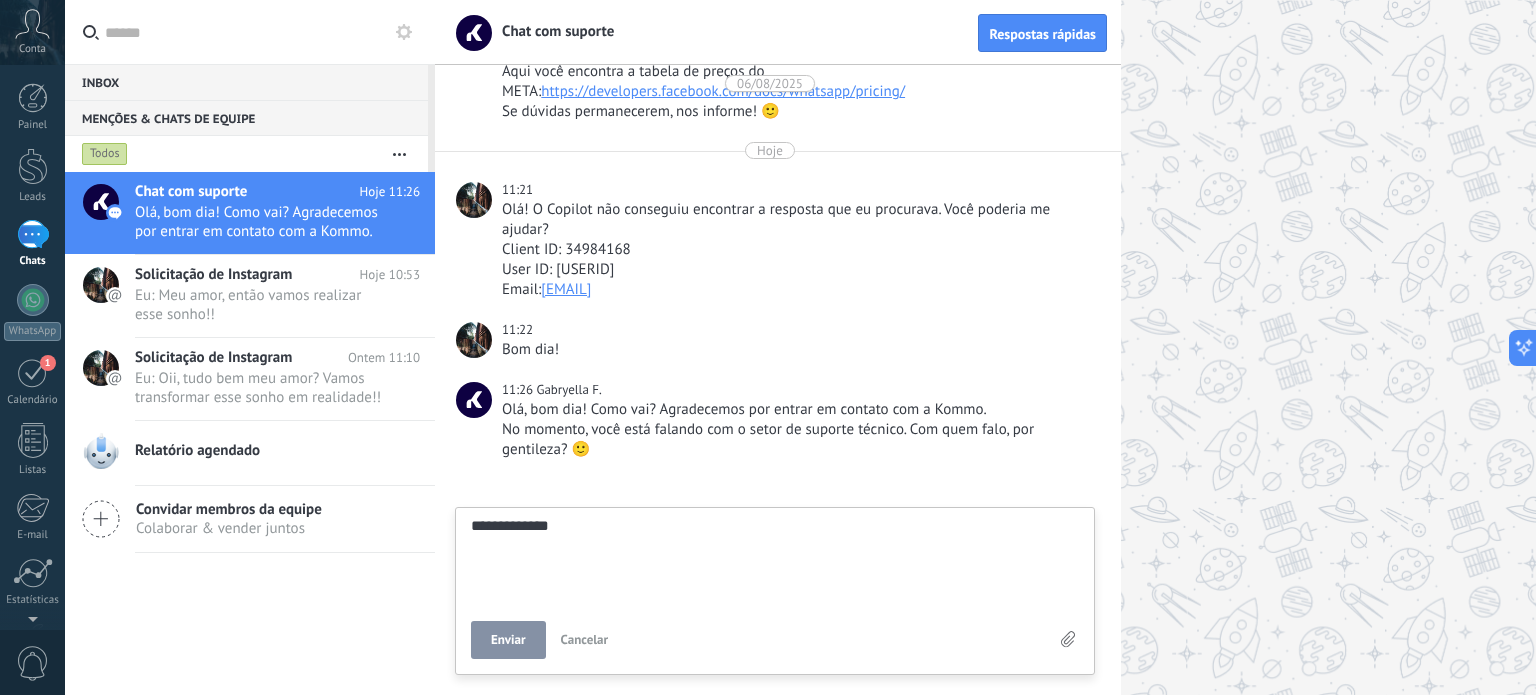 type on "**********" 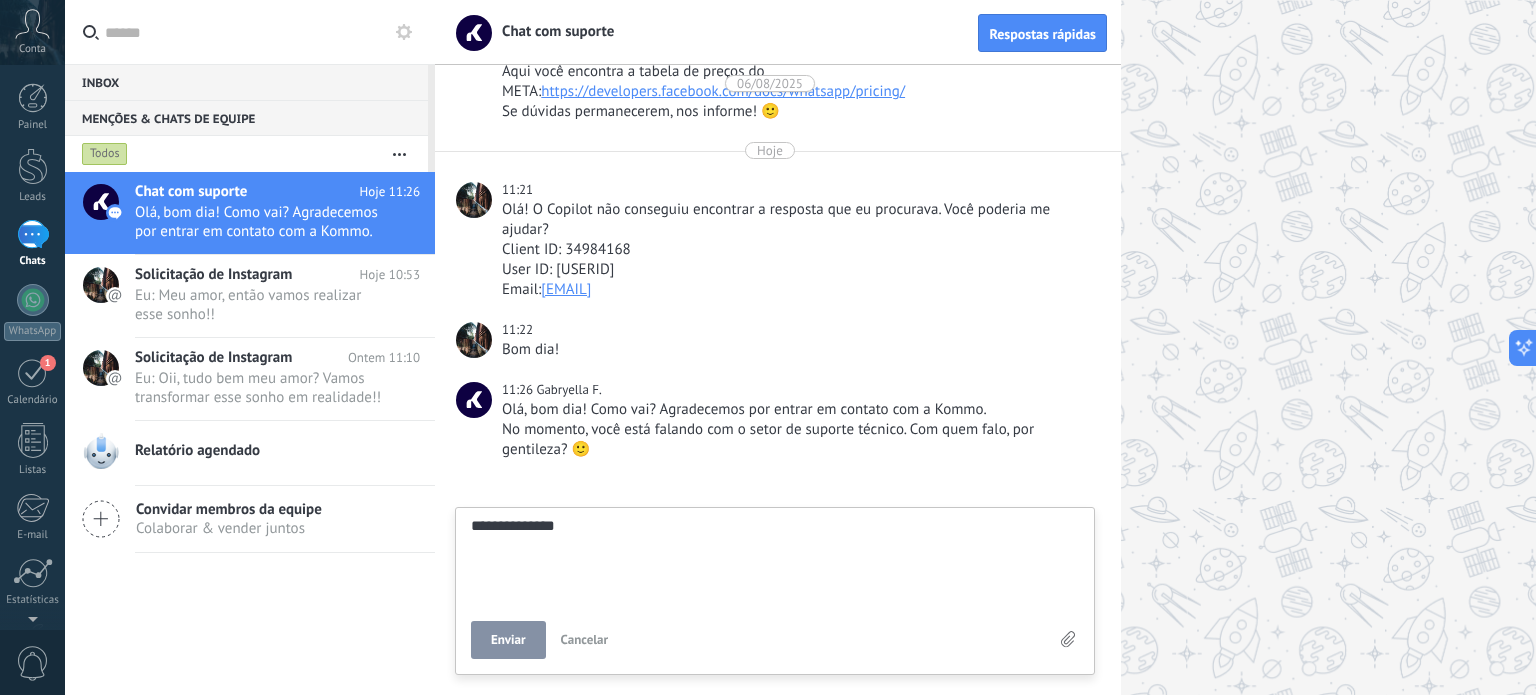 type on "**********" 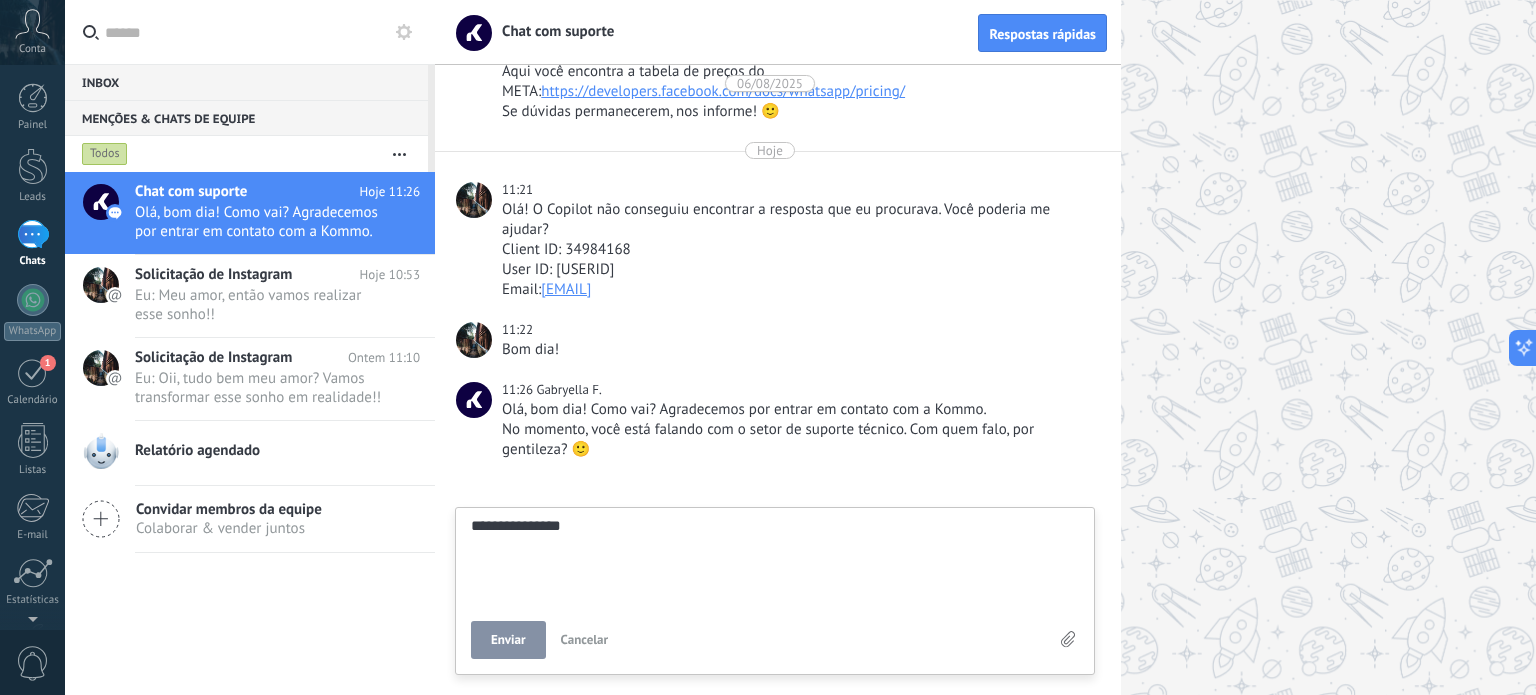 type on "**********" 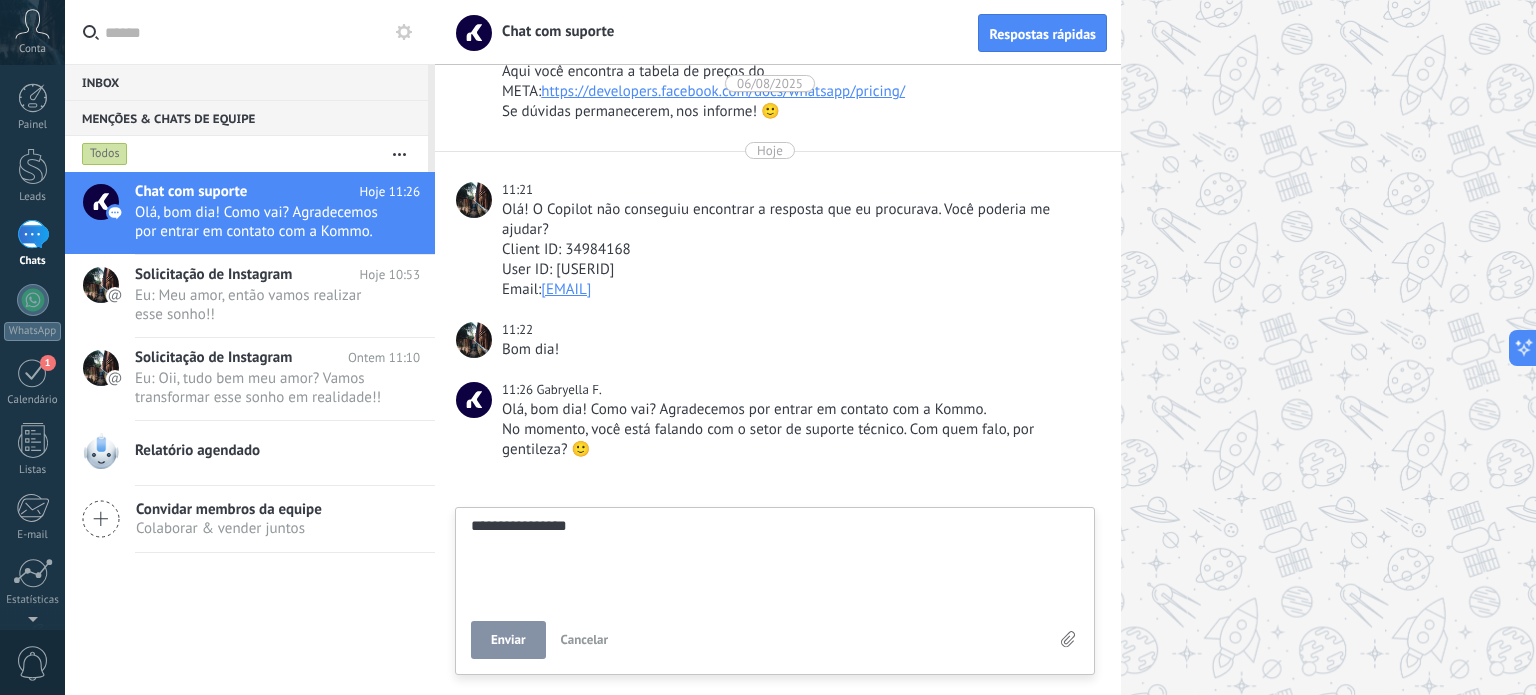 type on "**********" 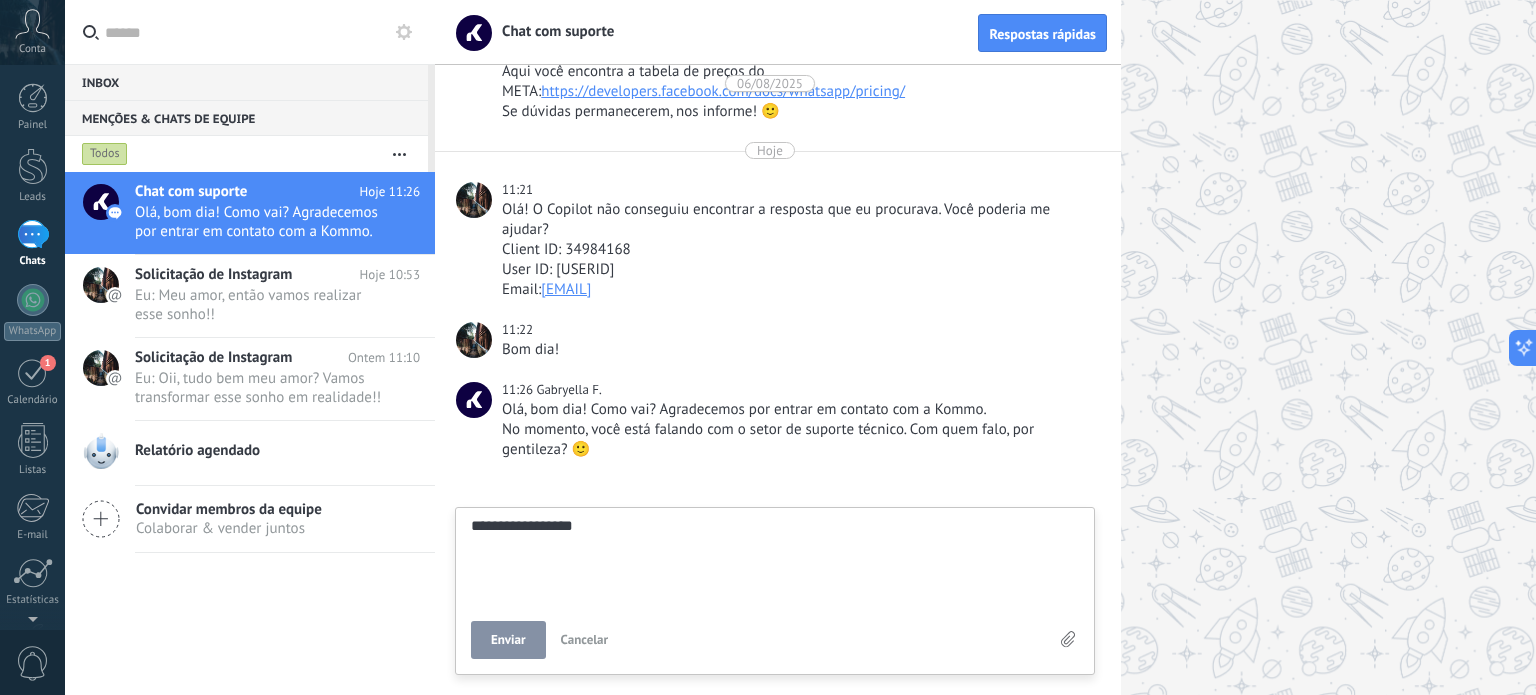 type on "**********" 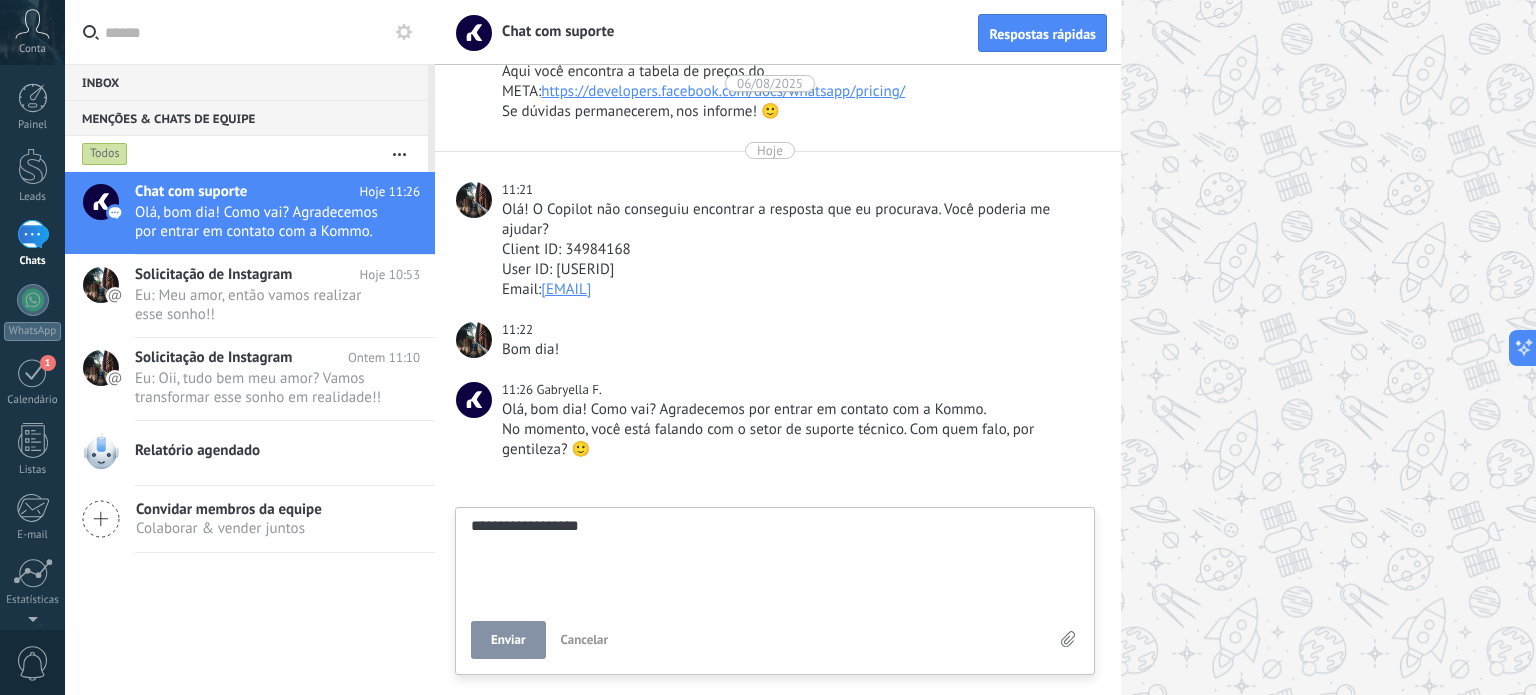 type on "**********" 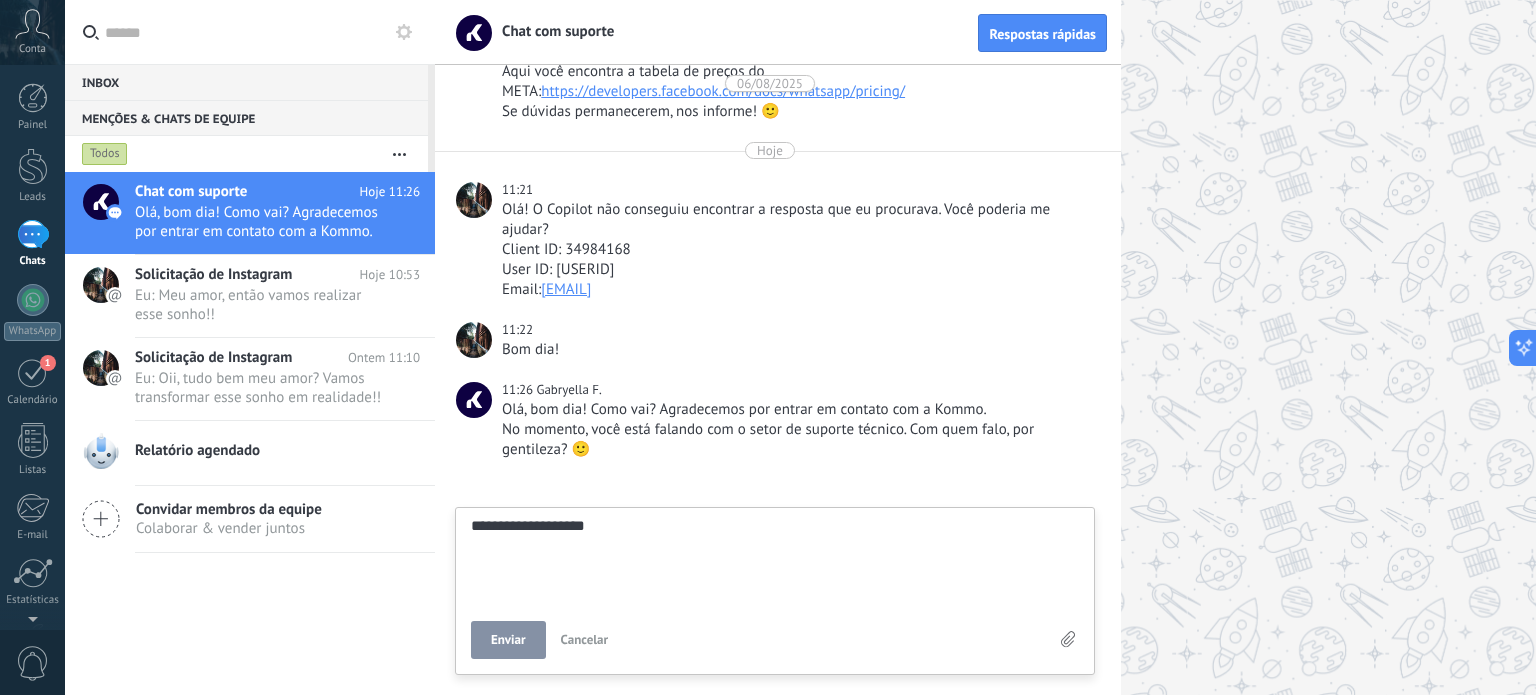 type on "**********" 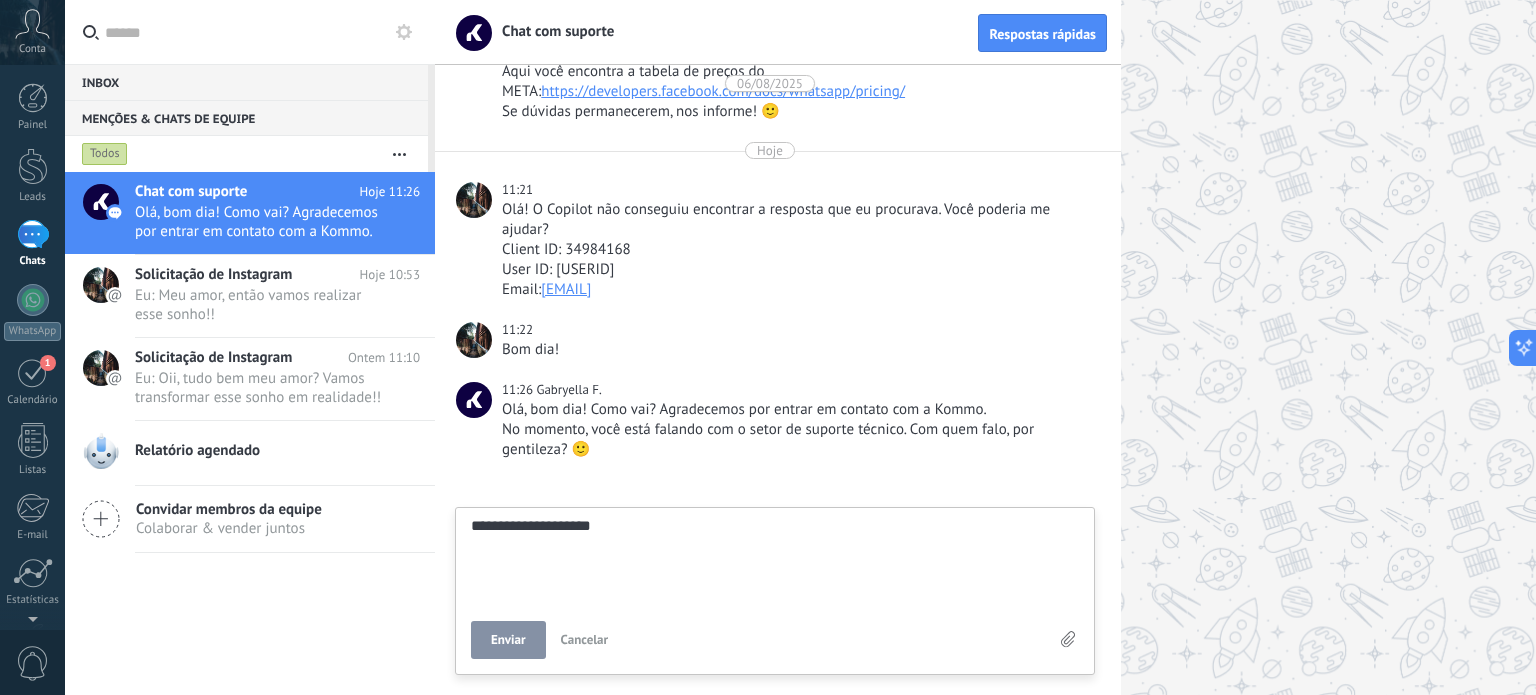 type on "**********" 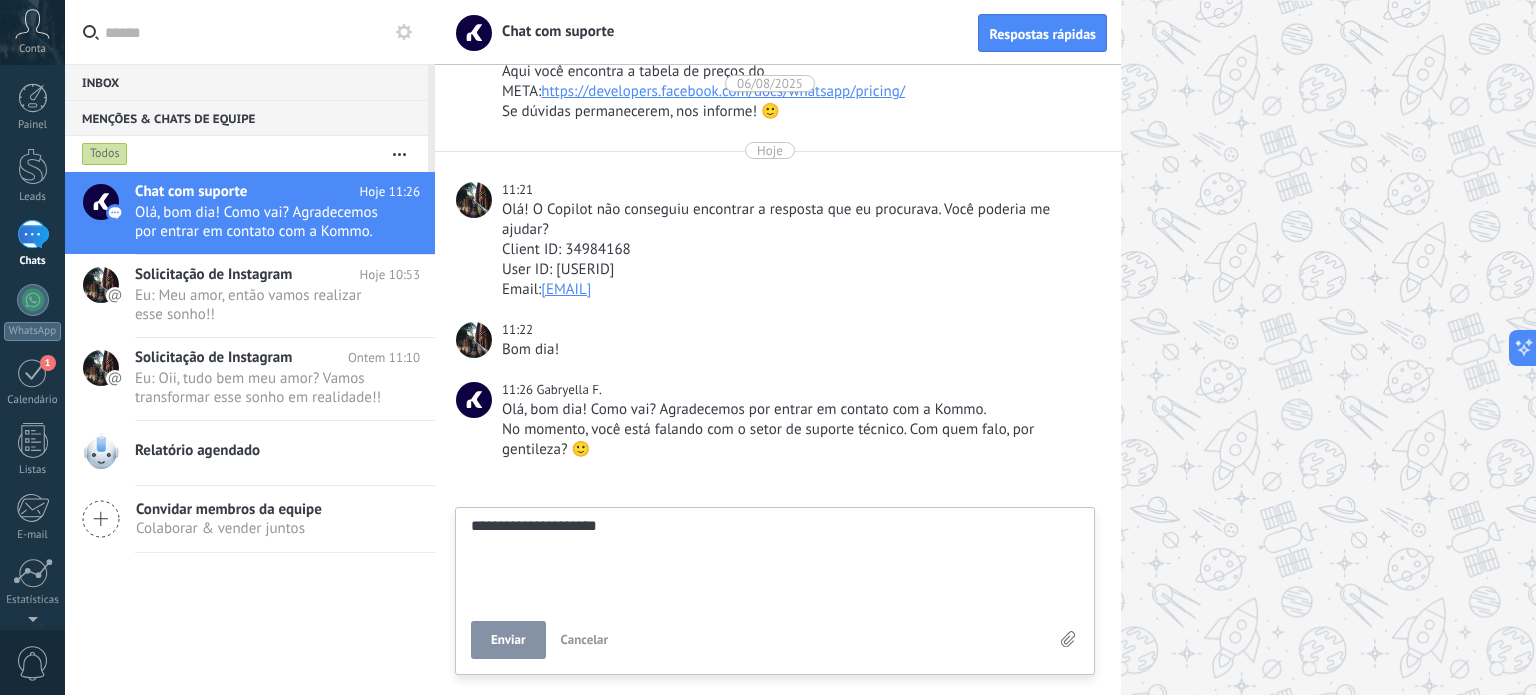 type on "**********" 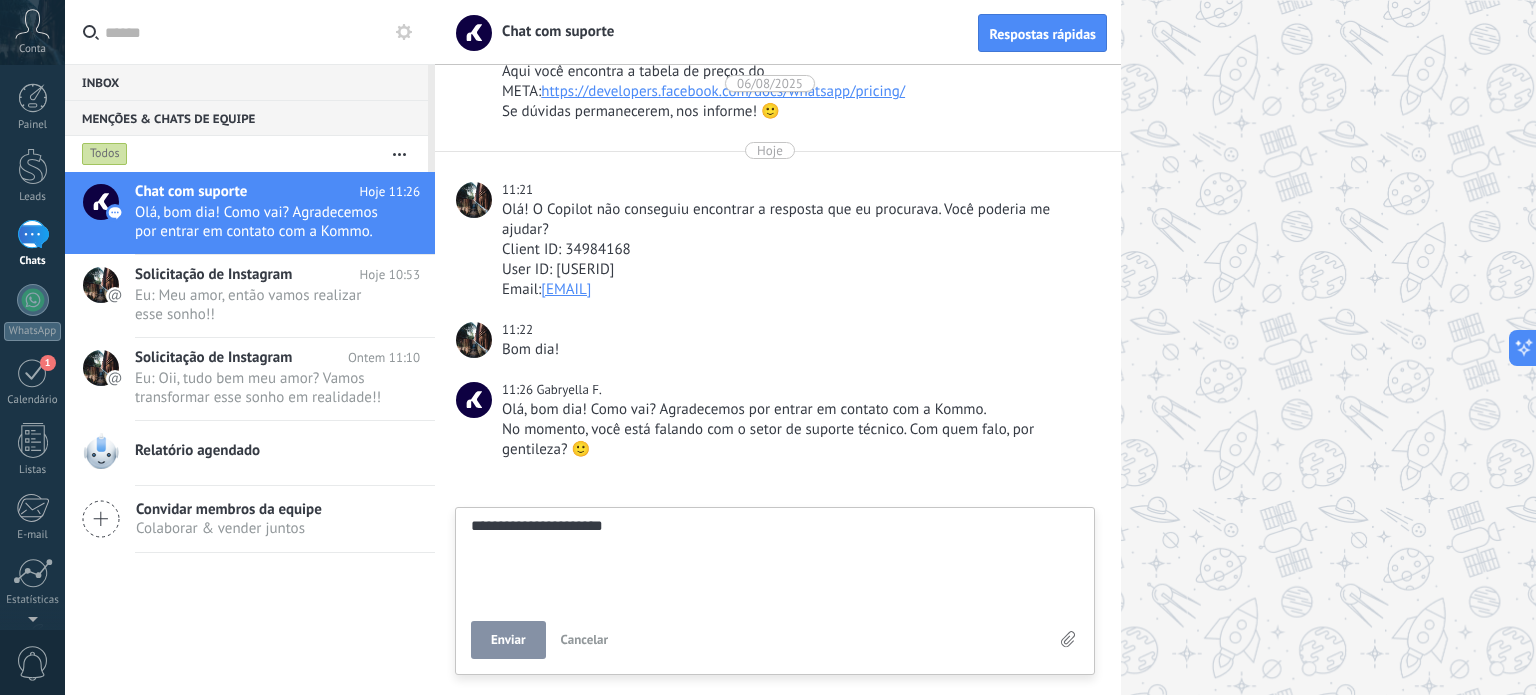 type on "**********" 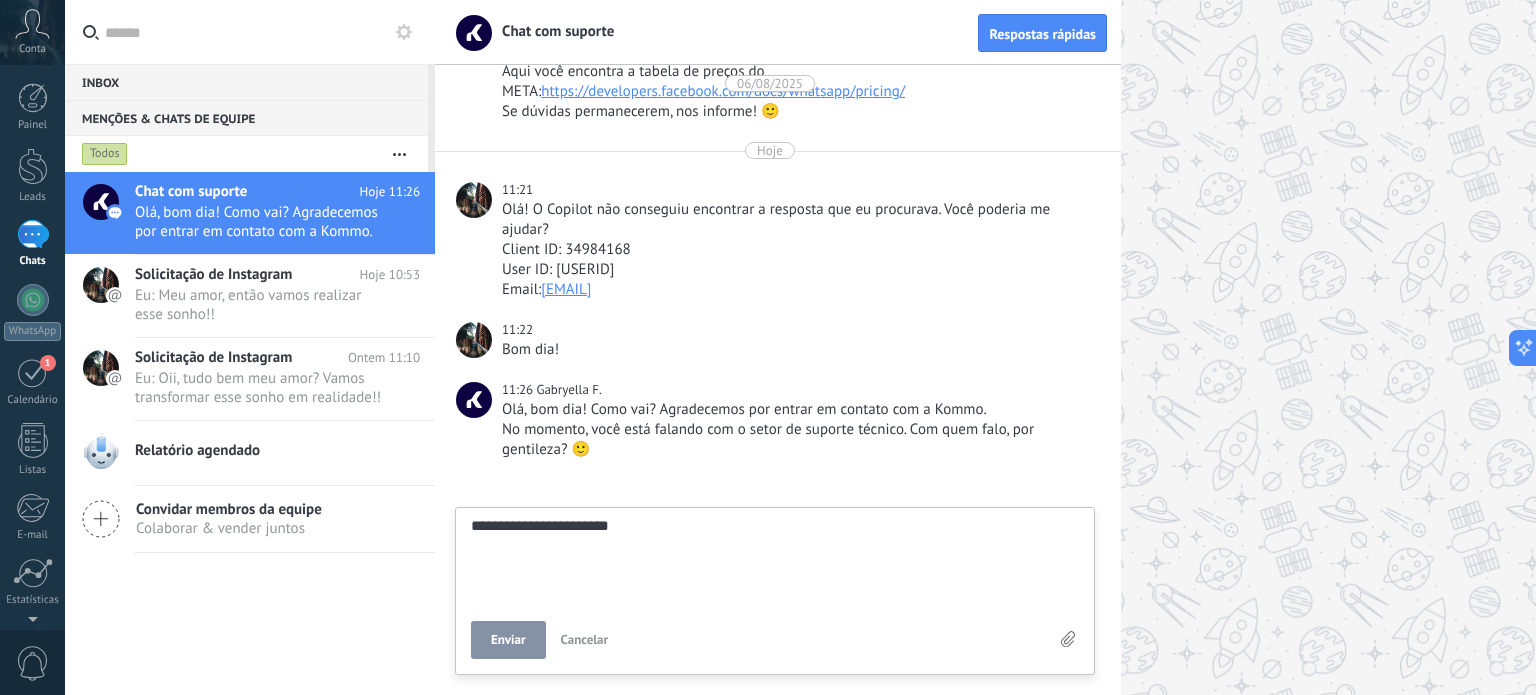 type on "**********" 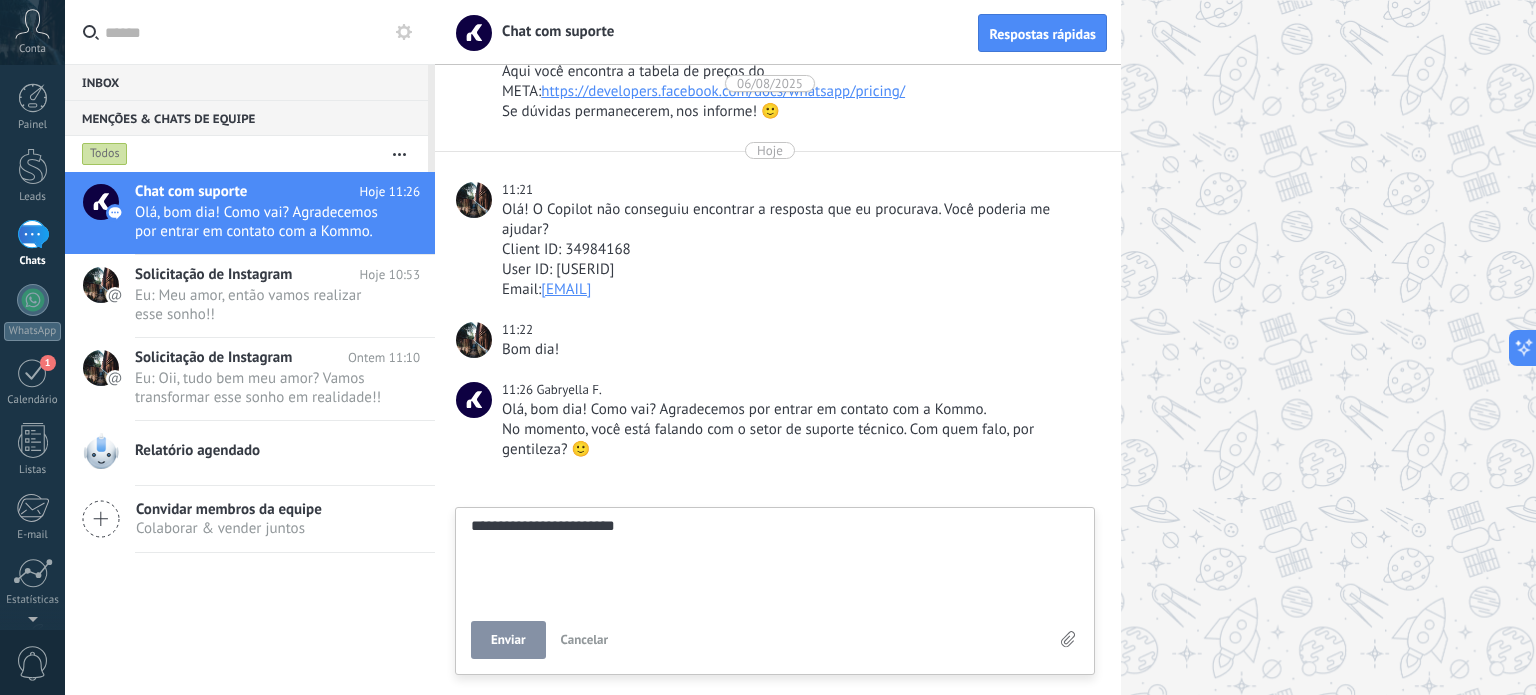 type on "**********" 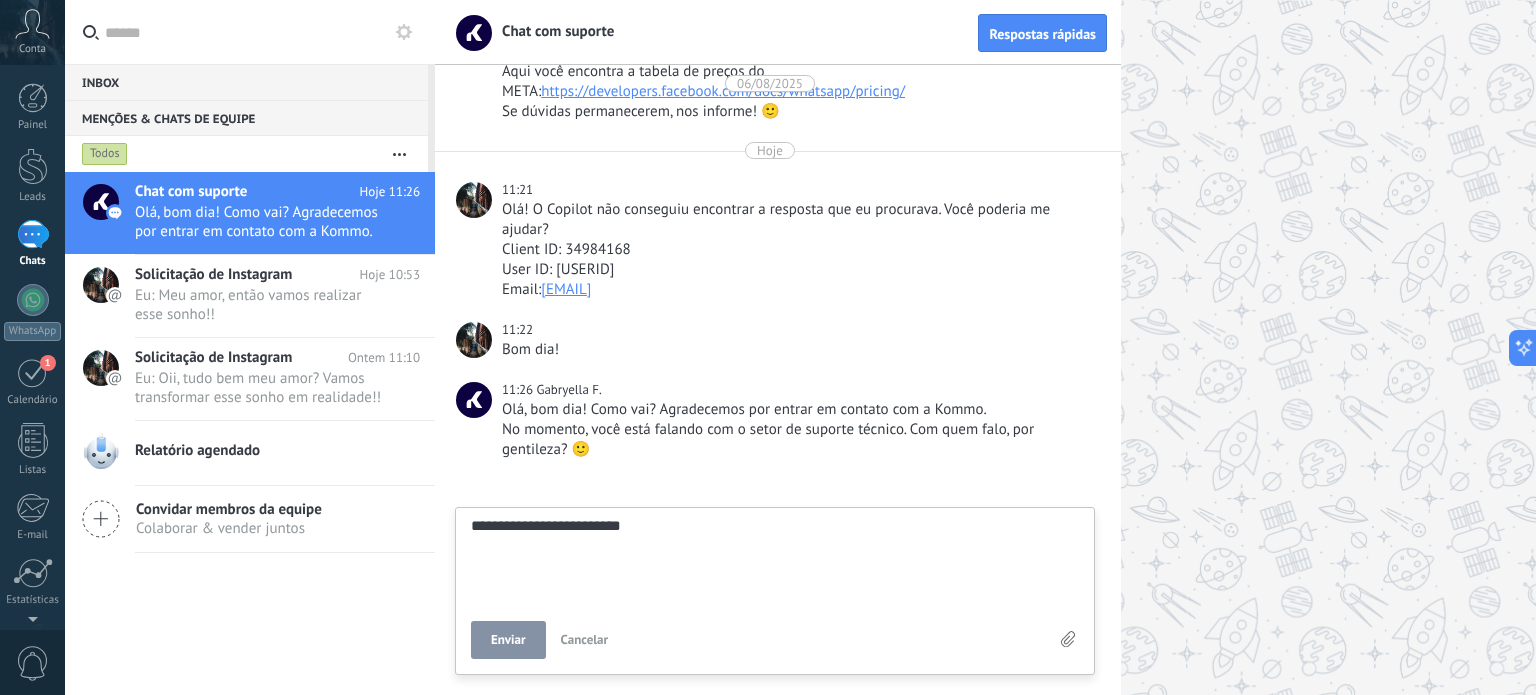 type on "**********" 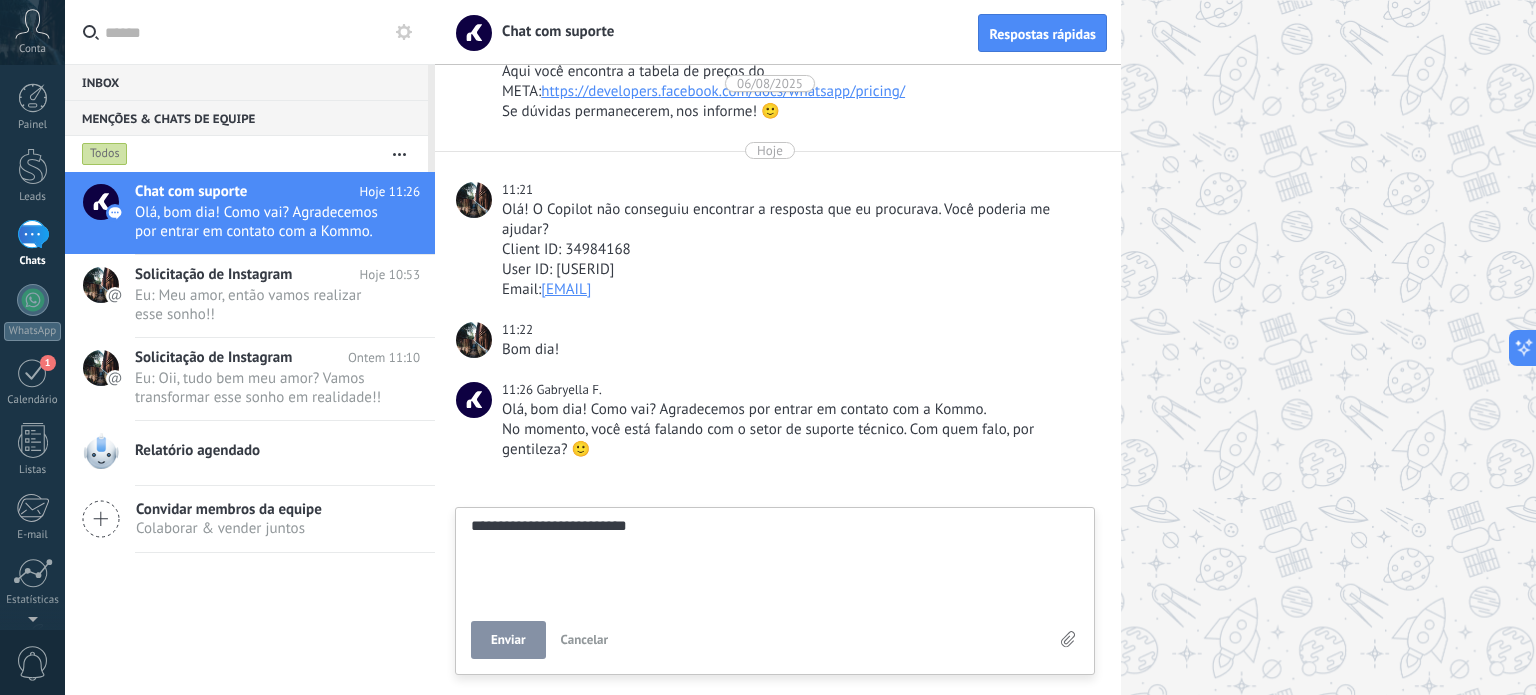 type on "**********" 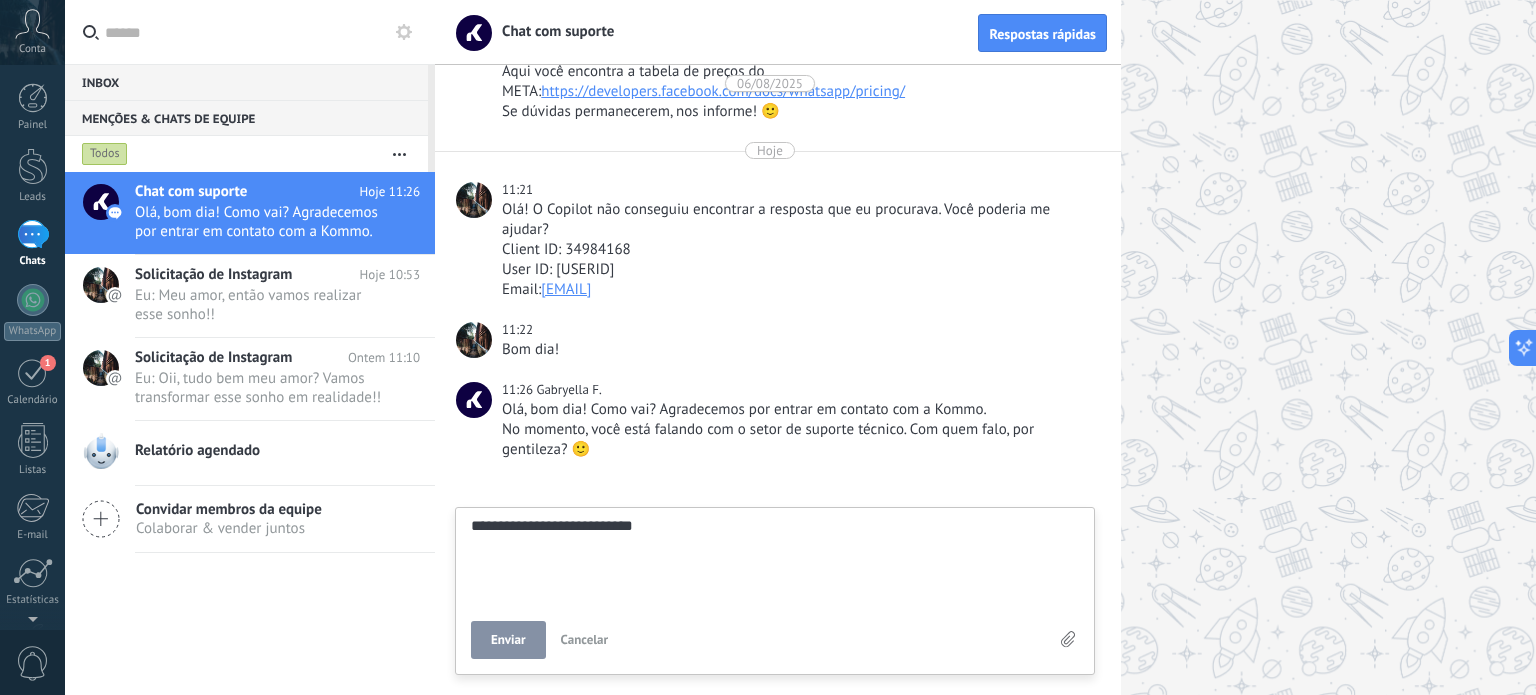 type on "**********" 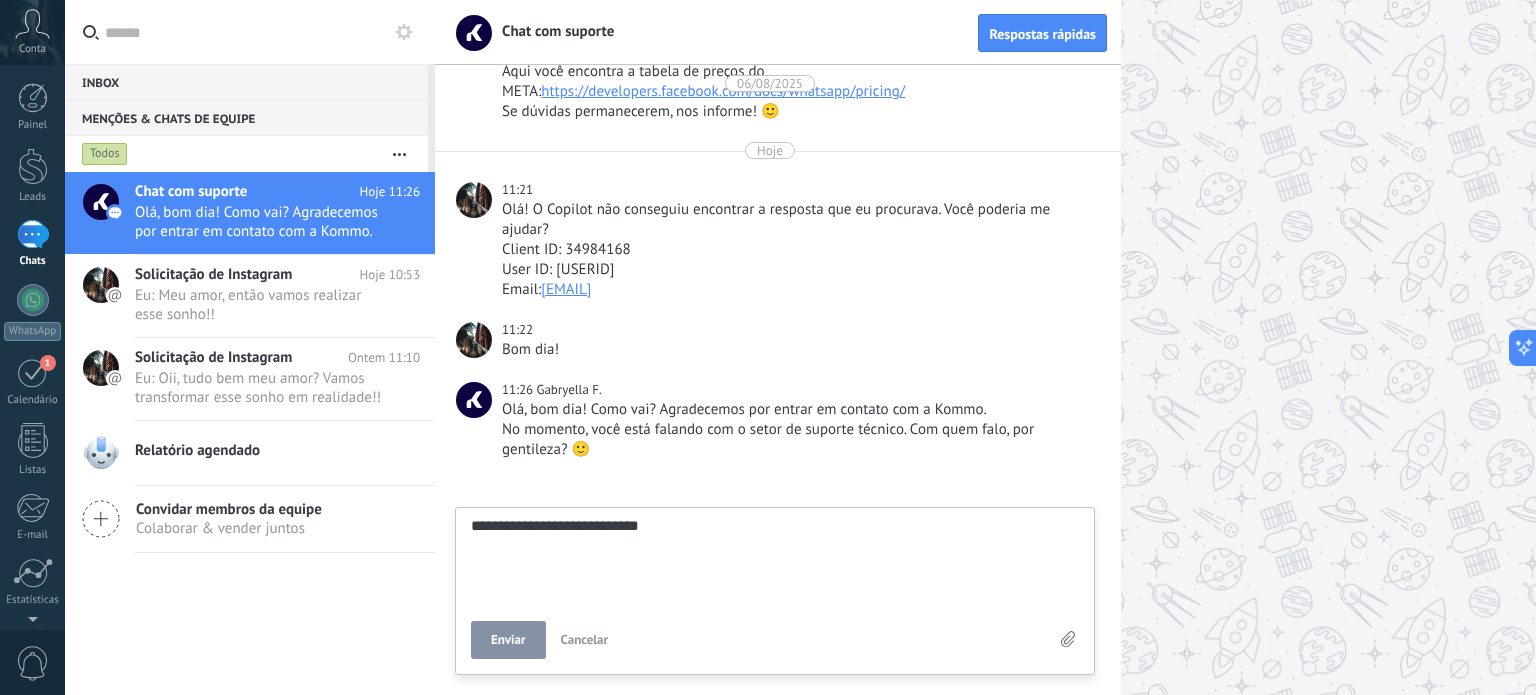 type on "**********" 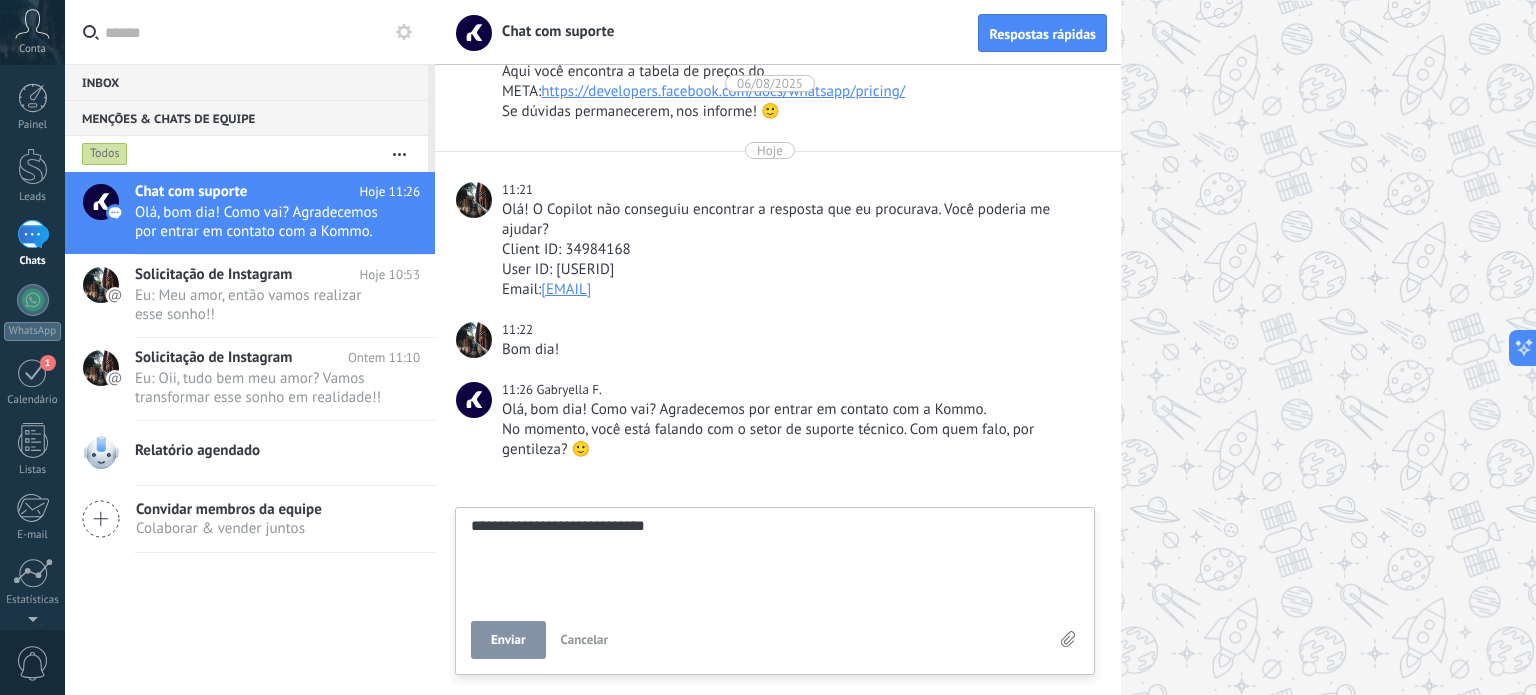 type on "**********" 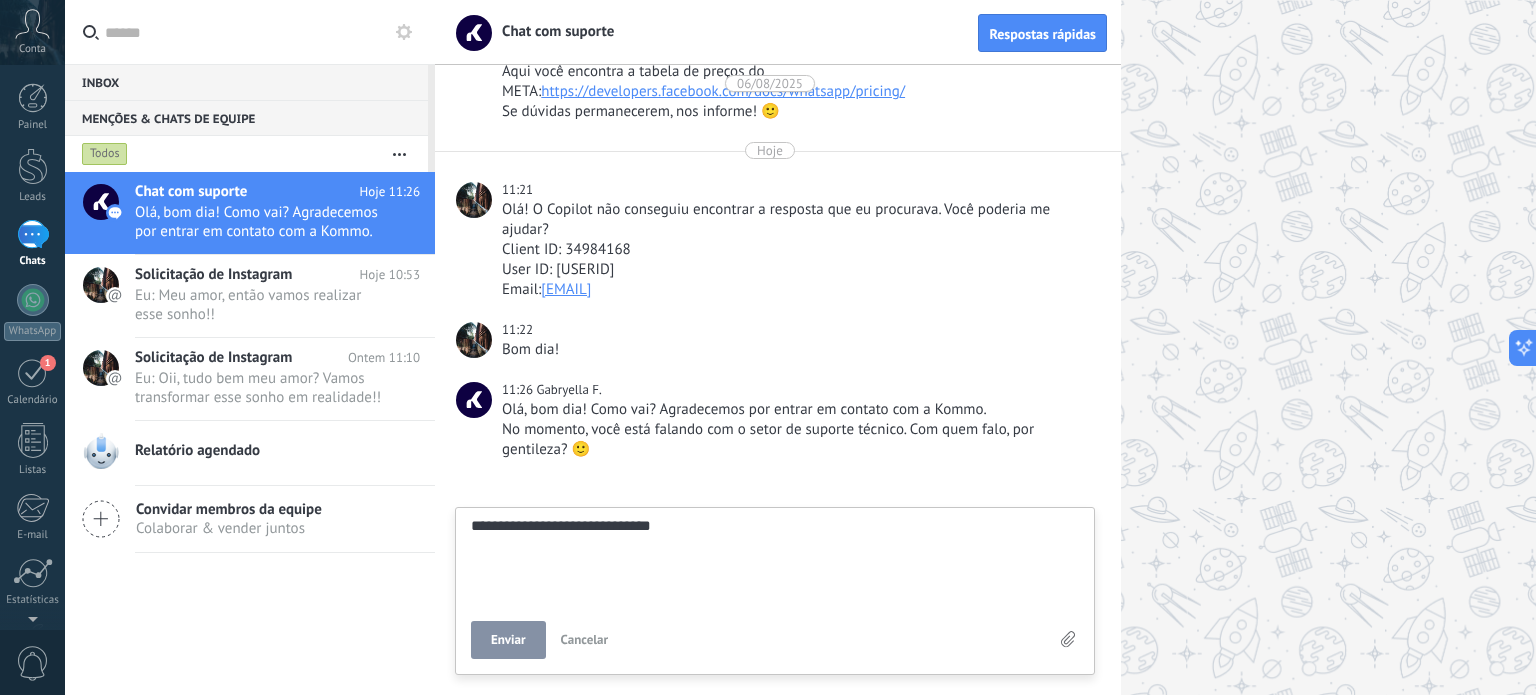 scroll, scrollTop: 38, scrollLeft: 0, axis: vertical 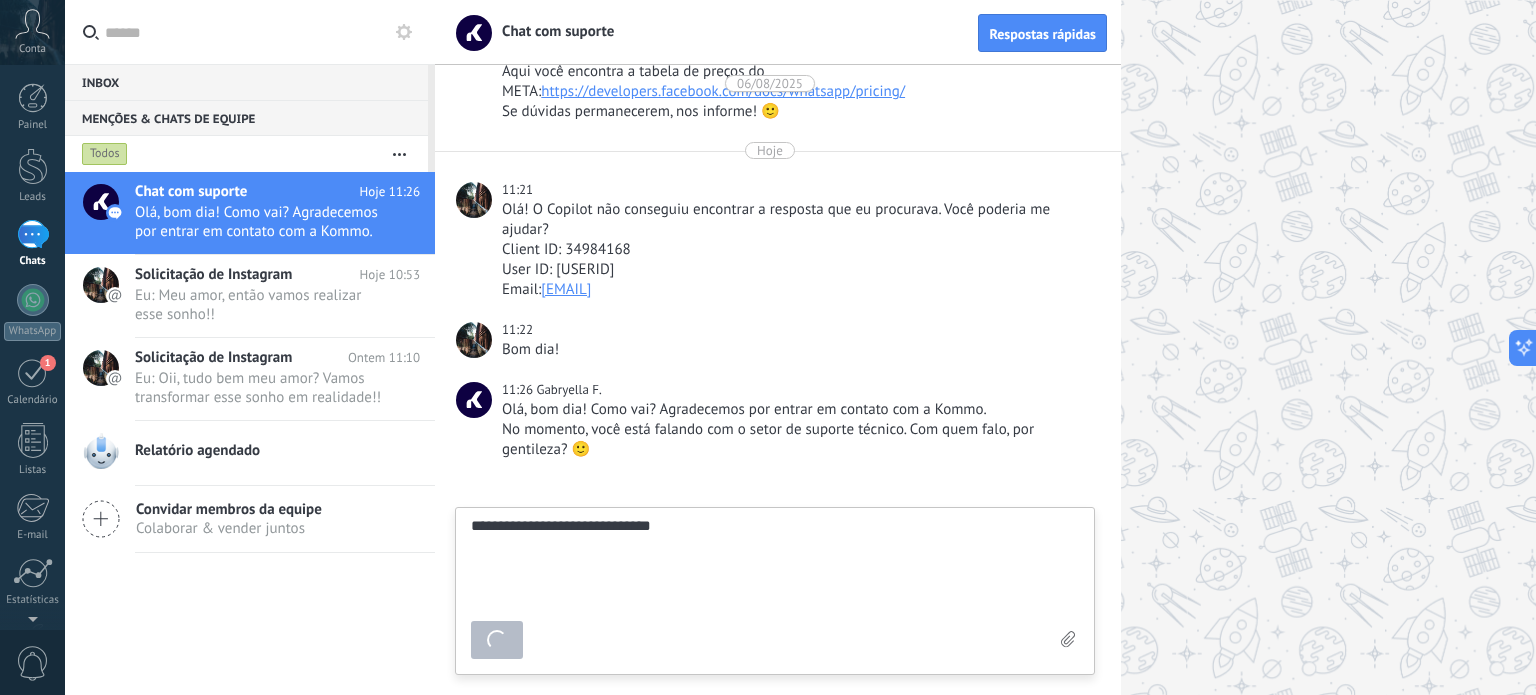 type on "********" 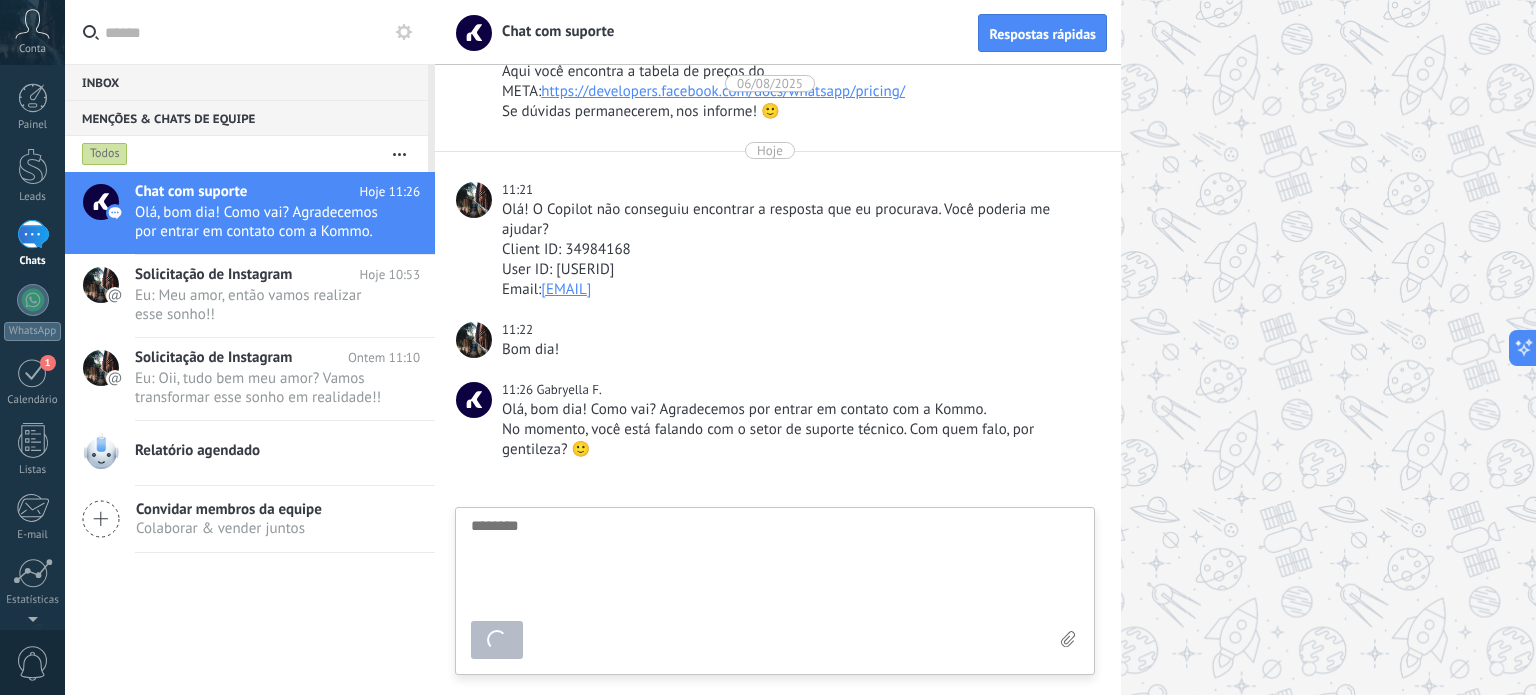 scroll, scrollTop: 1471, scrollLeft: 0, axis: vertical 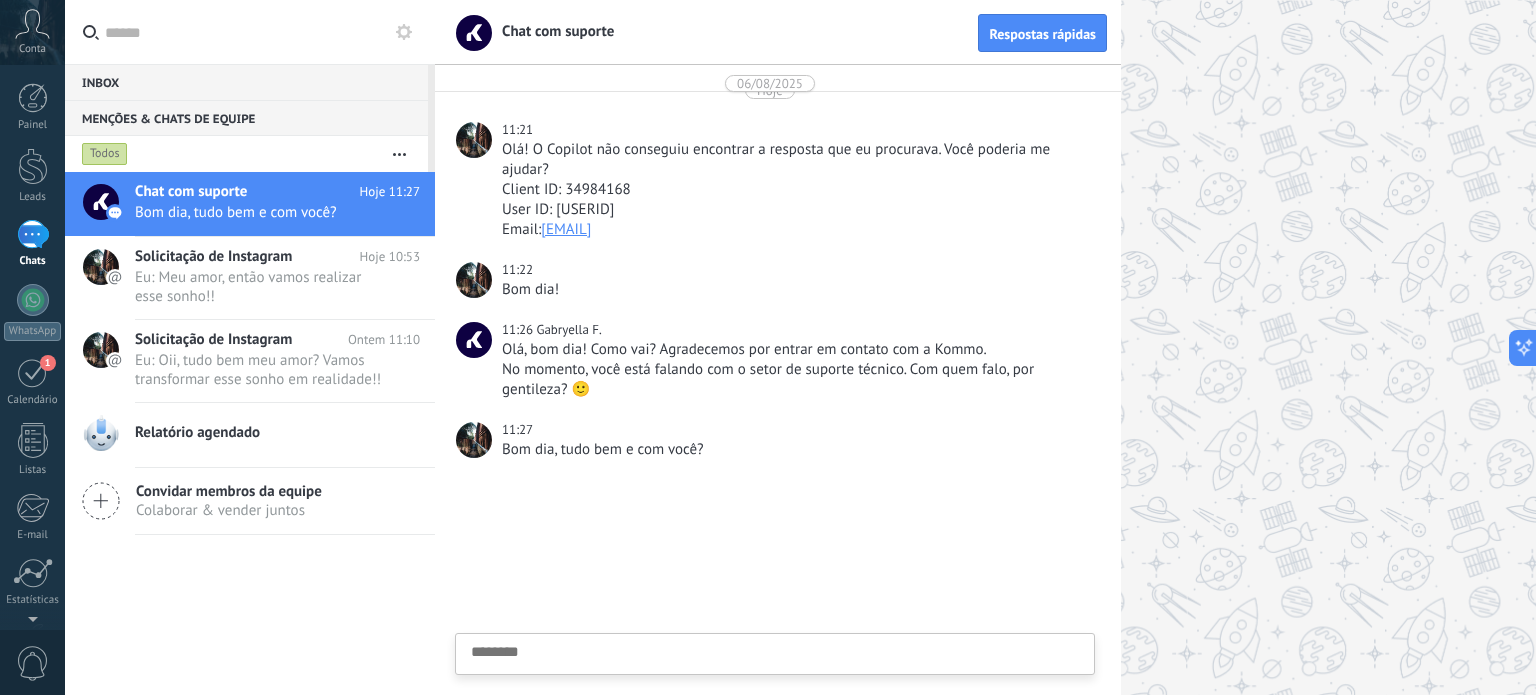 click at bounding box center [775, 685] 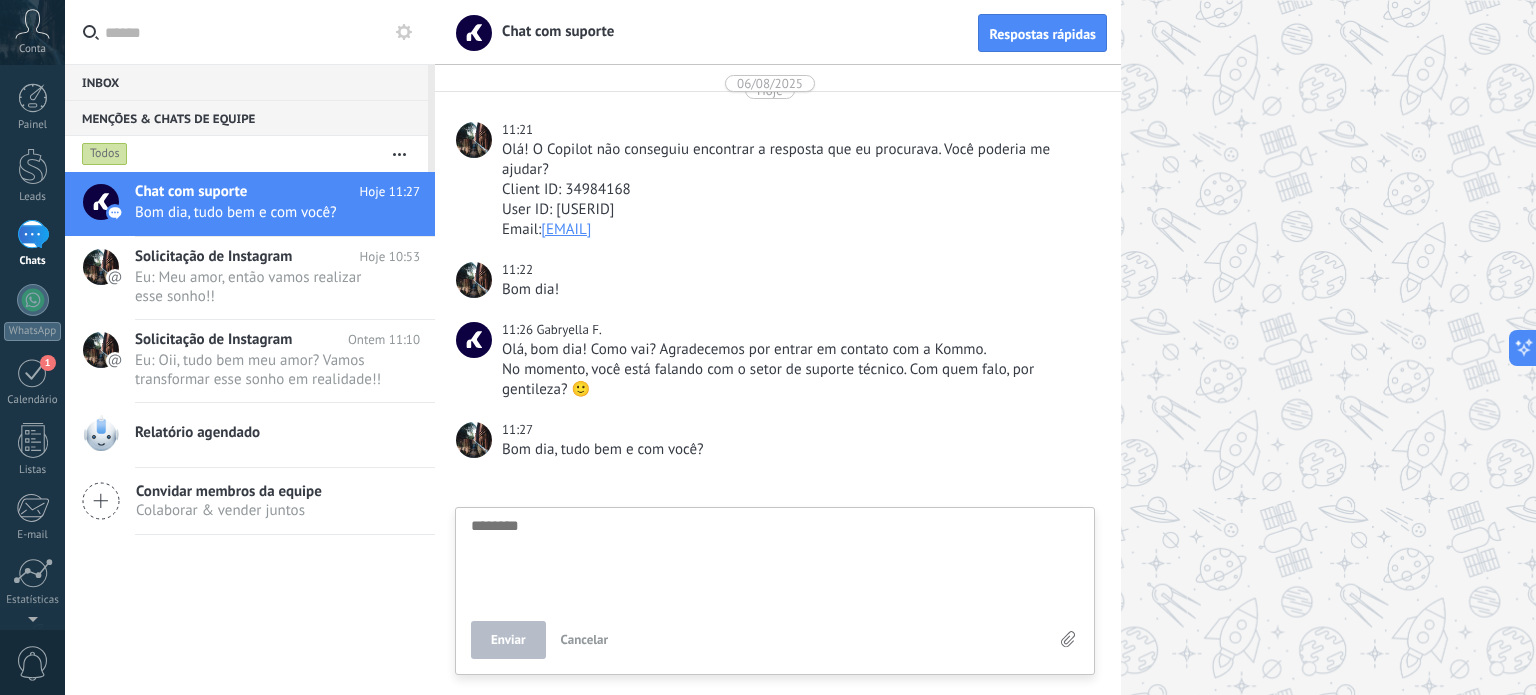 type on "*" 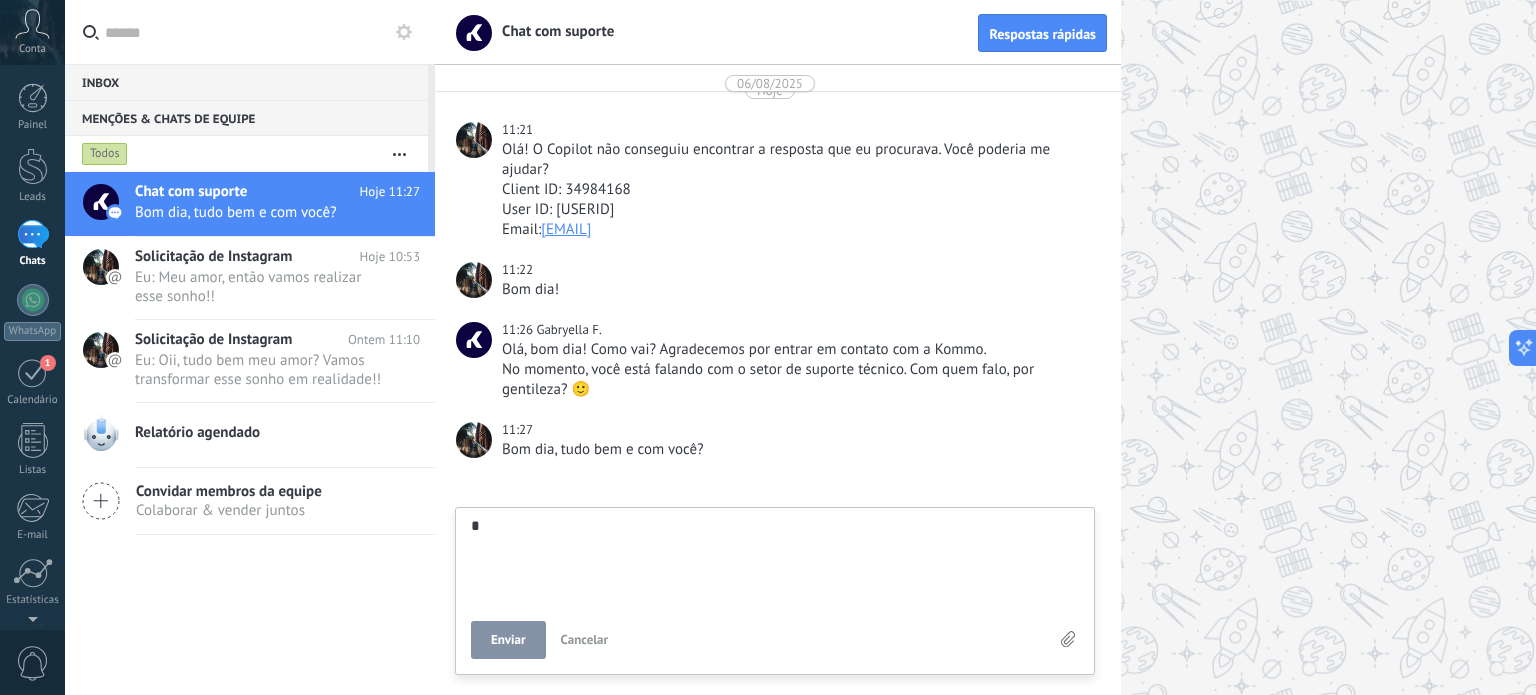 type on "**" 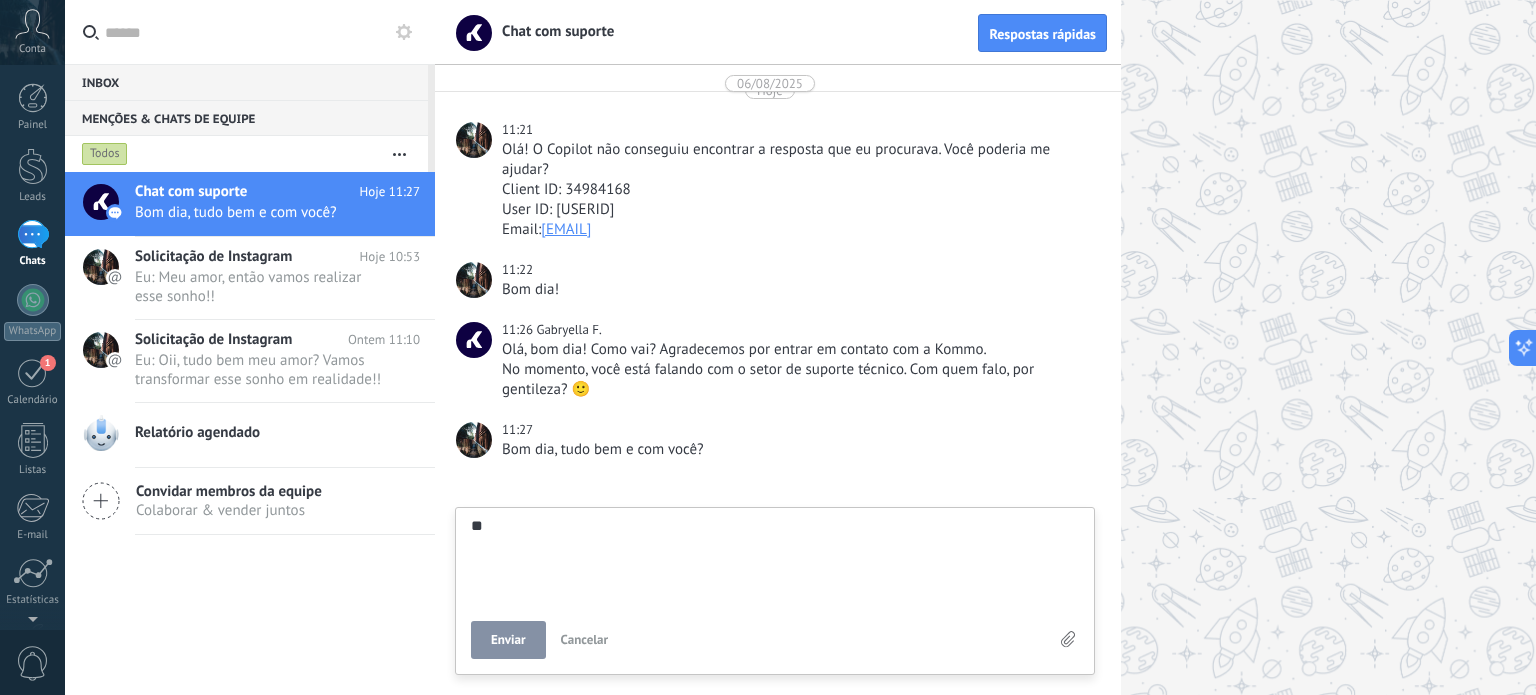 type on "***" 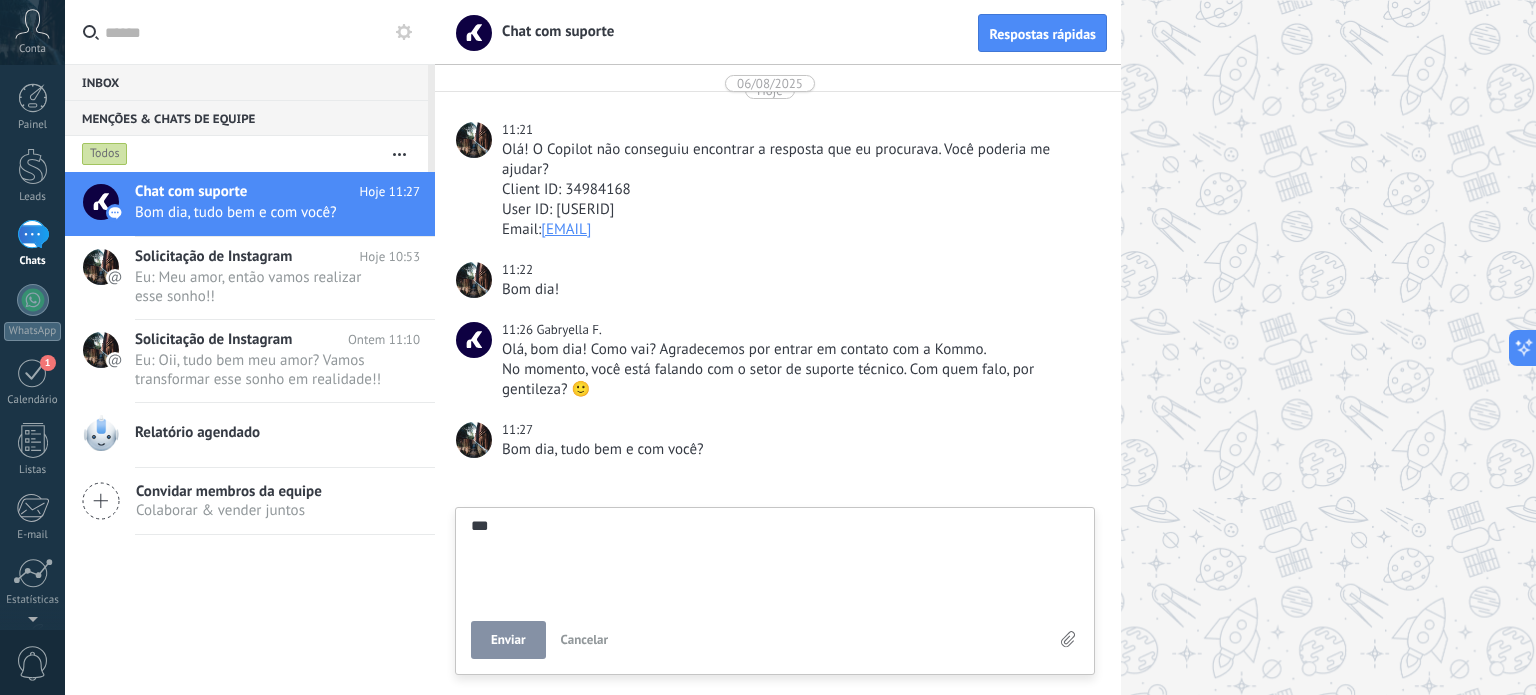 type on "****" 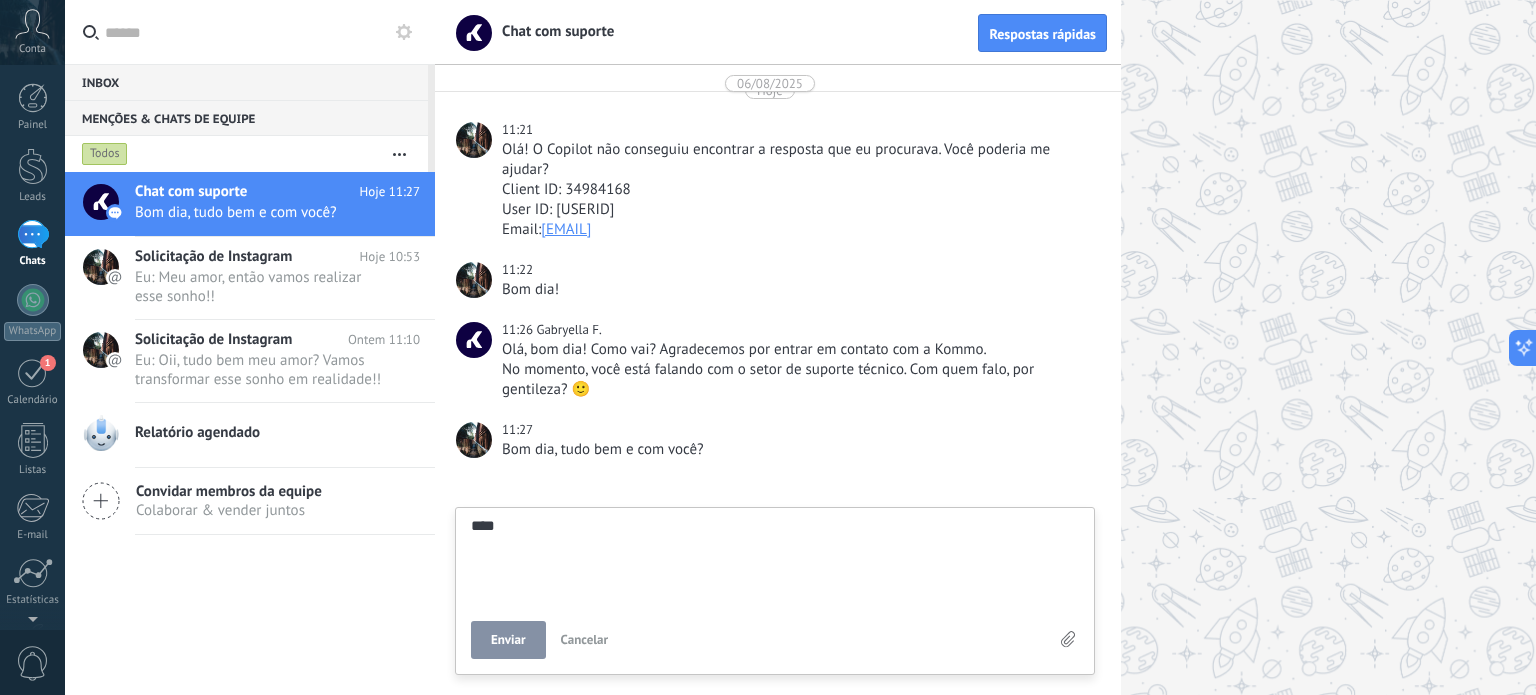 type on "*****" 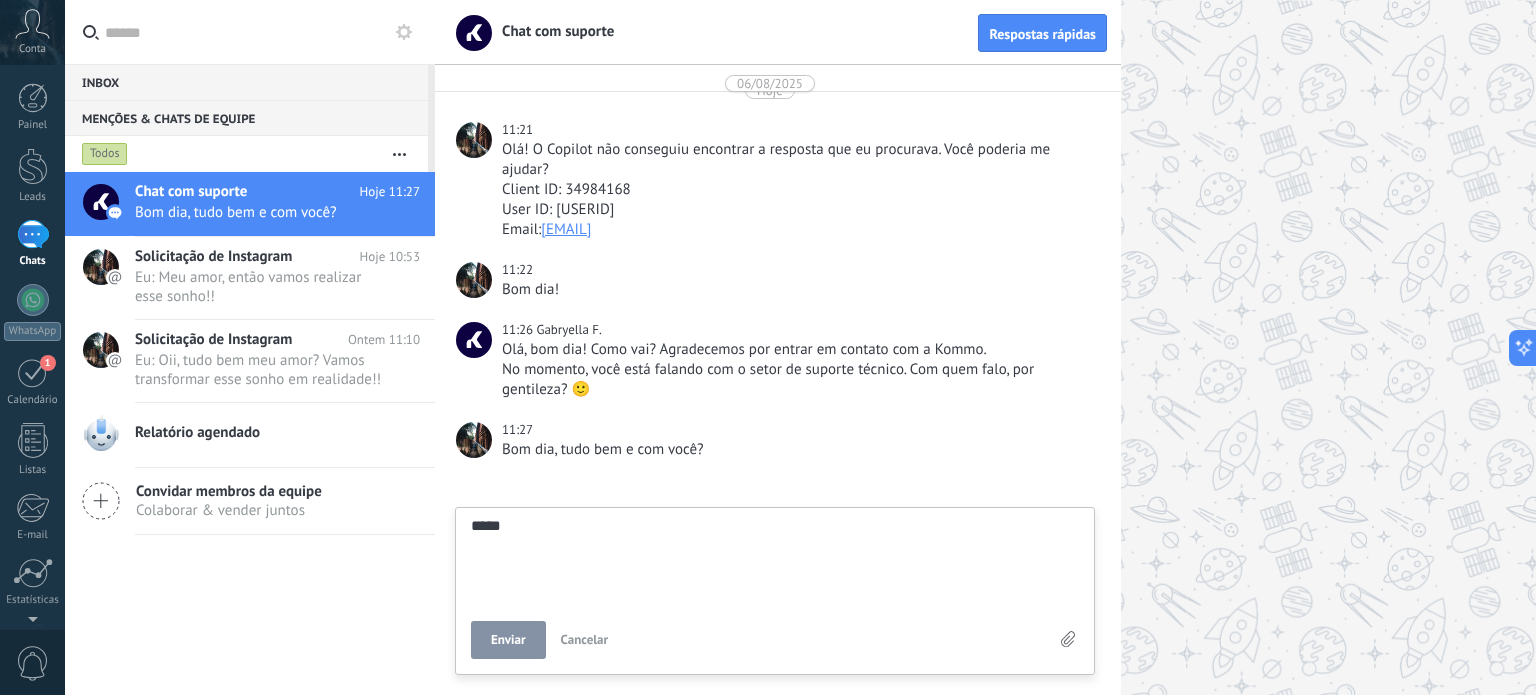 type on "******" 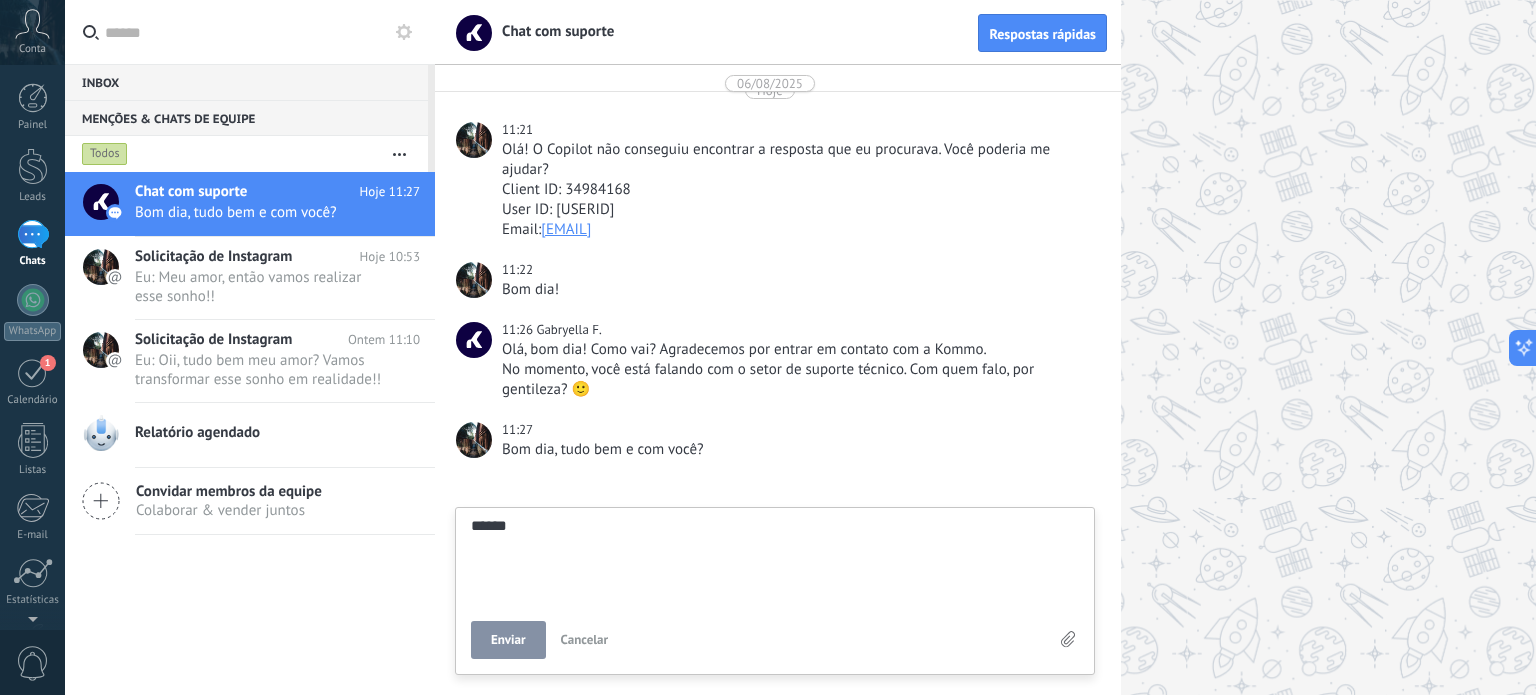 type on "*******" 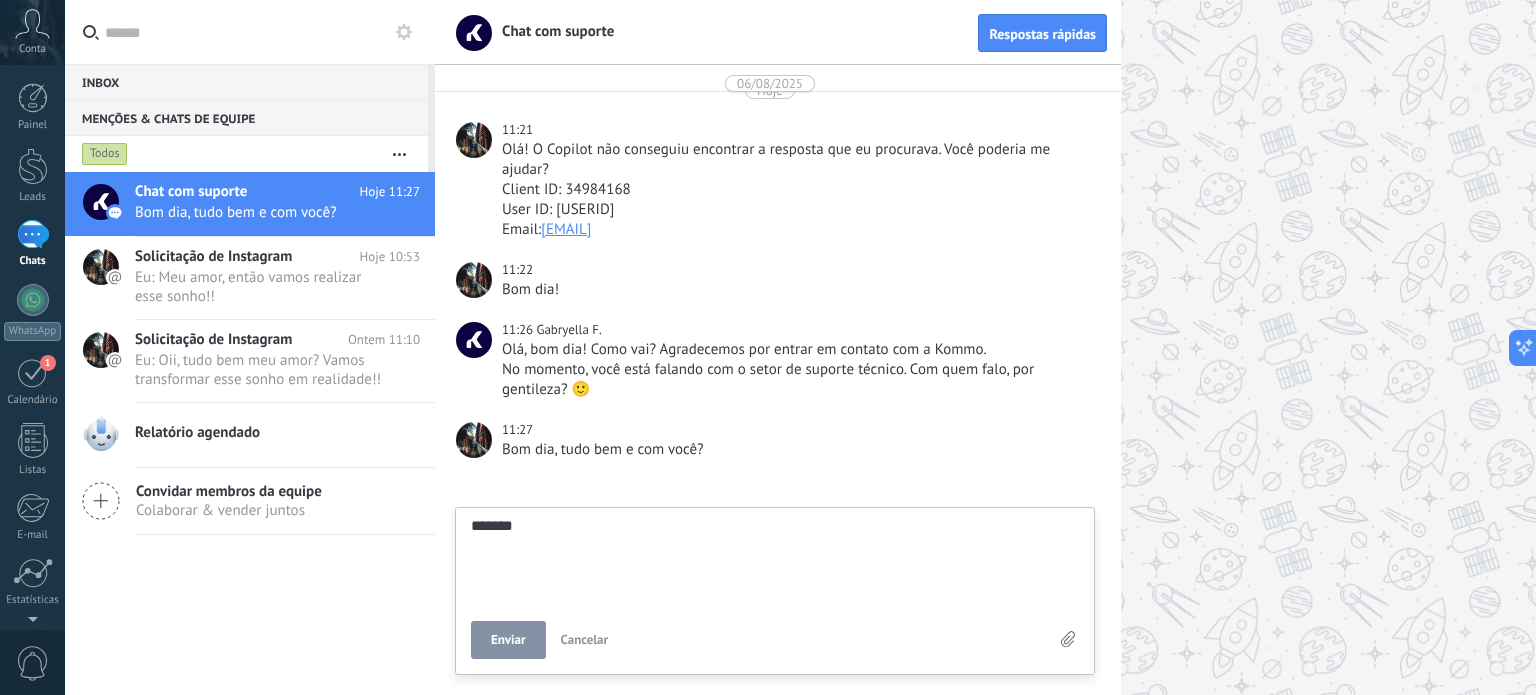 type on "********" 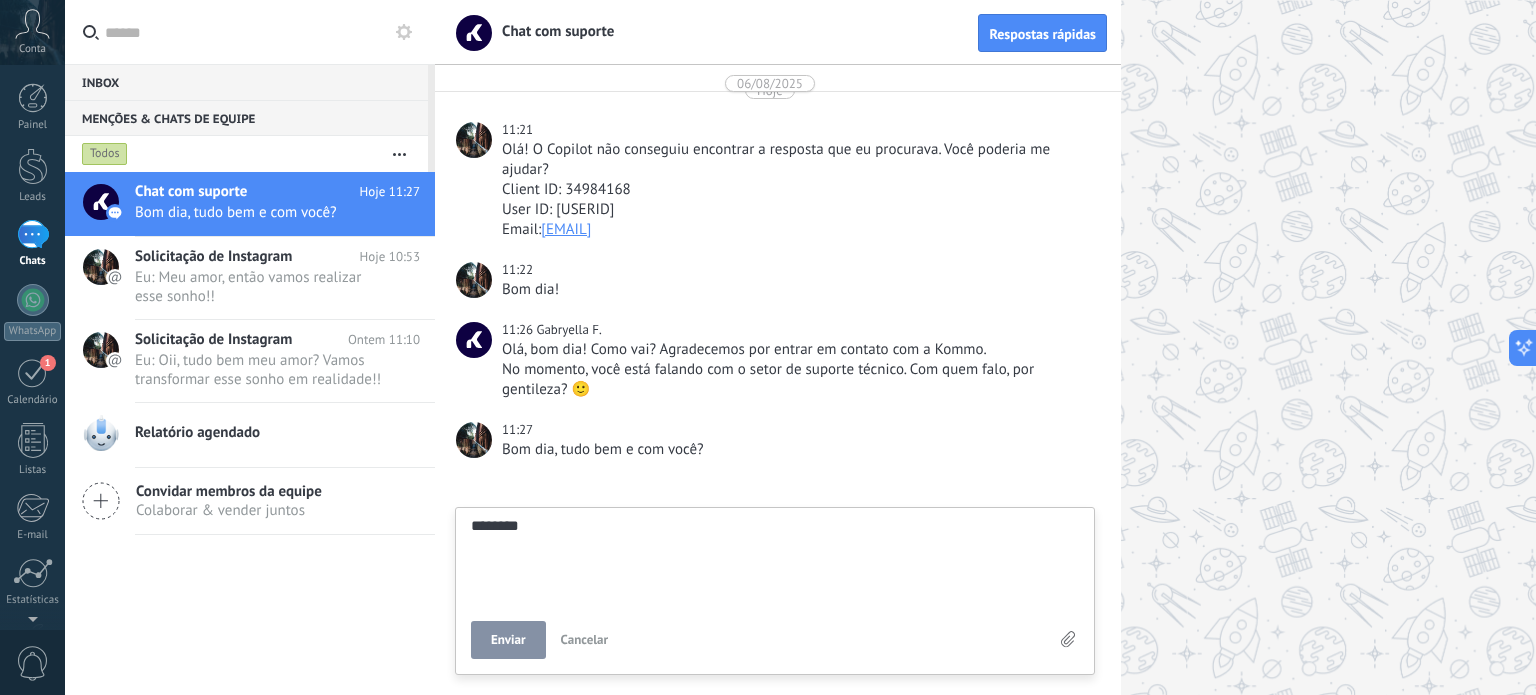 type on "********" 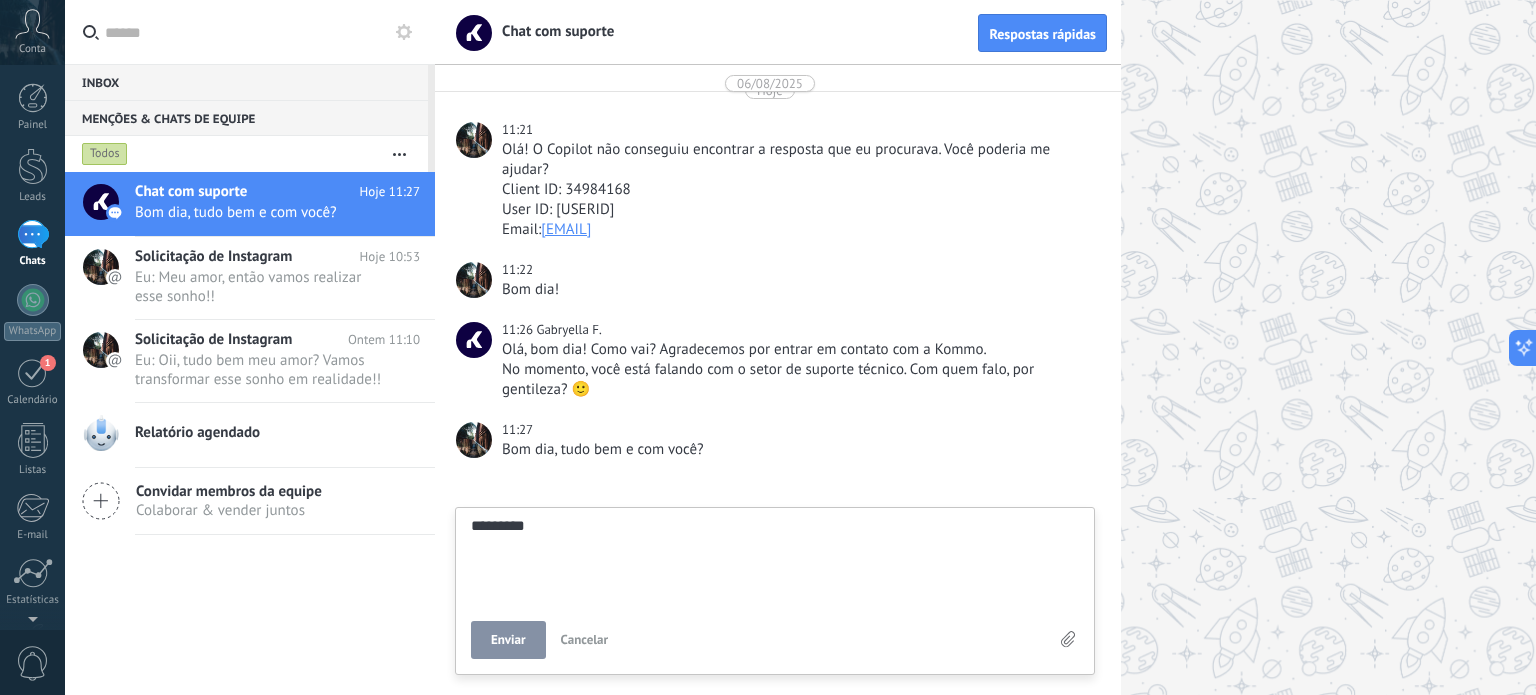 type on "**********" 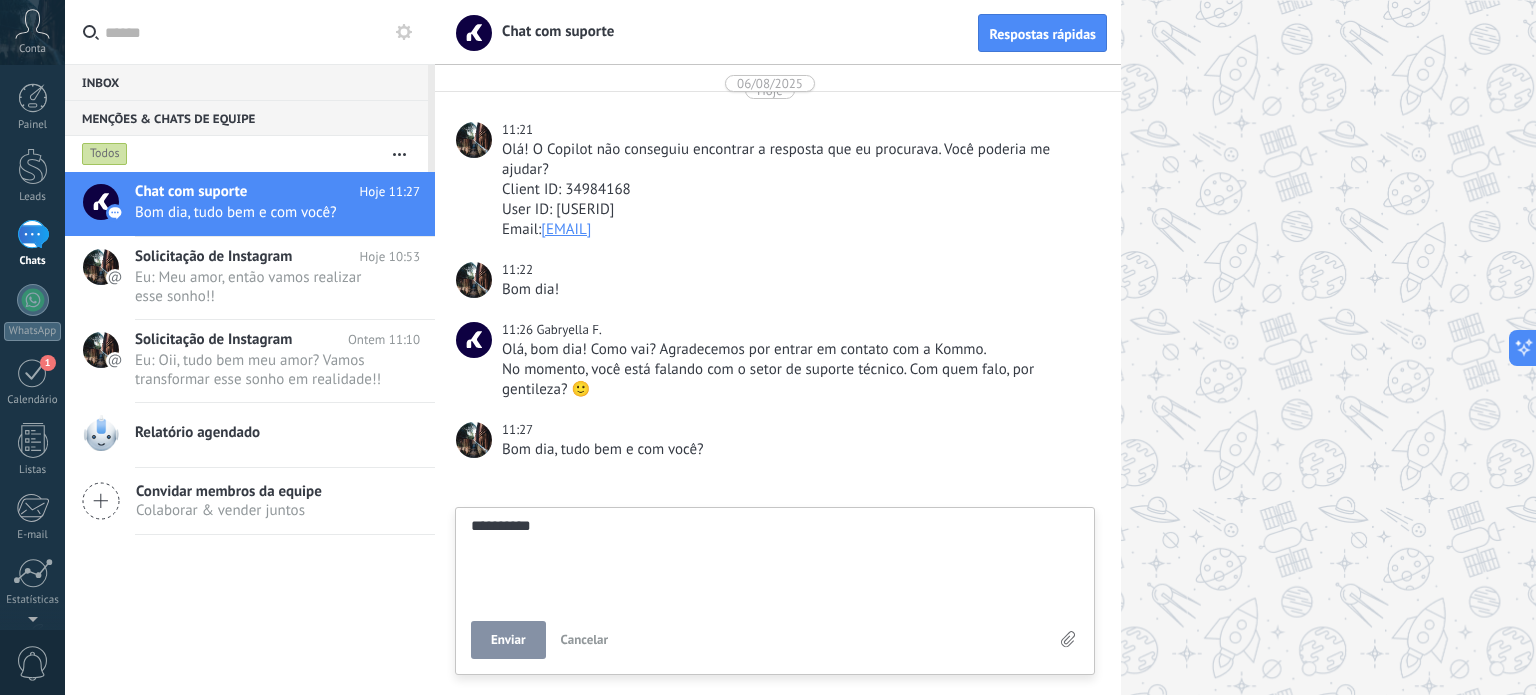 type on "**********" 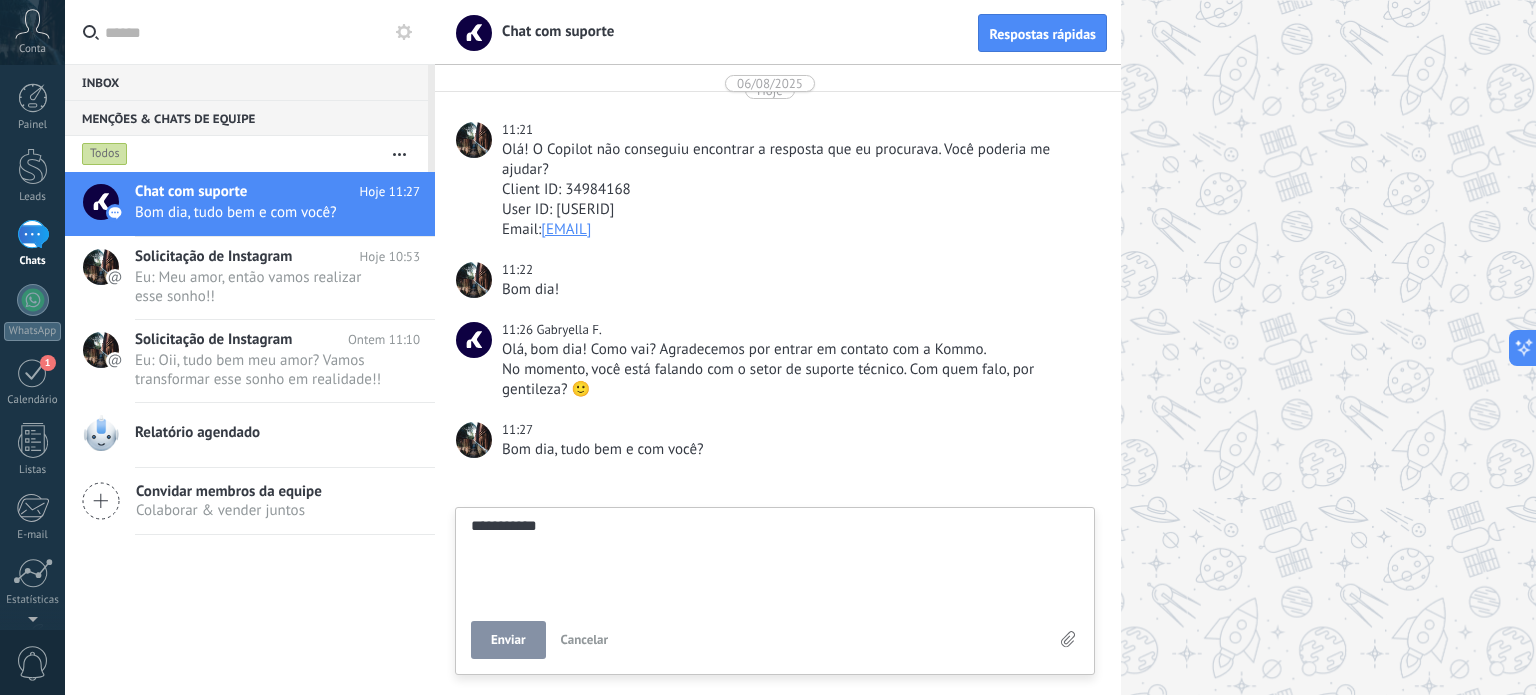 type on "**********" 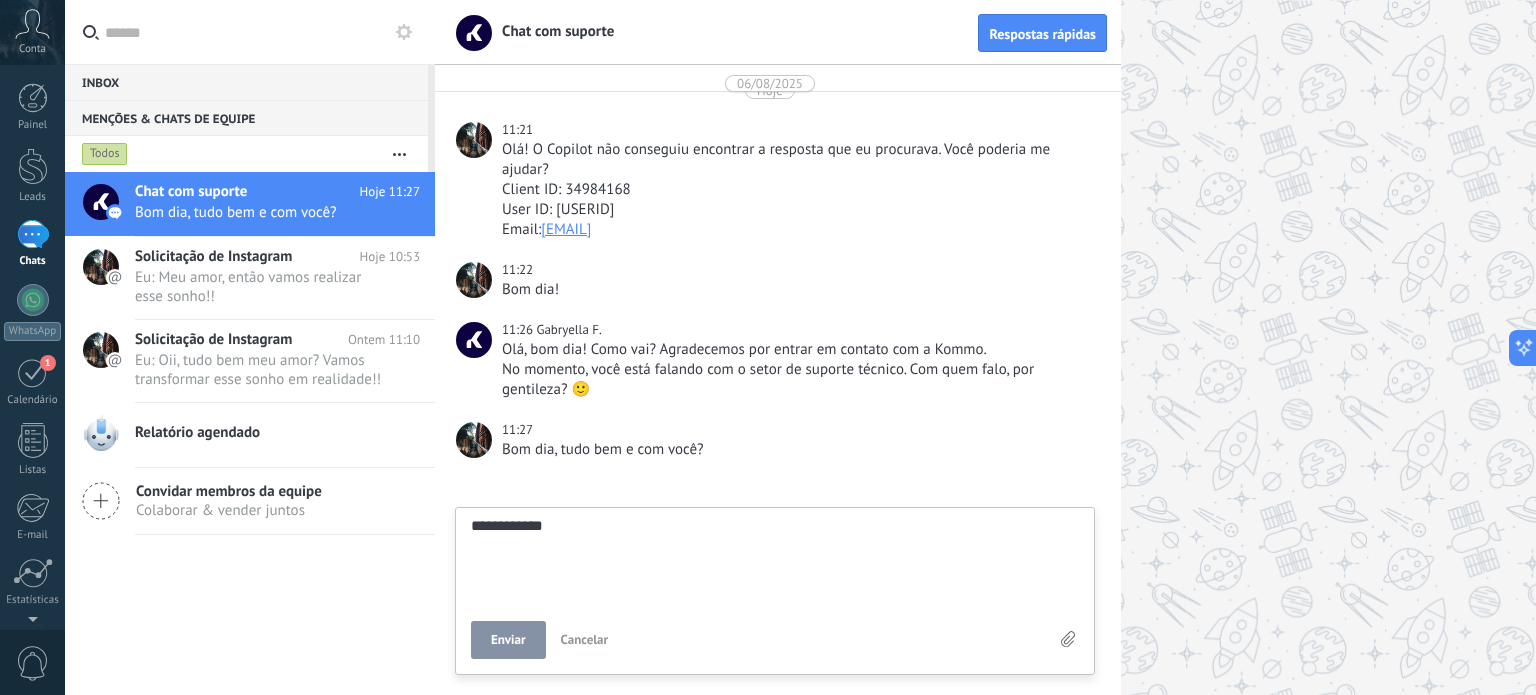 type on "**********" 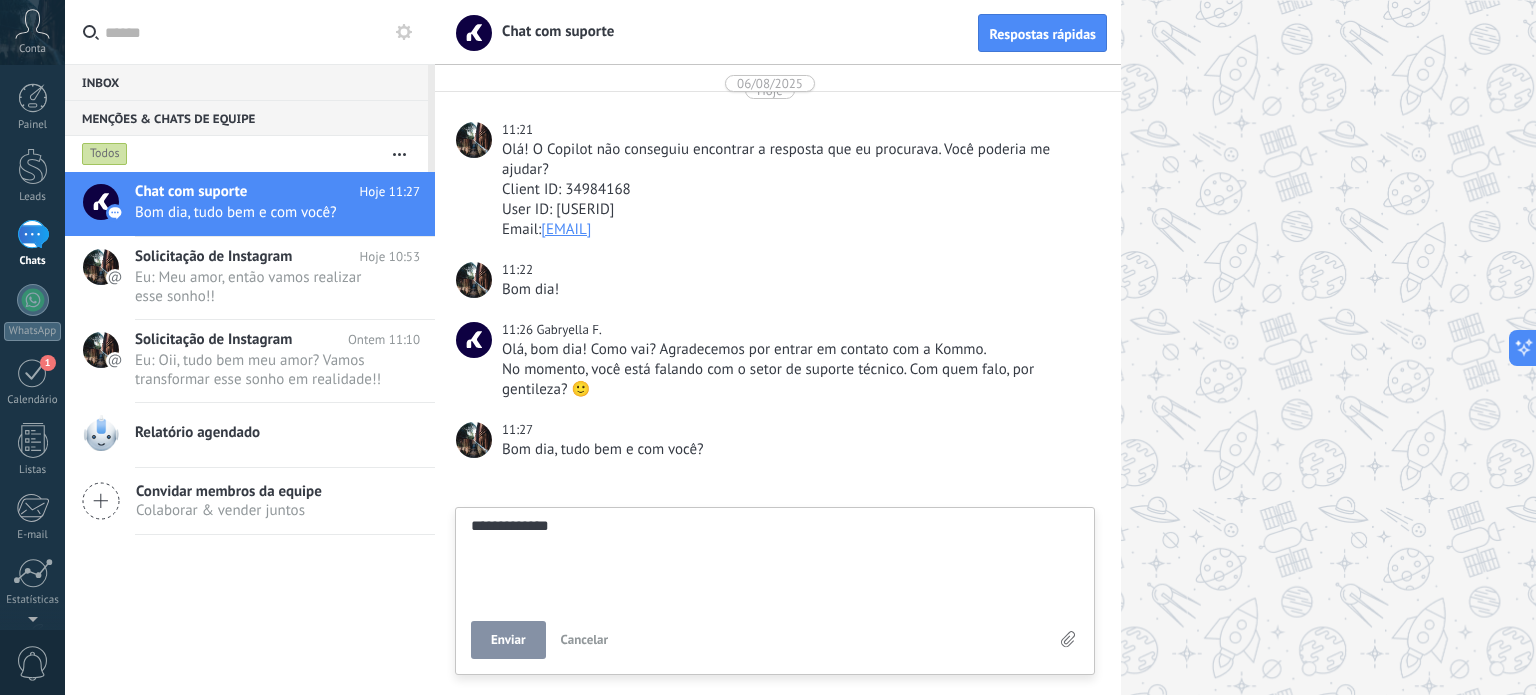 type on "**********" 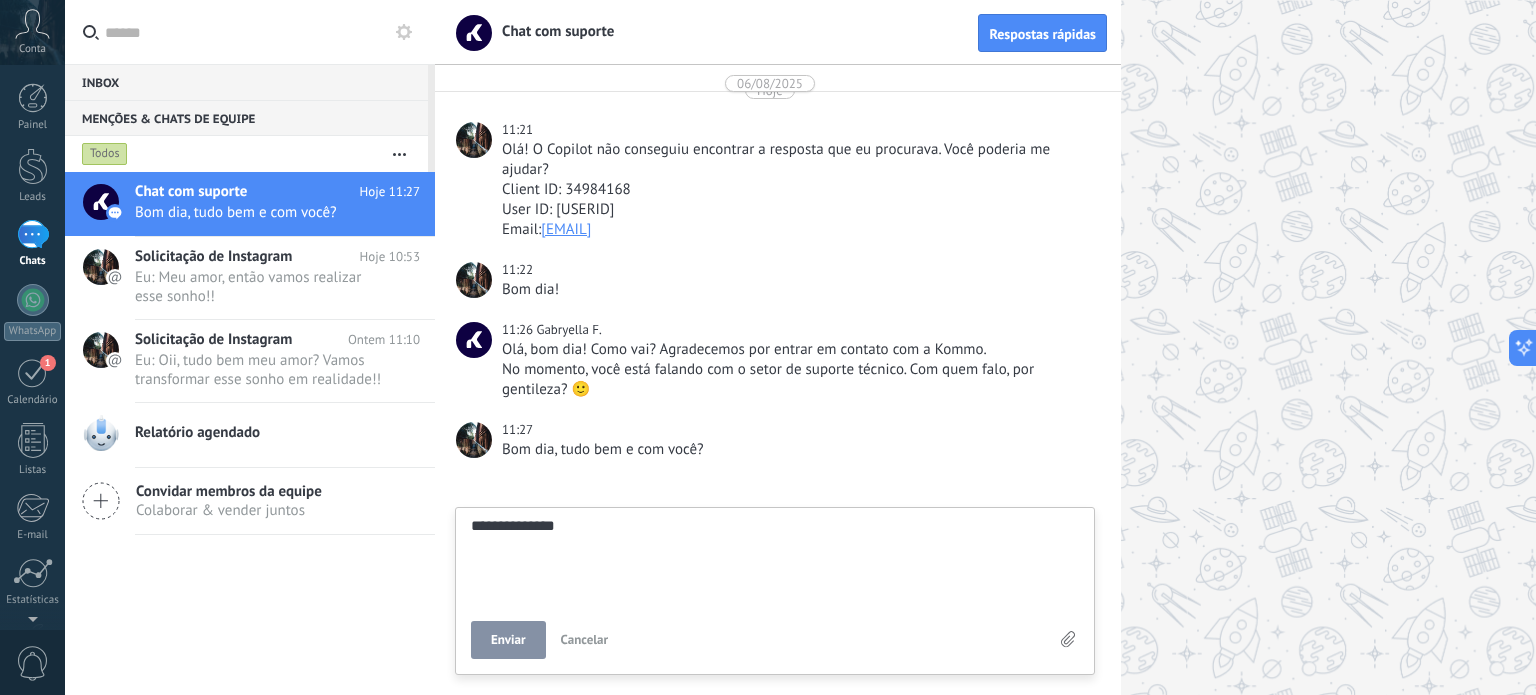 type on "**********" 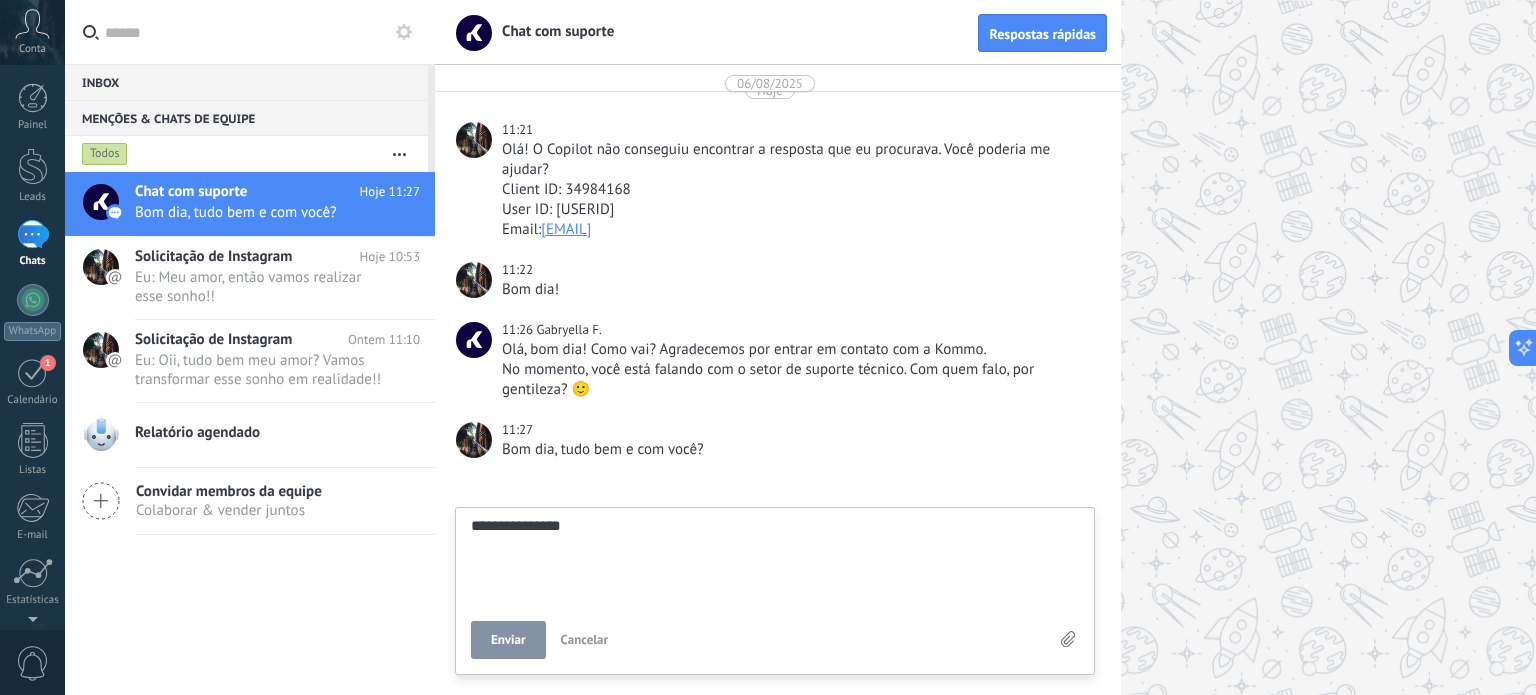 type on "**********" 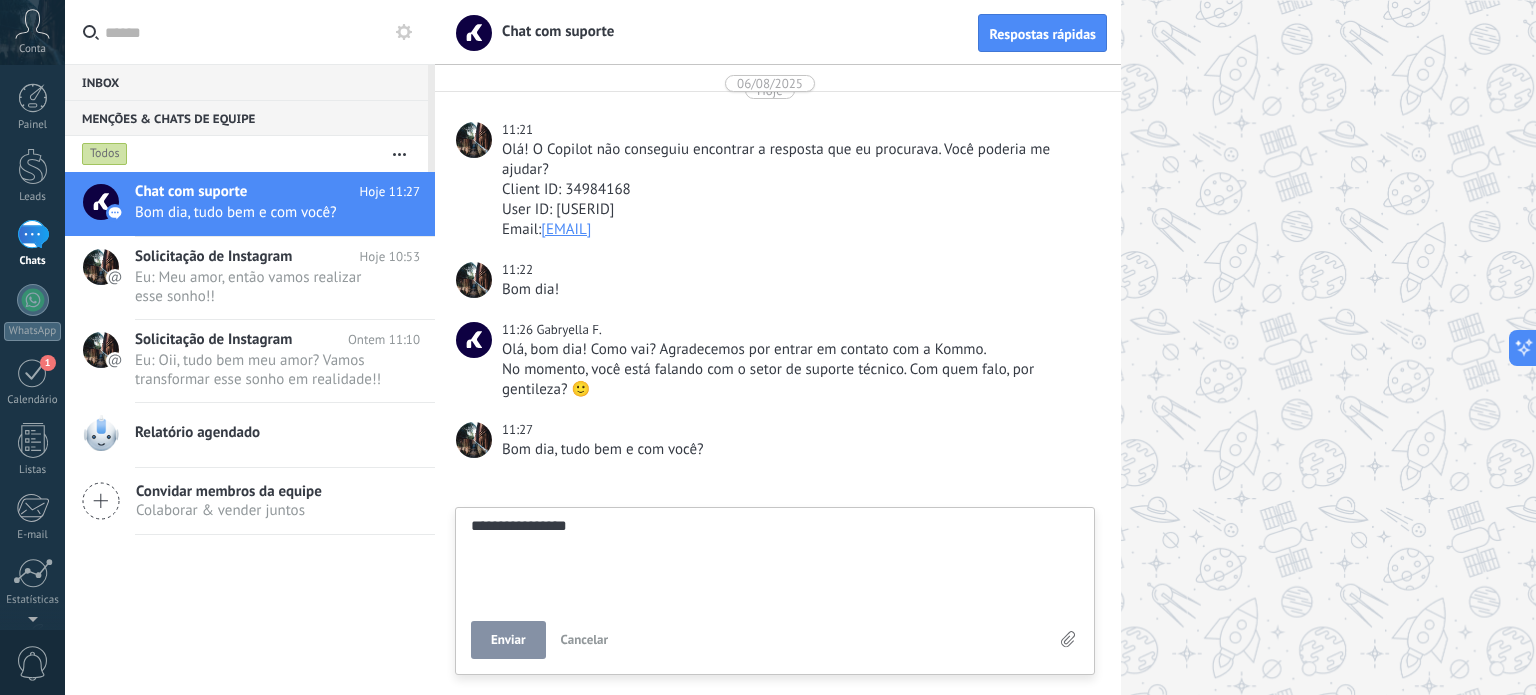 type on "**********" 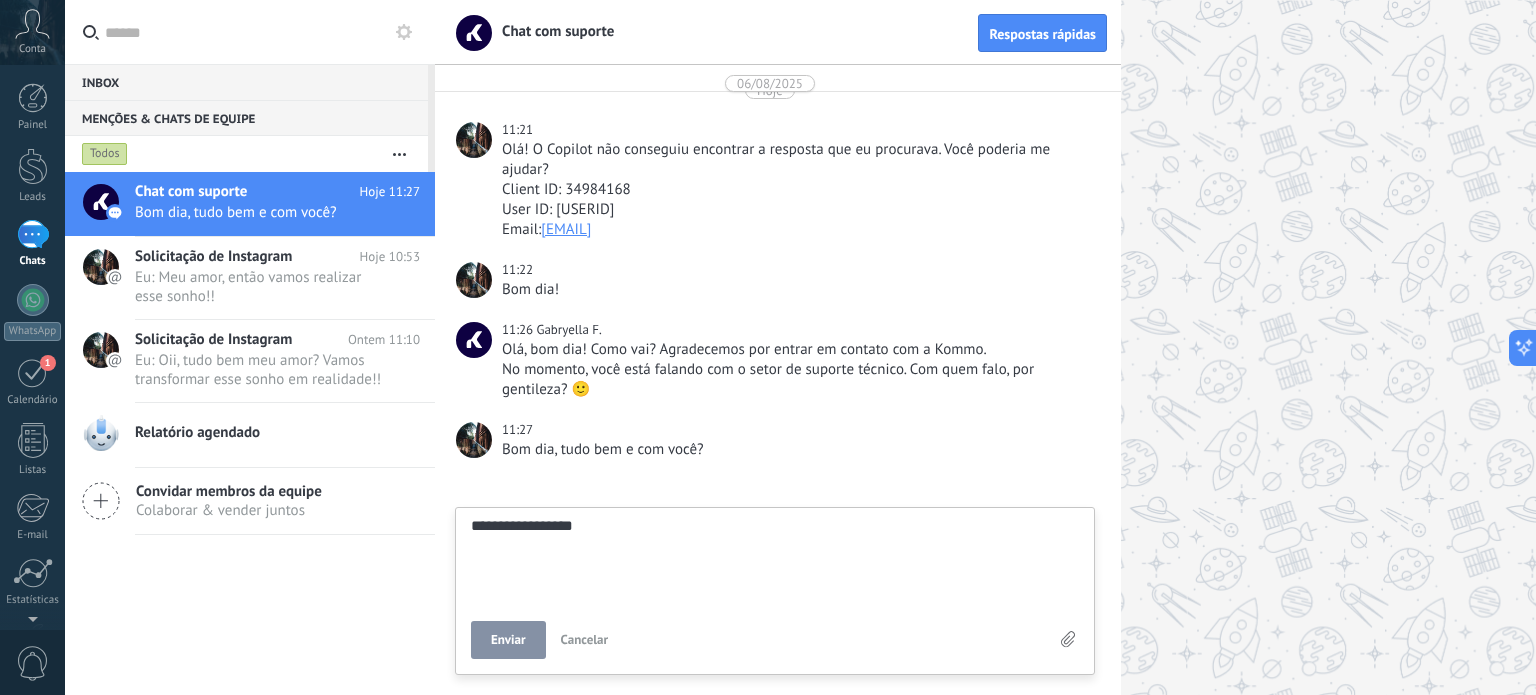 type on "**********" 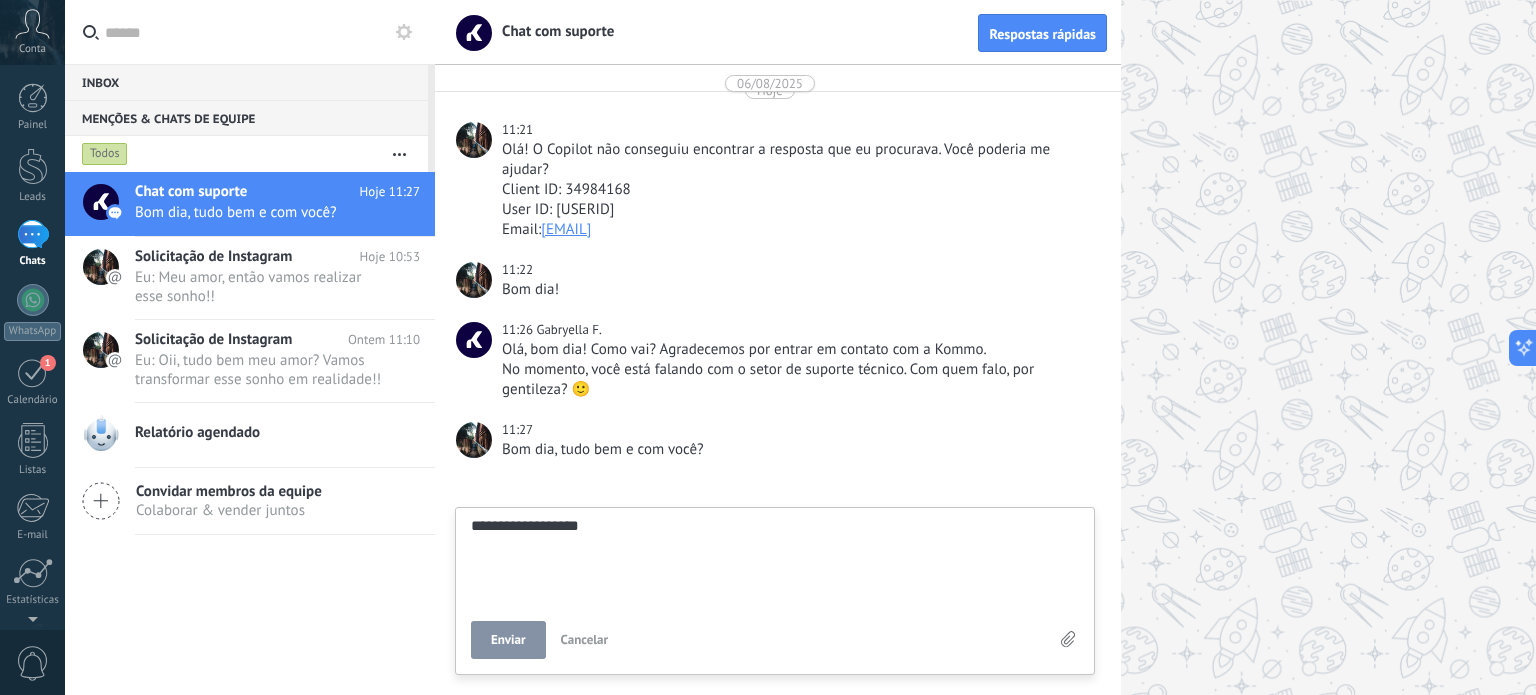 type on "**********" 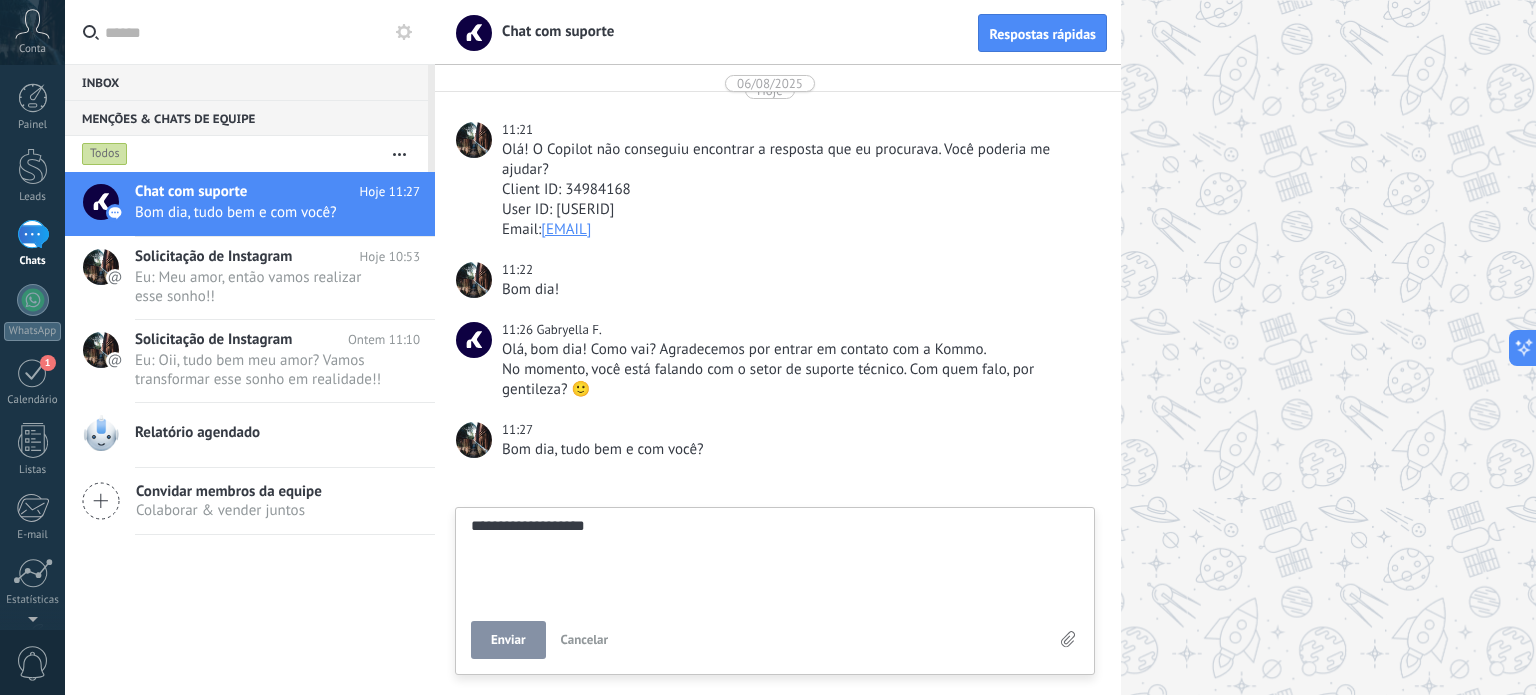 type on "**********" 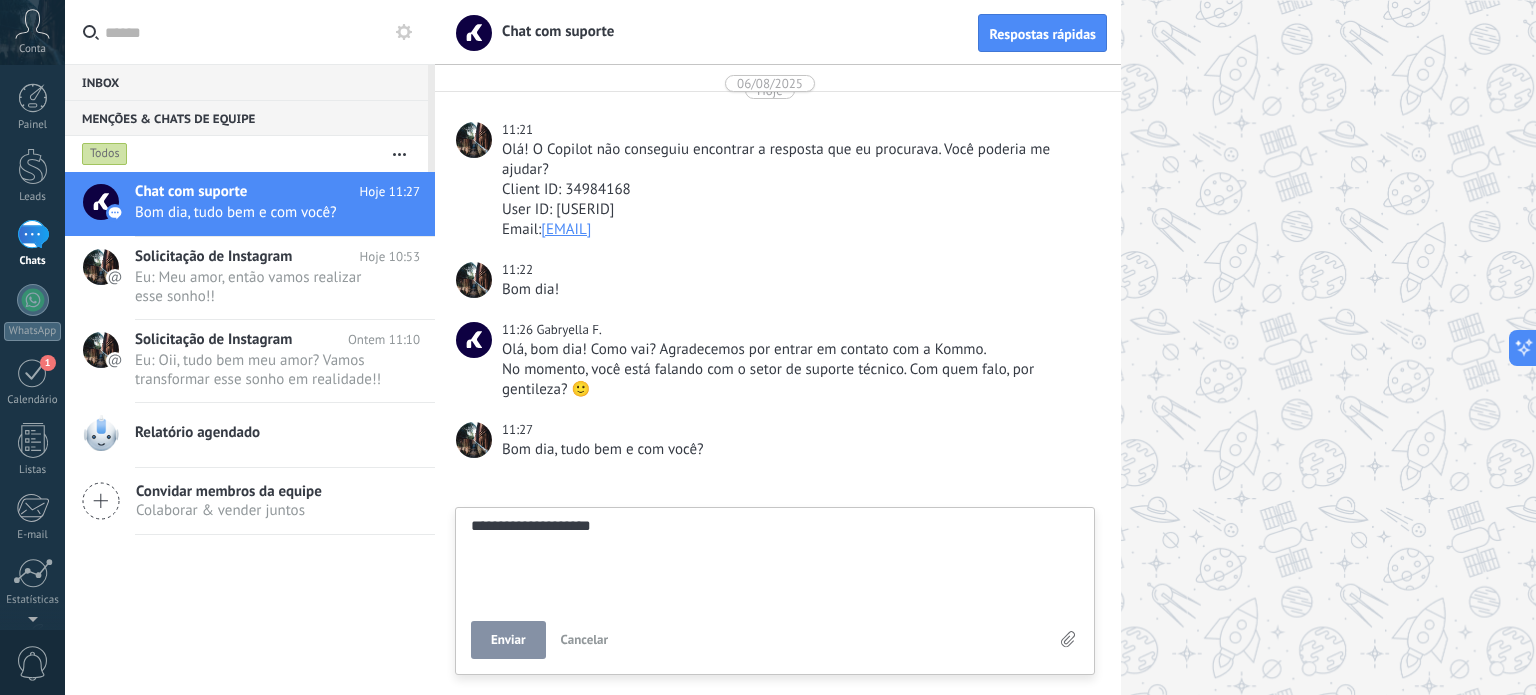 type on "**********" 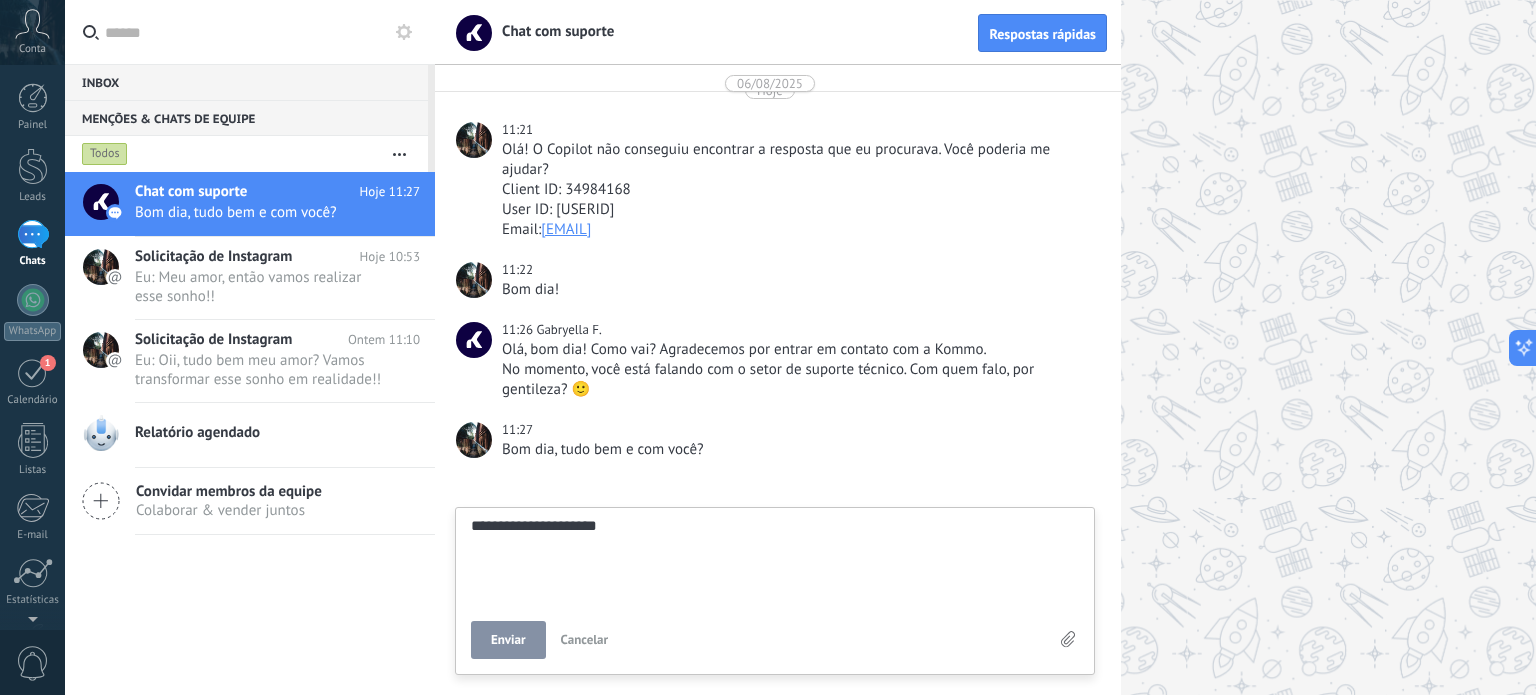 type on "**********" 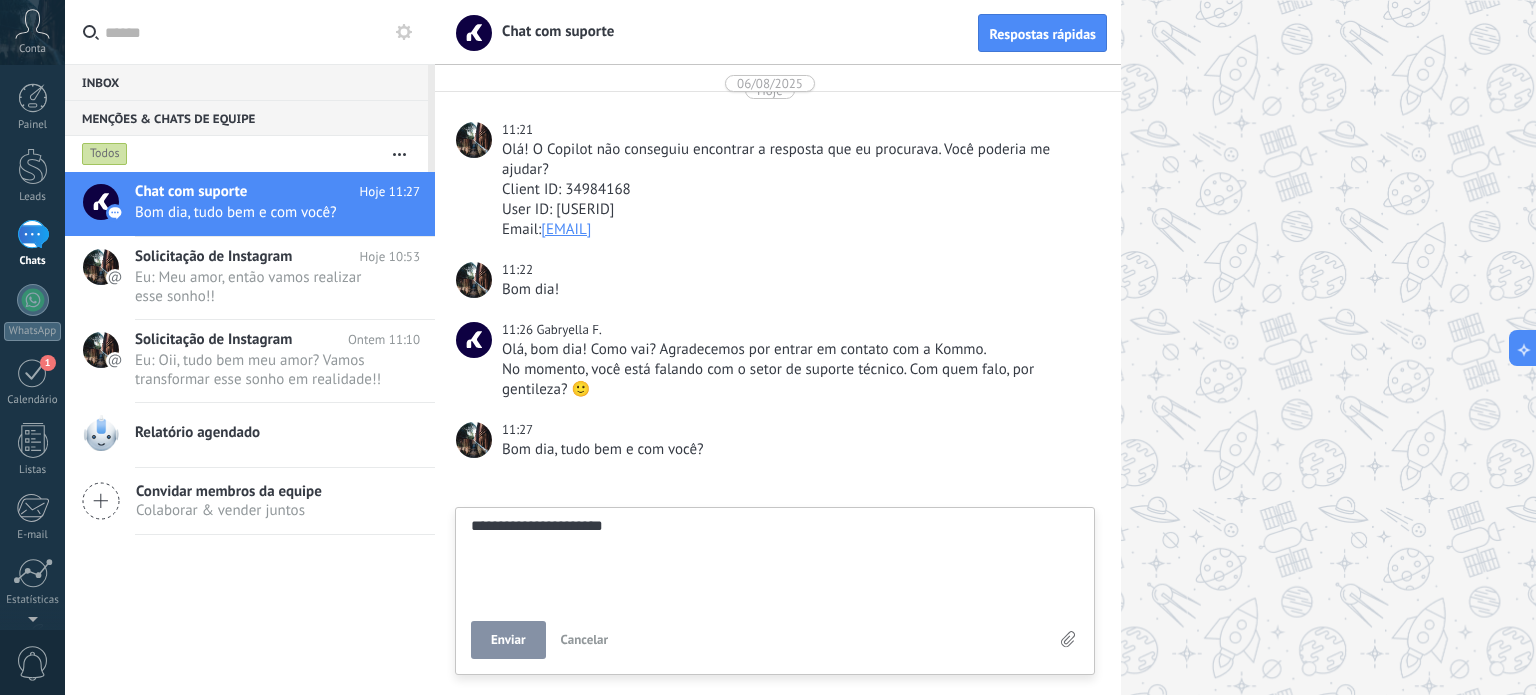 type on "**********" 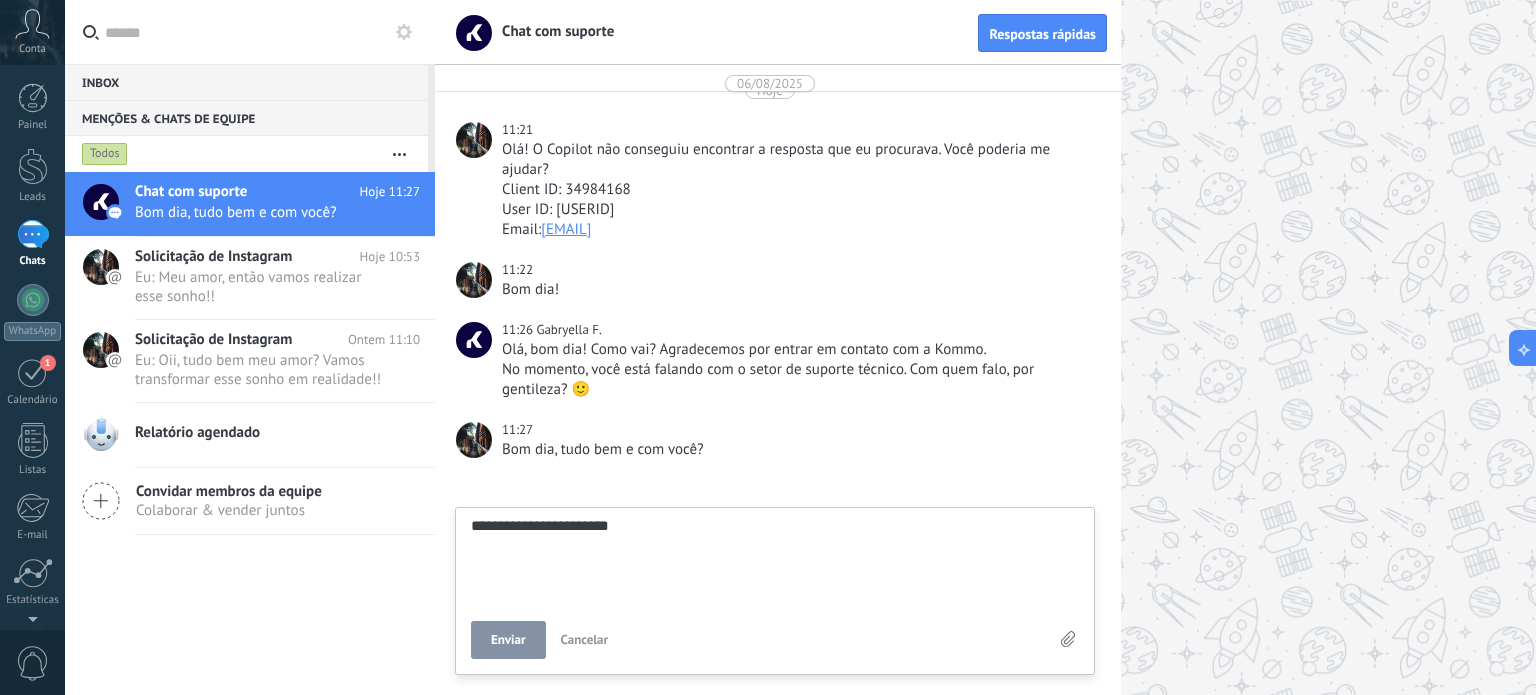 type on "**********" 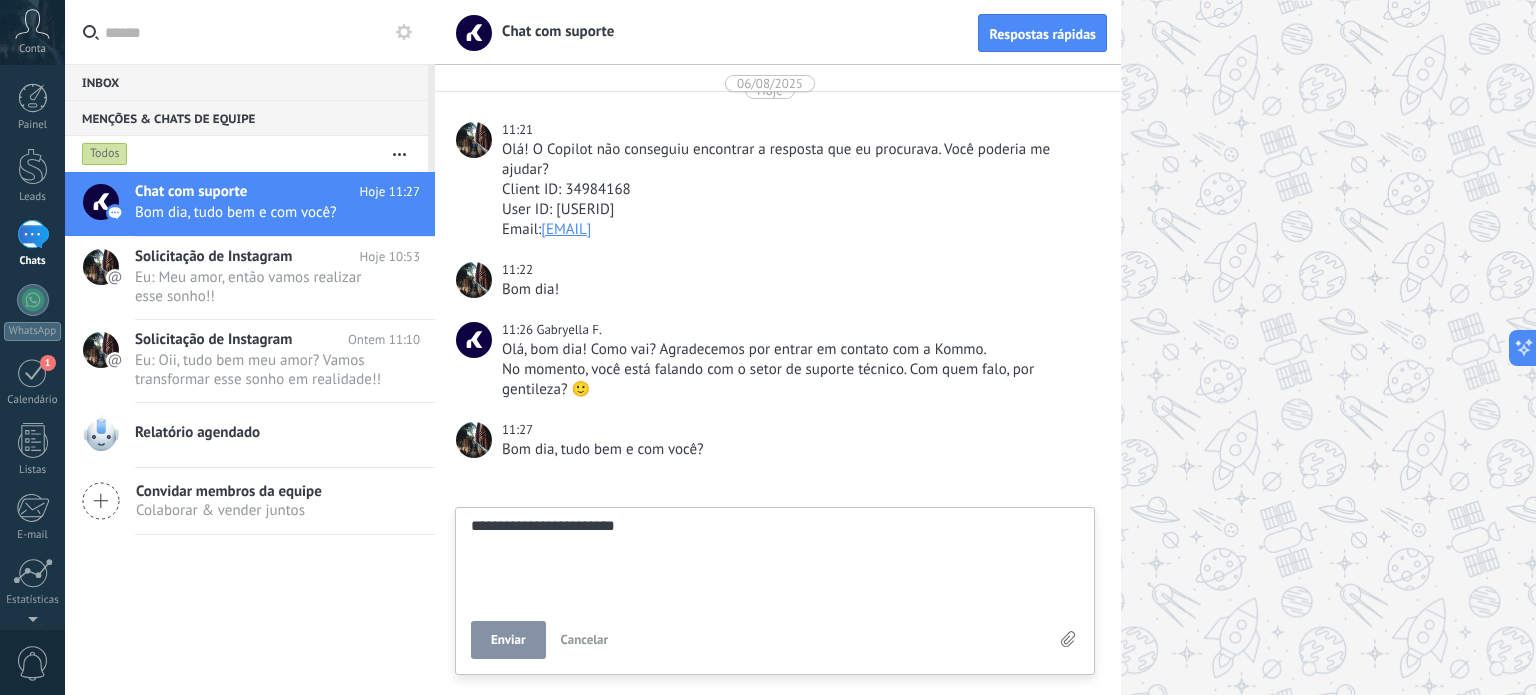 type on "**********" 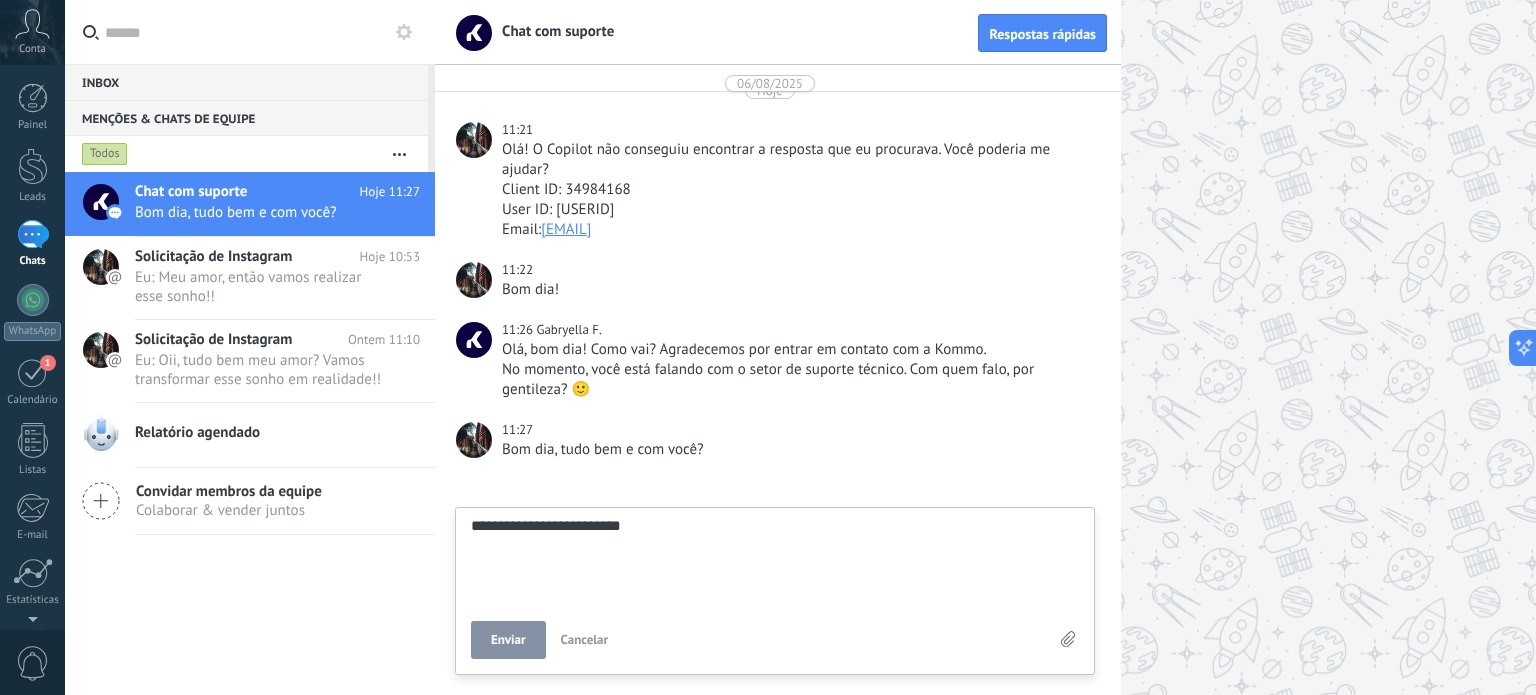 type on "**********" 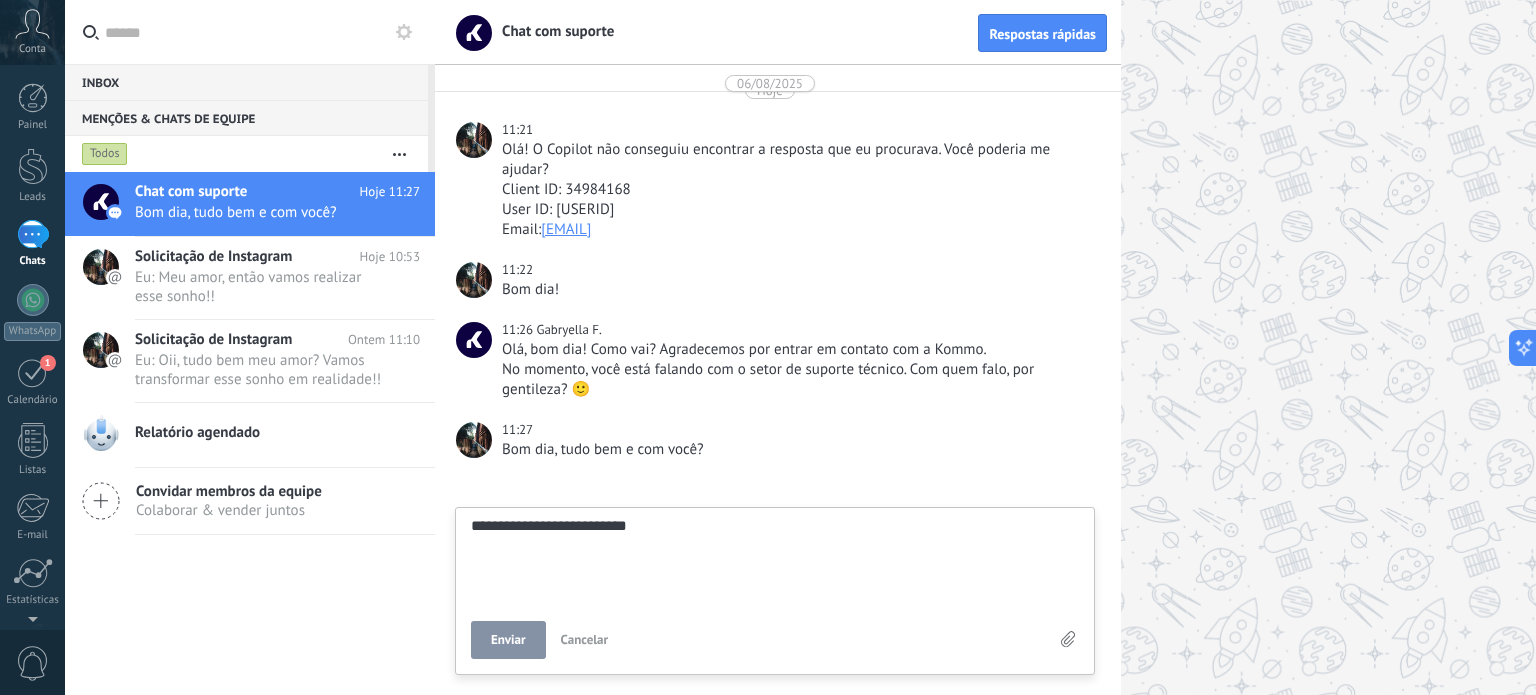 type on "**********" 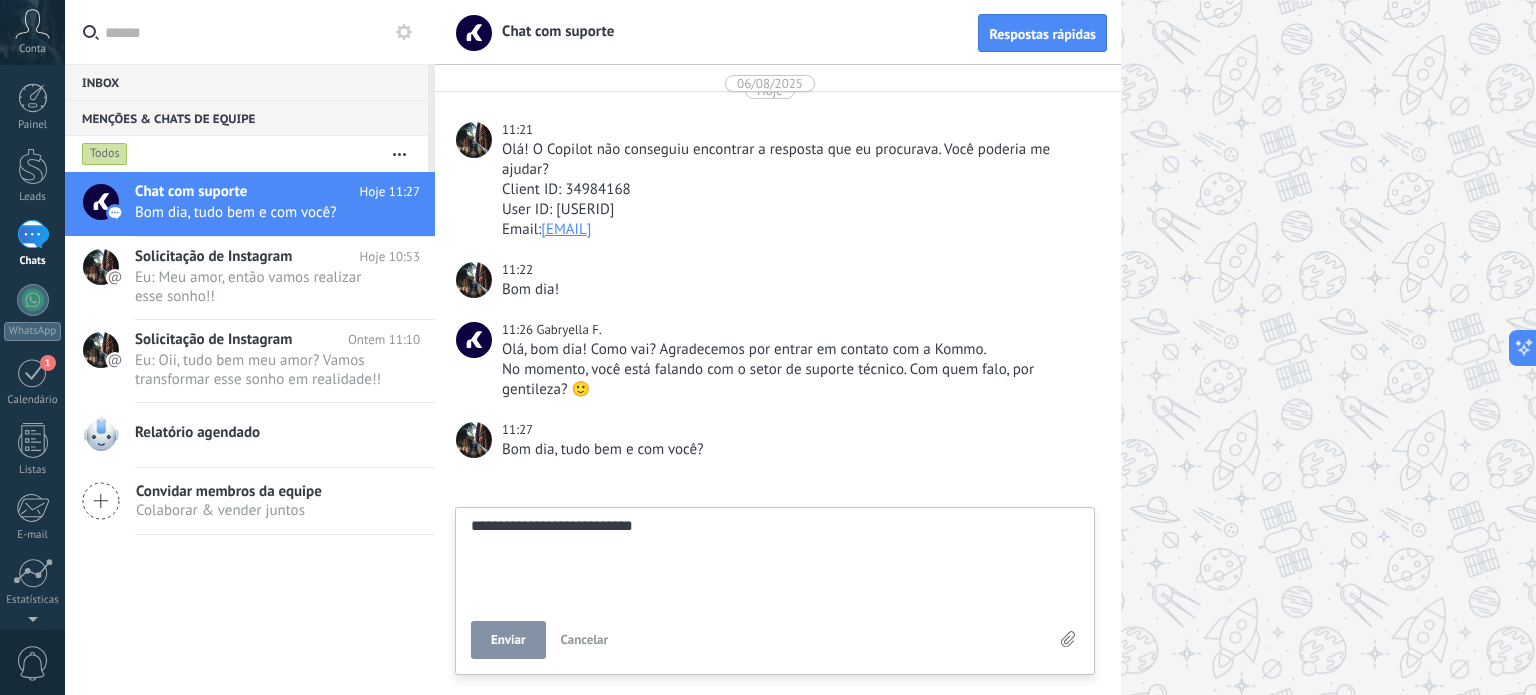 type on "**********" 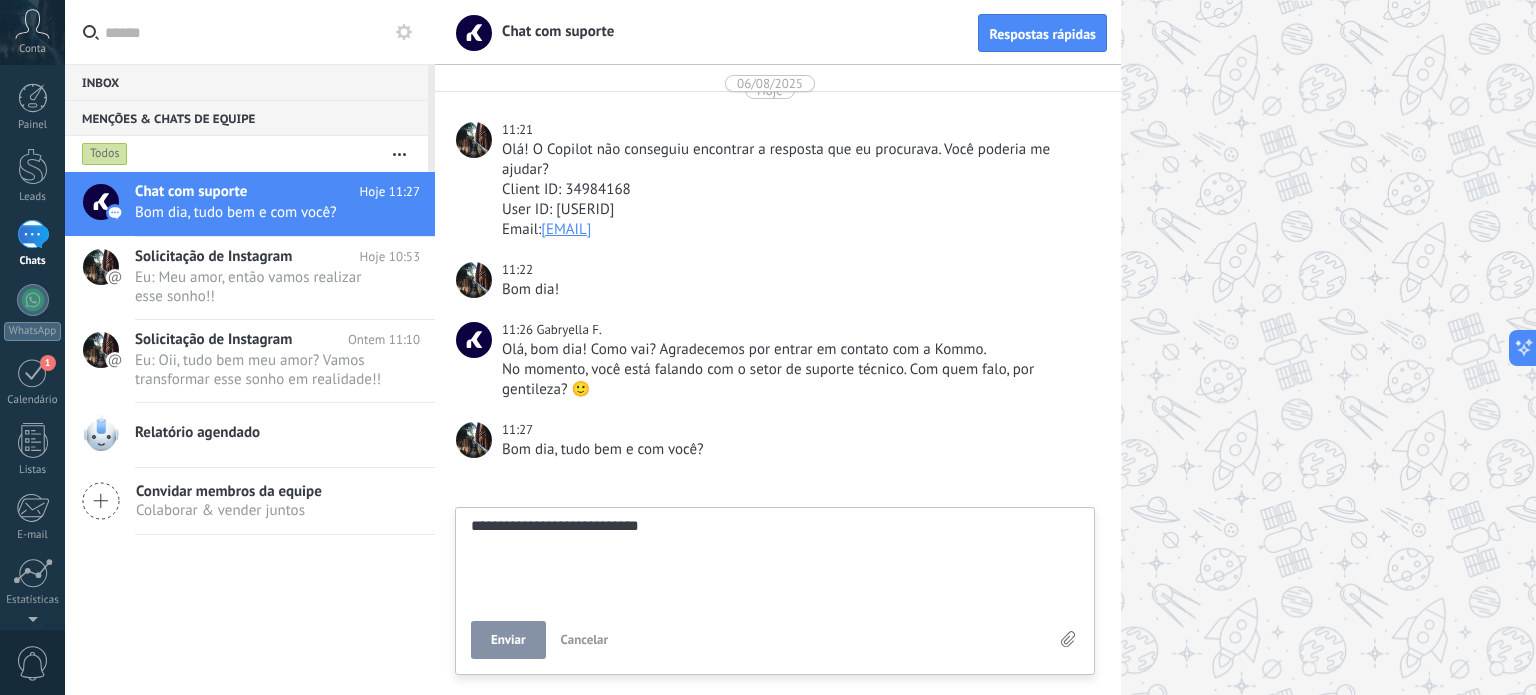 type on "**********" 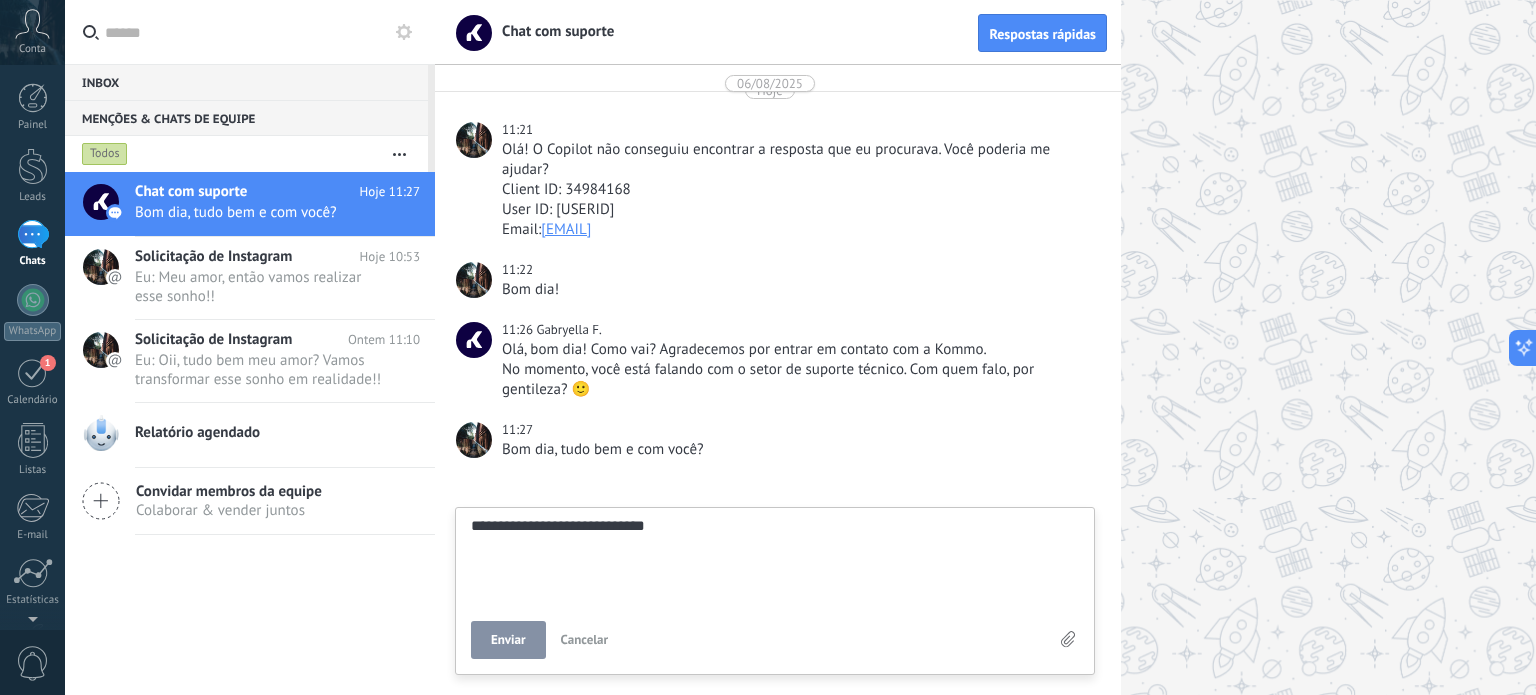 type on "**********" 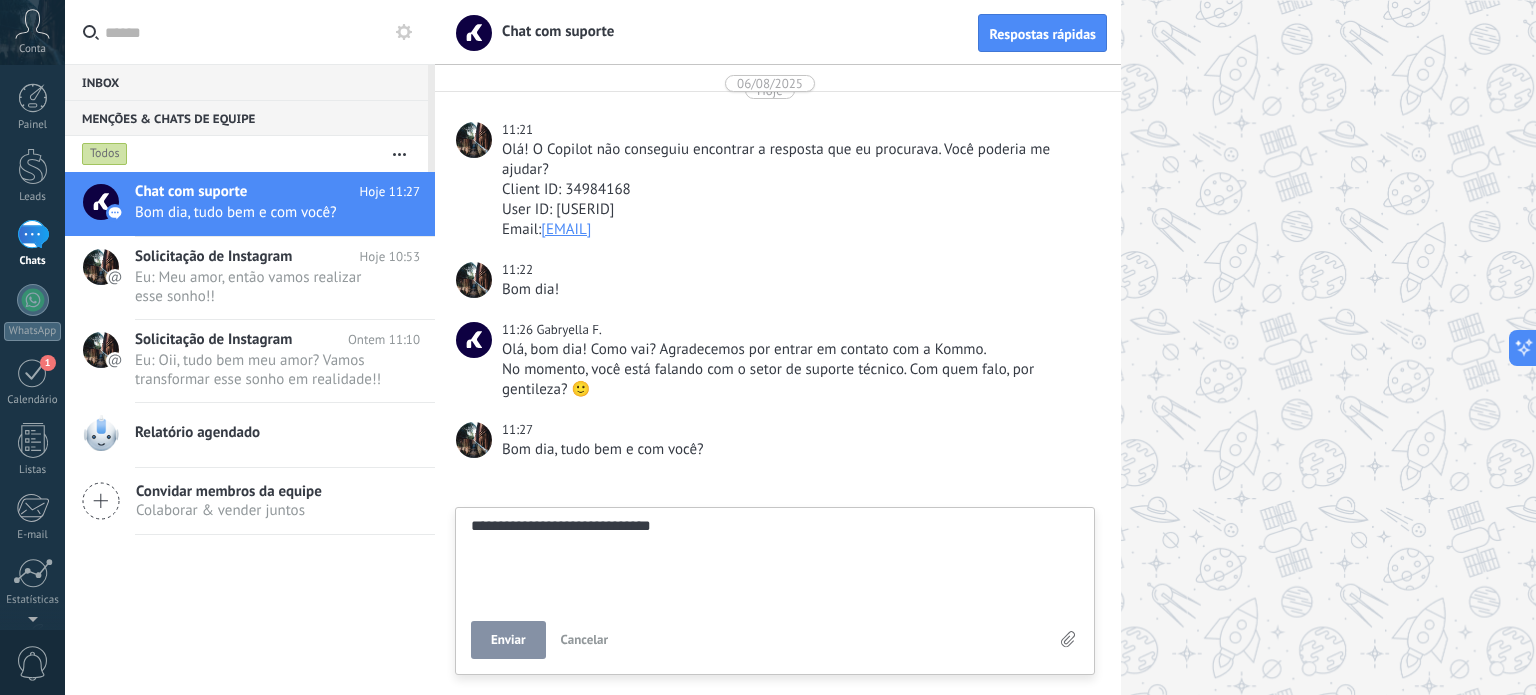 type on "**********" 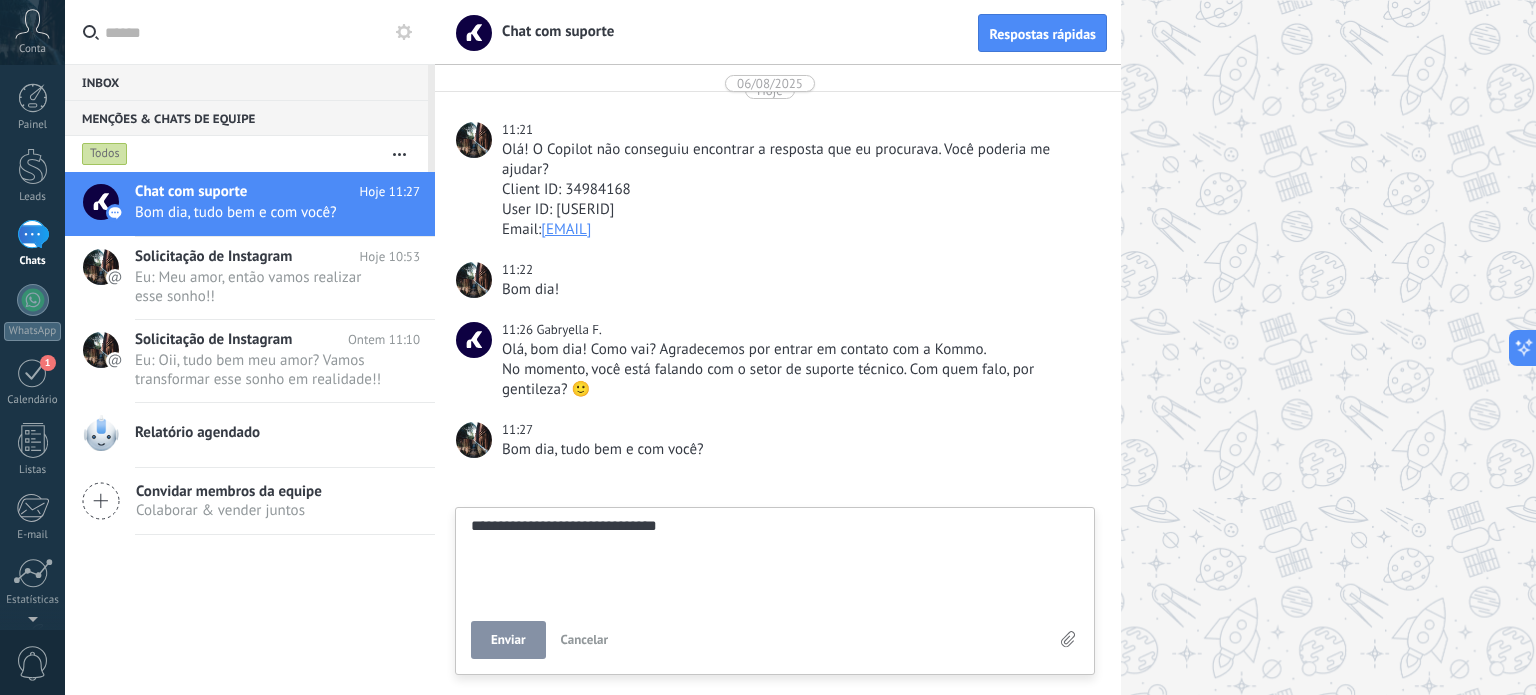 type on "**********" 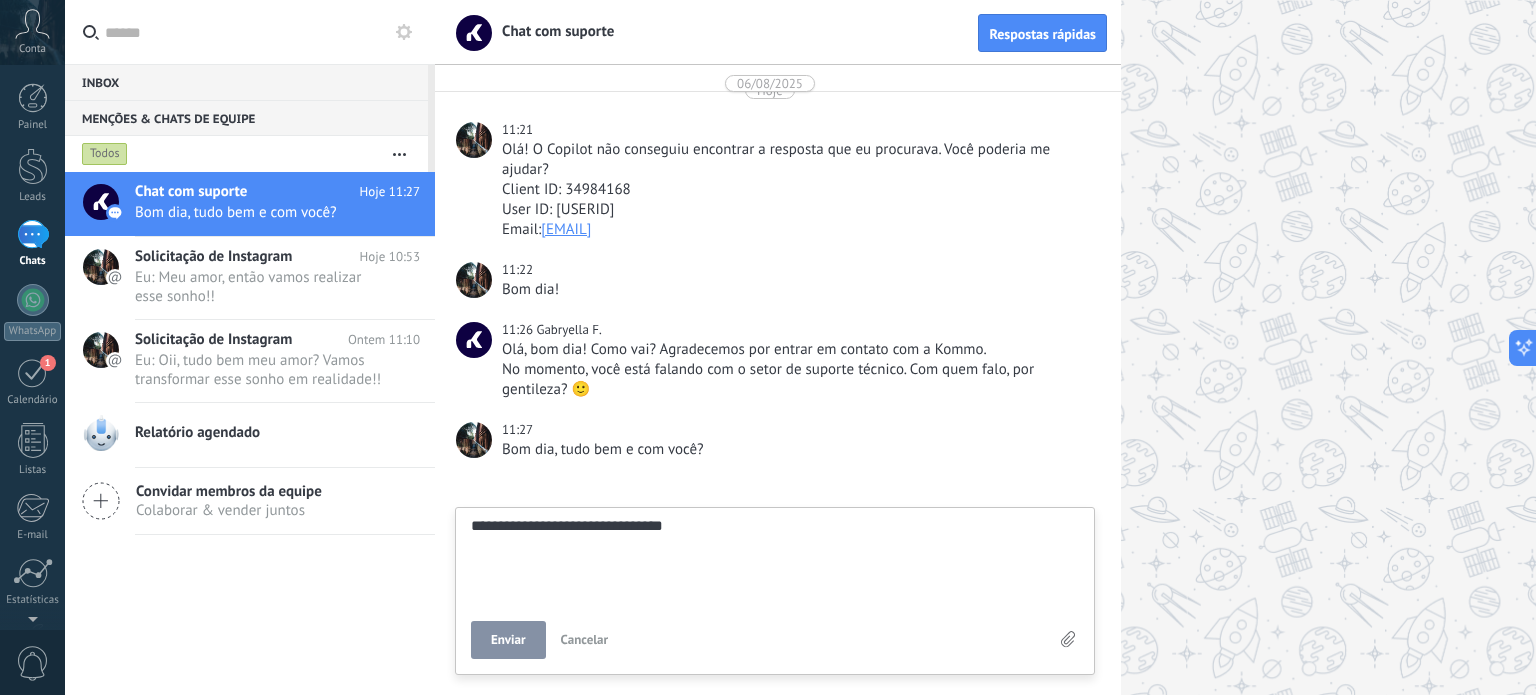 type on "**********" 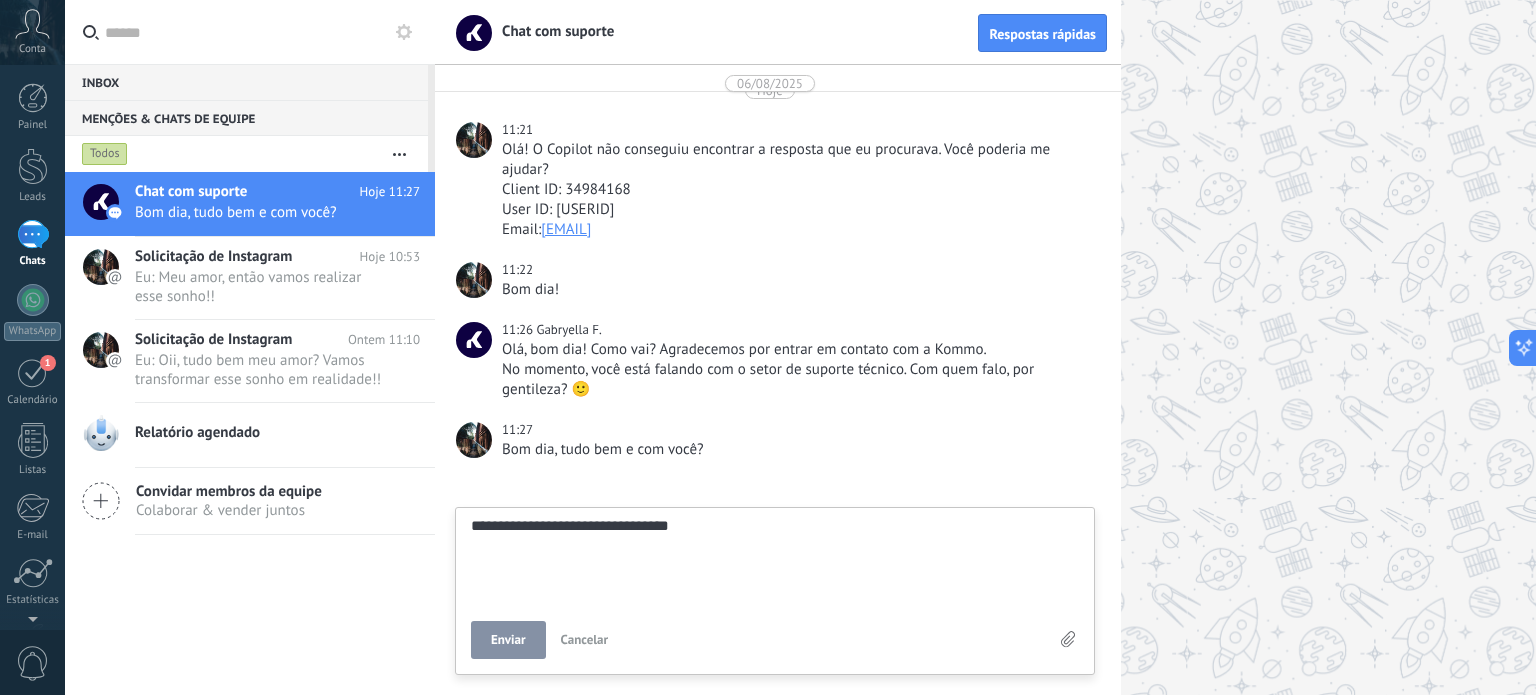 type on "**********" 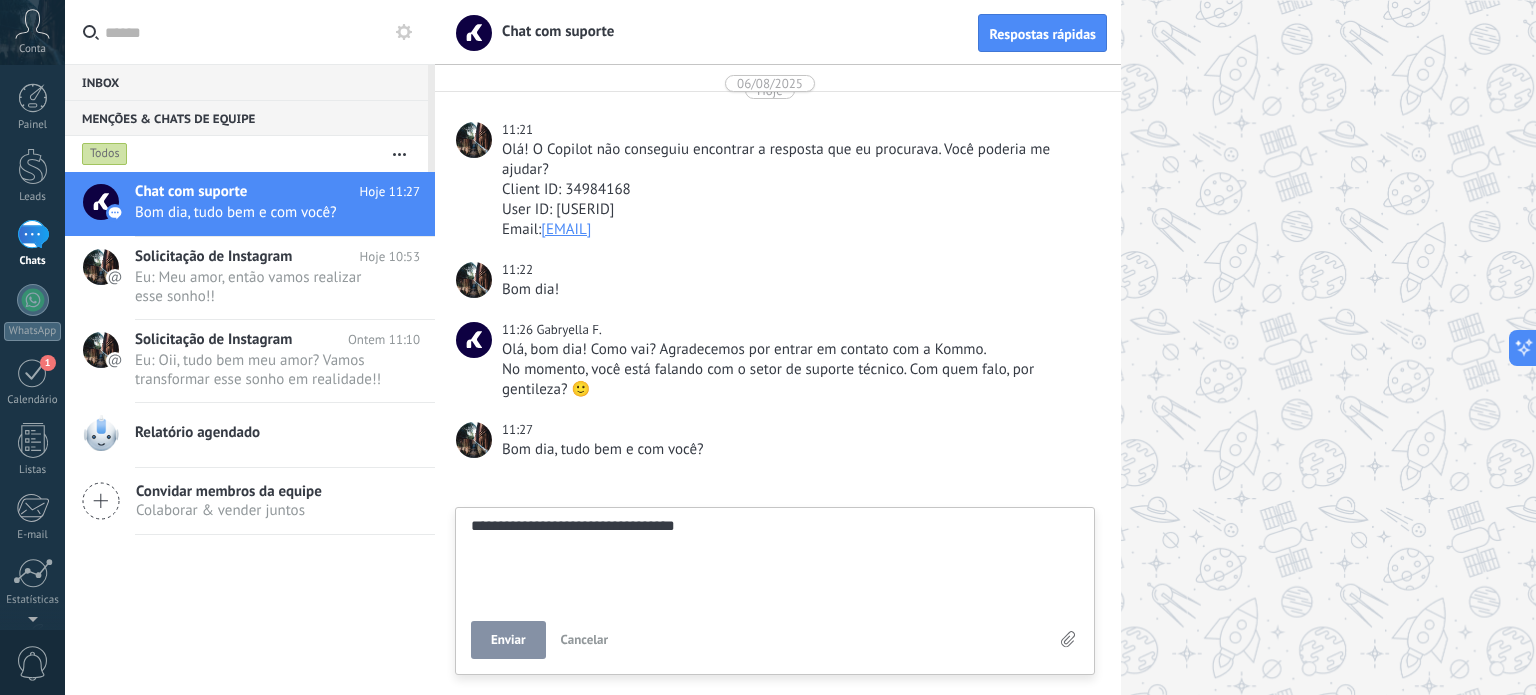 type on "**********" 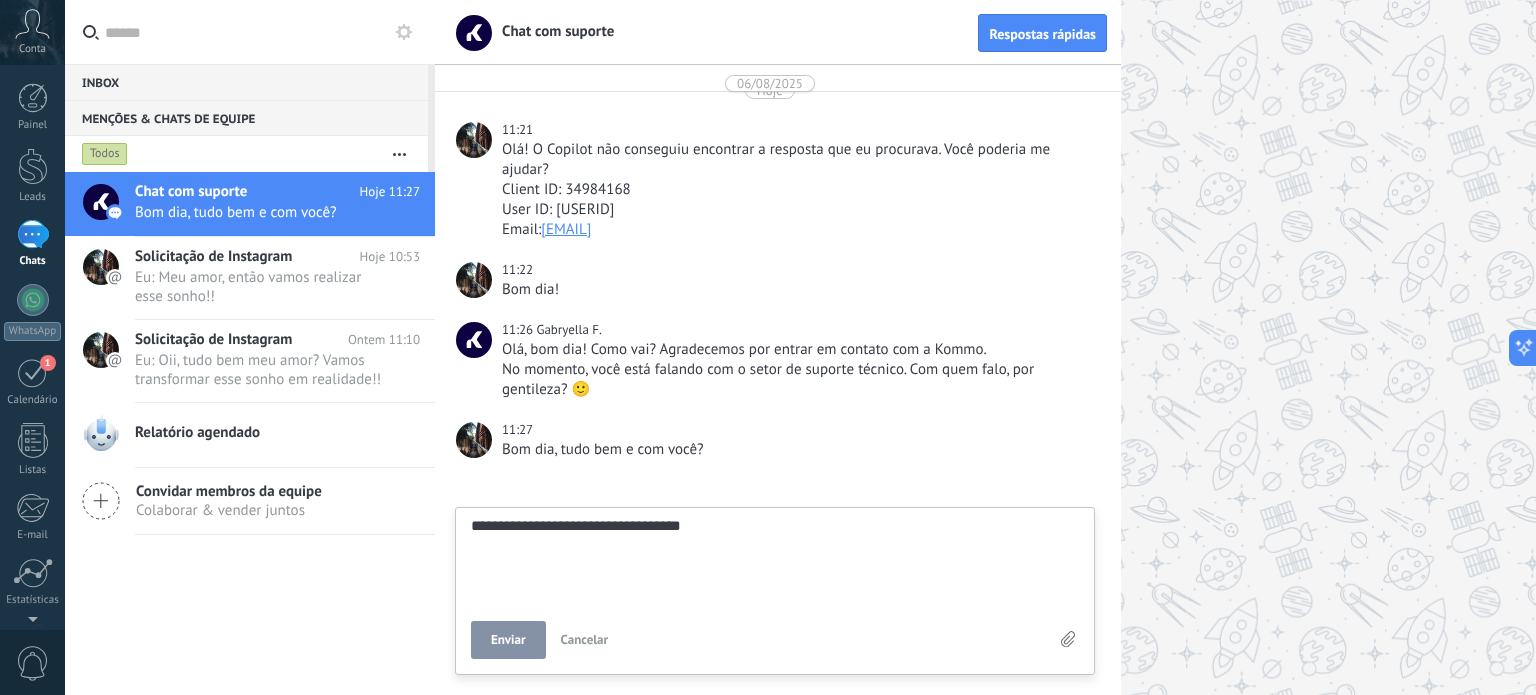 type on "**********" 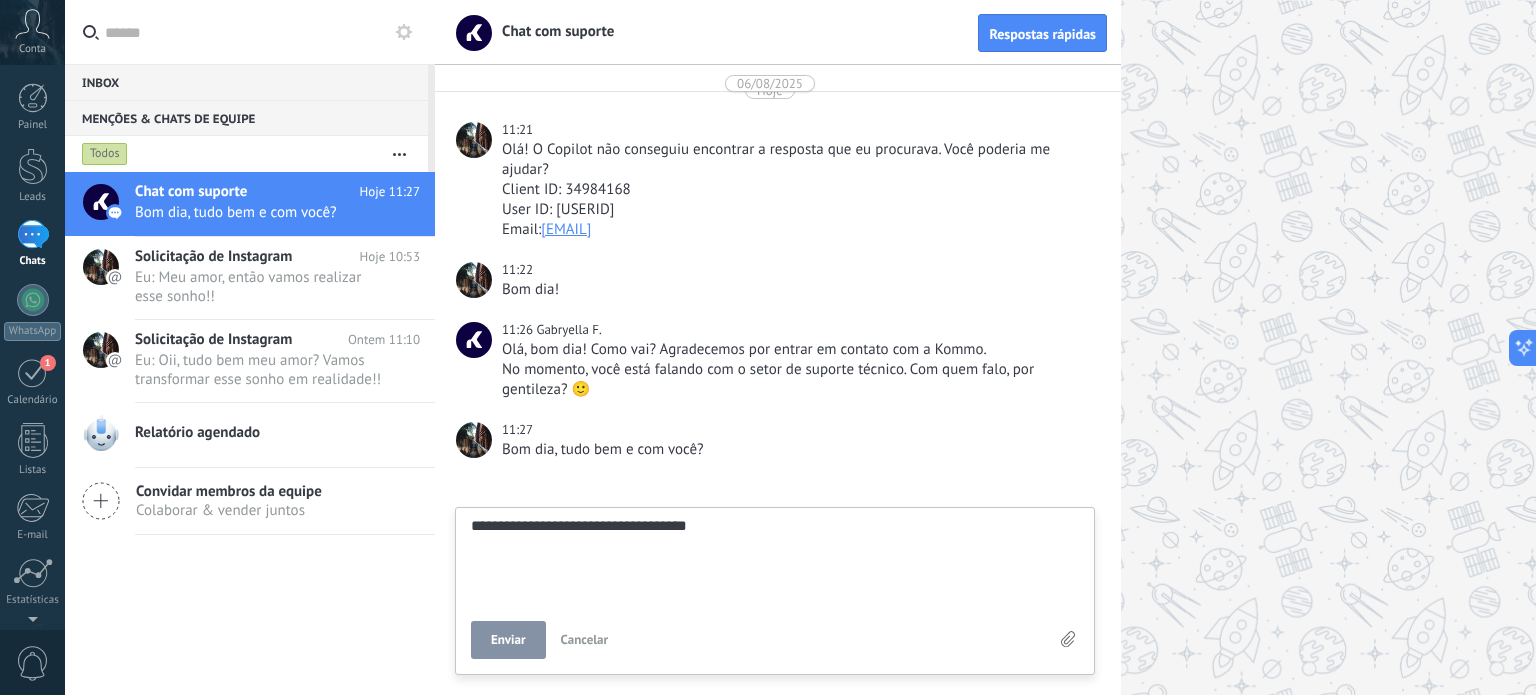 type on "**********" 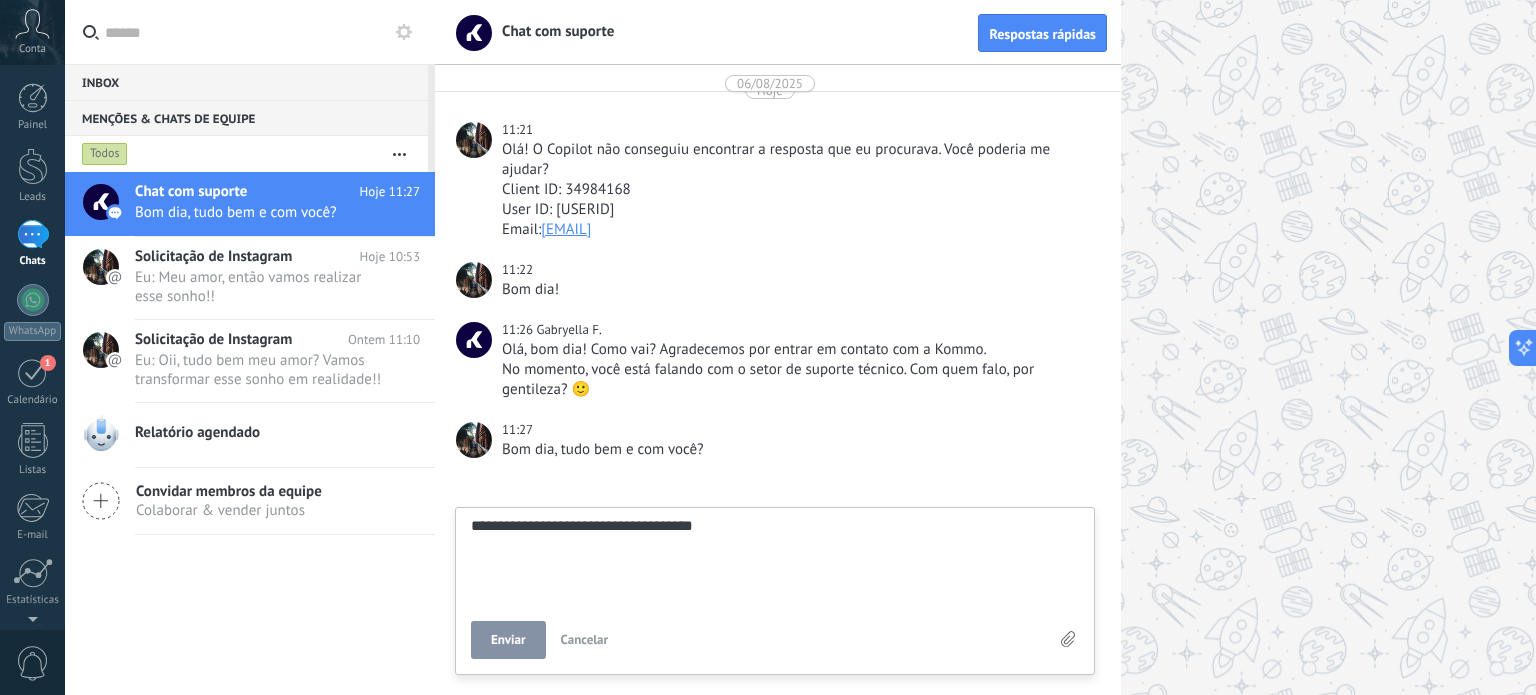 type on "**********" 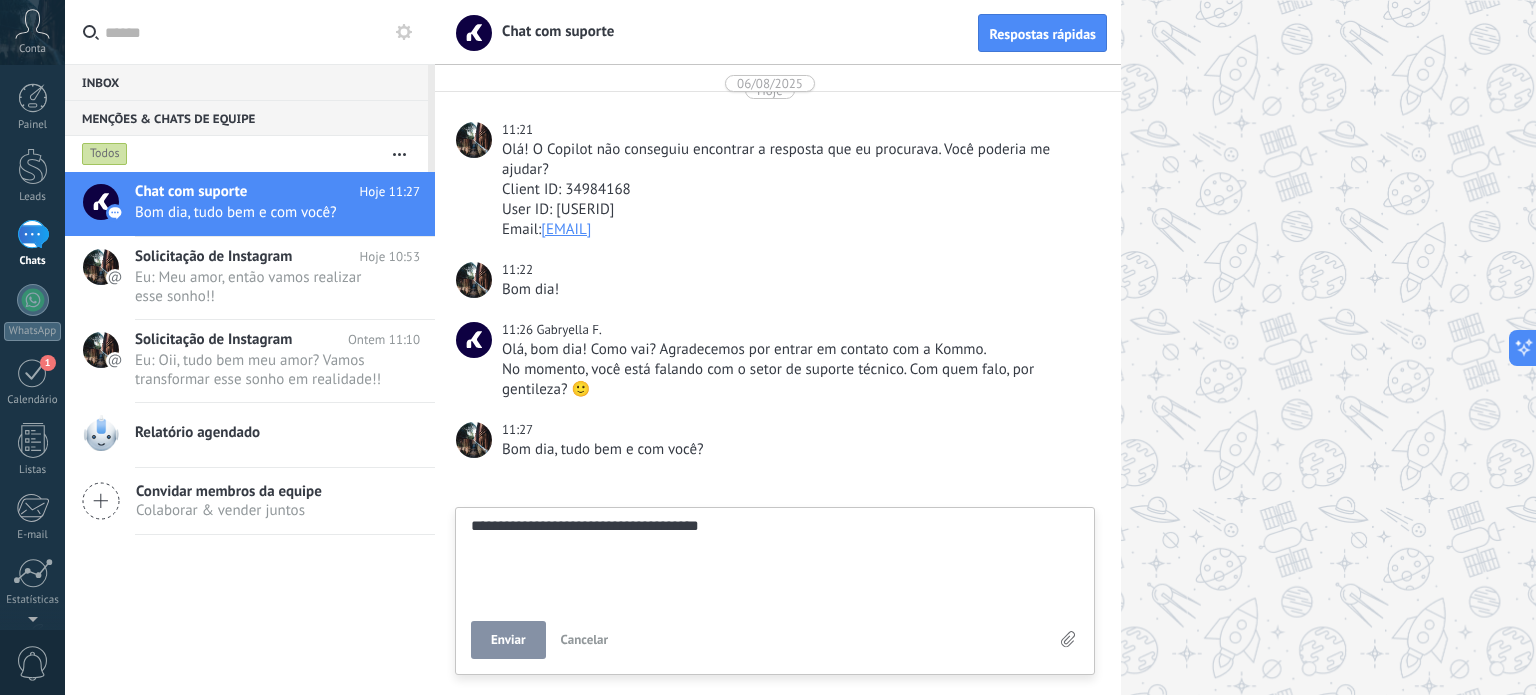 type on "**********" 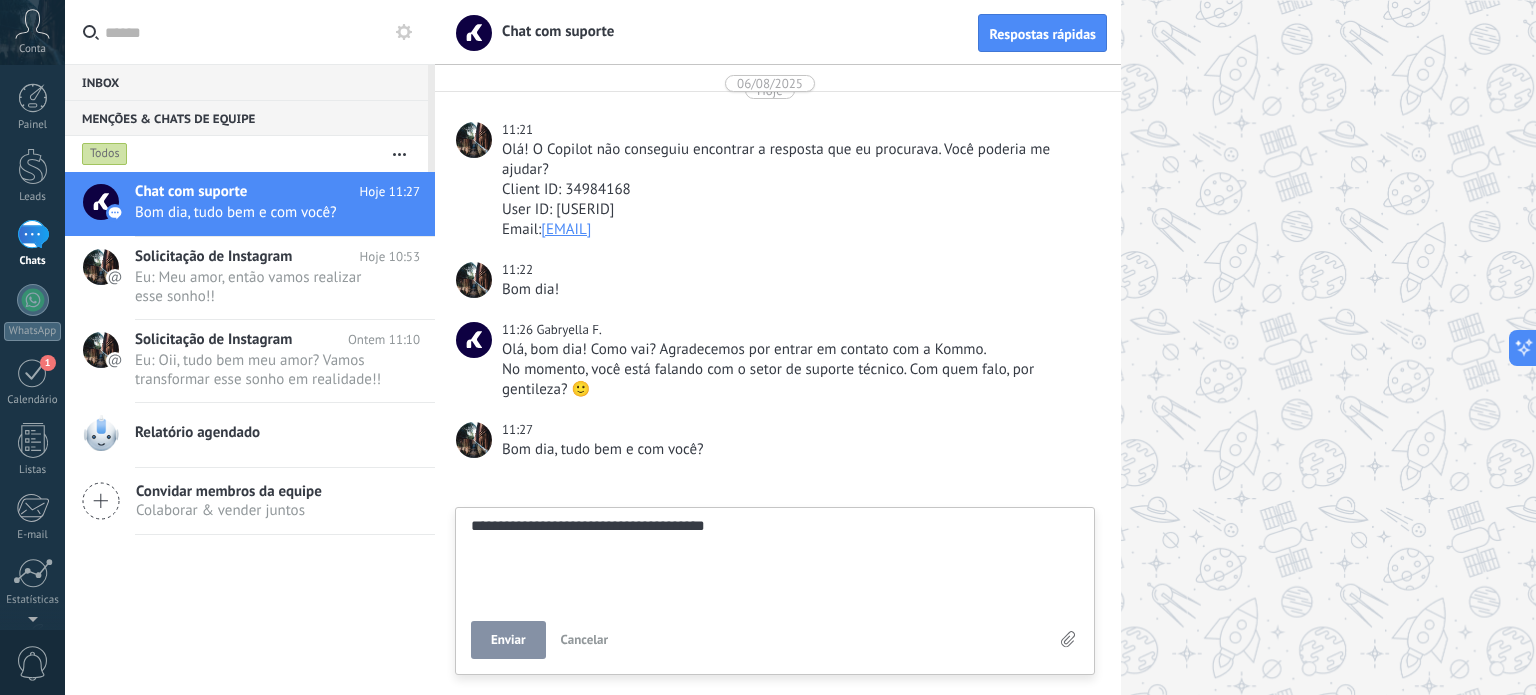 type on "**********" 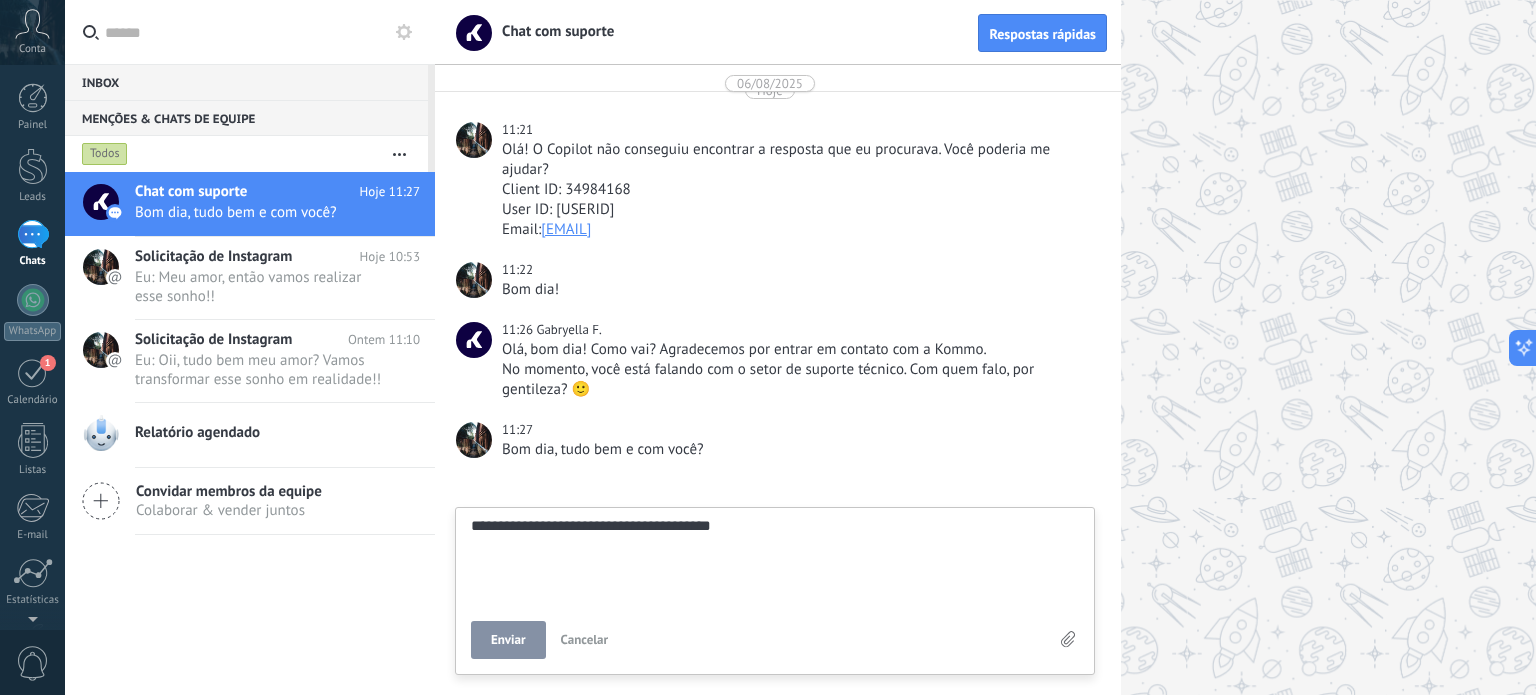 type on "**********" 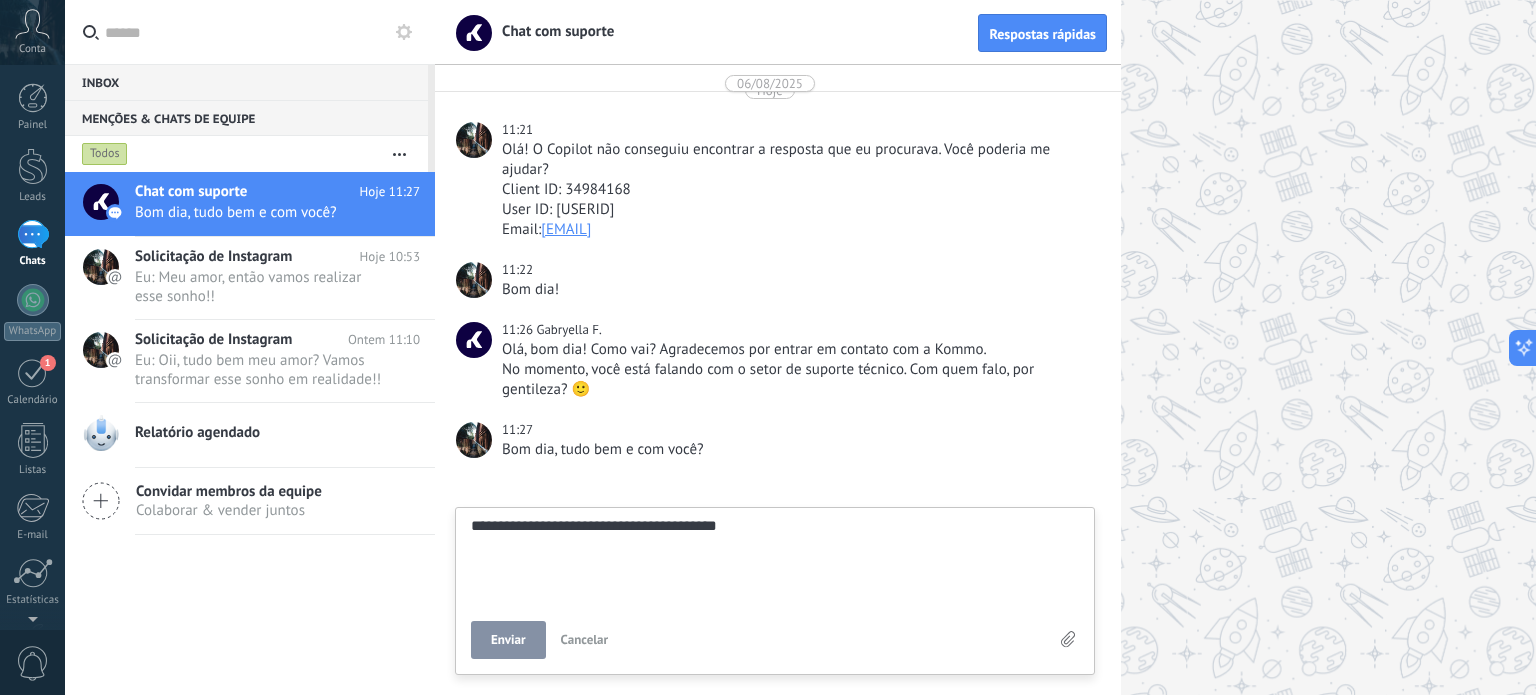 type on "**********" 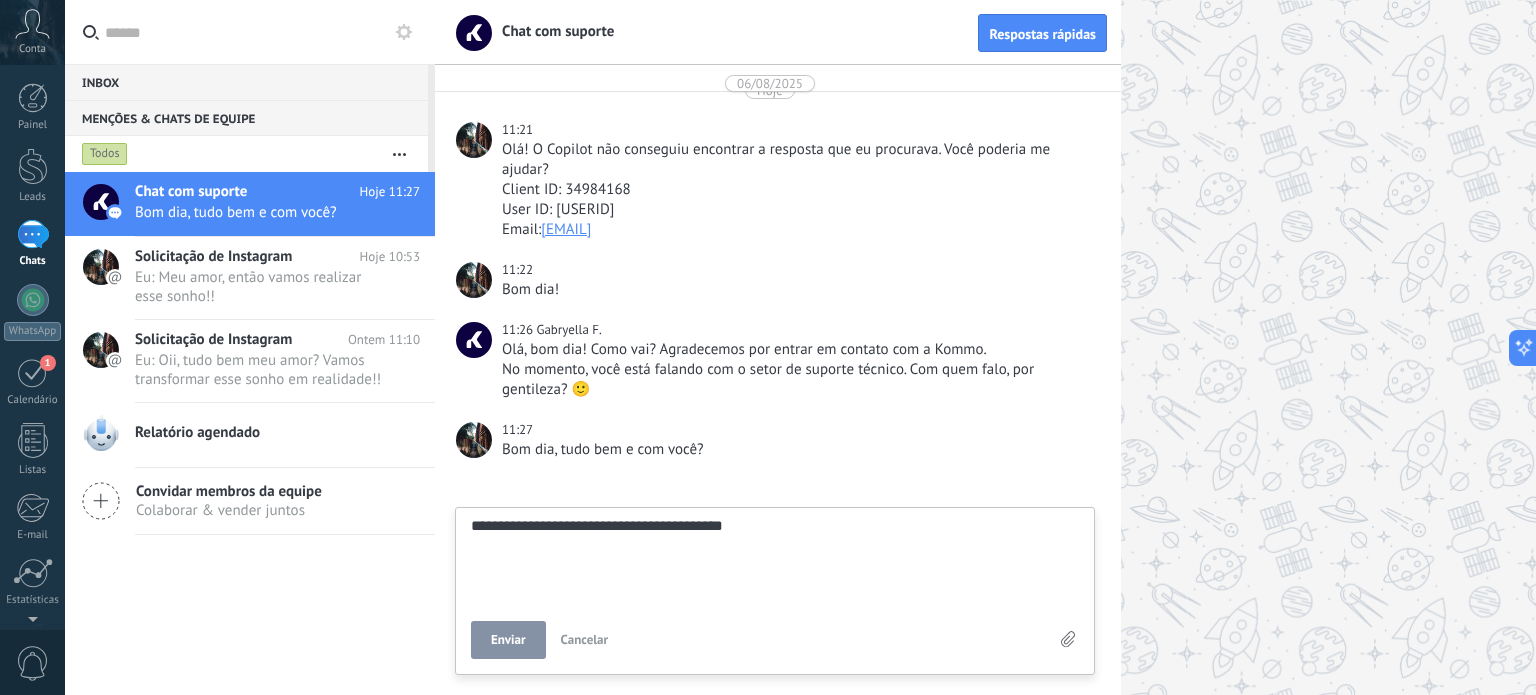 type on "**********" 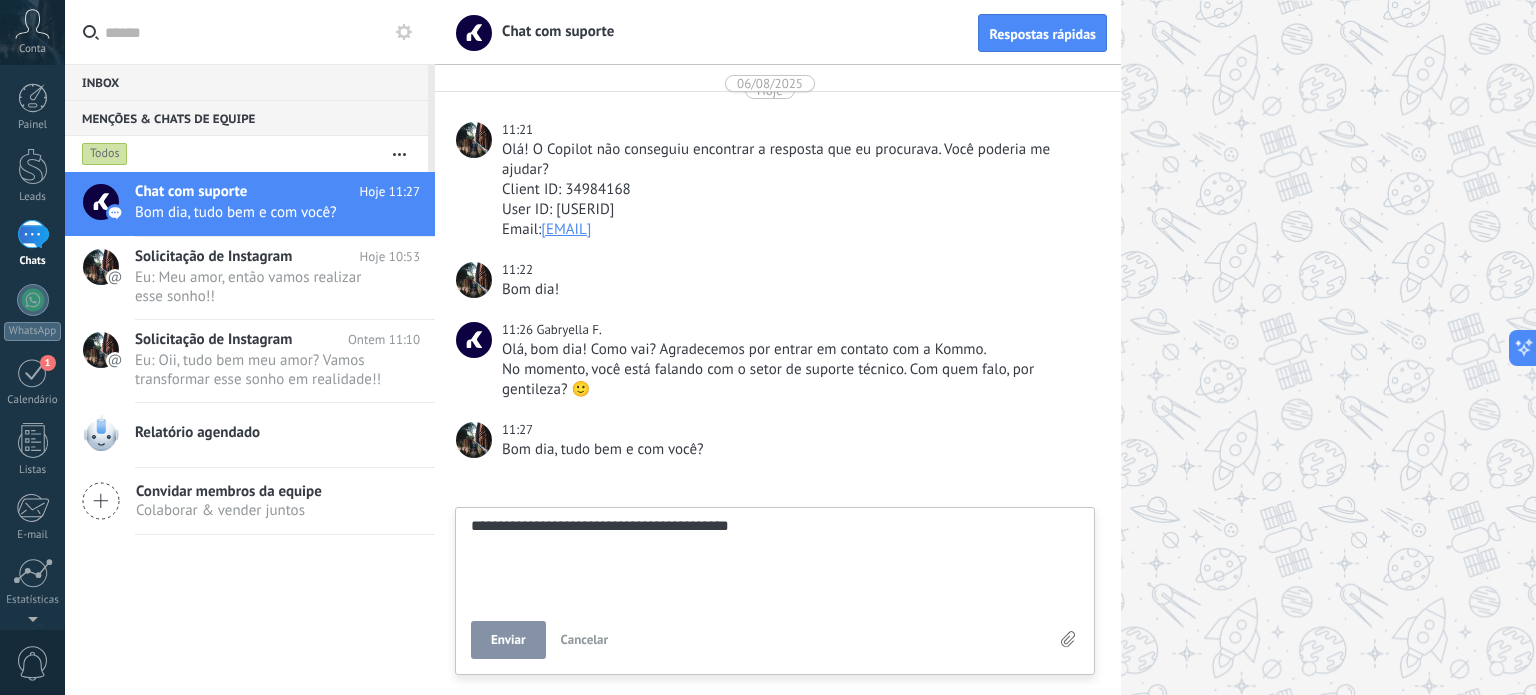 type on "**********" 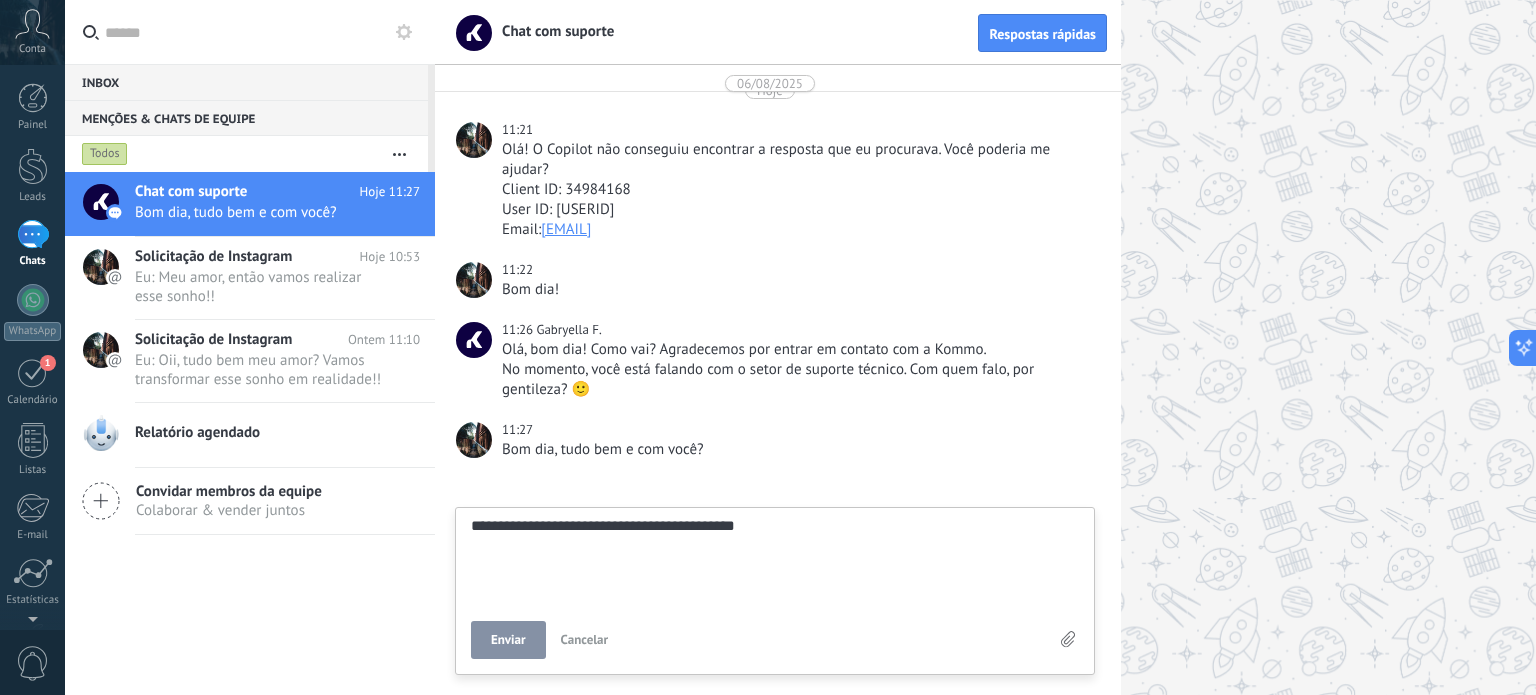 type on "**********" 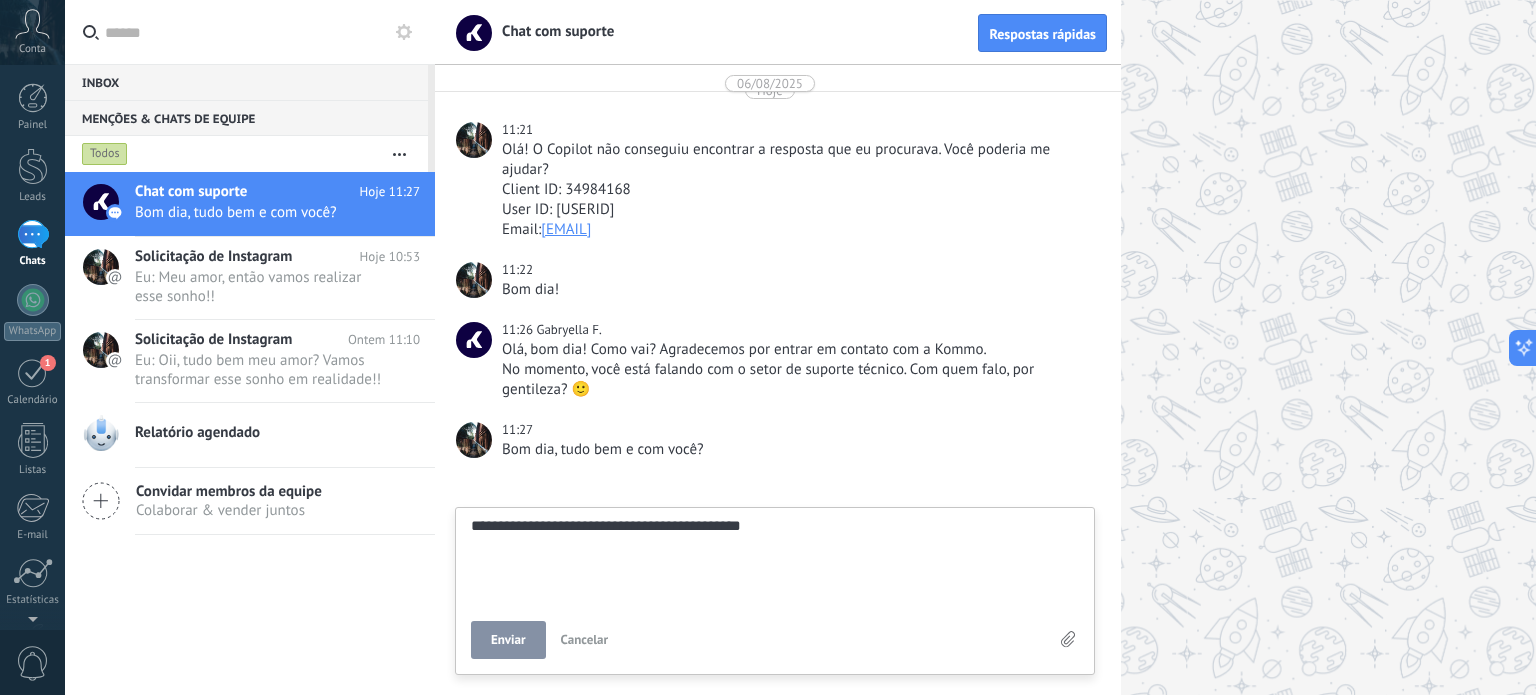 type on "**********" 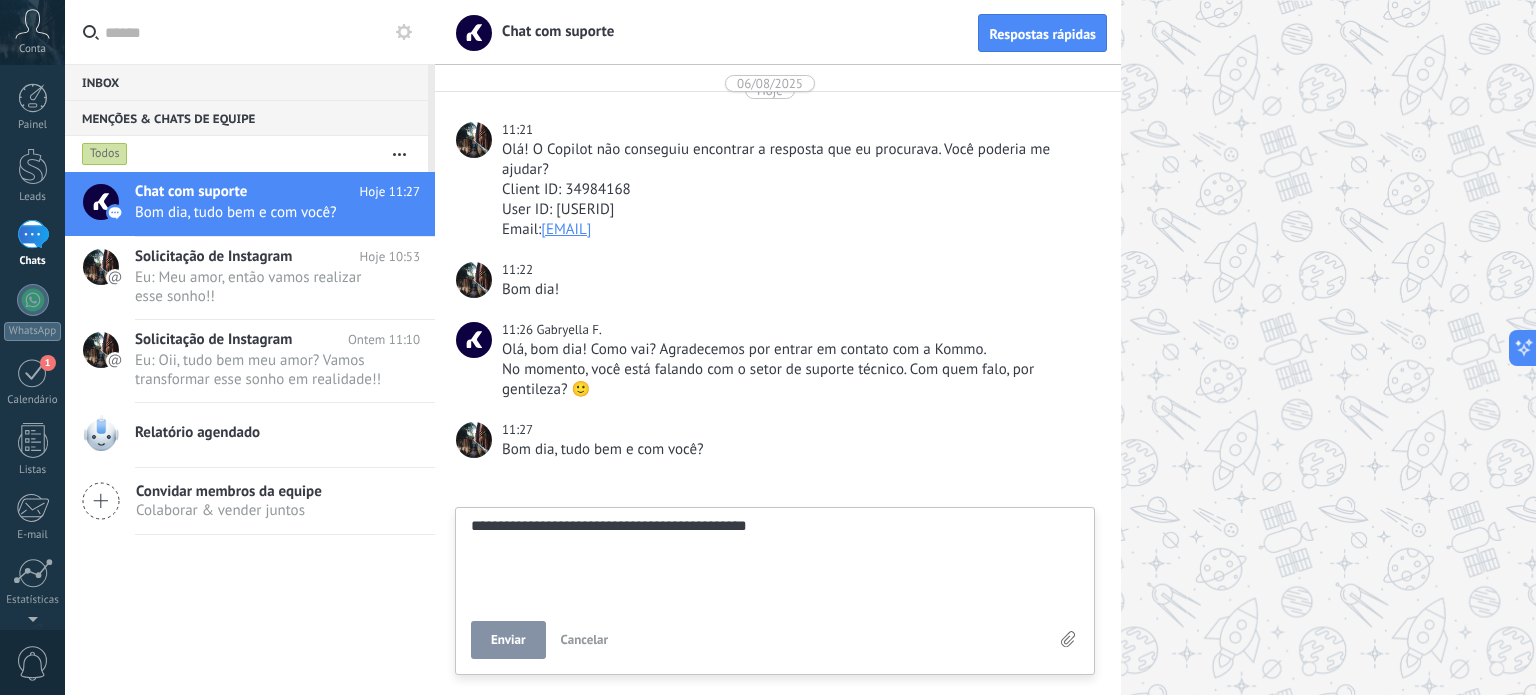 type on "**********" 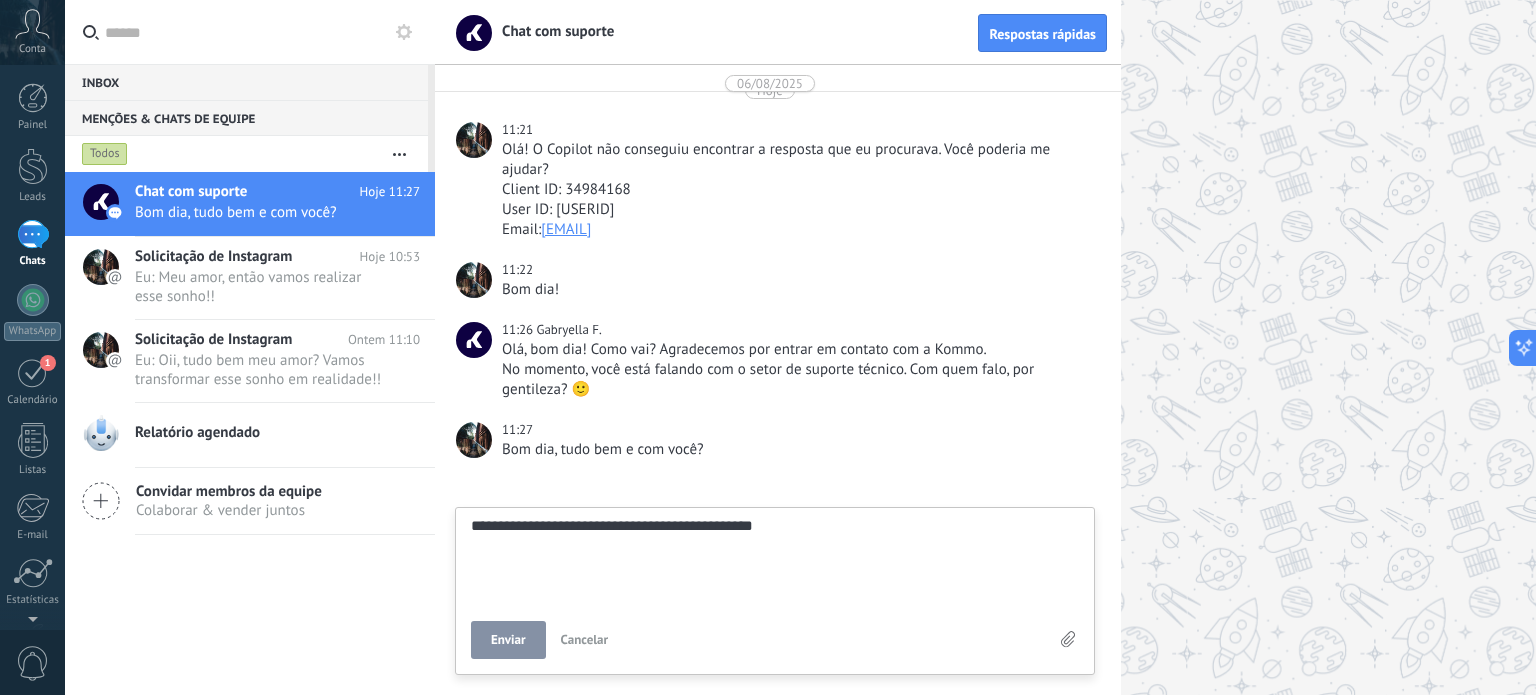 type on "**********" 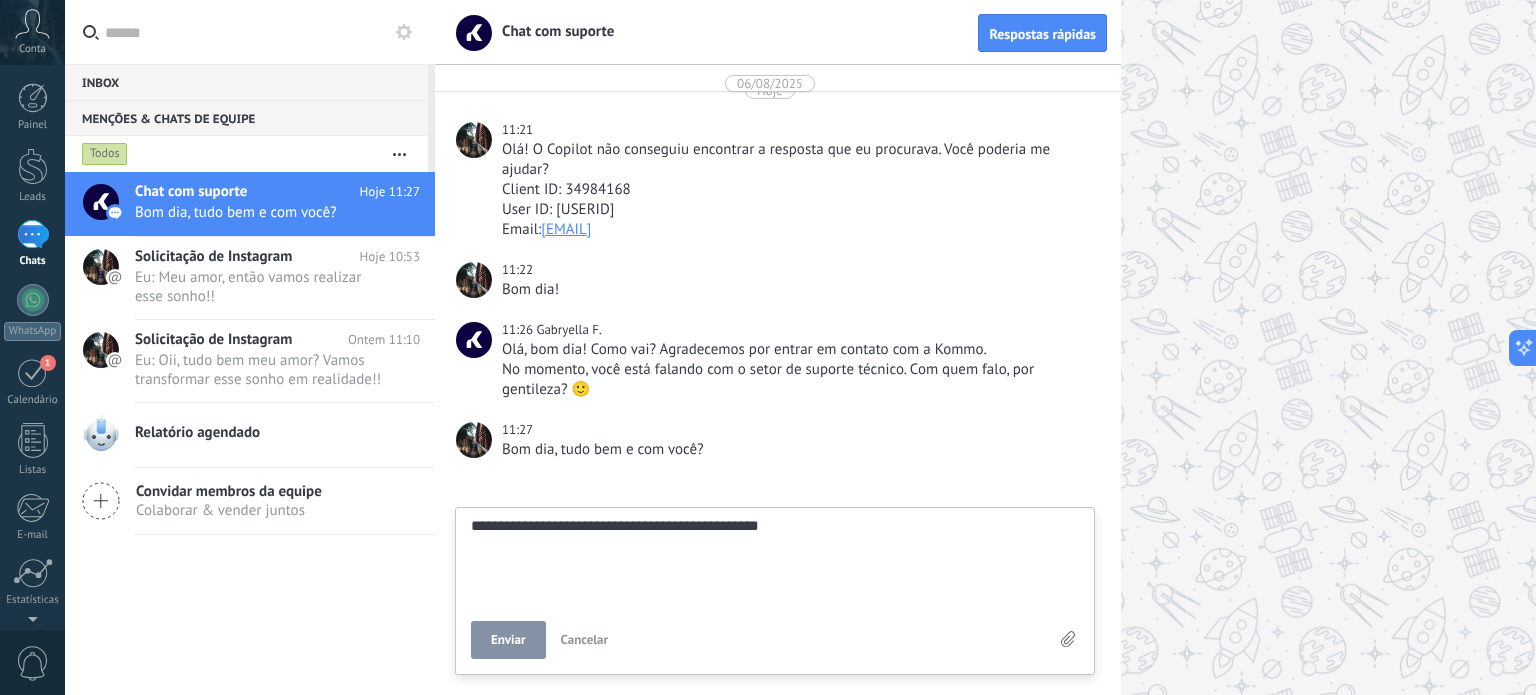 type on "**********" 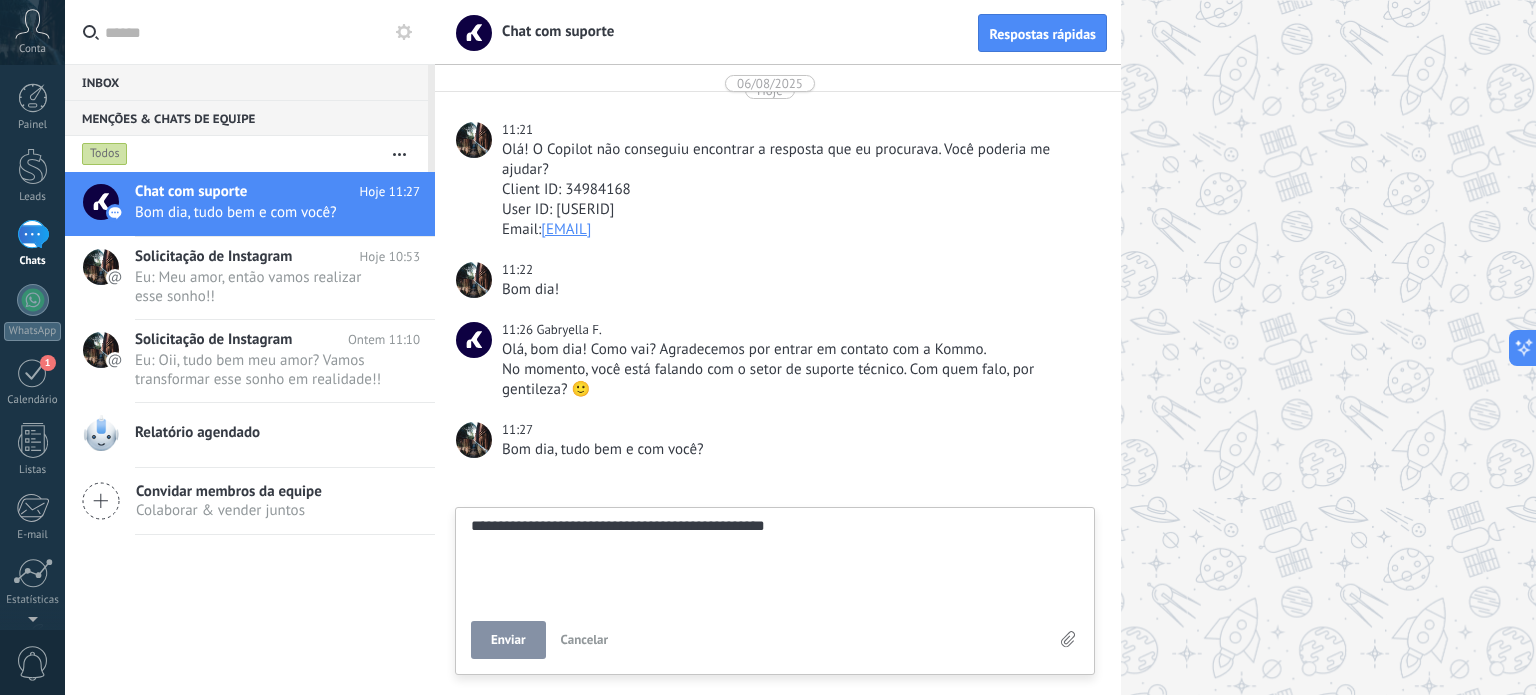 type on "**********" 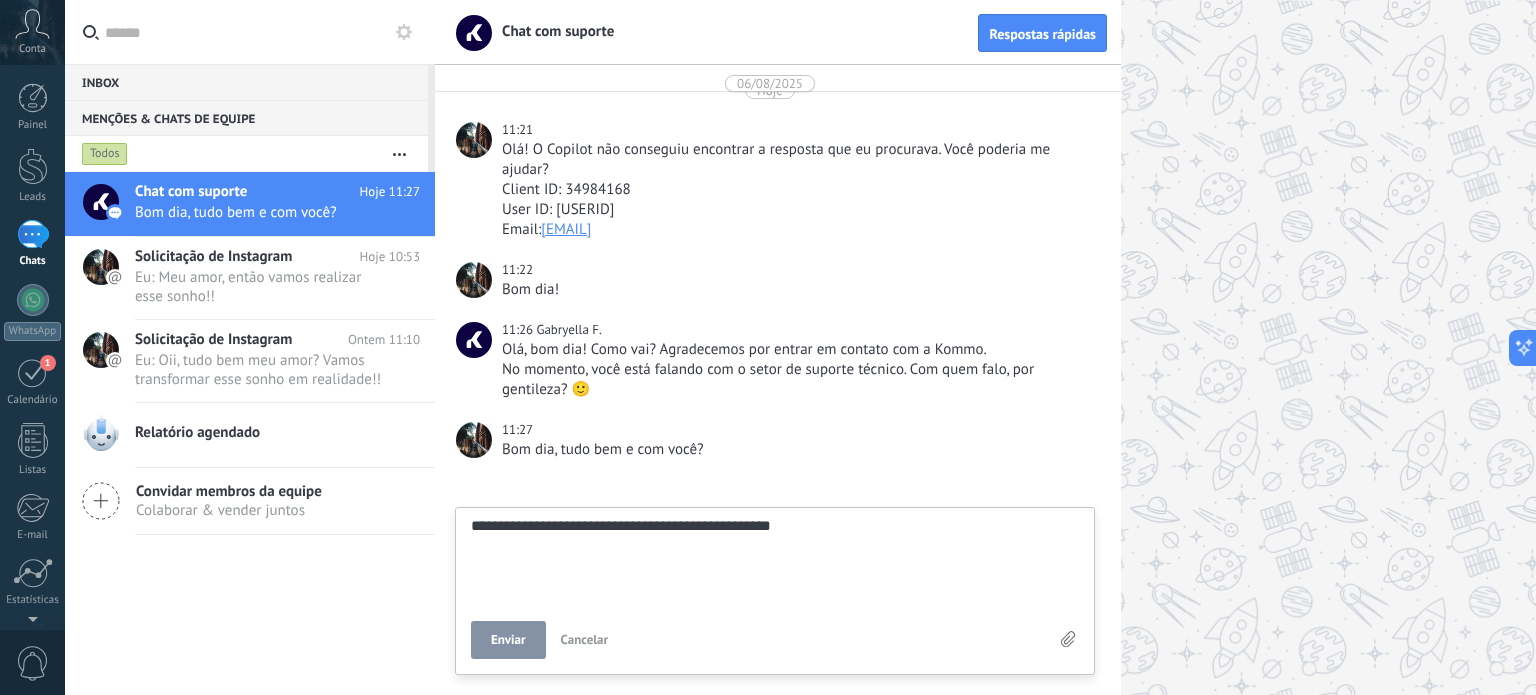 type on "**********" 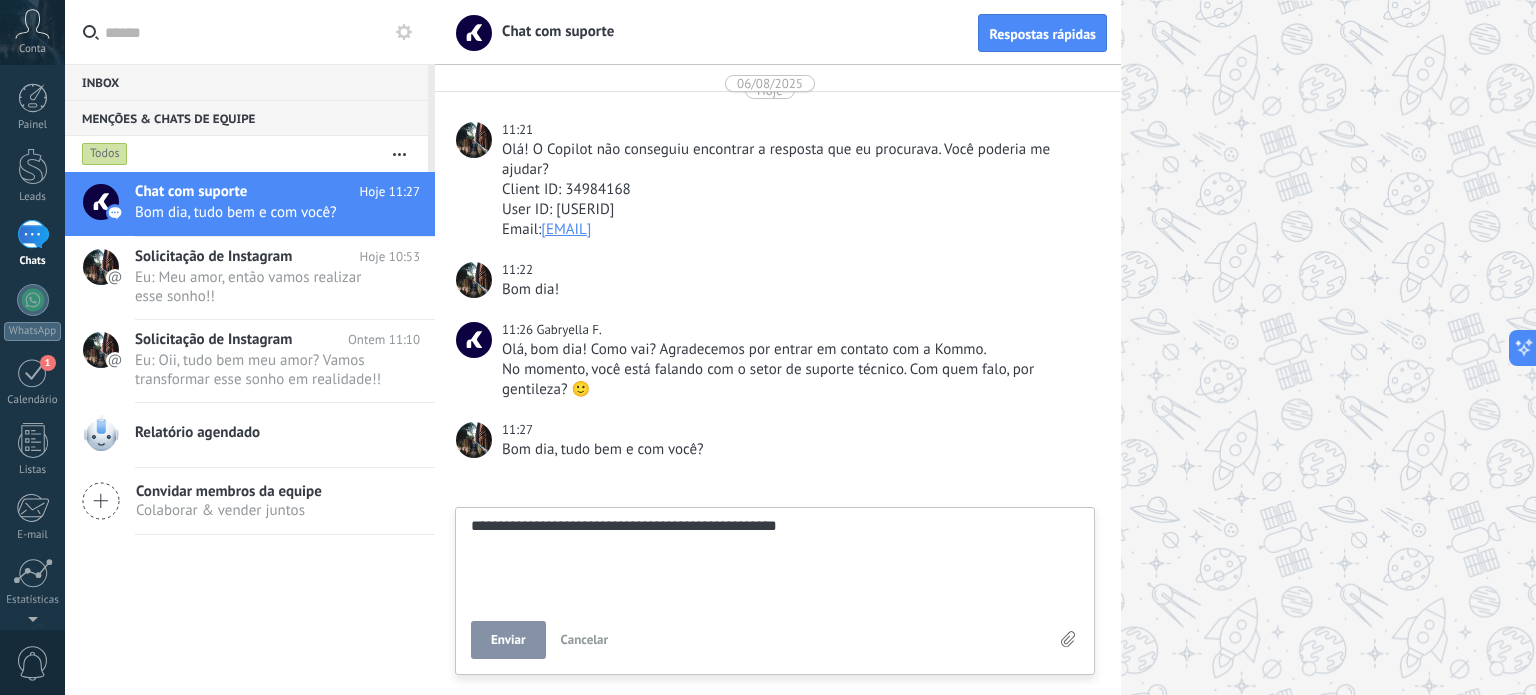 type on "**********" 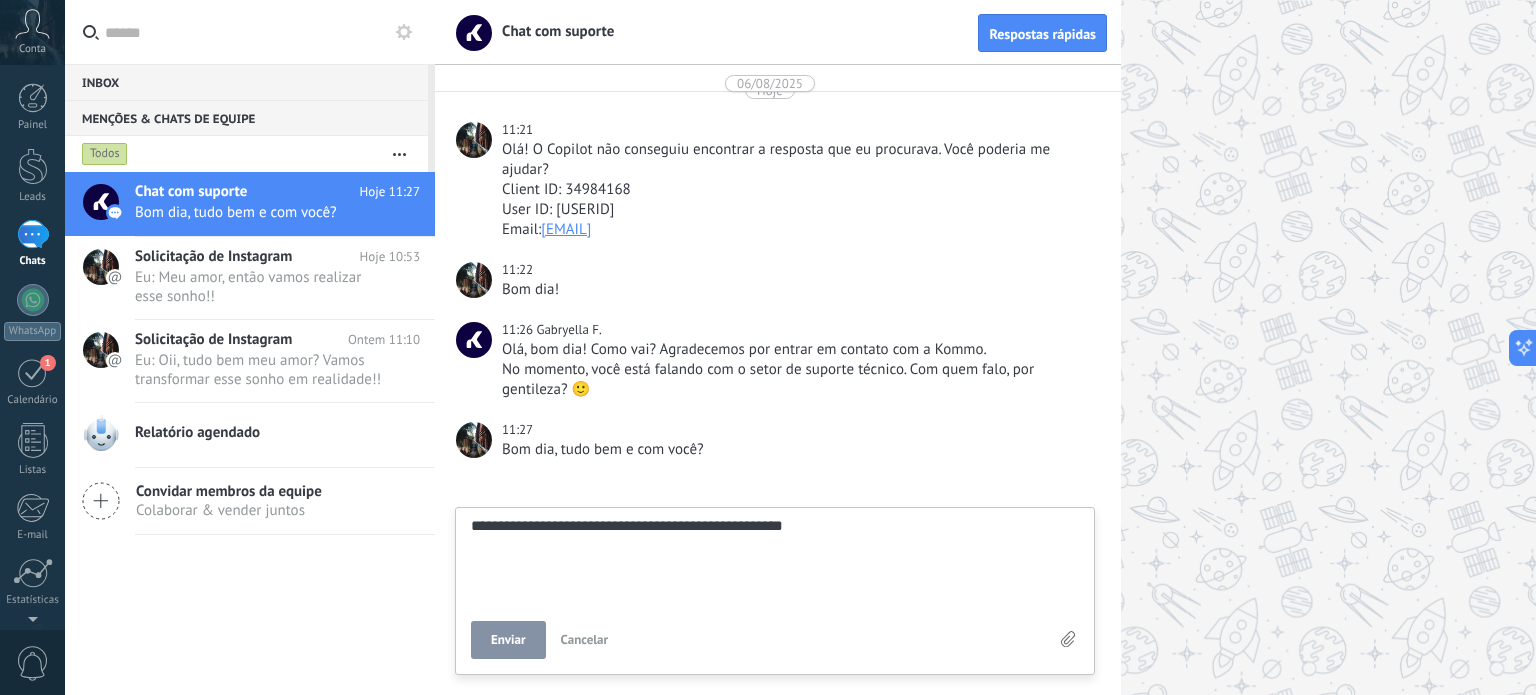 type on "**********" 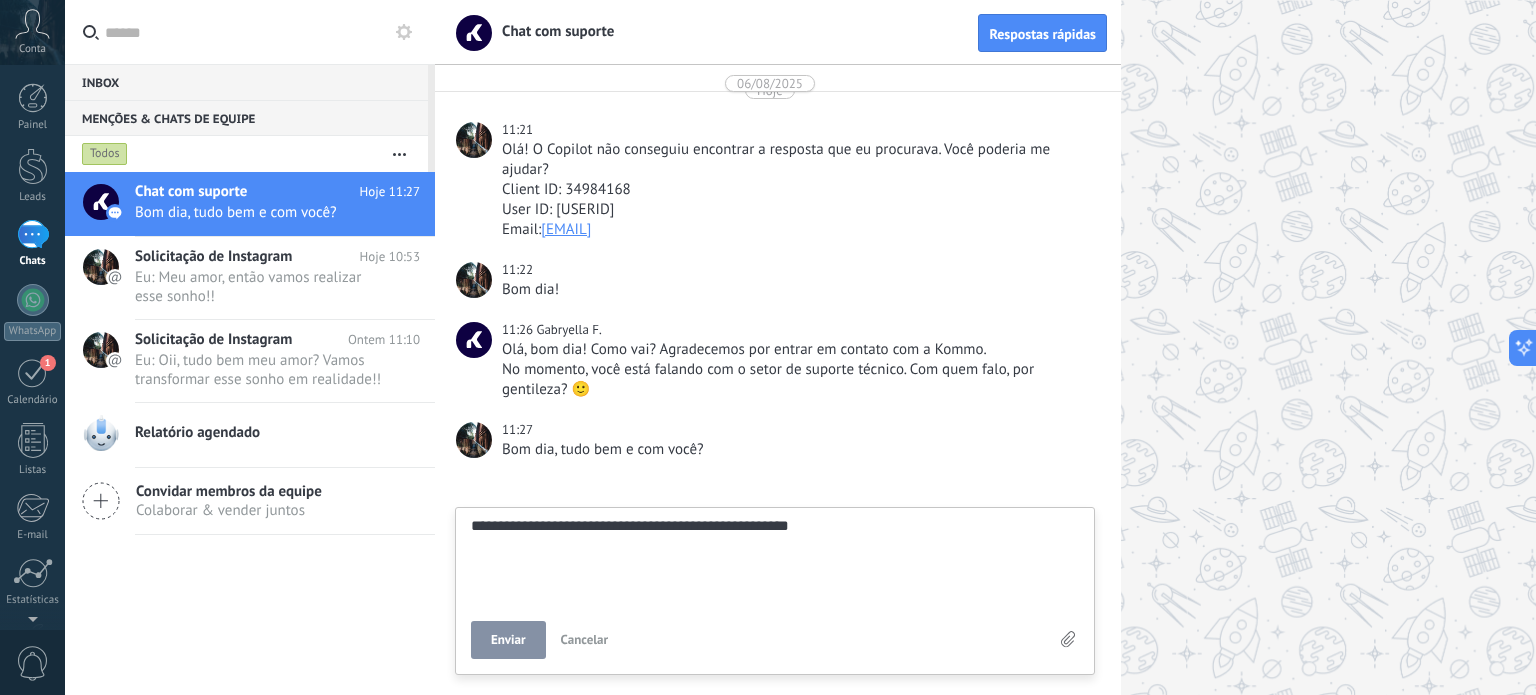 type on "**********" 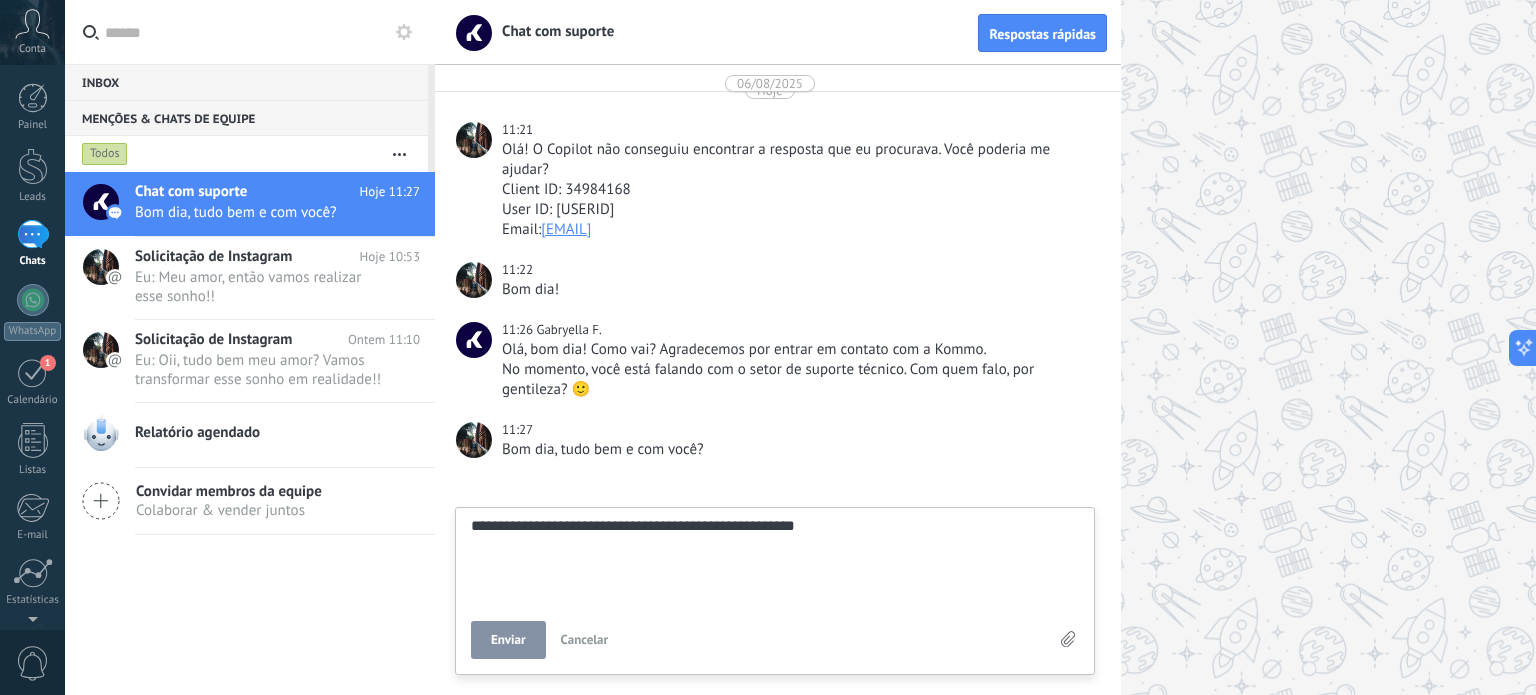 type on "**********" 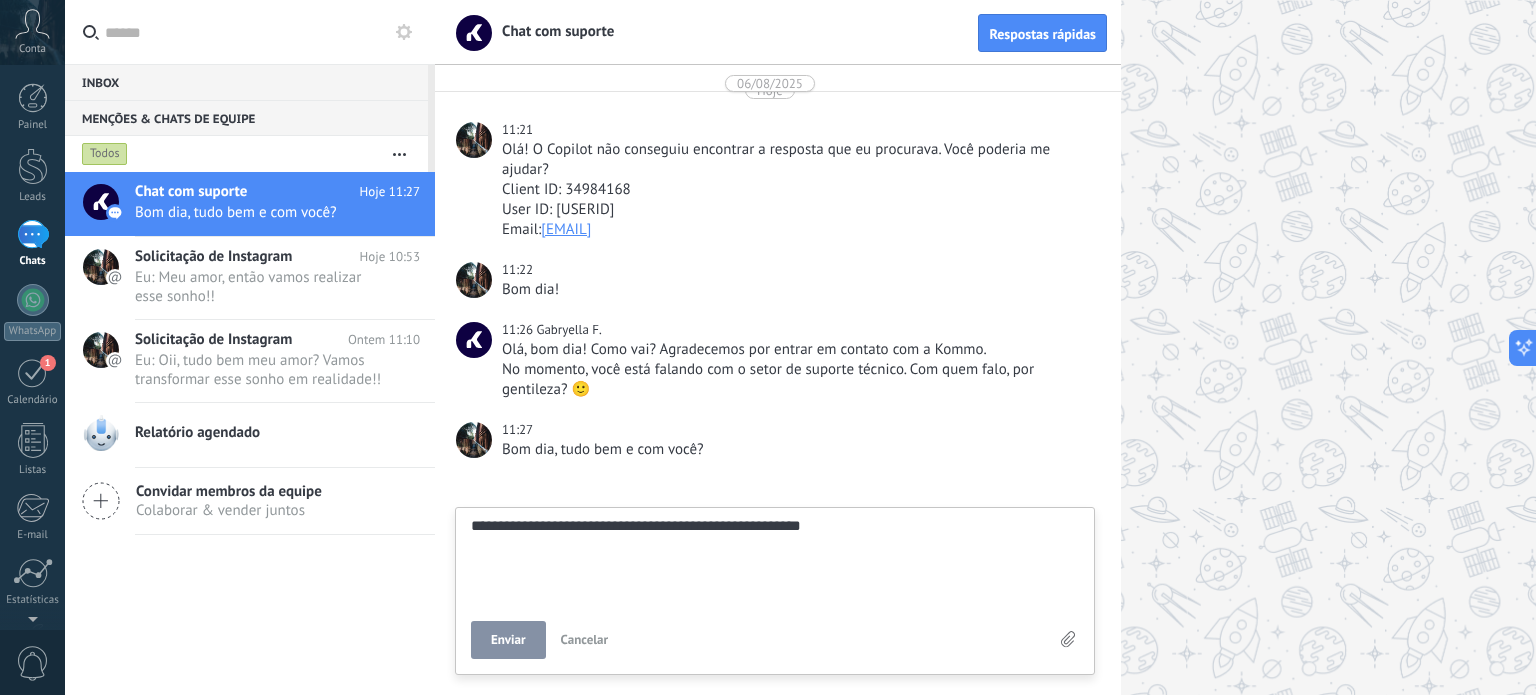 type on "**********" 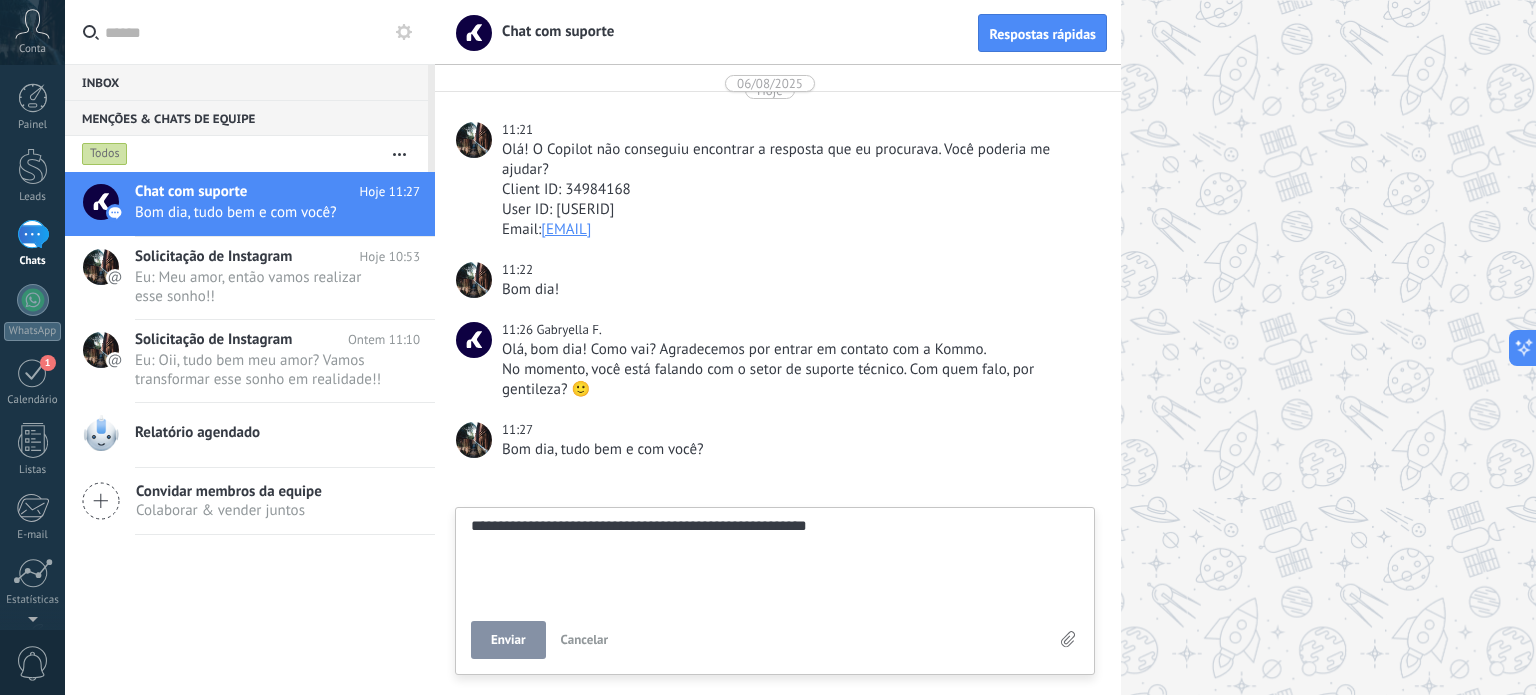 scroll, scrollTop: 38, scrollLeft: 0, axis: vertical 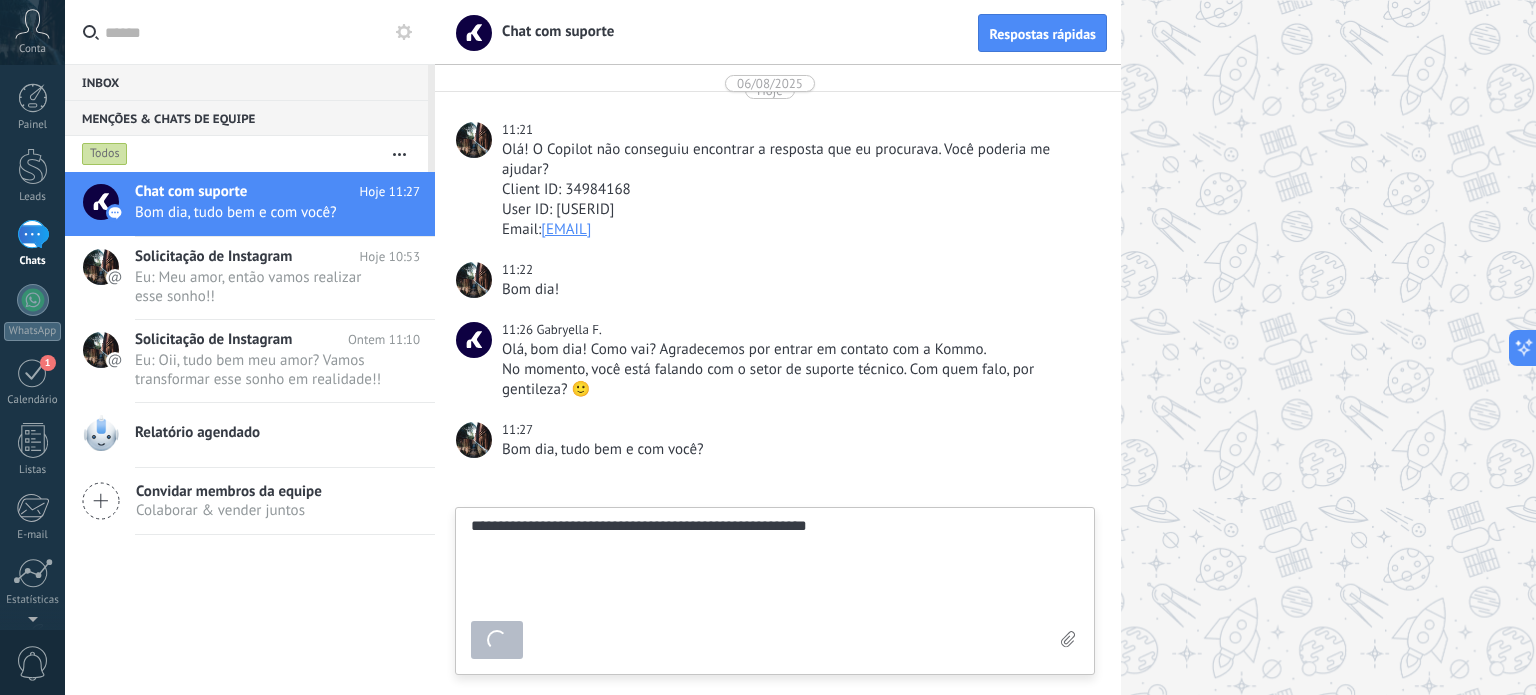 type on "********" 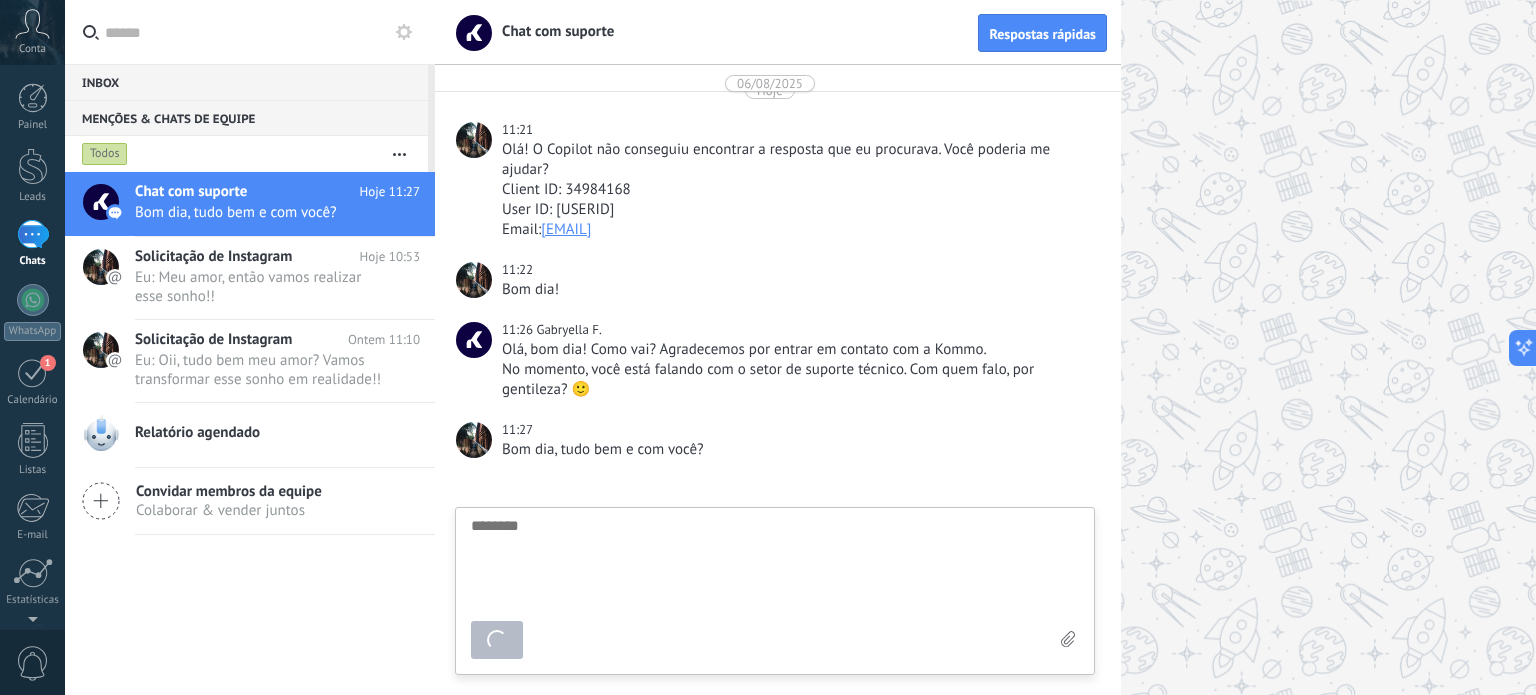 scroll, scrollTop: 1531, scrollLeft: 0, axis: vertical 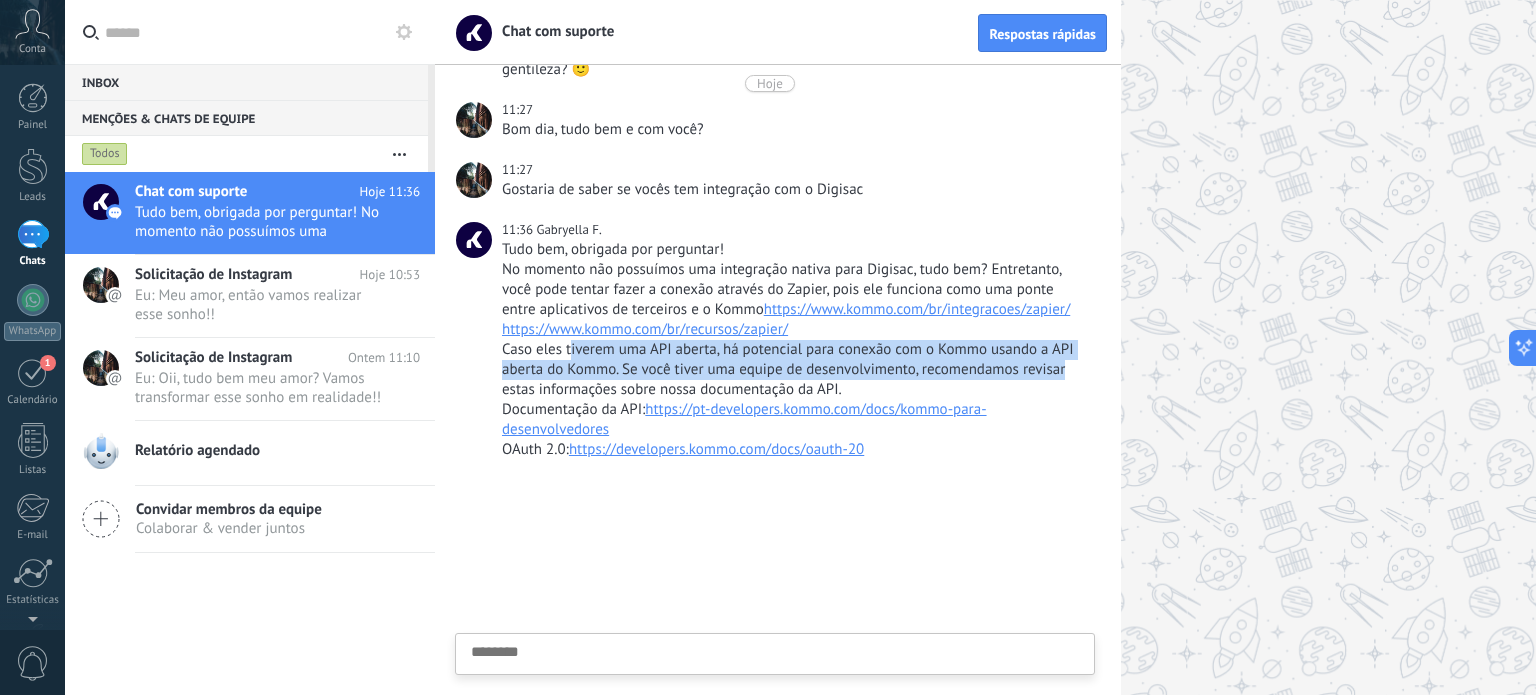 drag, startPoint x: 570, startPoint y: 349, endPoint x: 1084, endPoint y: 364, distance: 514.2188 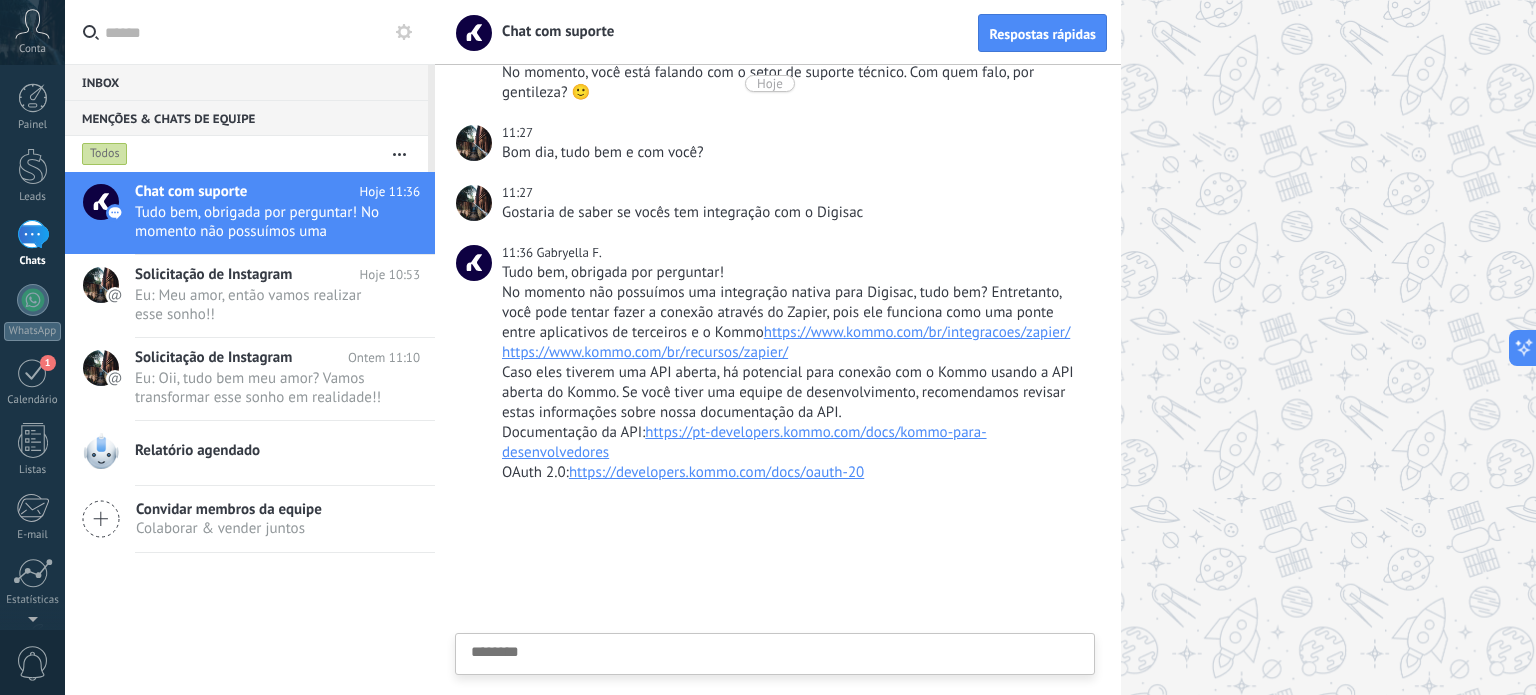 scroll, scrollTop: 1791, scrollLeft: 0, axis: vertical 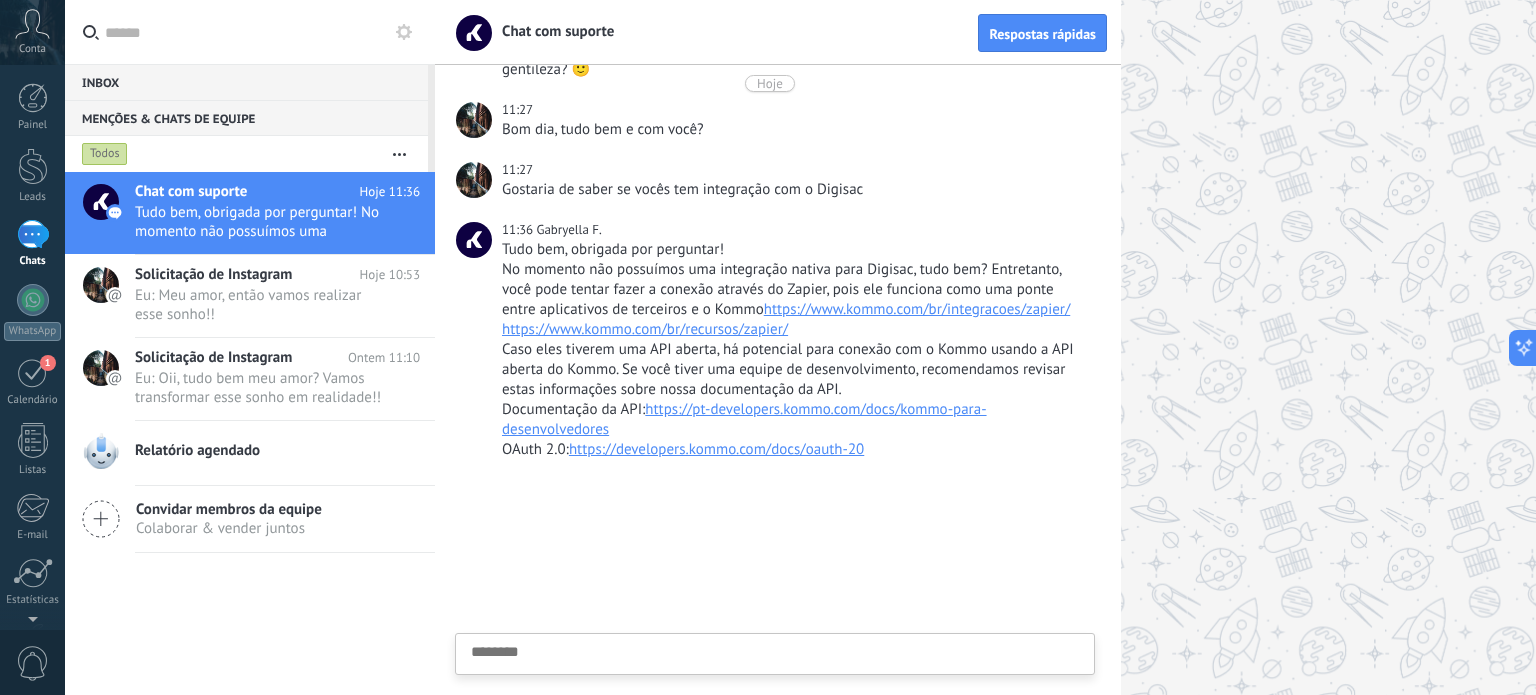 click at bounding box center (775, 685) 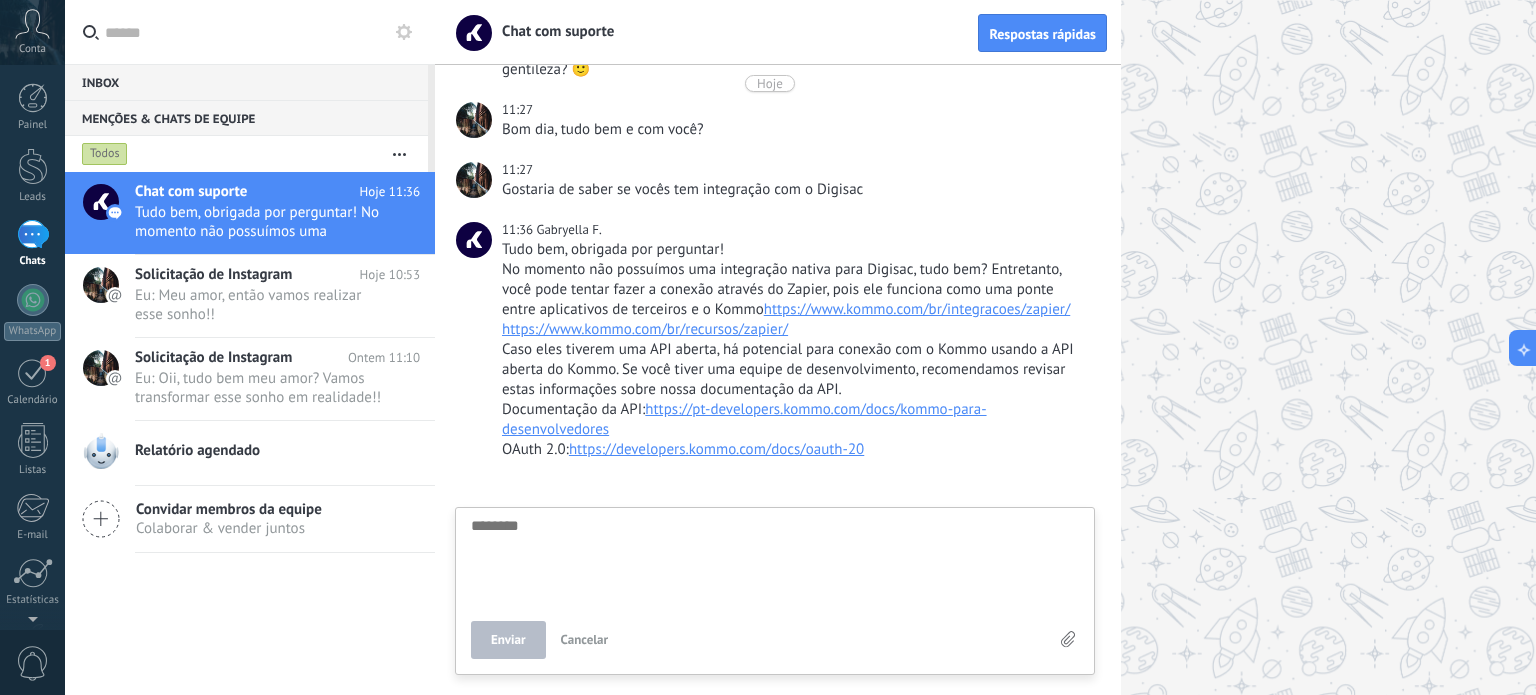 type on "*" 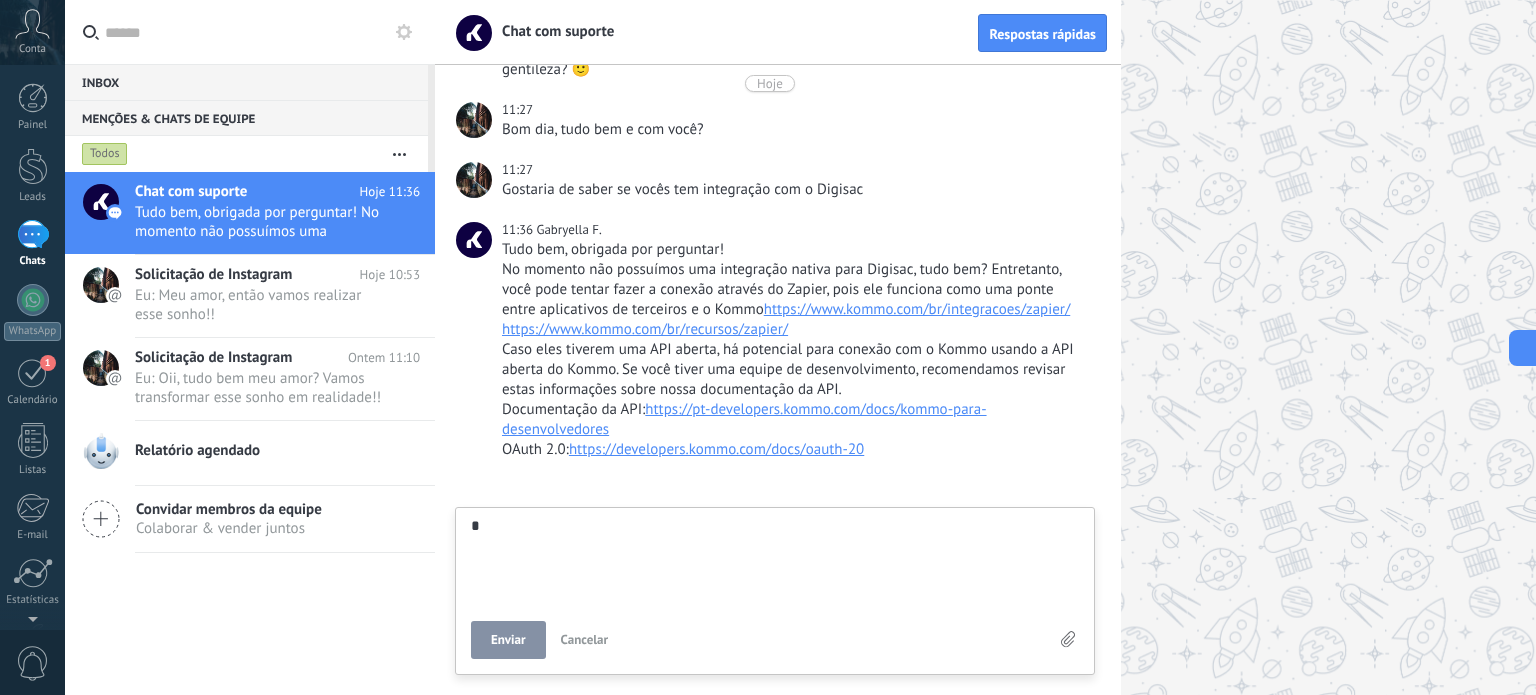 type on "**" 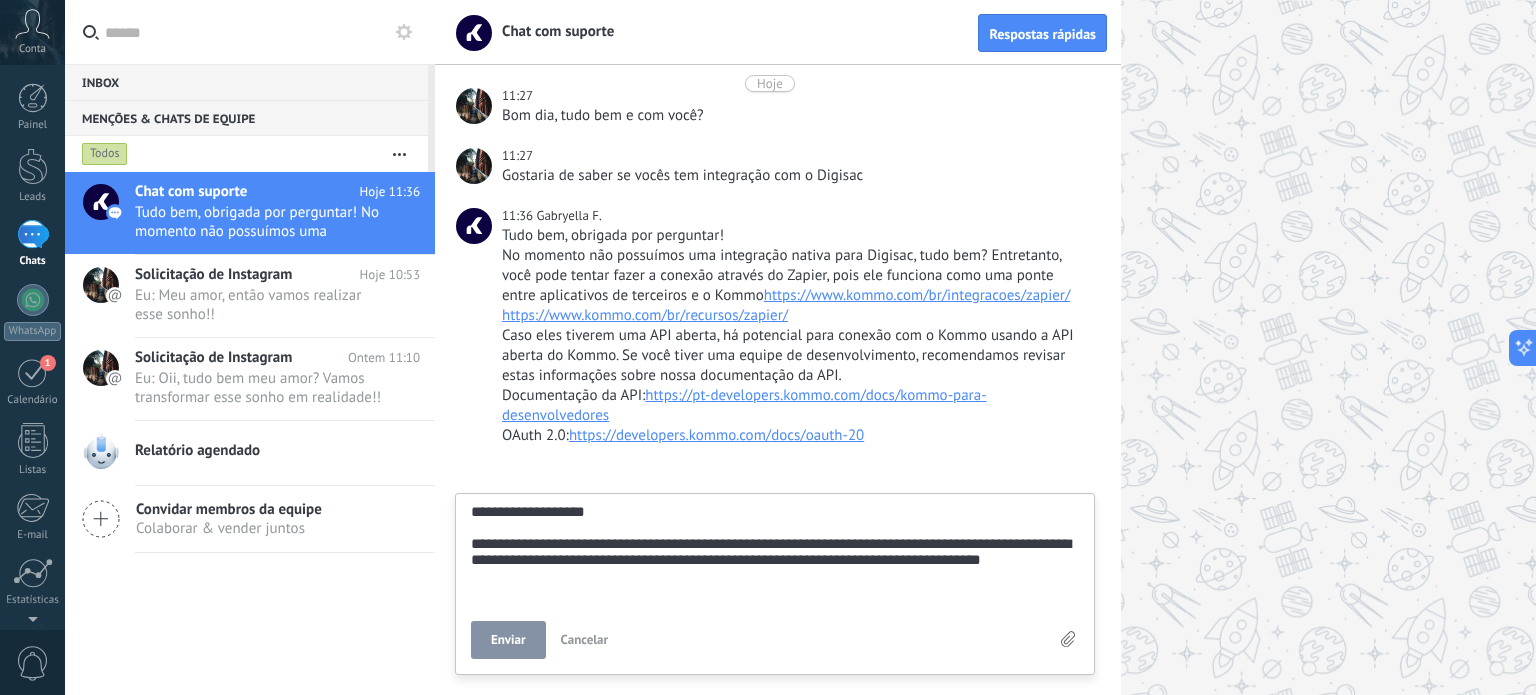 scroll, scrollTop: 96, scrollLeft: 0, axis: vertical 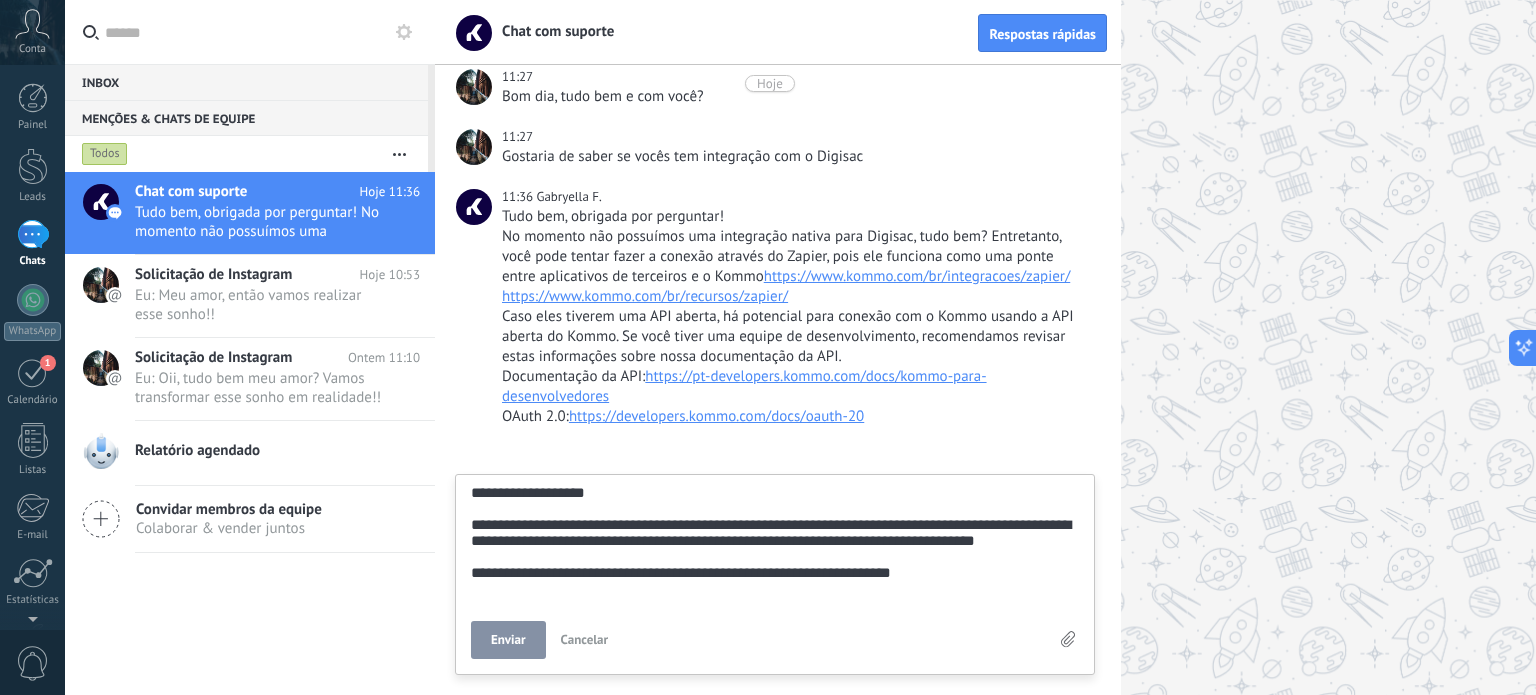 click on "Enviar" at bounding box center (508, 640) 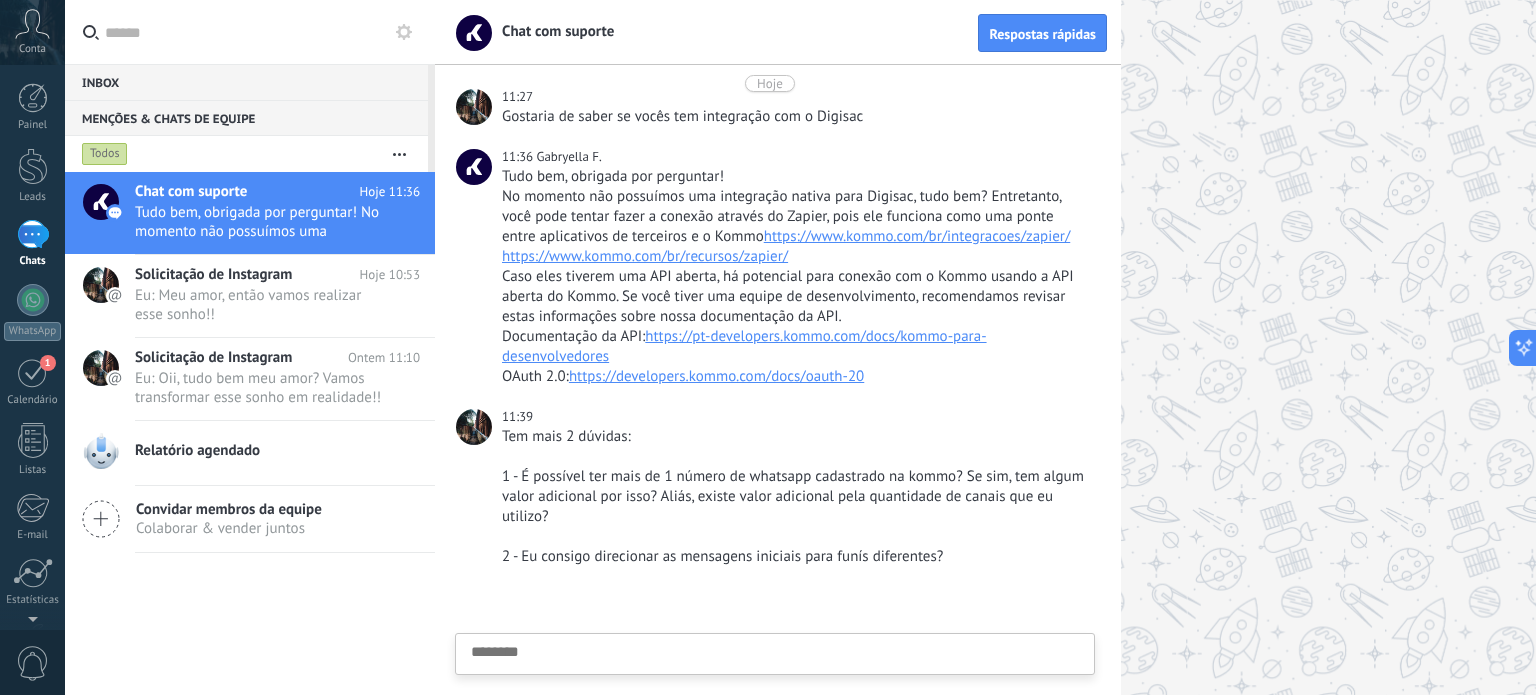 scroll, scrollTop: 1971, scrollLeft: 0, axis: vertical 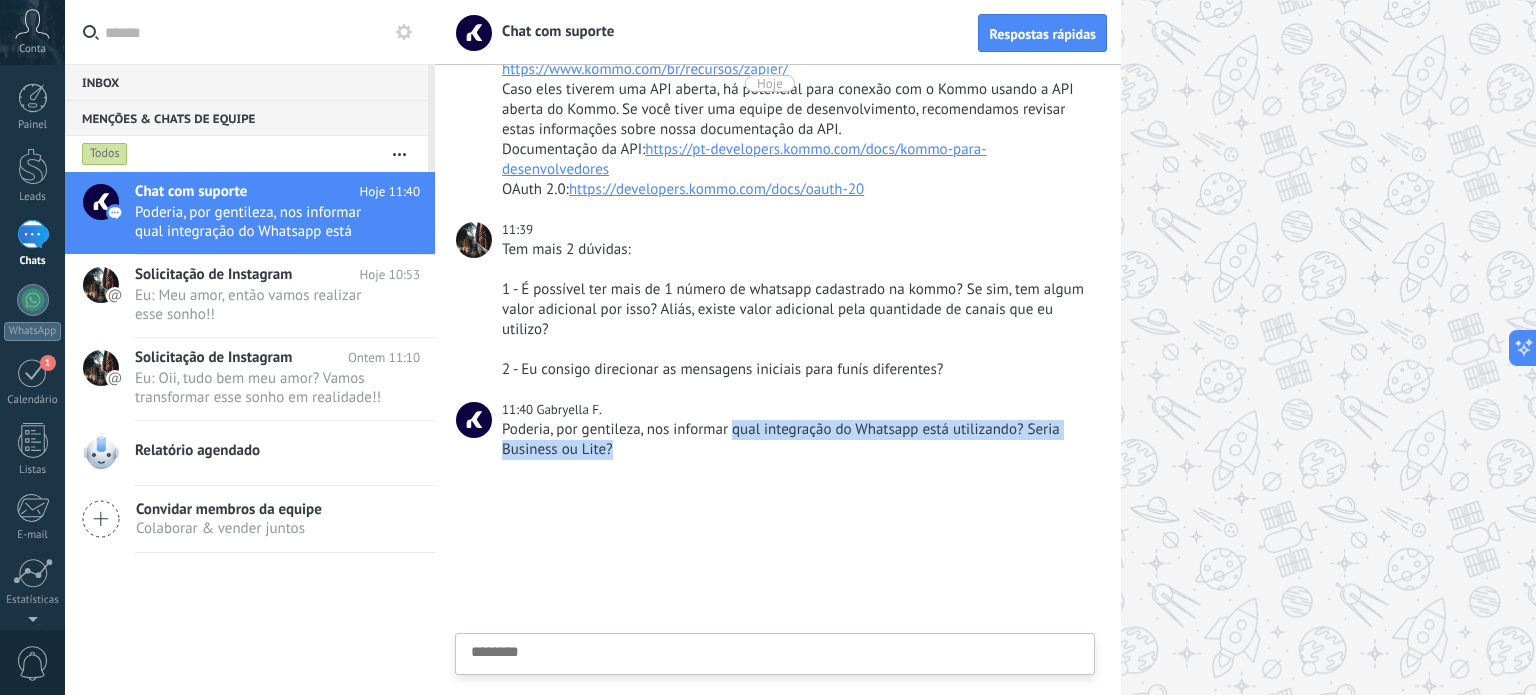 drag, startPoint x: 732, startPoint y: 425, endPoint x: 1059, endPoint y: 450, distance: 327.95425 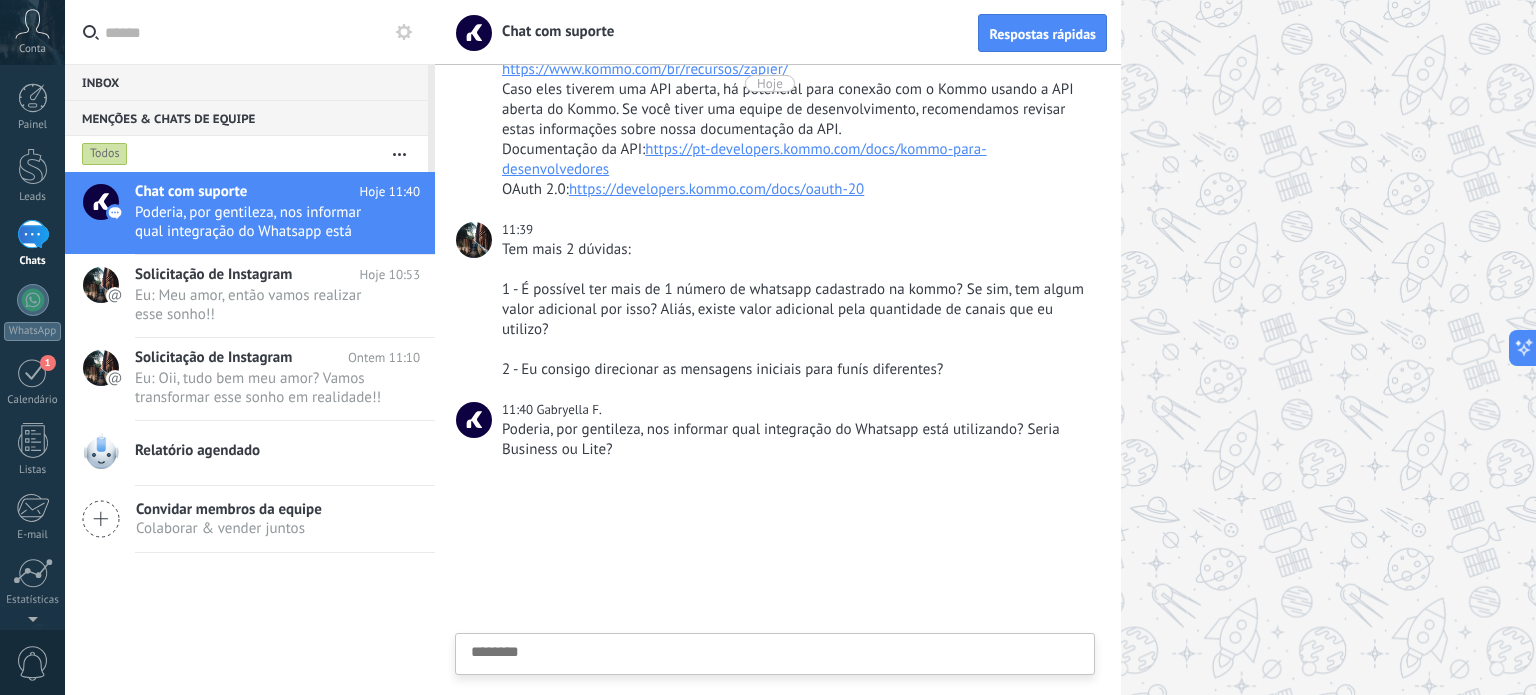 click at bounding box center (775, 685) 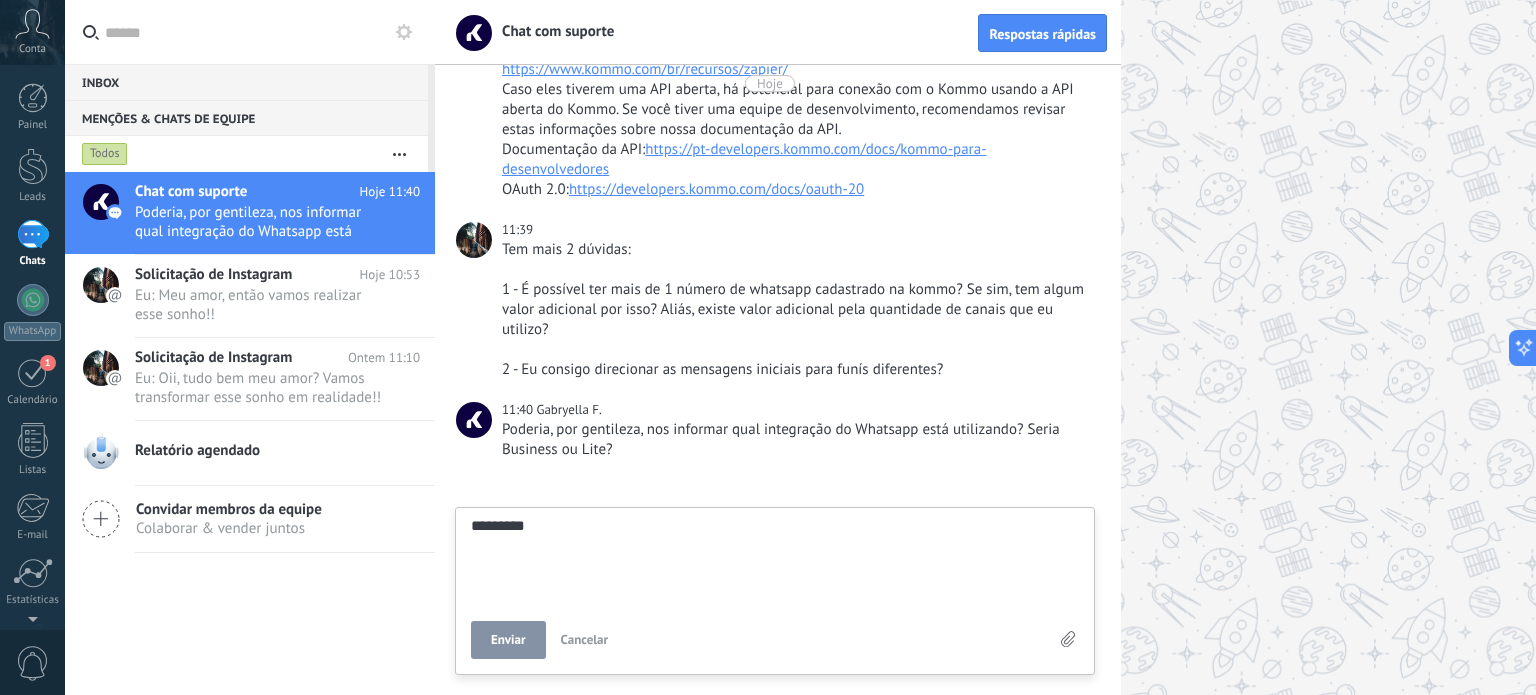 scroll, scrollTop: 38, scrollLeft: 0, axis: vertical 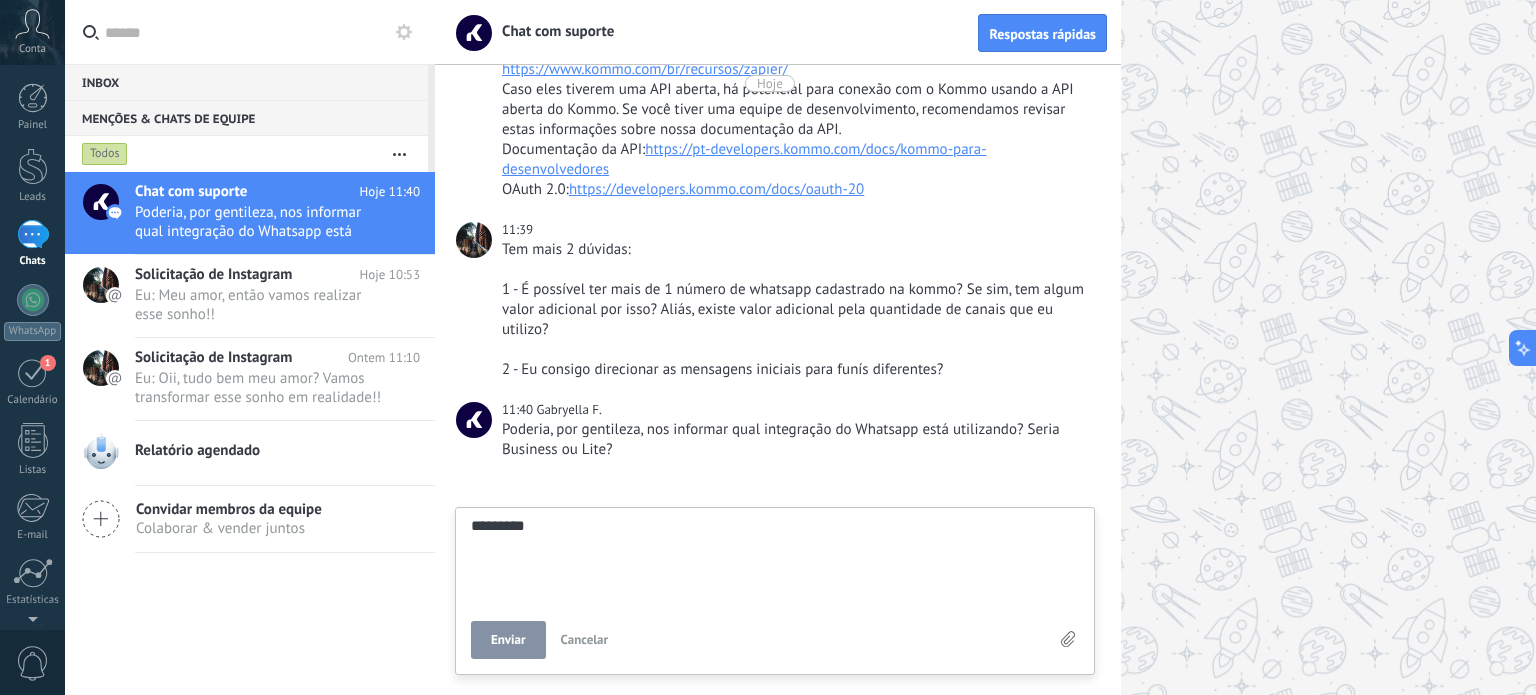 click on "Enviar" at bounding box center (508, 640) 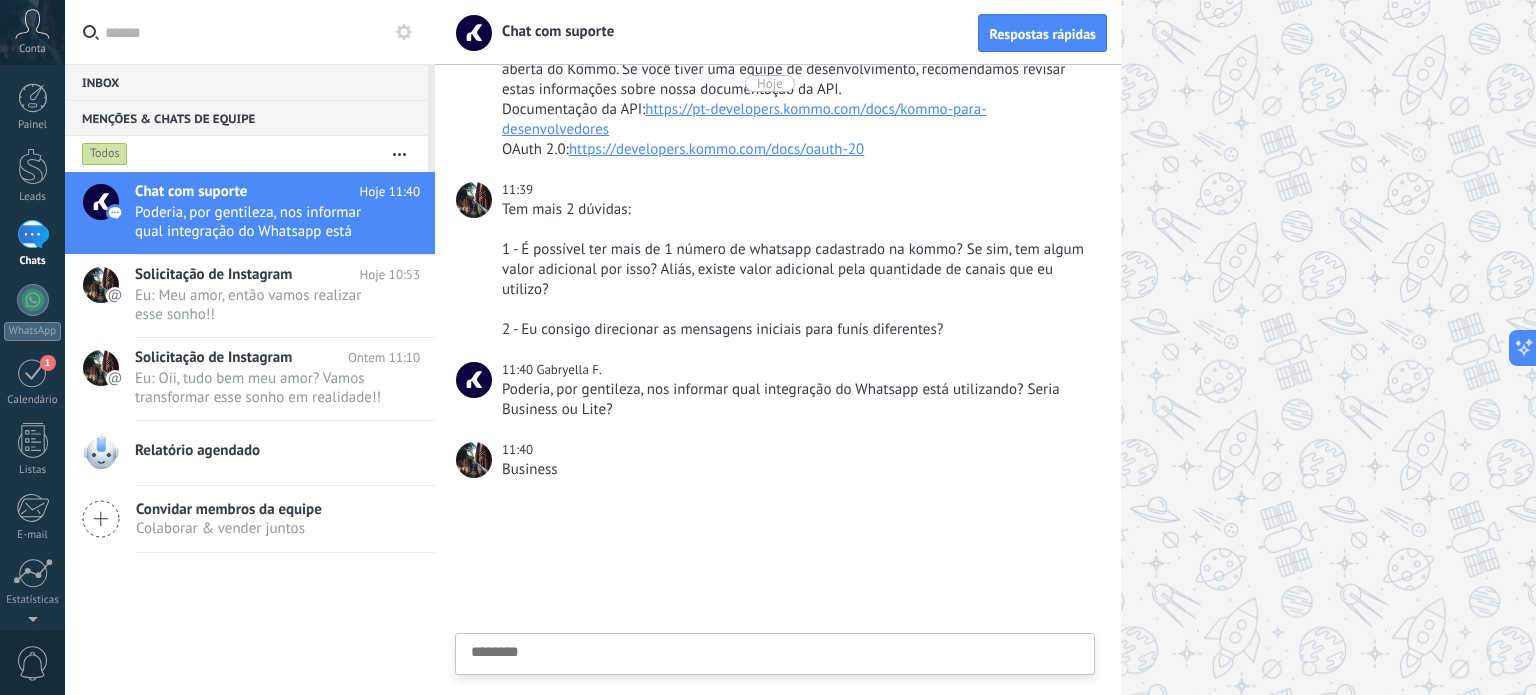 scroll, scrollTop: 2111, scrollLeft: 0, axis: vertical 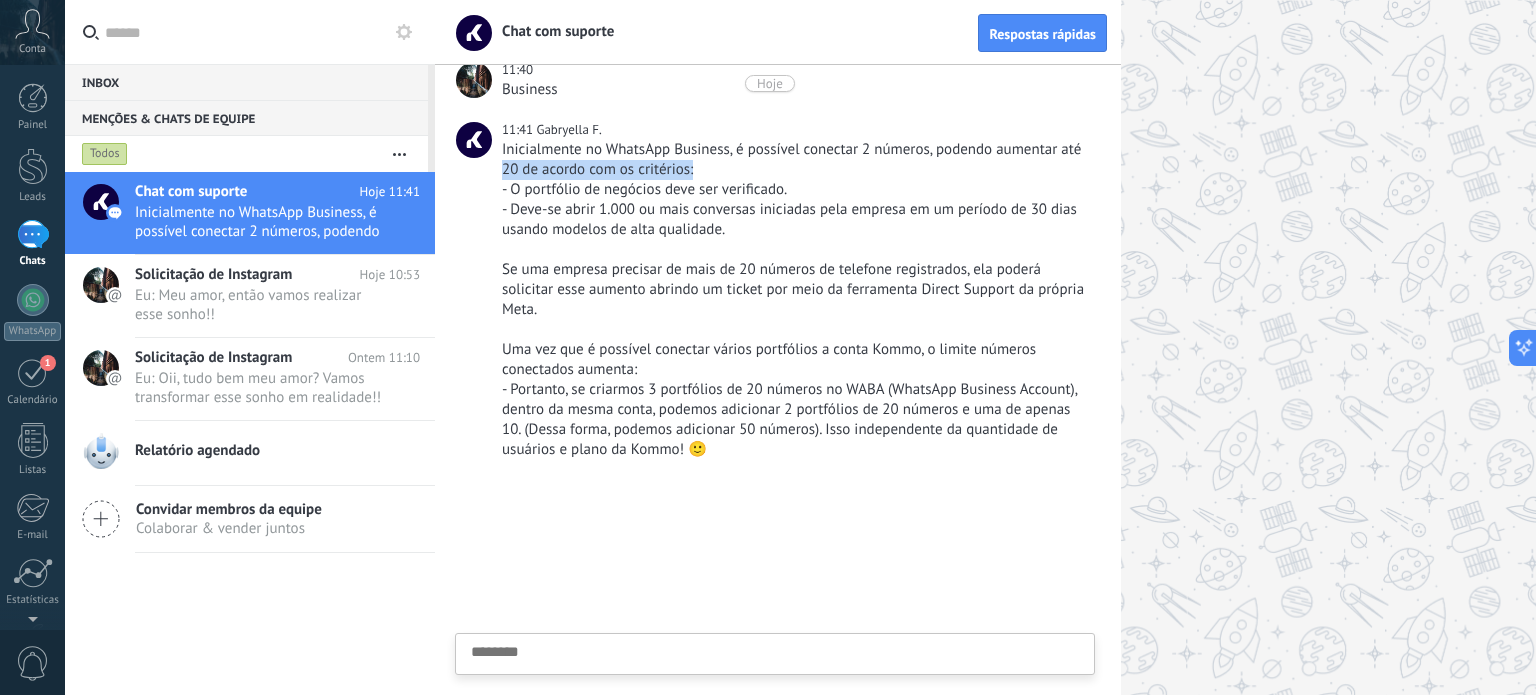 drag, startPoint x: 501, startPoint y: 171, endPoint x: 700, endPoint y: 163, distance: 199.16074 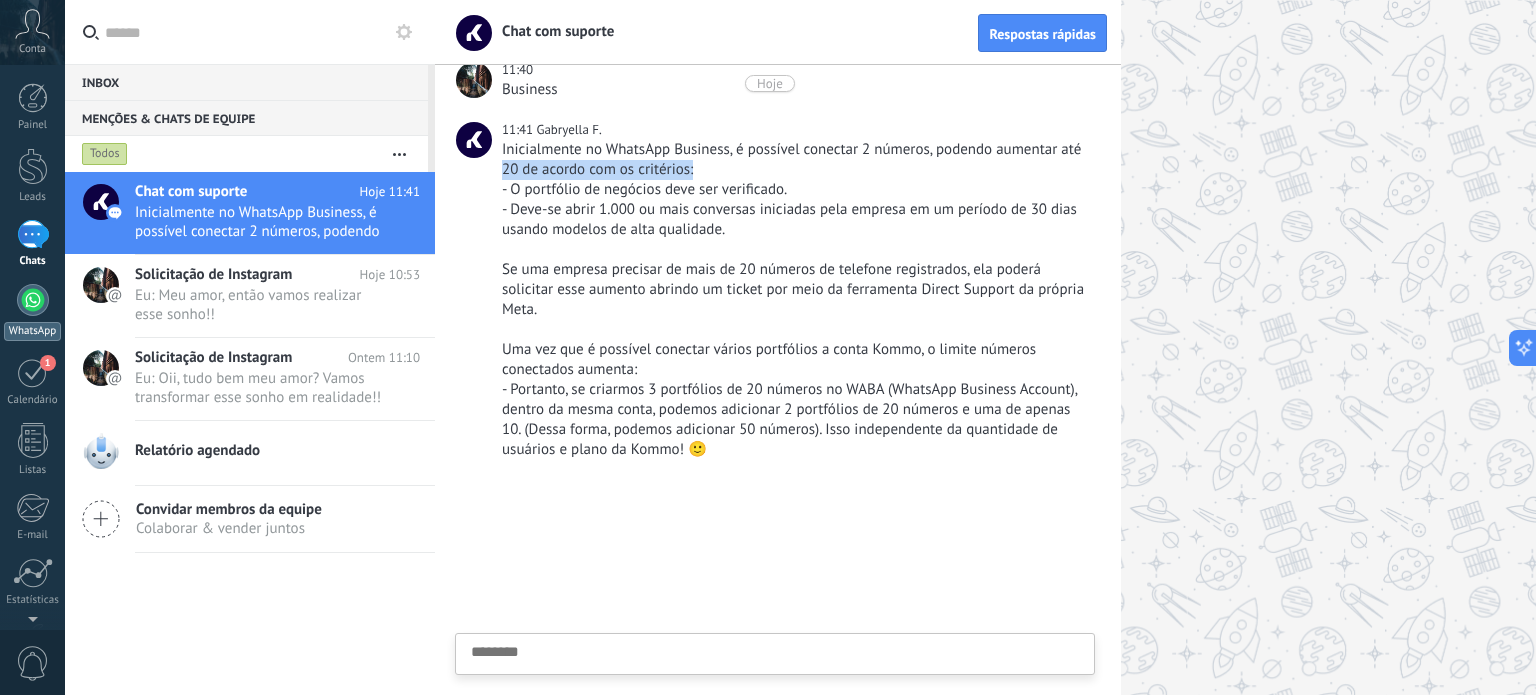 click at bounding box center (33, 300) 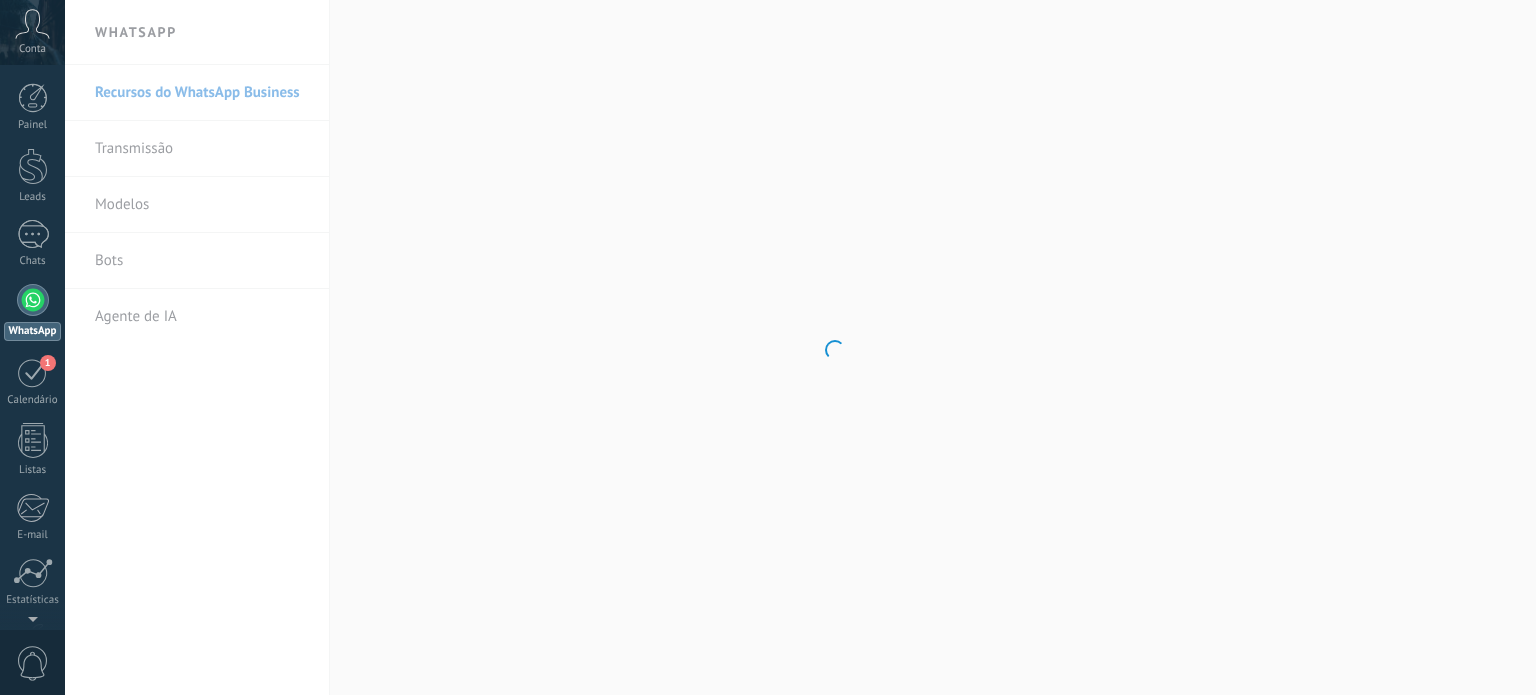 scroll, scrollTop: 0, scrollLeft: 0, axis: both 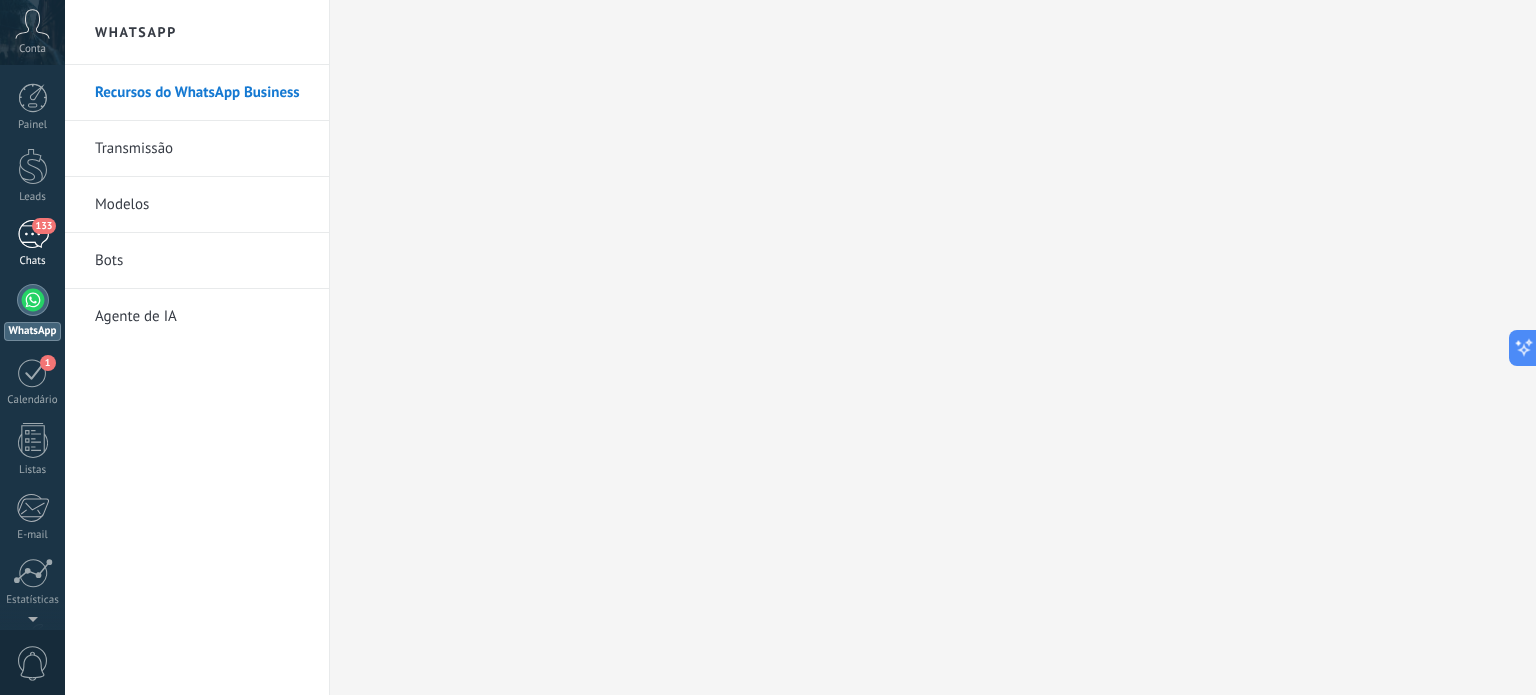 click on "133" at bounding box center [43, 226] 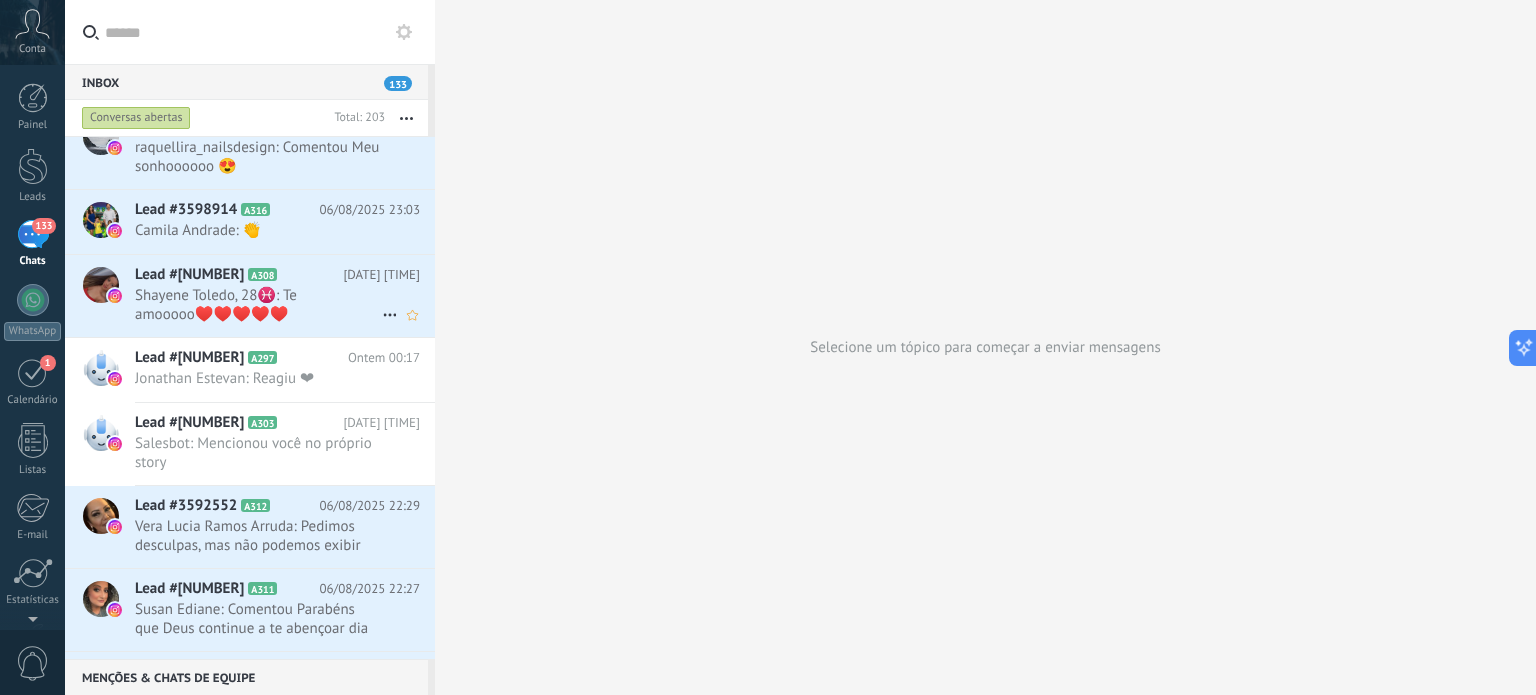 scroll, scrollTop: 6884, scrollLeft: 0, axis: vertical 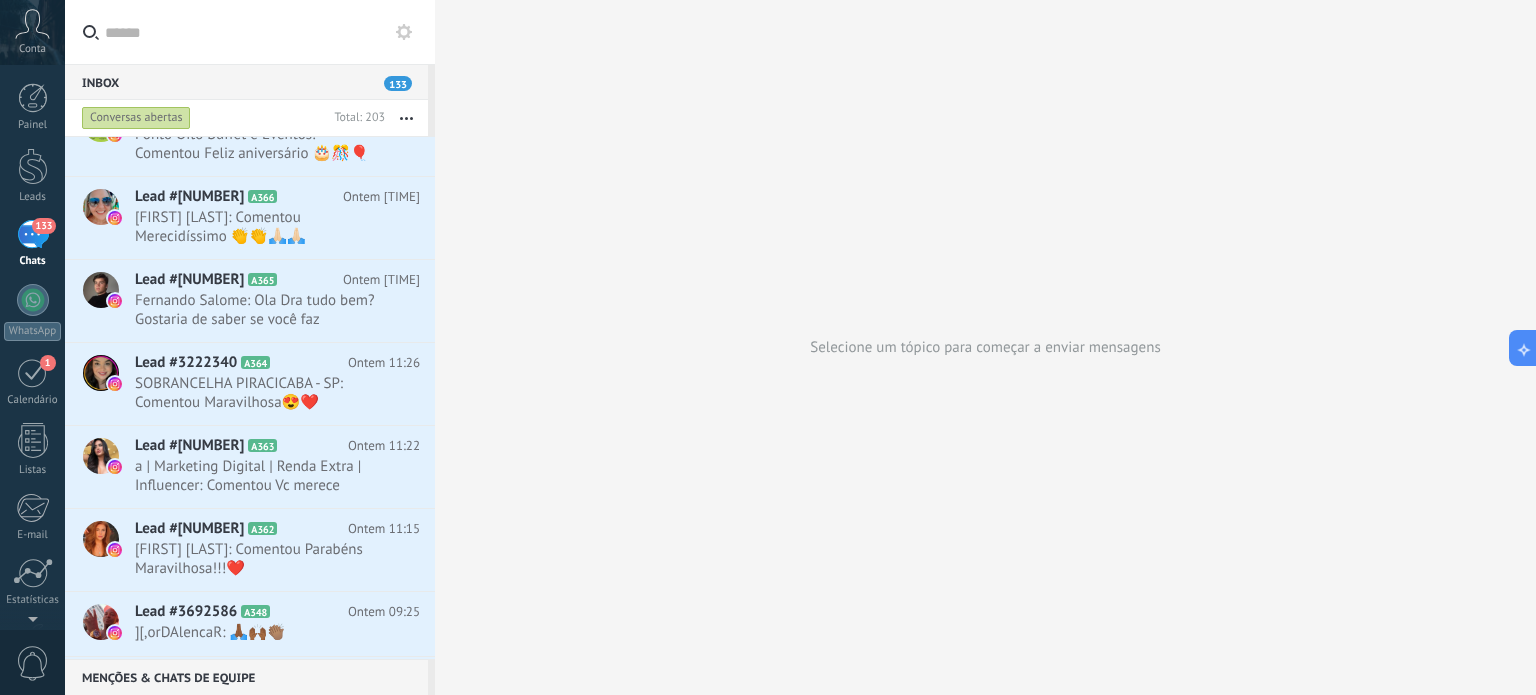 click on "Inbox 133" at bounding box center [246, 82] 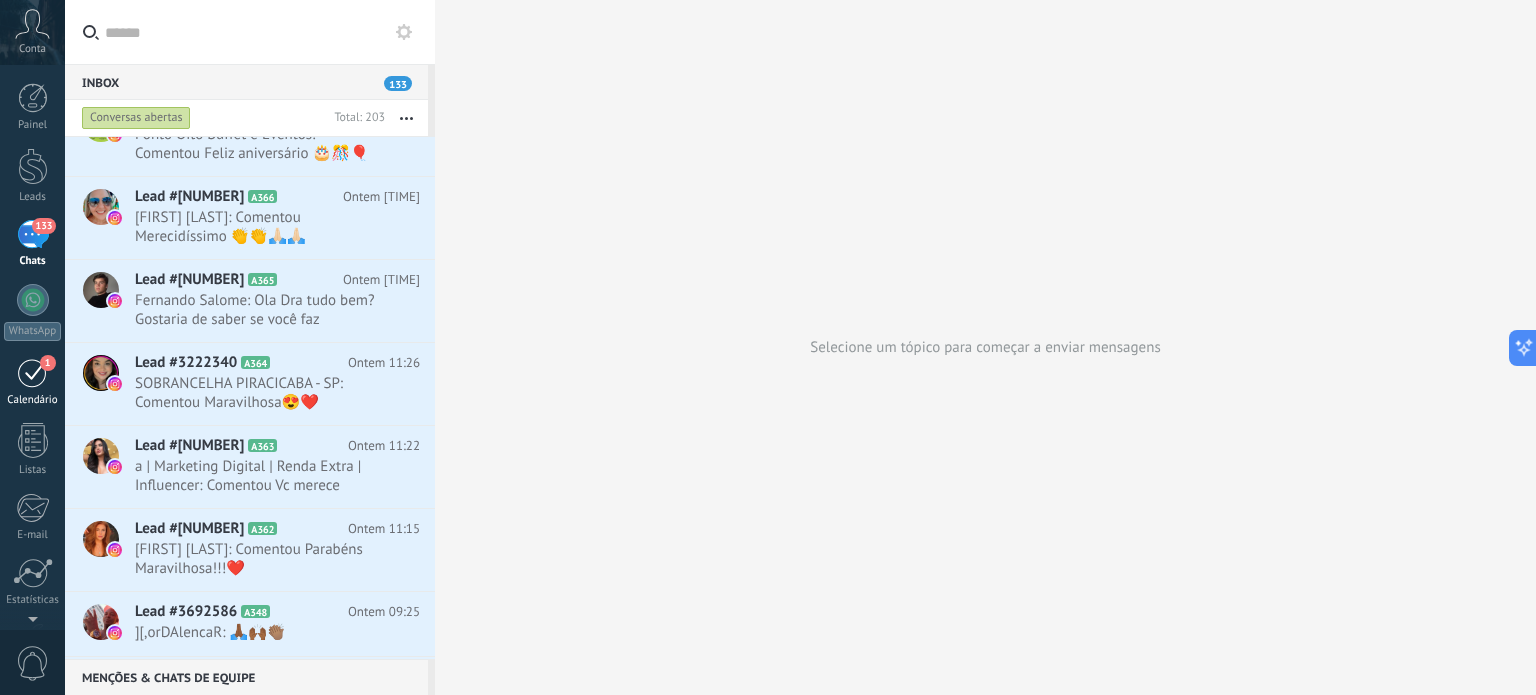 click on "1" at bounding box center (33, 372) 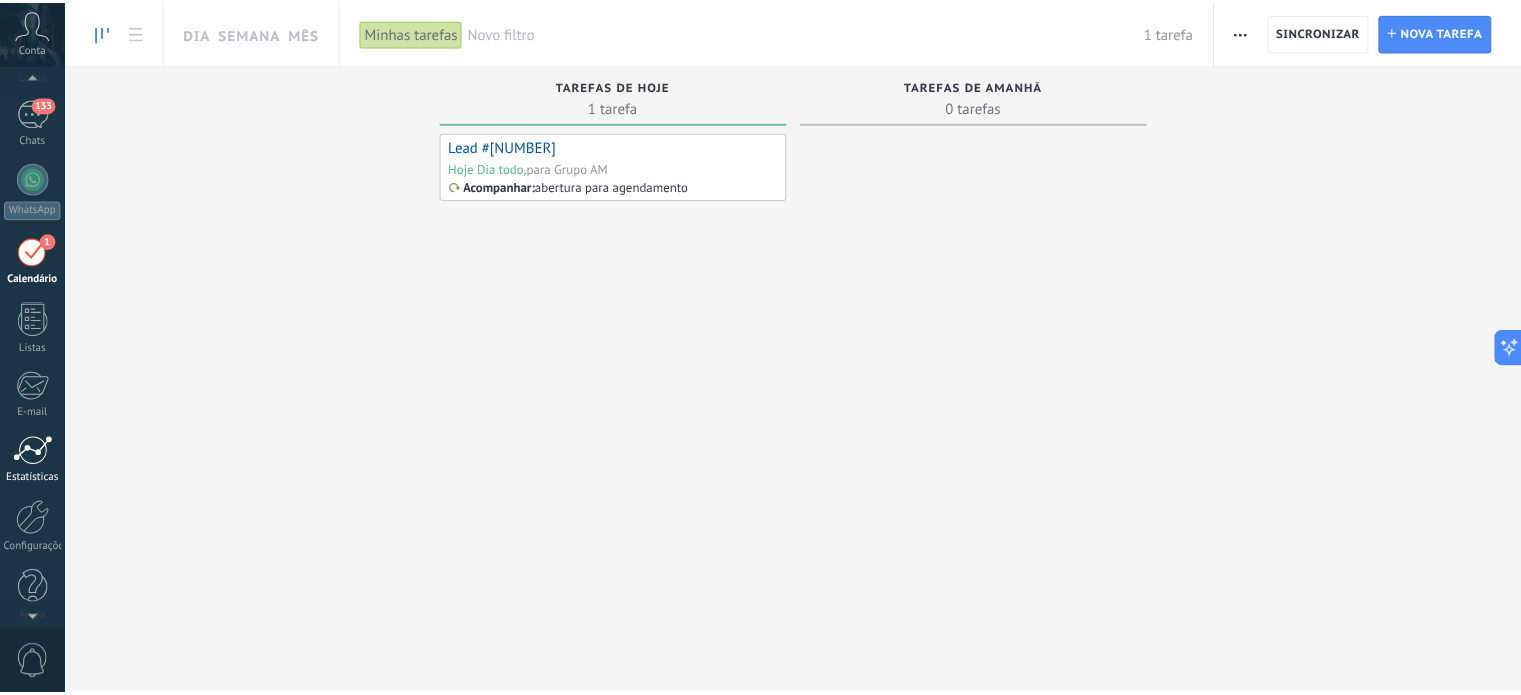 scroll, scrollTop: 136, scrollLeft: 0, axis: vertical 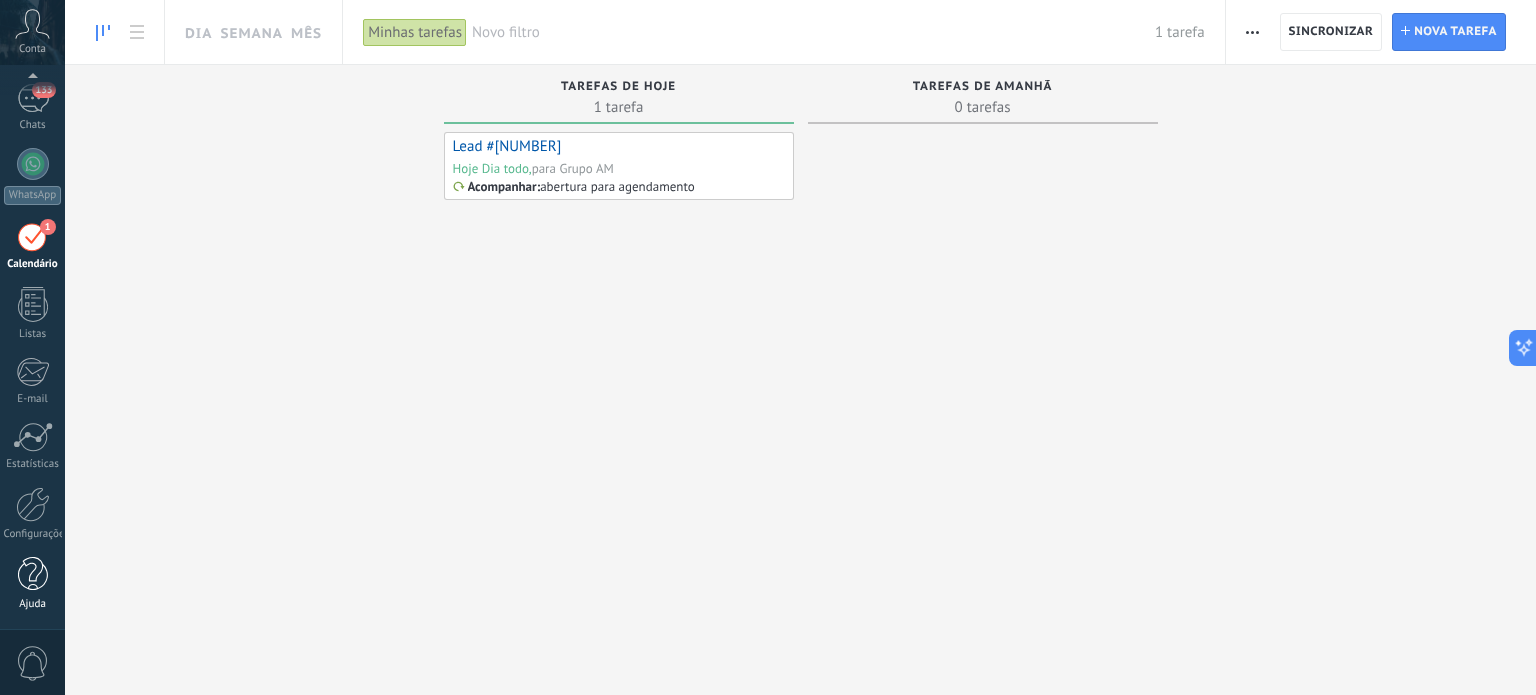 click at bounding box center [33, 574] 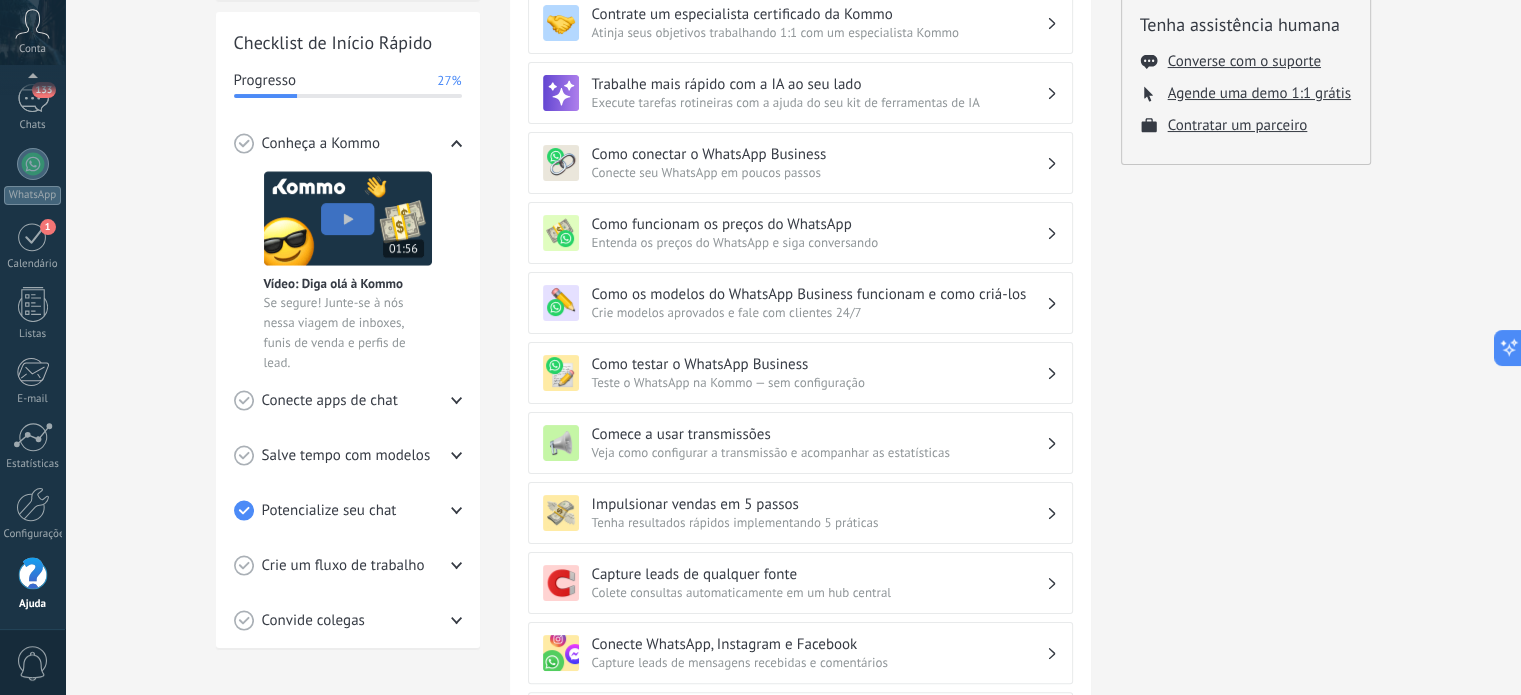 scroll, scrollTop: 0, scrollLeft: 0, axis: both 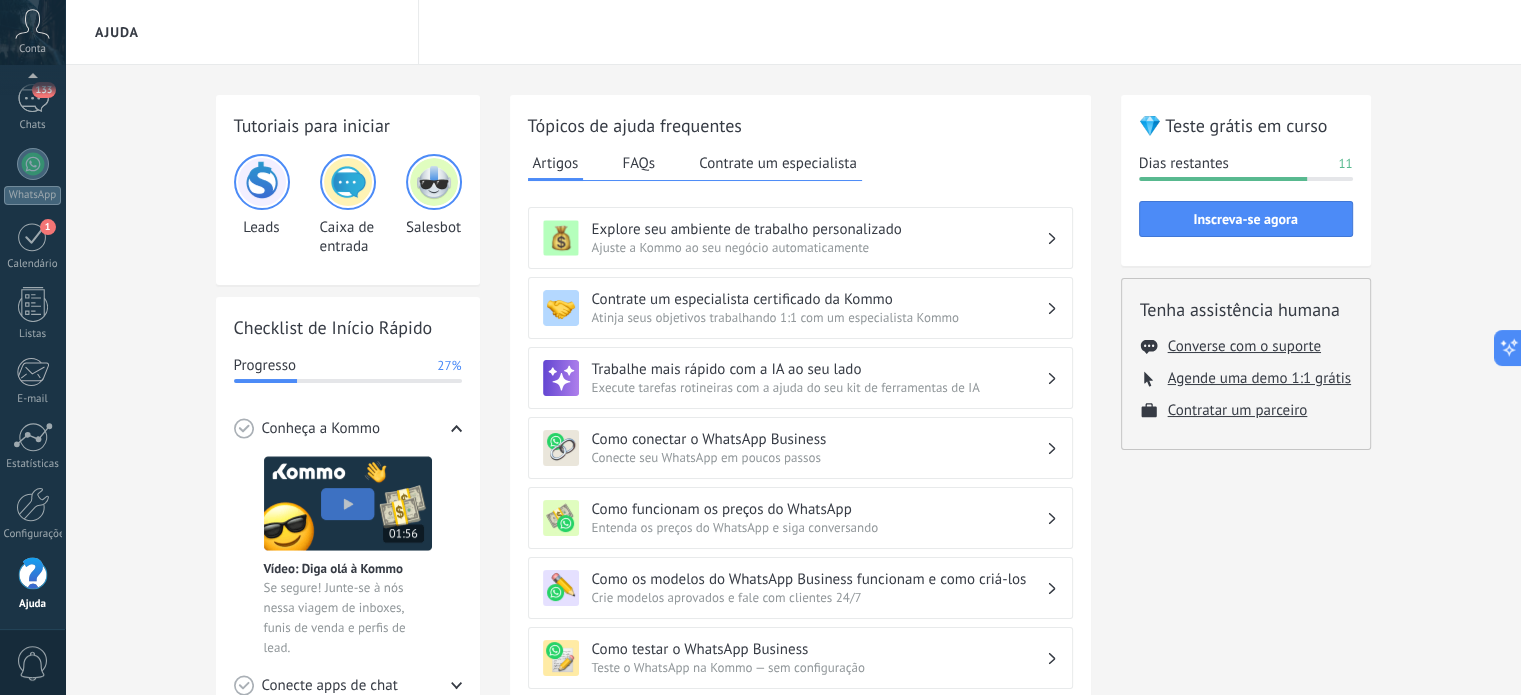 click at bounding box center (348, 182) 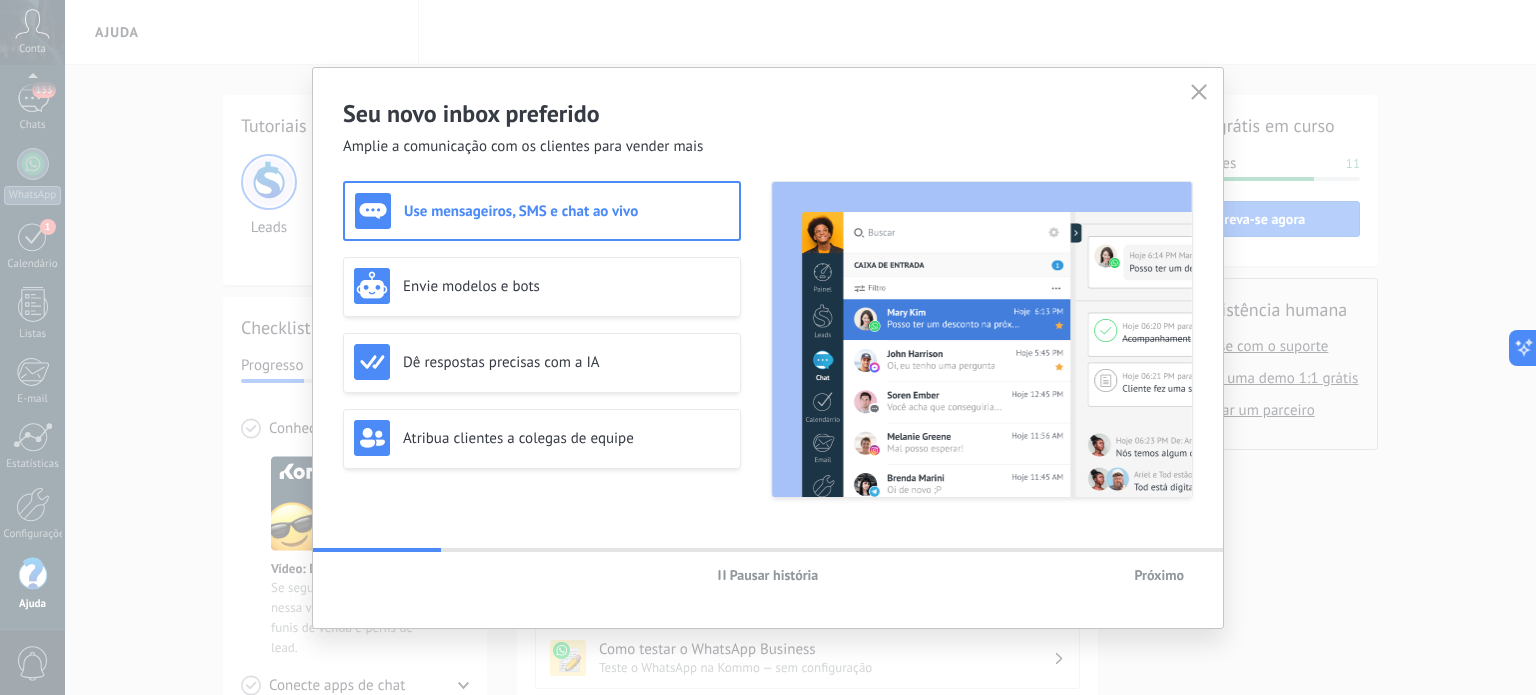 click 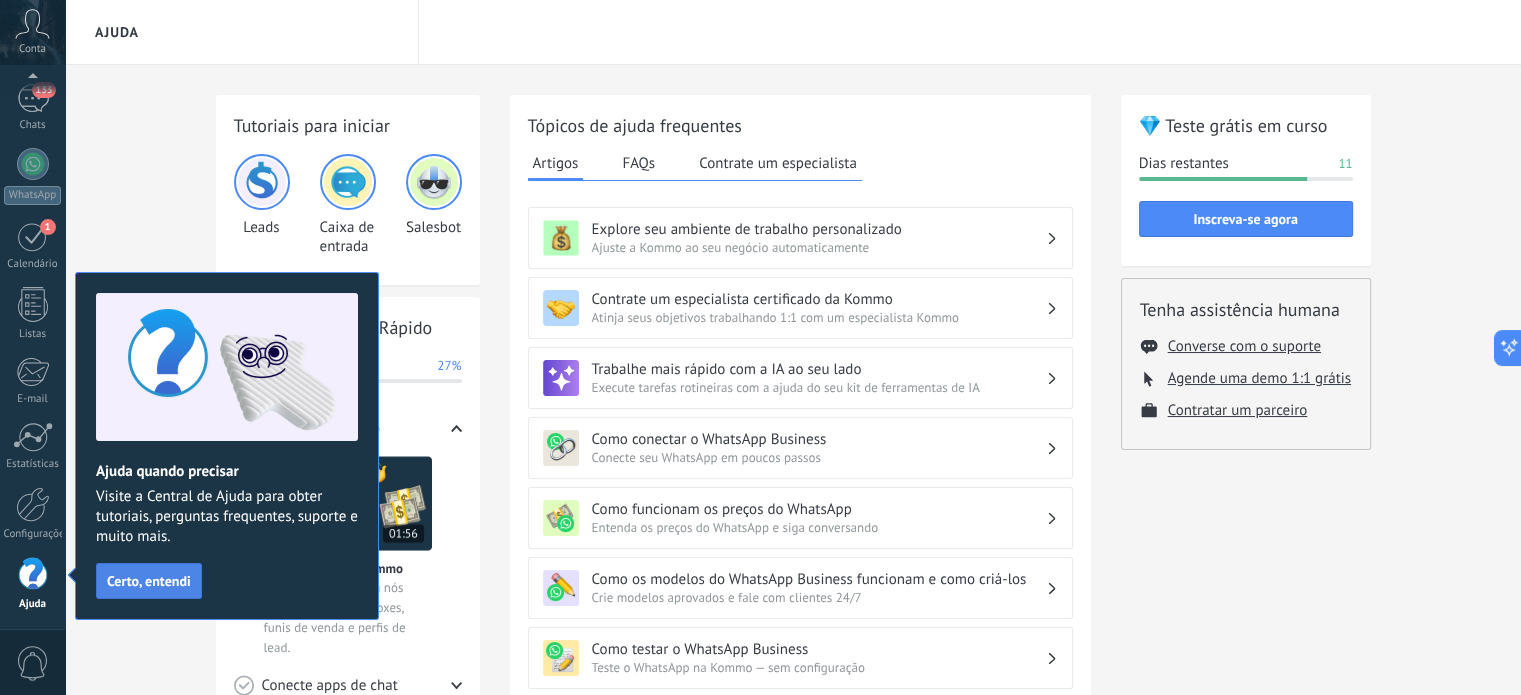 click on "Certo, entendi" at bounding box center [149, 581] 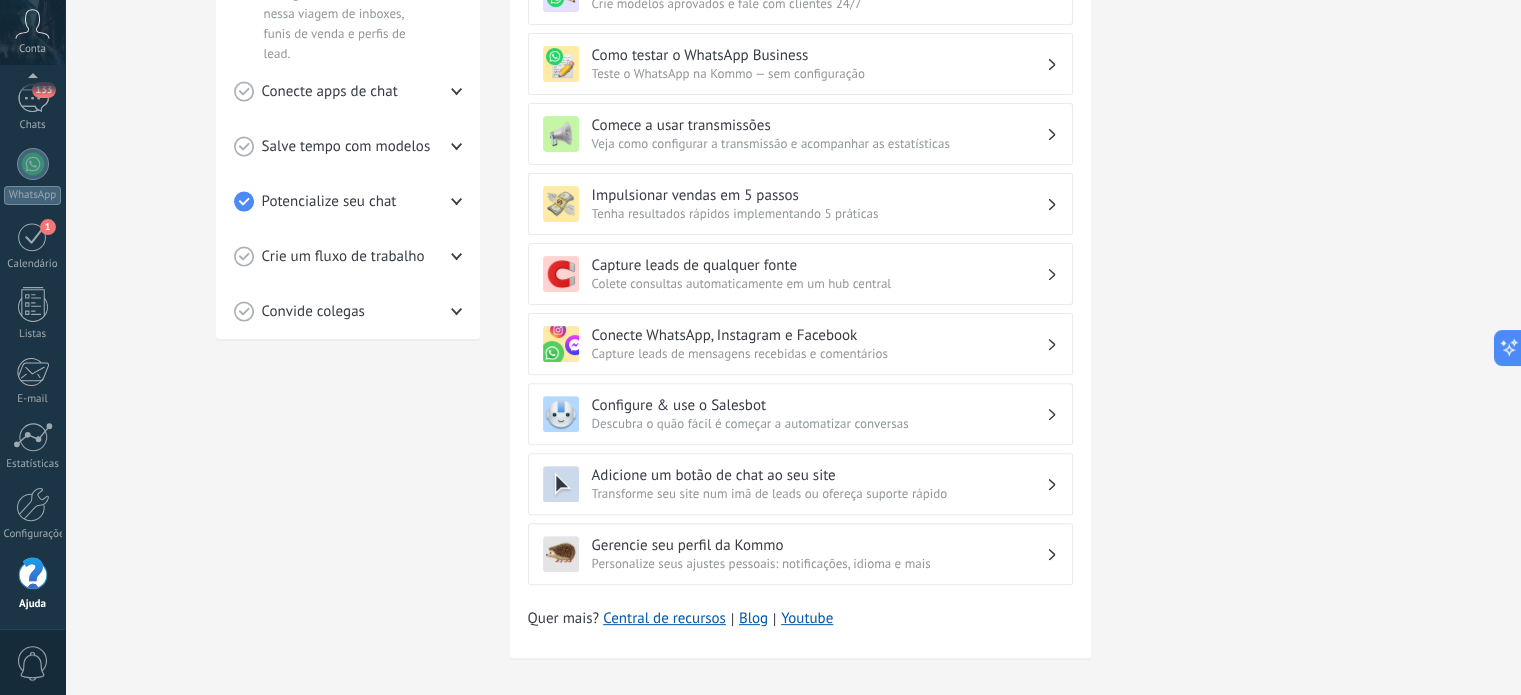 scroll, scrollTop: 600, scrollLeft: 0, axis: vertical 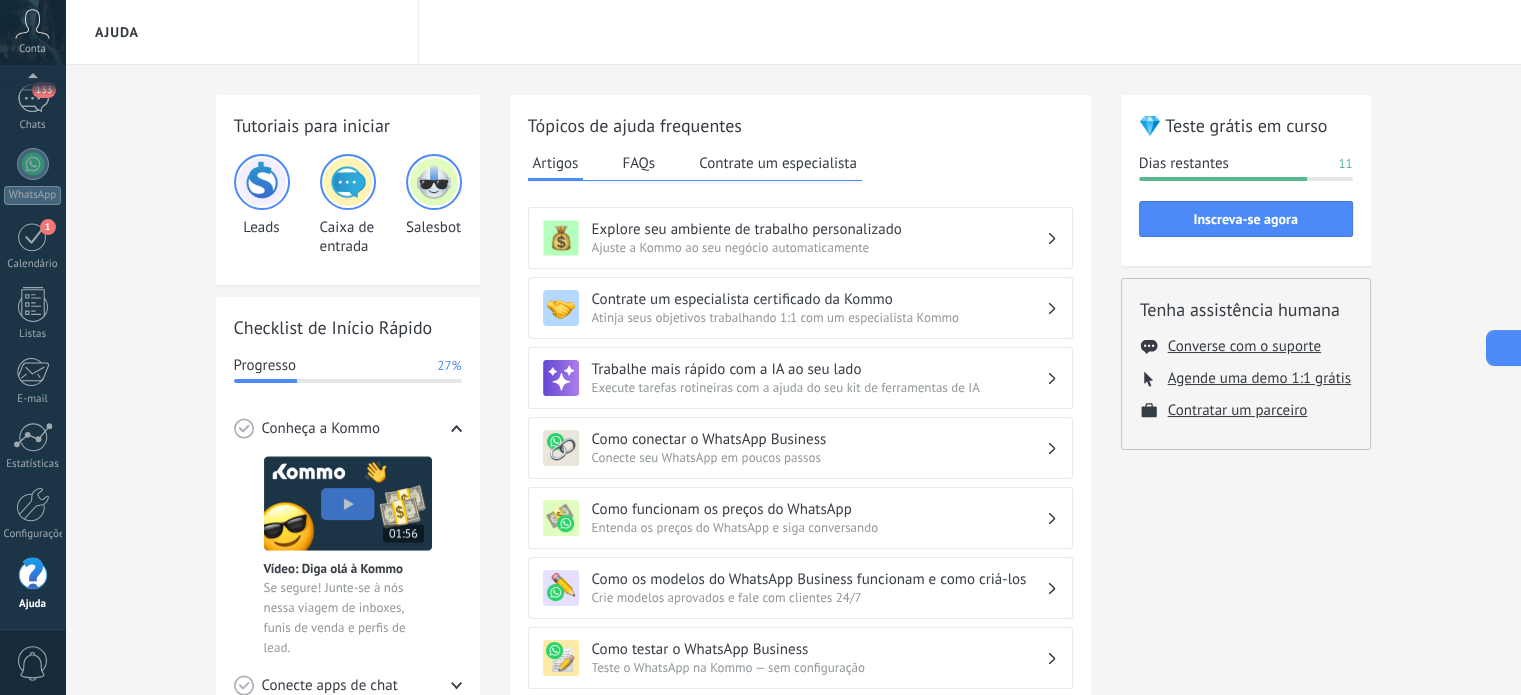 click 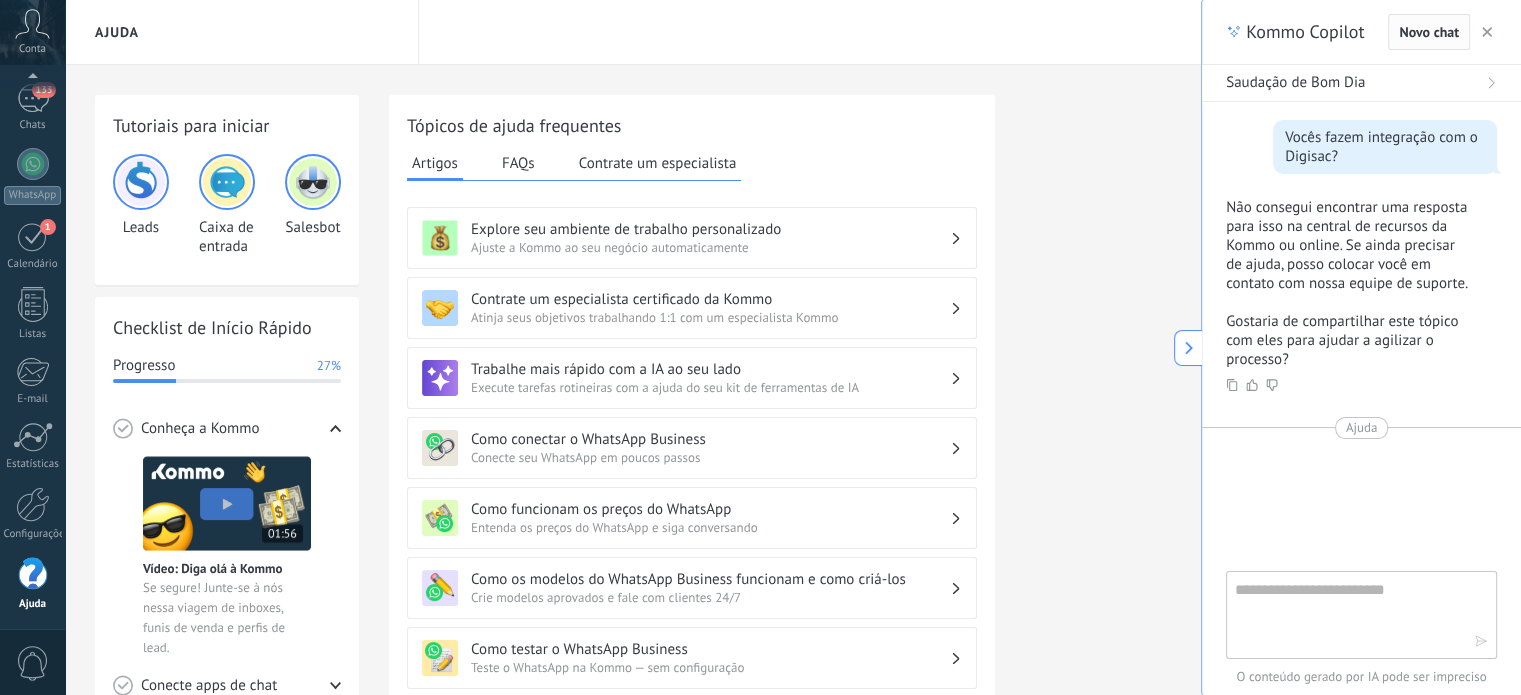 click on "Novo chat" at bounding box center (1429, 32) 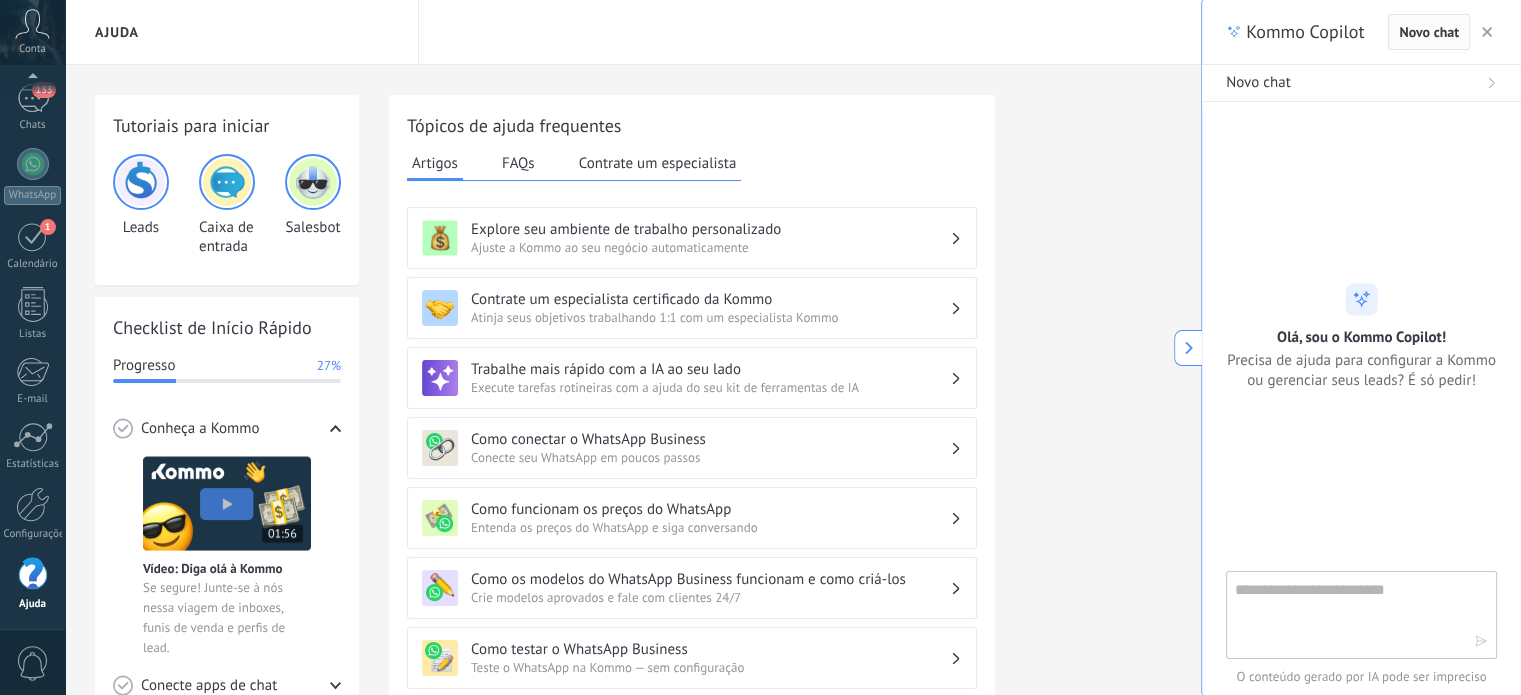 scroll, scrollTop: 0, scrollLeft: 0, axis: both 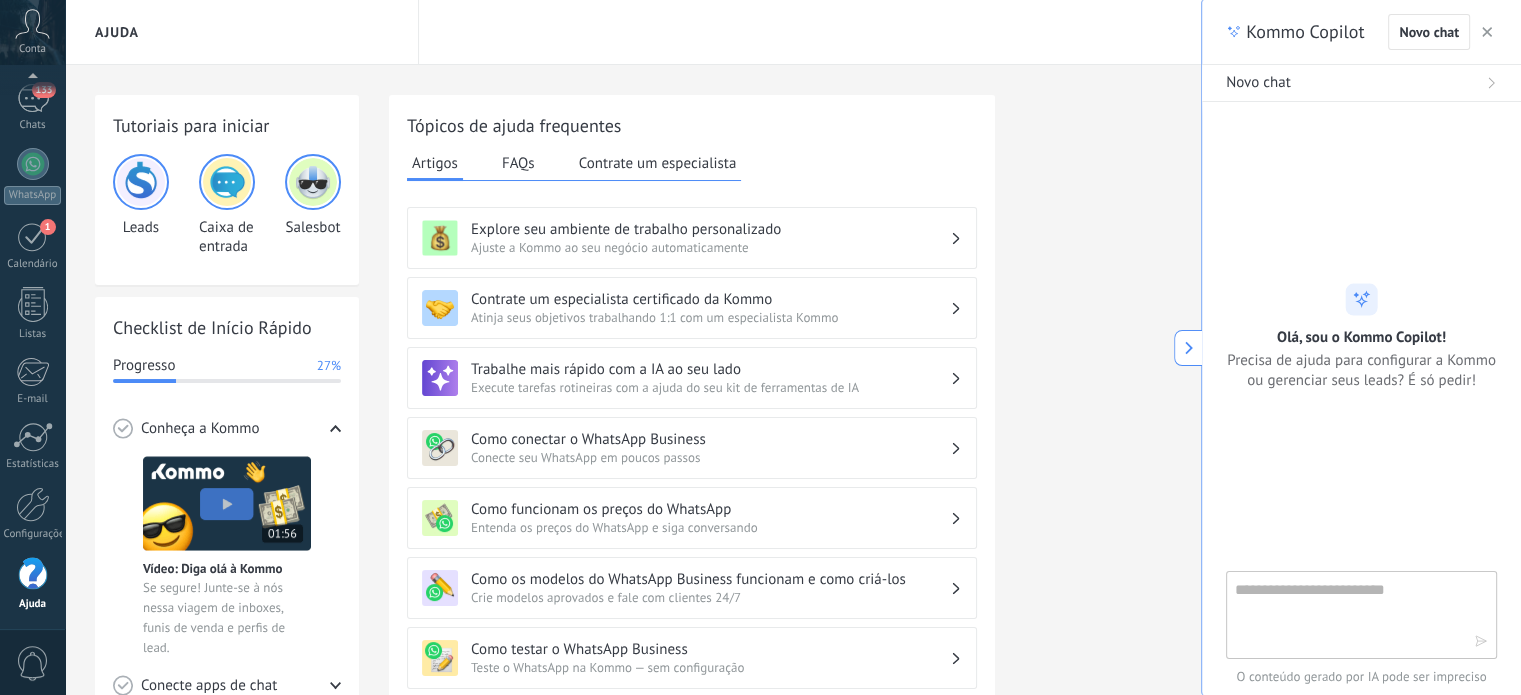 click at bounding box center [1487, 32] 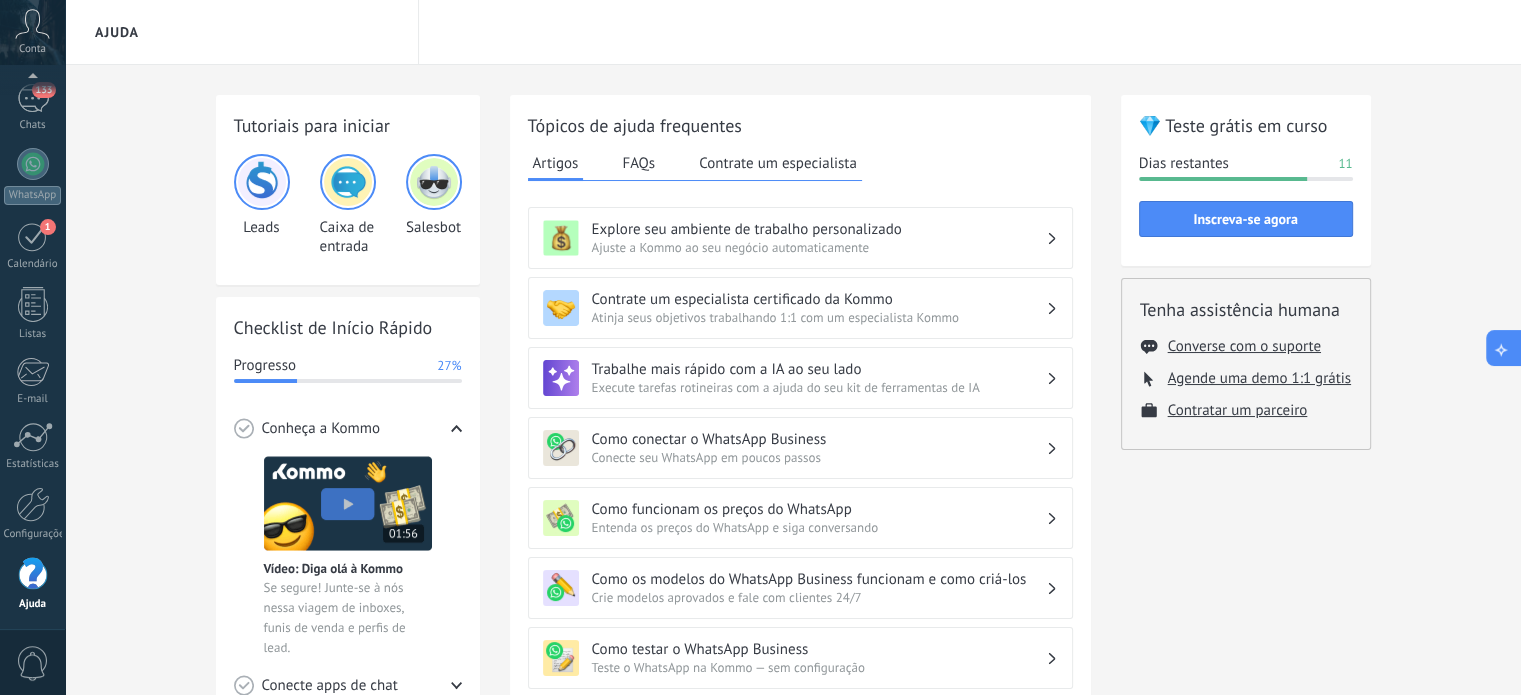 click 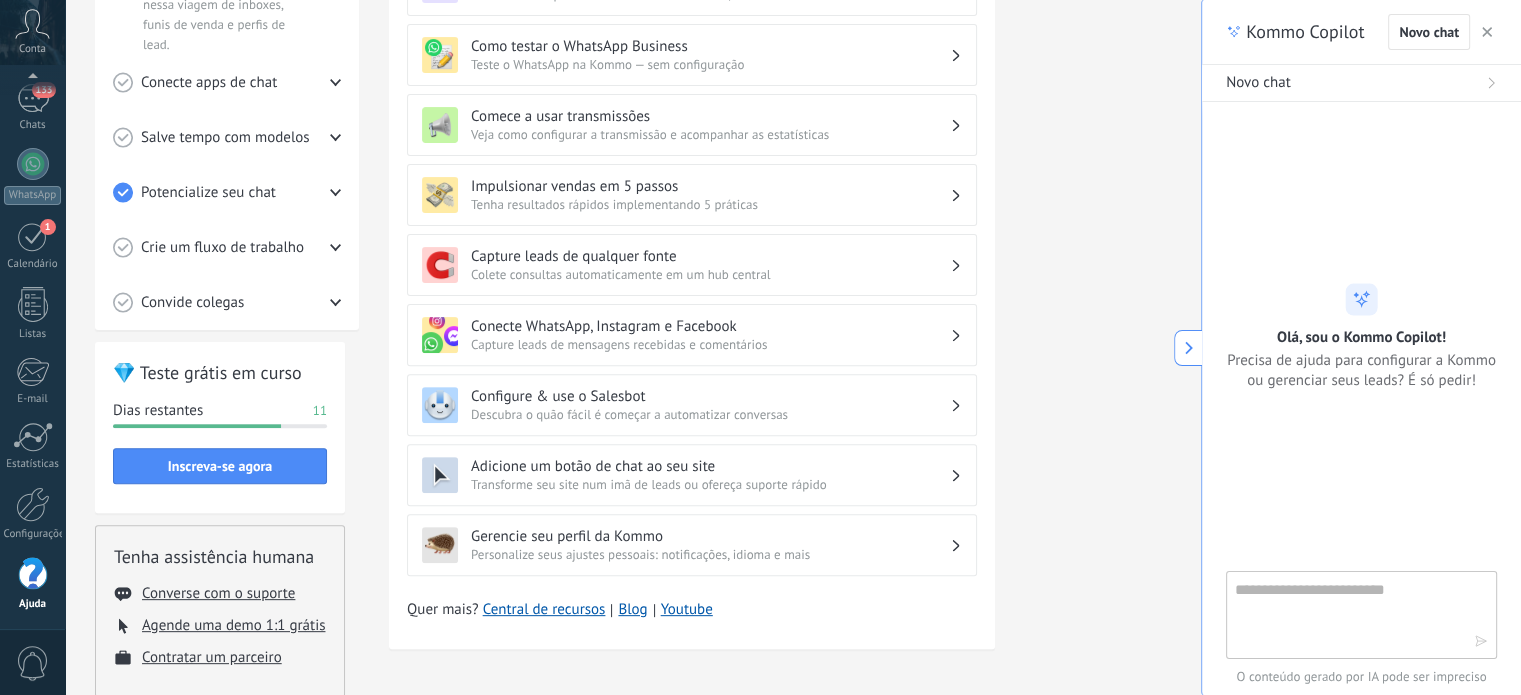 scroll, scrollTop: 644, scrollLeft: 0, axis: vertical 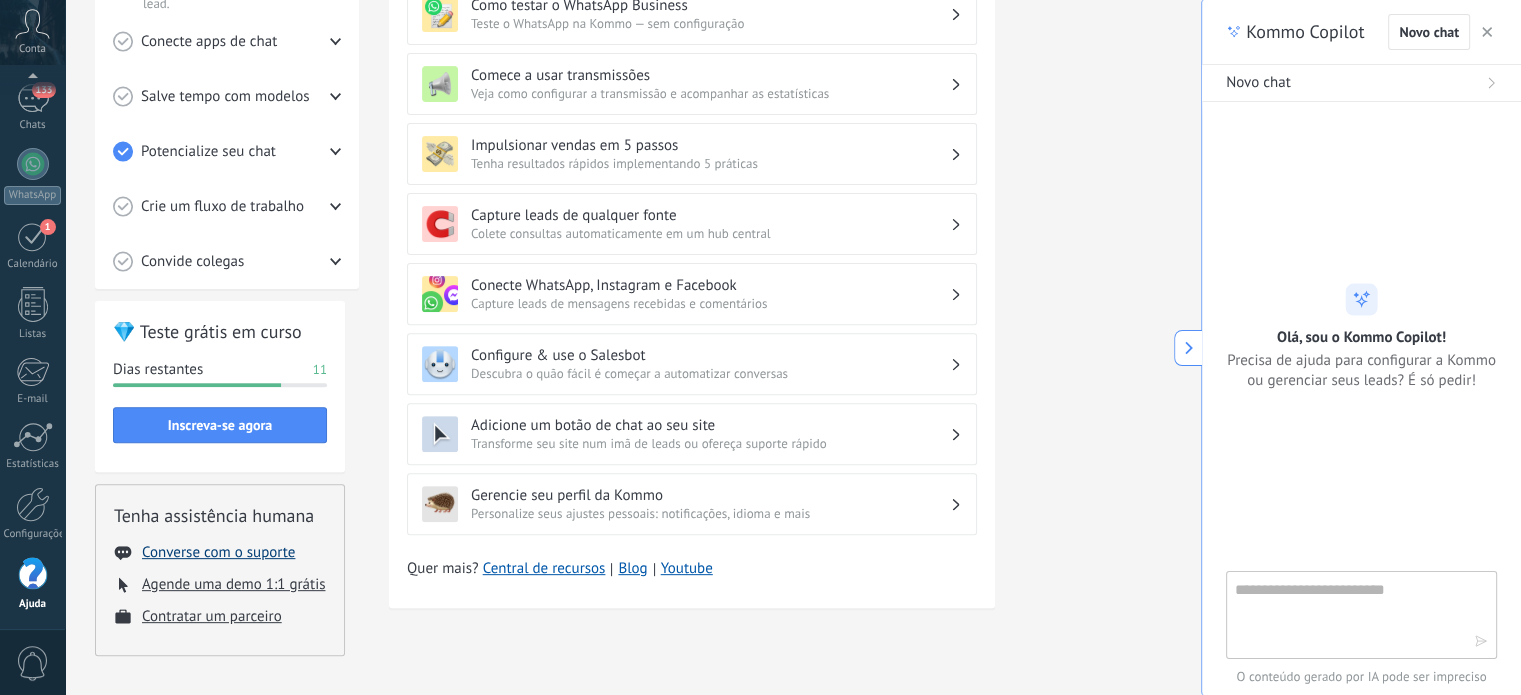 click on "Converse com o suporte" at bounding box center (218, 552) 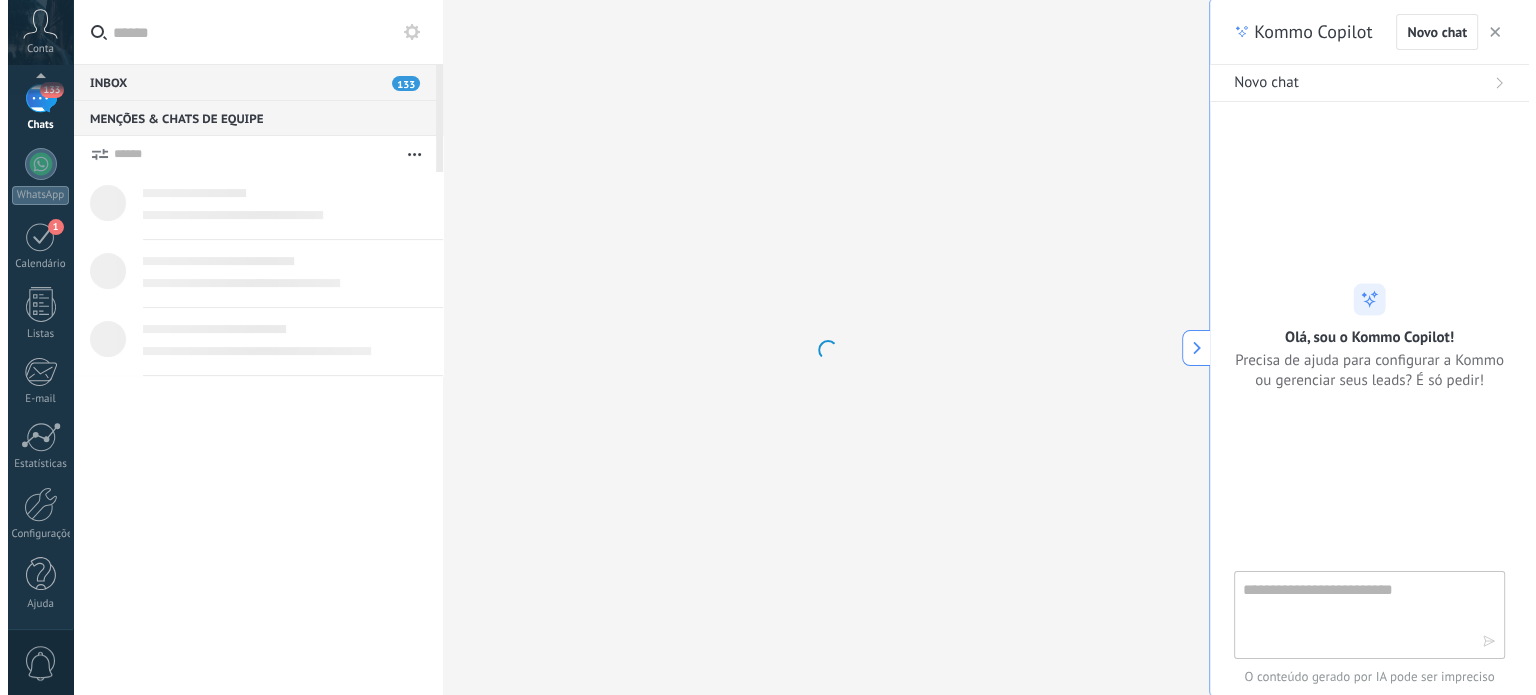 scroll, scrollTop: 0, scrollLeft: 0, axis: both 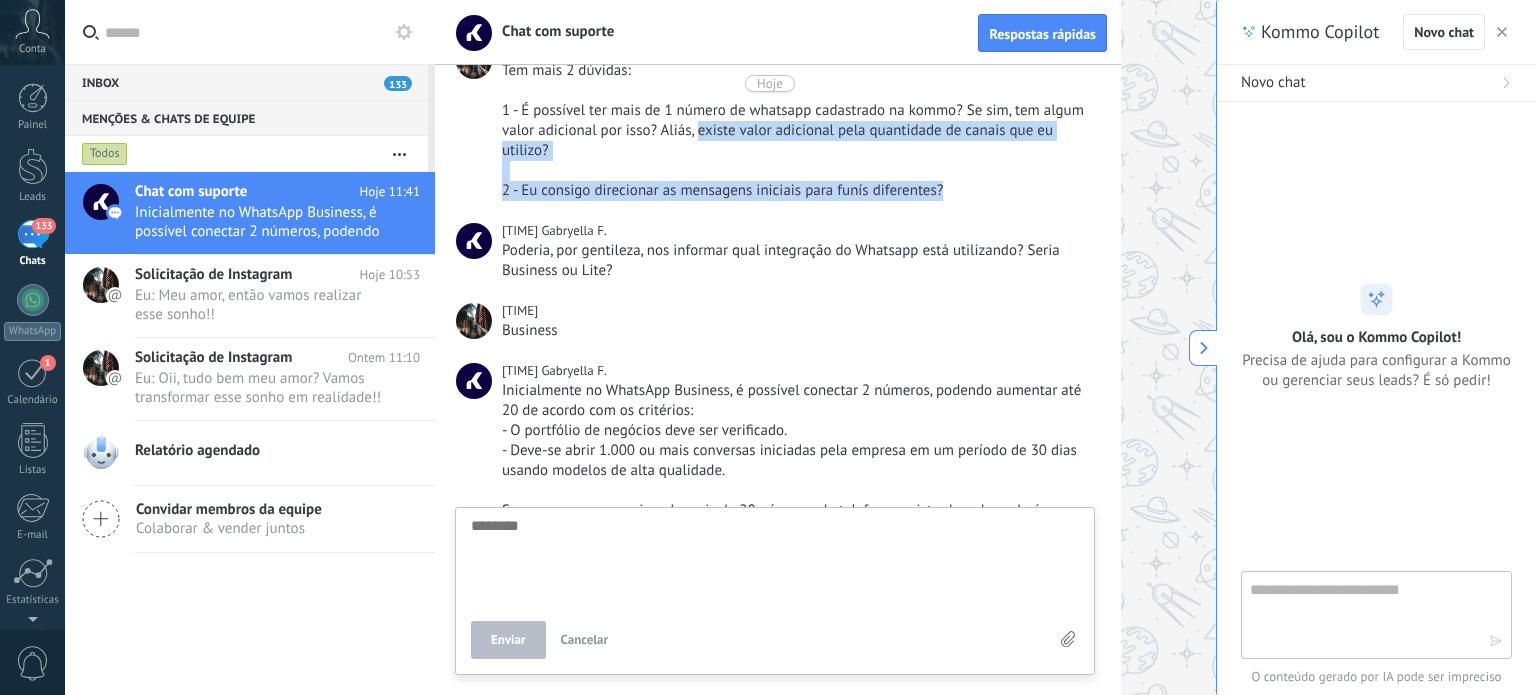 drag, startPoint x: 744, startPoint y: 188, endPoint x: 984, endPoint y: 251, distance: 248.13101 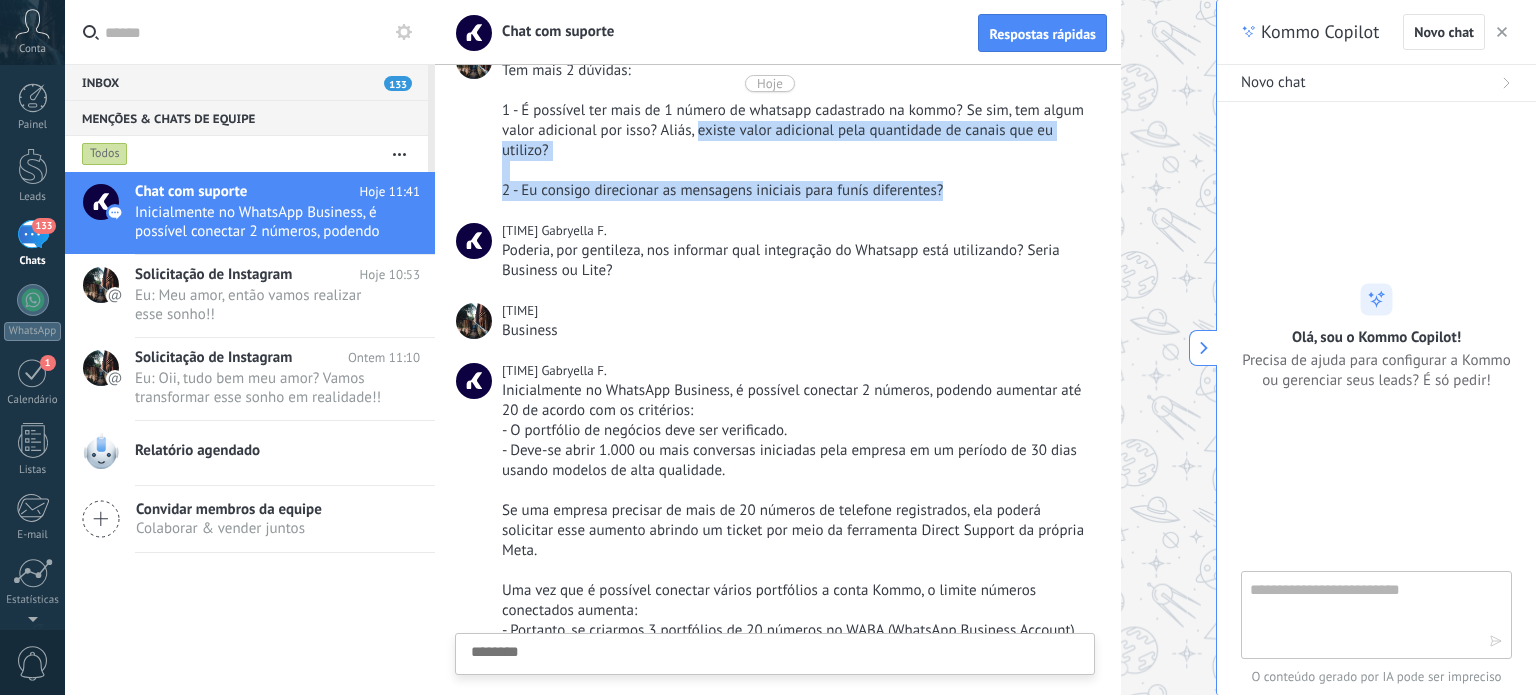 copy on "existe valor adicional pela quantidade de canais que eu utilizo?   2 - Eu consigo direcionar as mensagens iniciais para funís diferentes?" 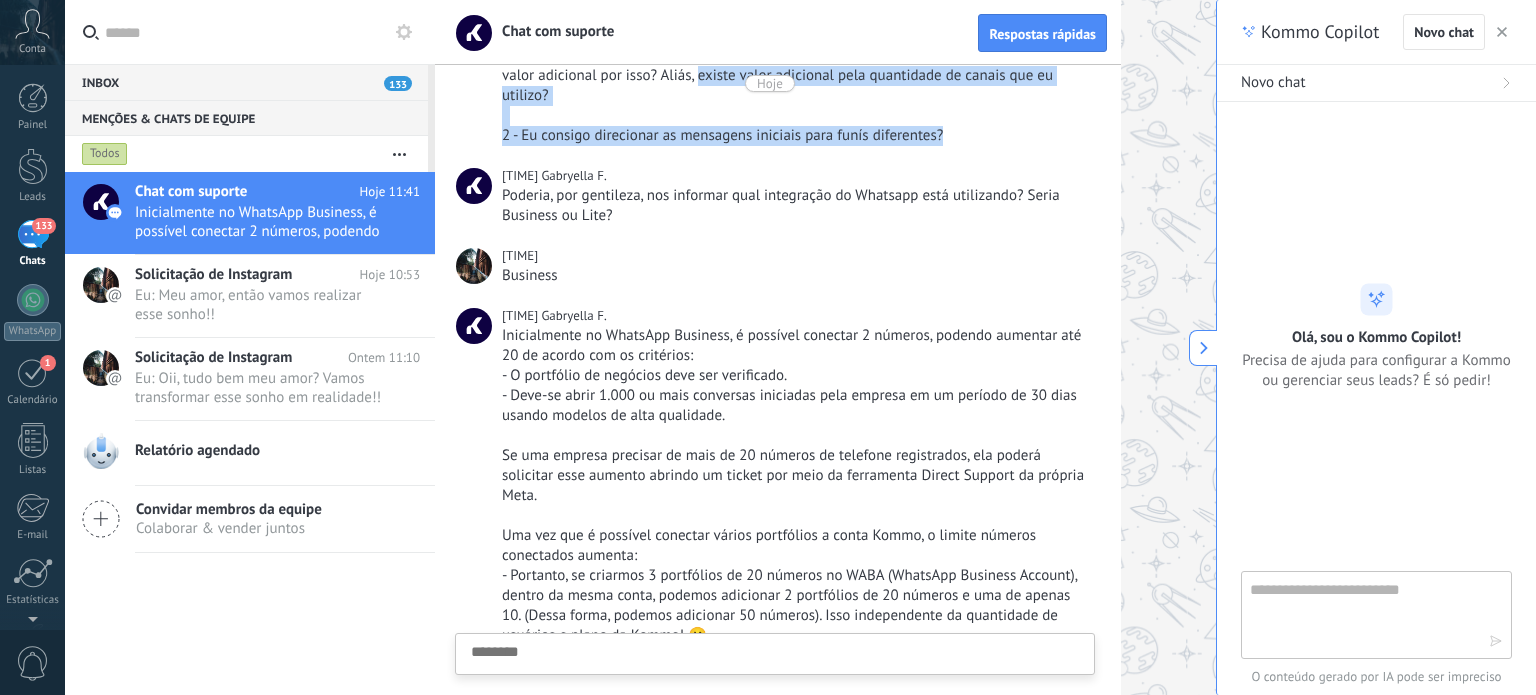 scroll, scrollTop: 2457, scrollLeft: 0, axis: vertical 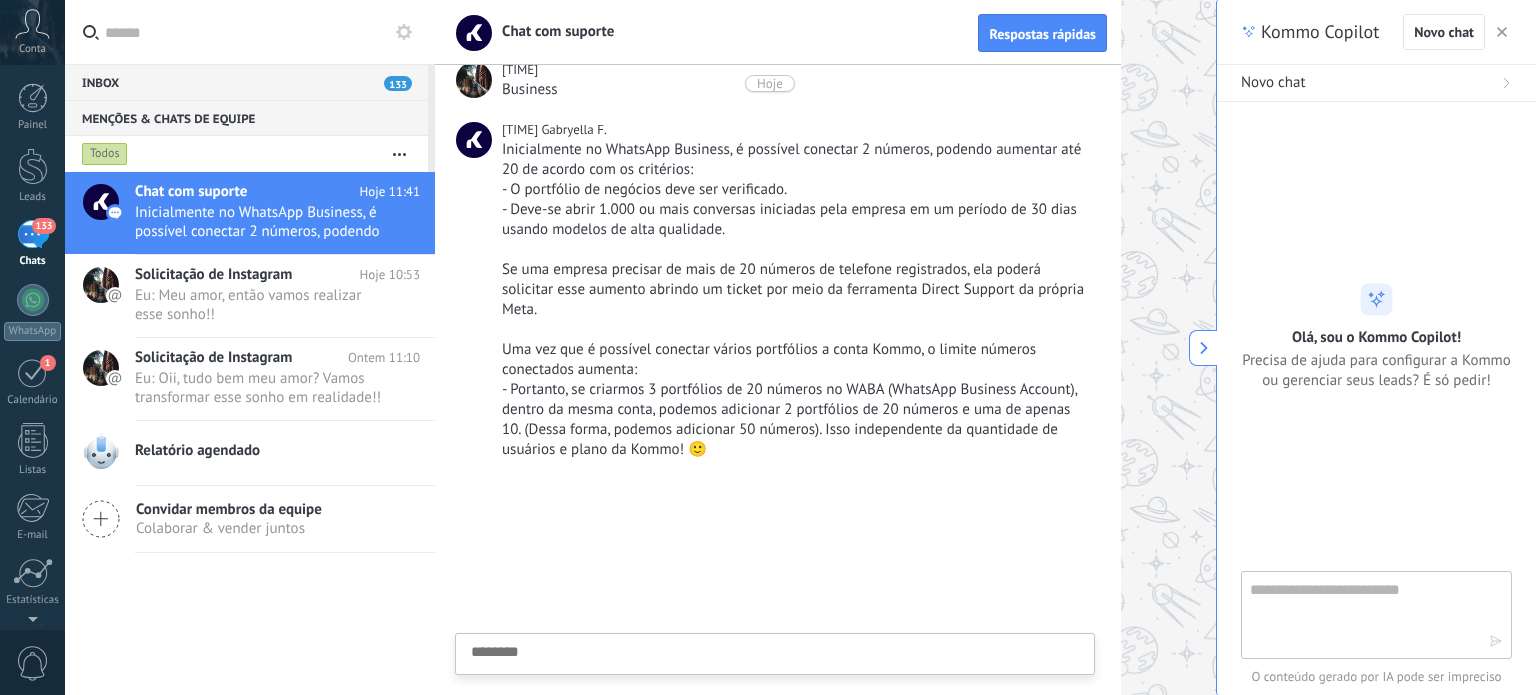 click on "Enviar Cancelar" at bounding box center (775, 654) 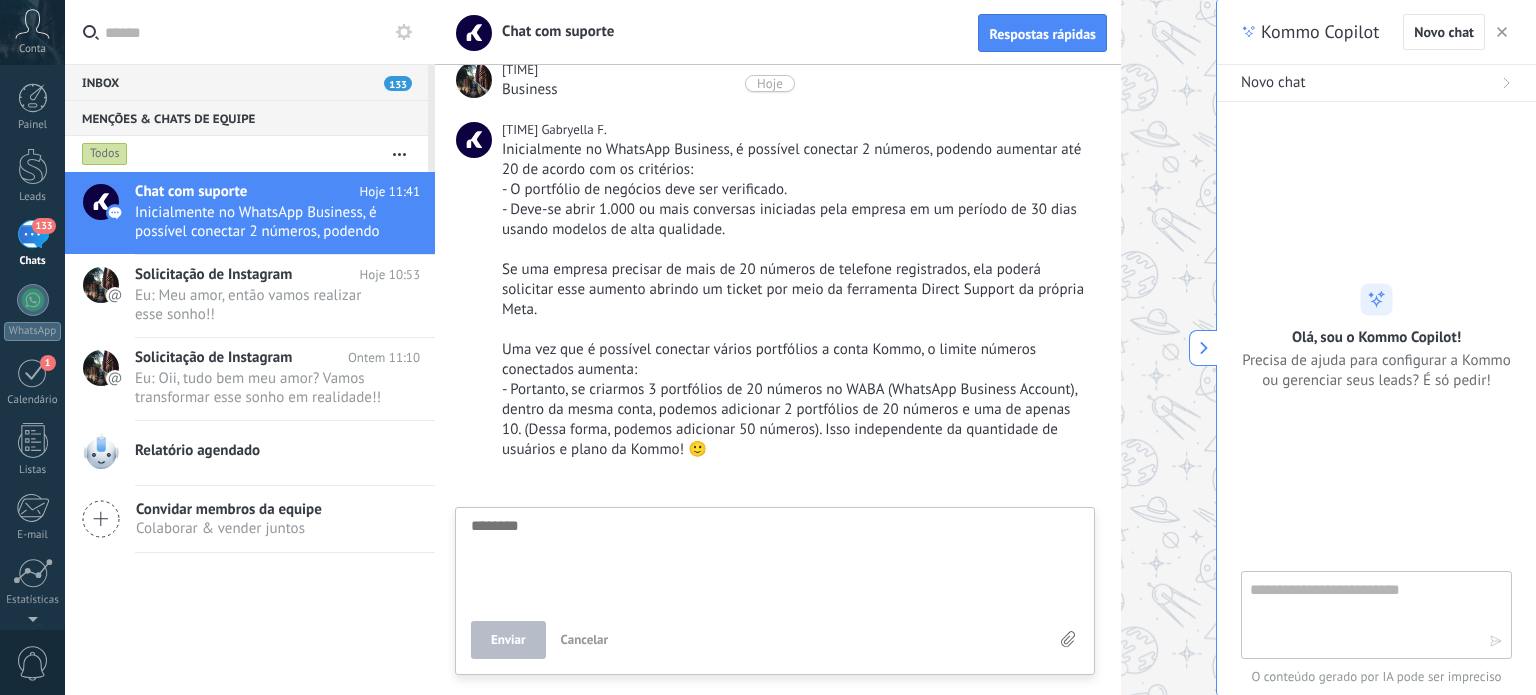scroll, scrollTop: 19, scrollLeft: 0, axis: vertical 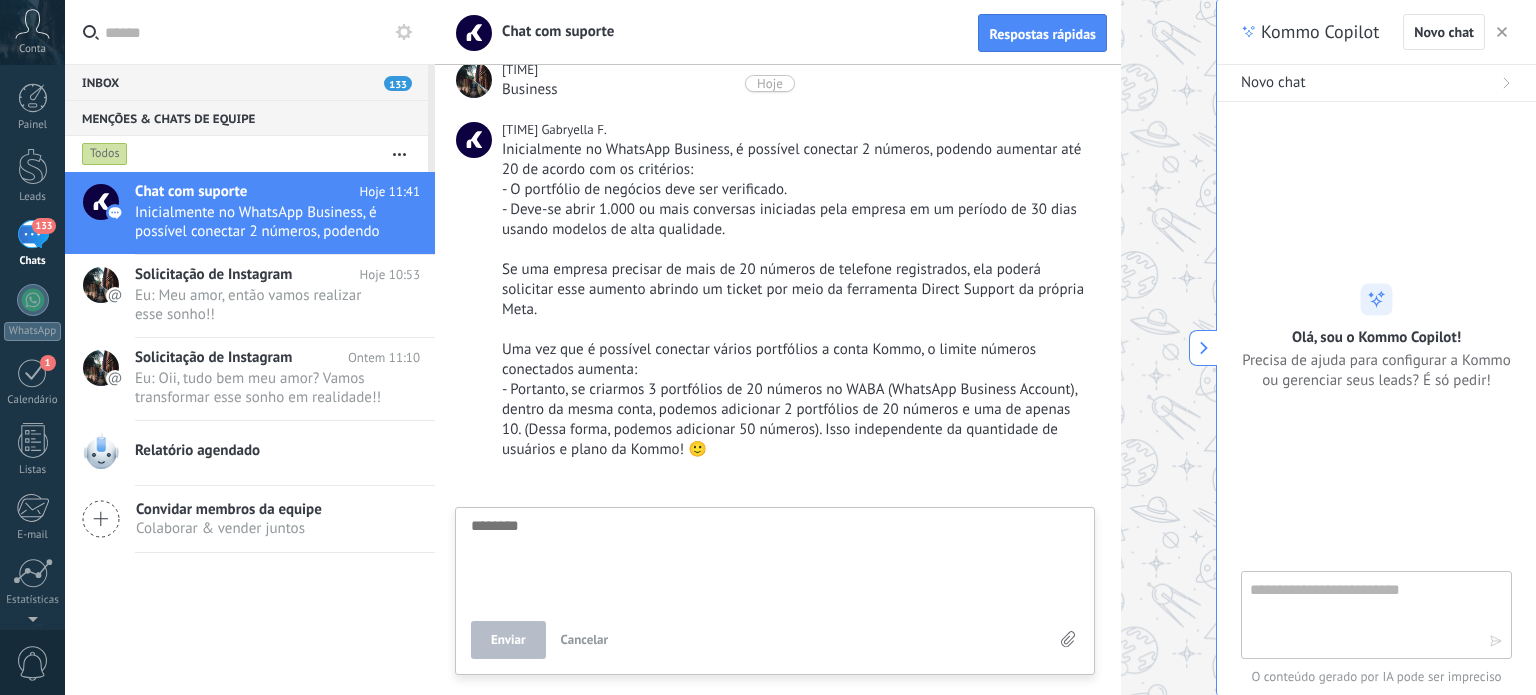 paste on "**********" 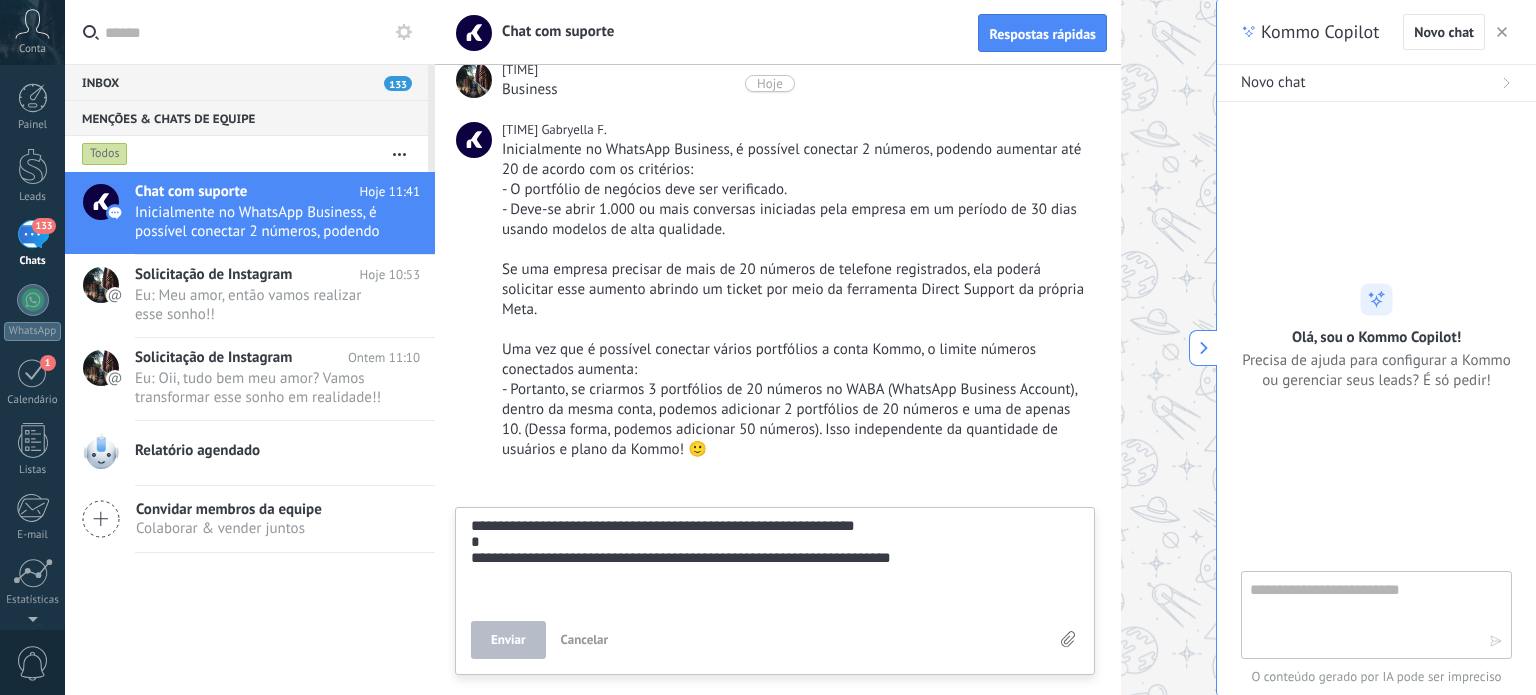 scroll, scrollTop: 57, scrollLeft: 0, axis: vertical 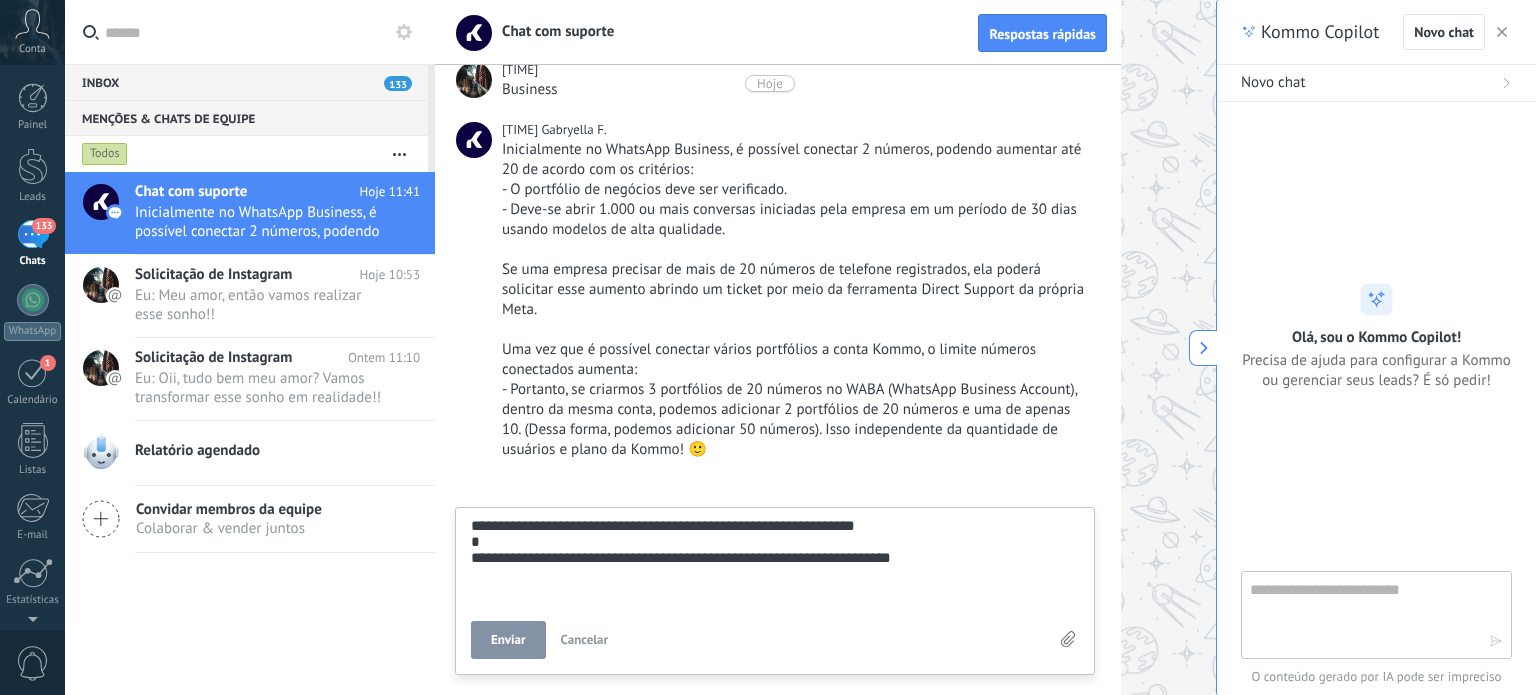 drag, startPoint x: 475, startPoint y: 532, endPoint x: 465, endPoint y: 530, distance: 10.198039 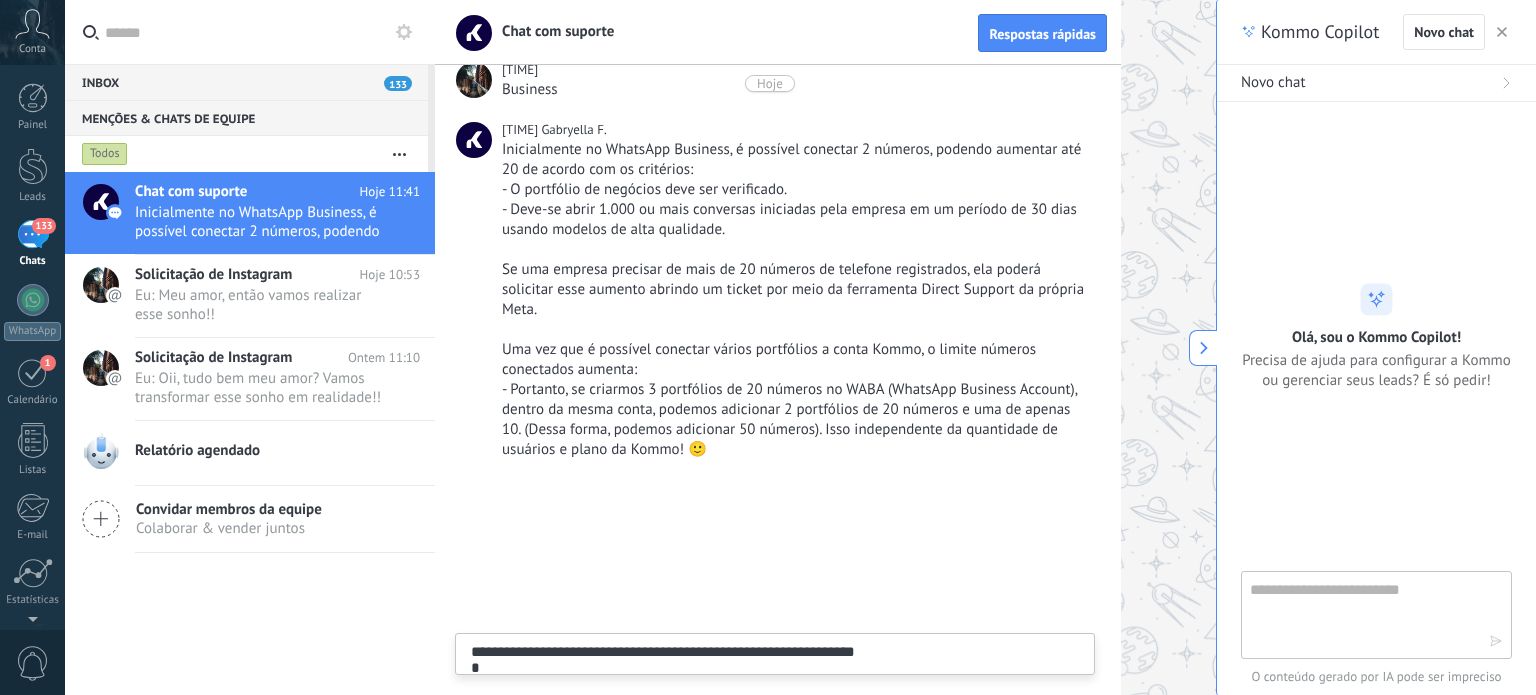 type on "**********" 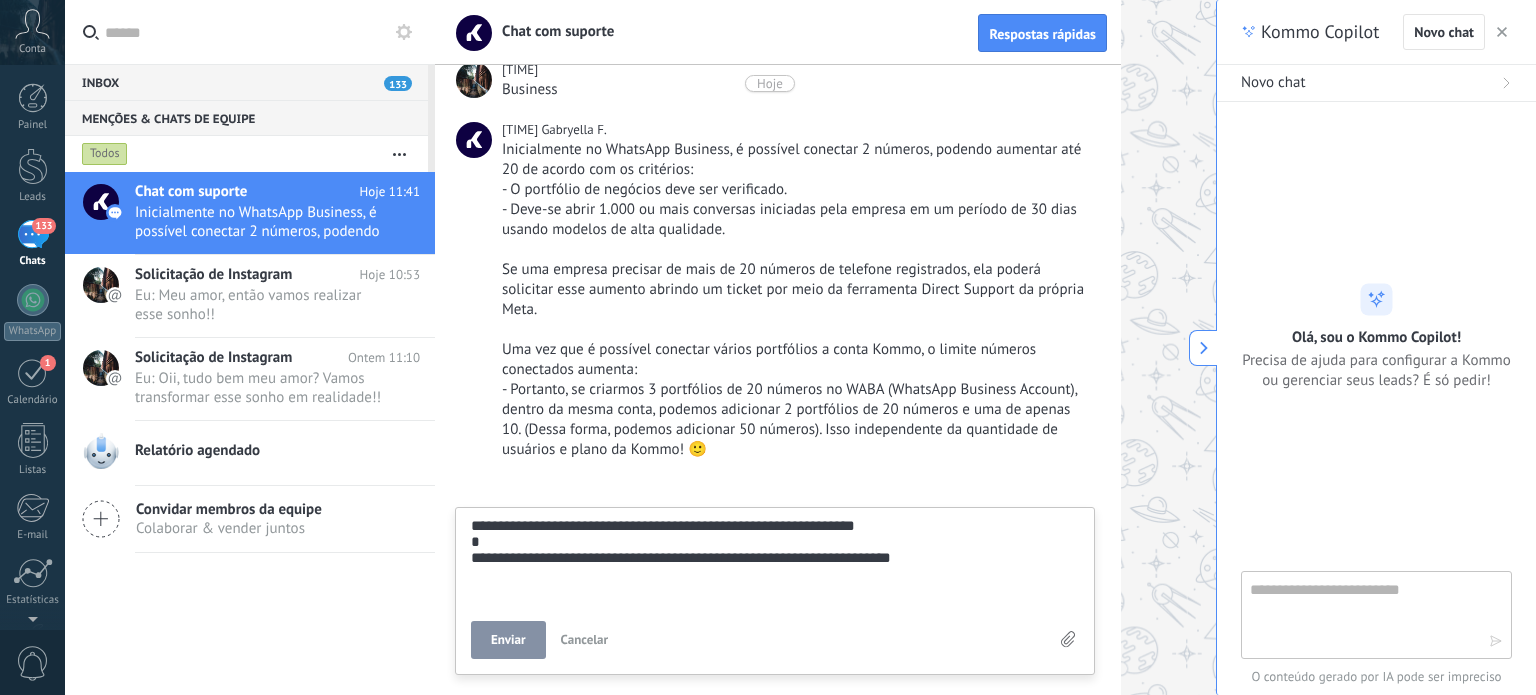 scroll, scrollTop: 57, scrollLeft: 0, axis: vertical 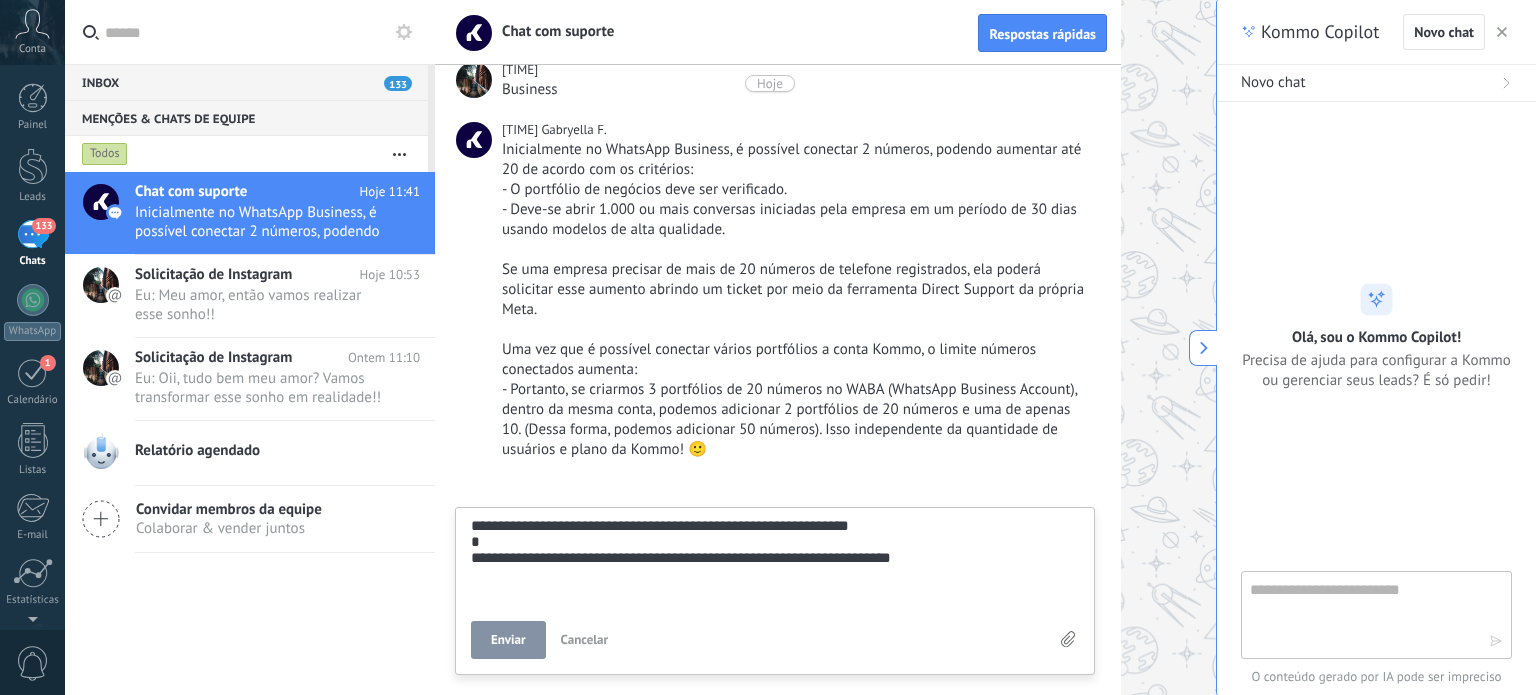 type on "**********" 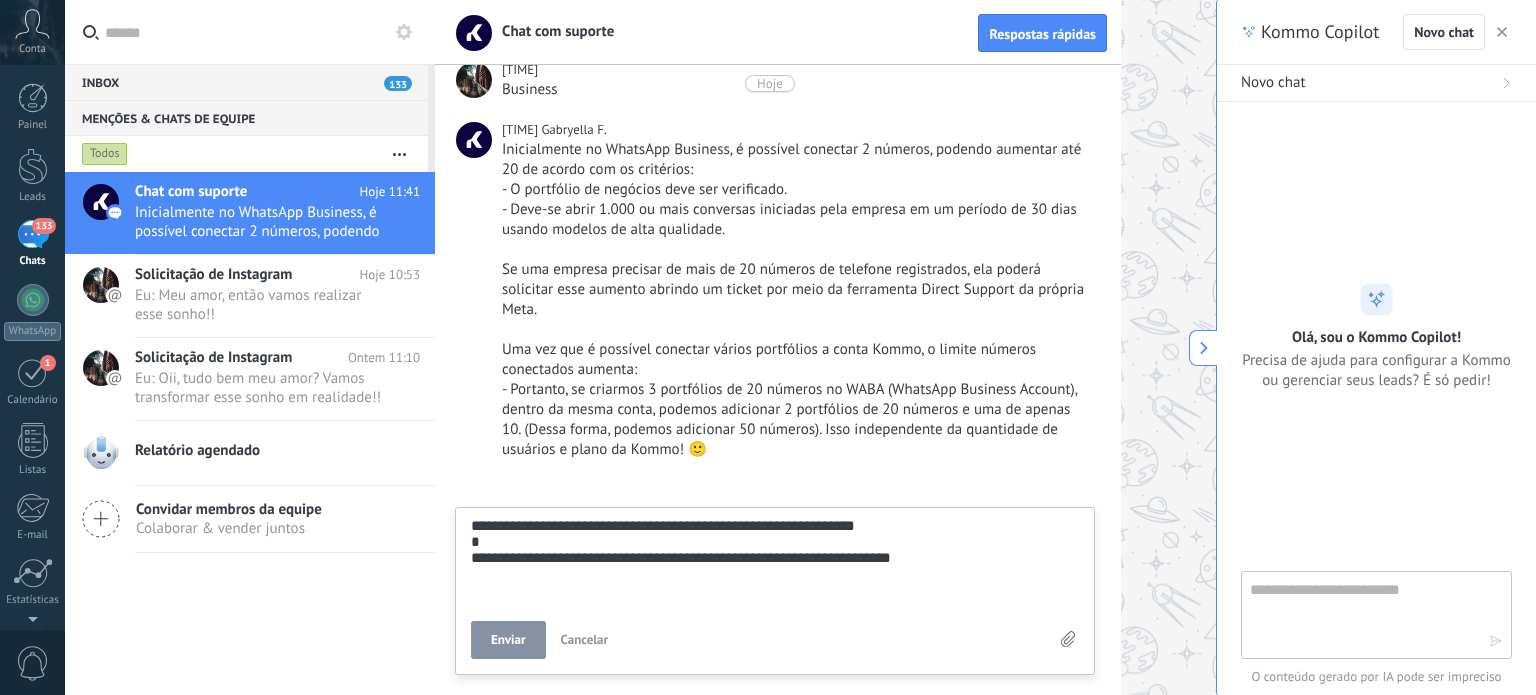 scroll, scrollTop: 57, scrollLeft: 0, axis: vertical 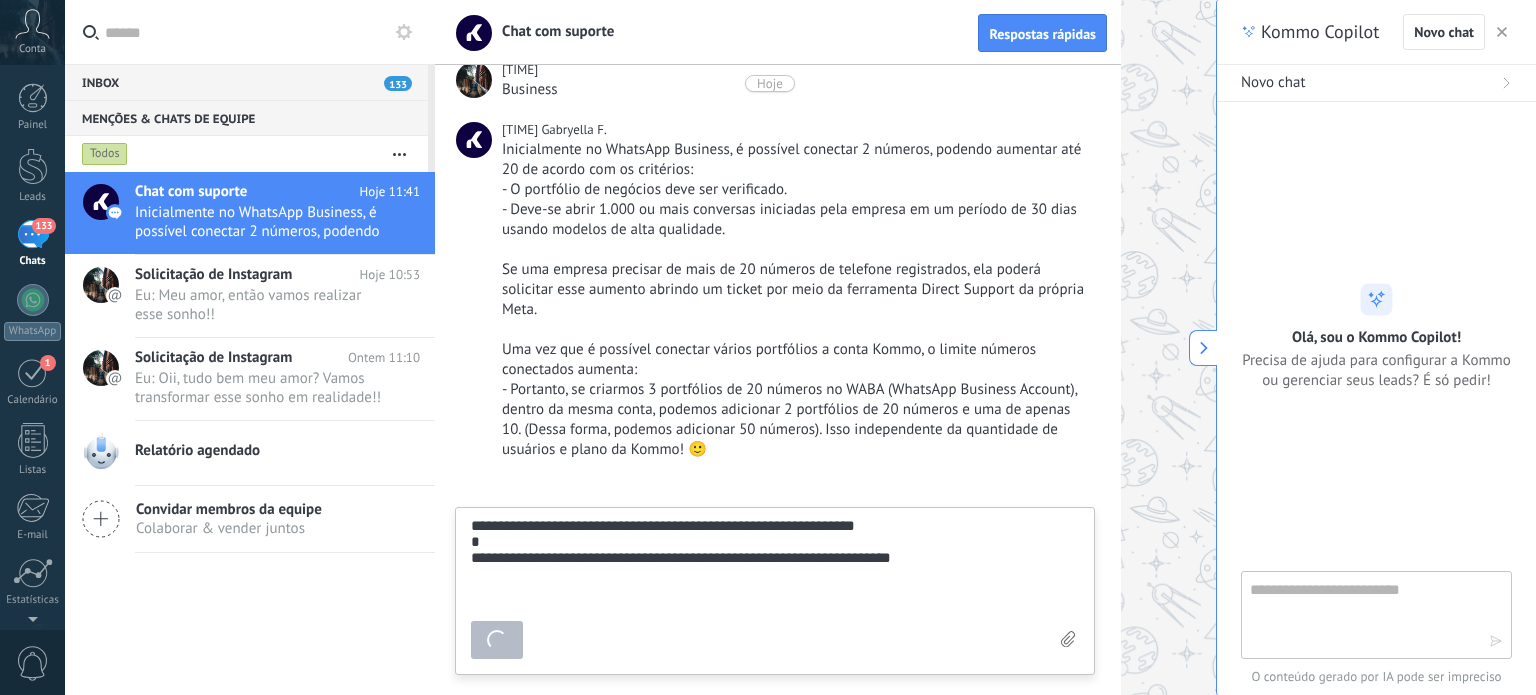 type on "********" 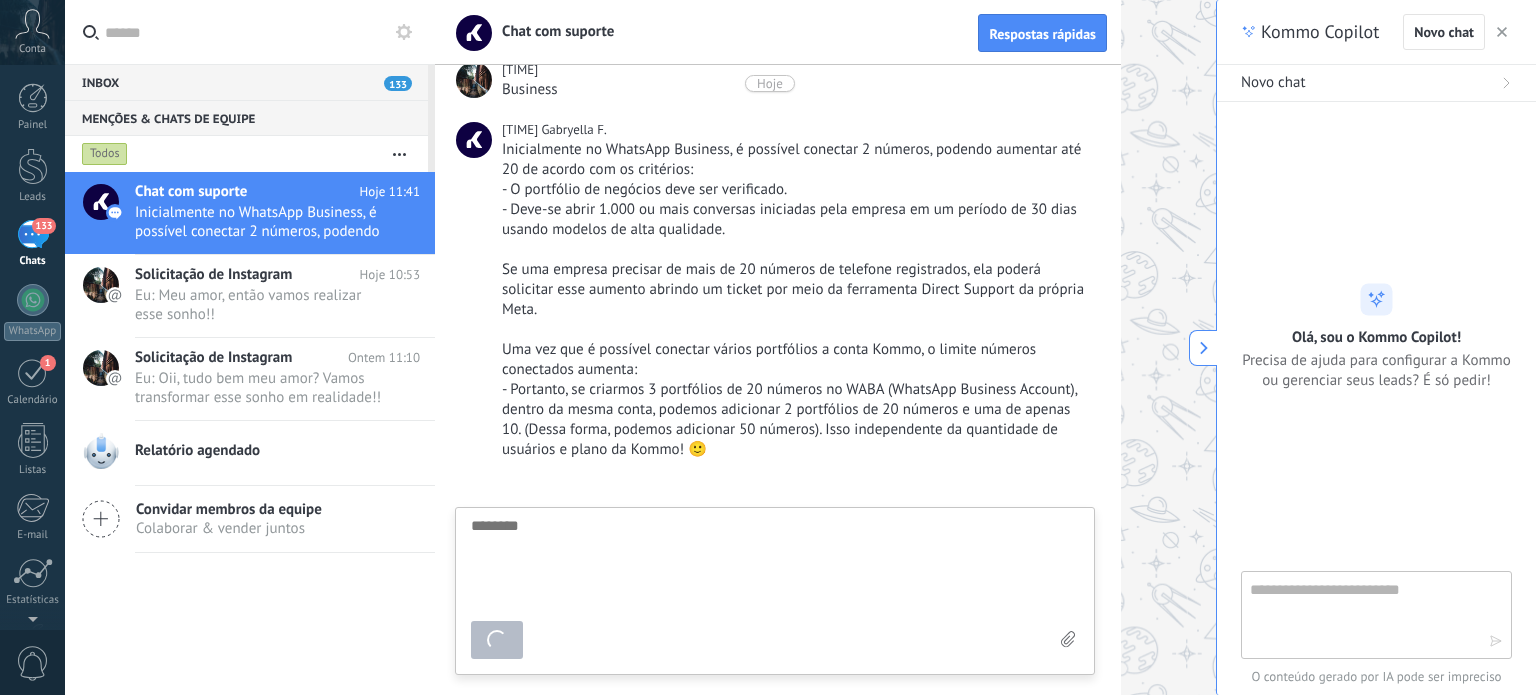 scroll, scrollTop: 2557, scrollLeft: 0, axis: vertical 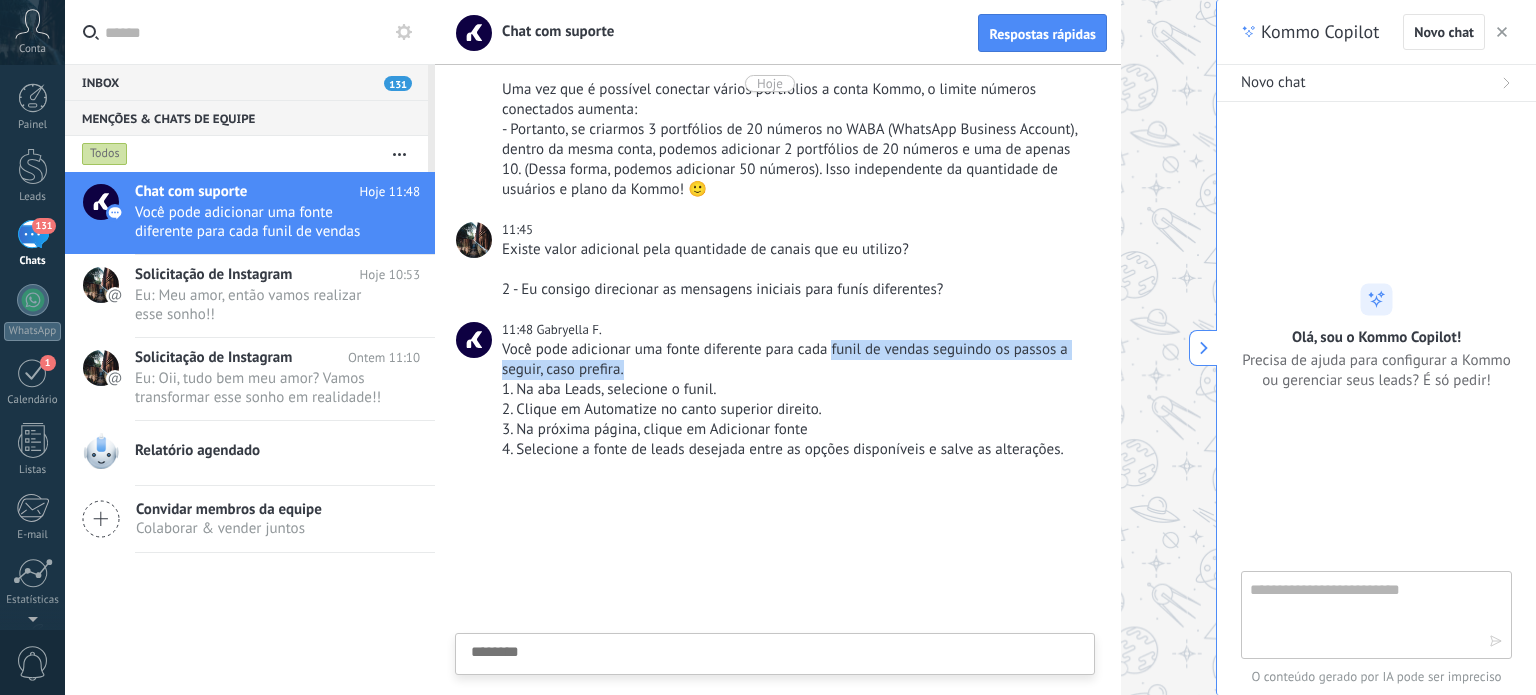 drag, startPoint x: 831, startPoint y: 347, endPoint x: 1060, endPoint y: 363, distance: 229.55827 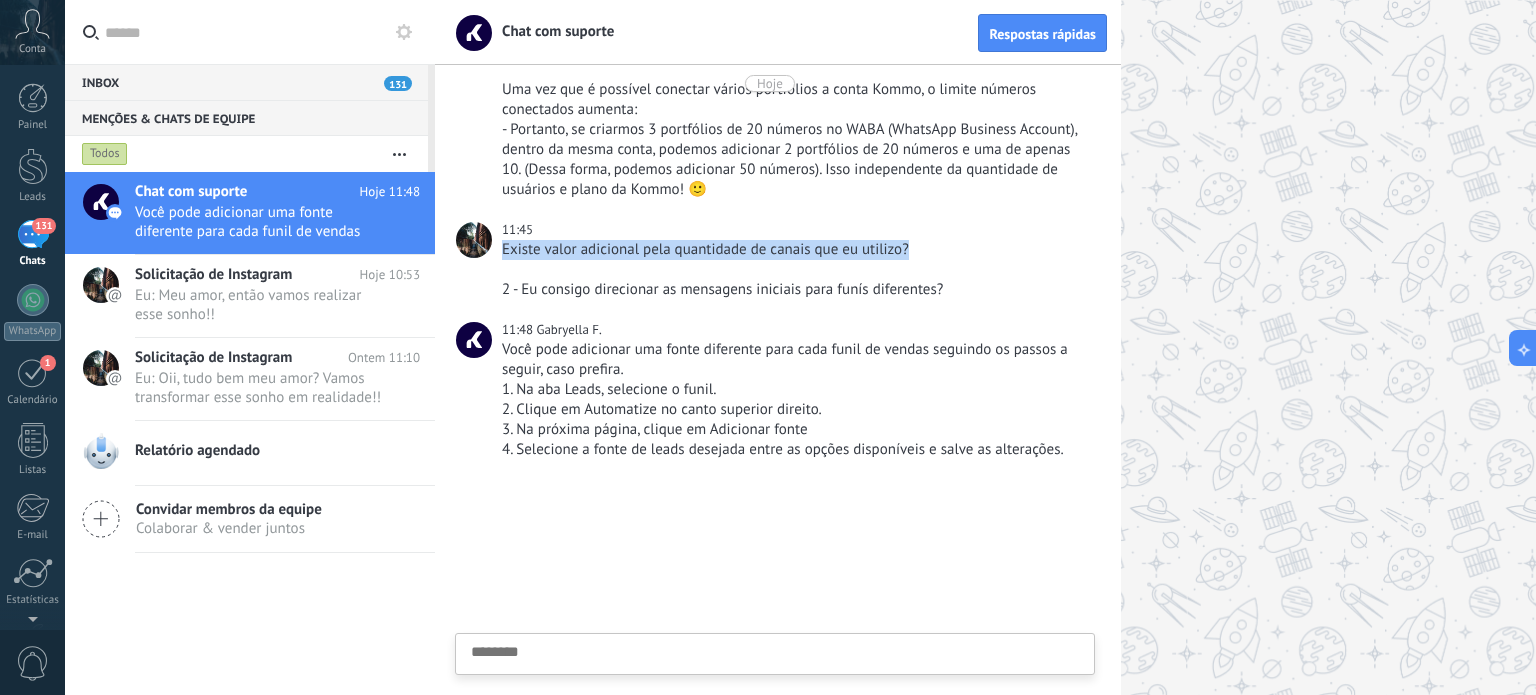 drag, startPoint x: 500, startPoint y: 247, endPoint x: 926, endPoint y: 247, distance: 426 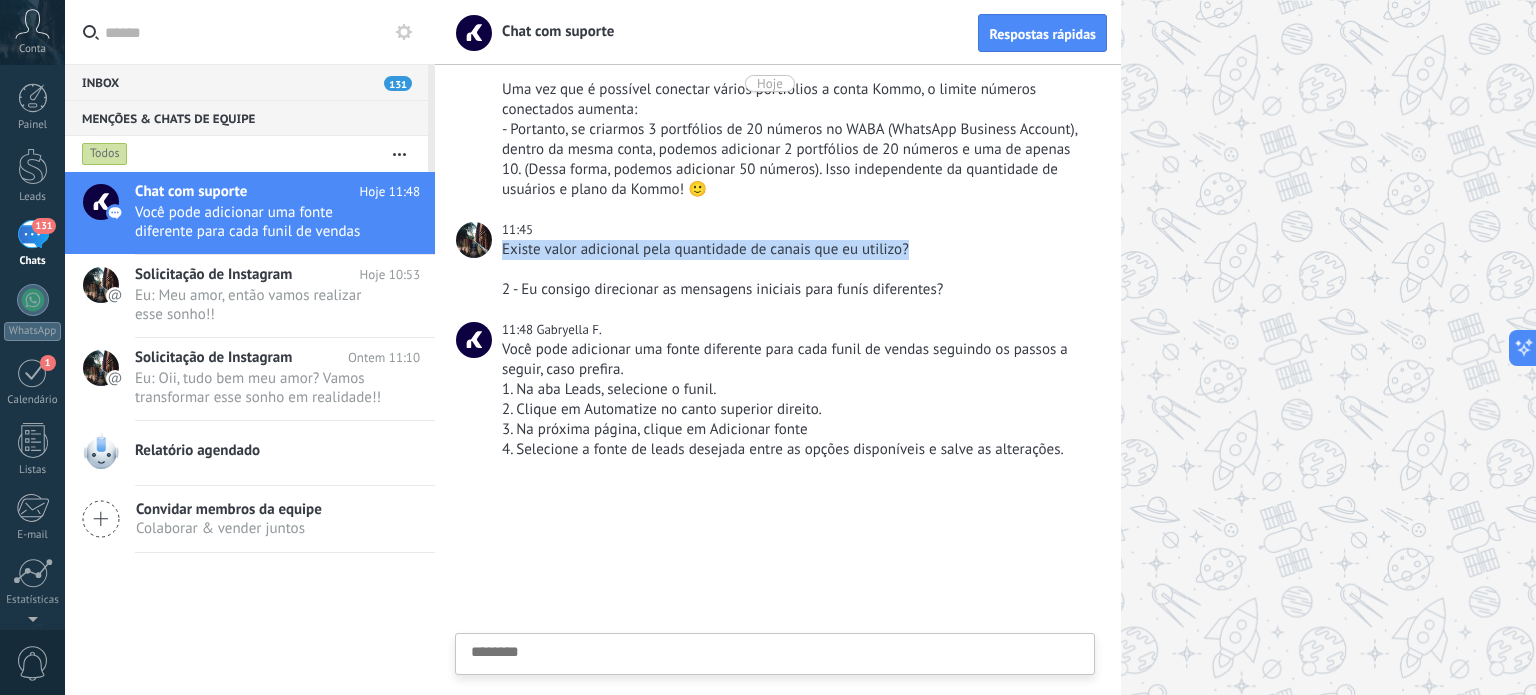 copy on "Existe valor adicional pela quantidade de canais que eu utilizo?" 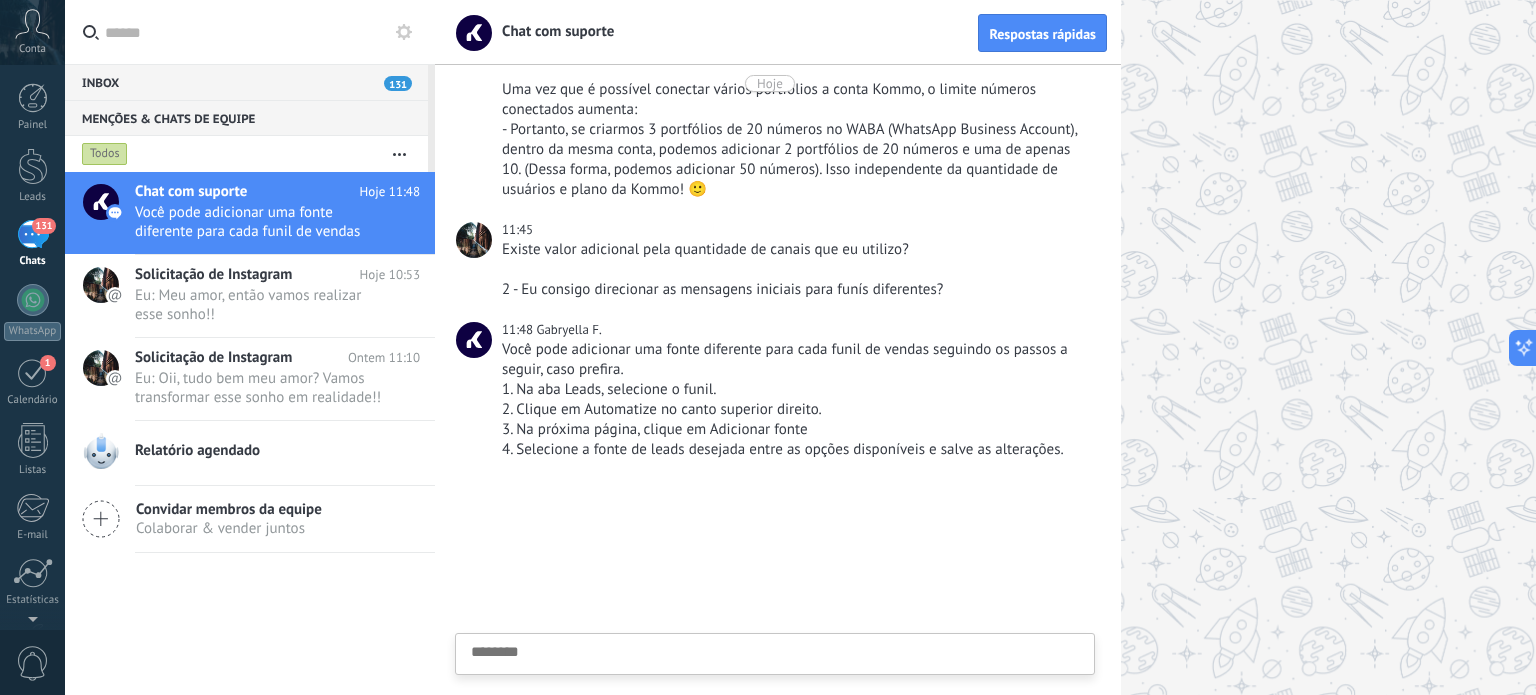 click at bounding box center [775, 685] 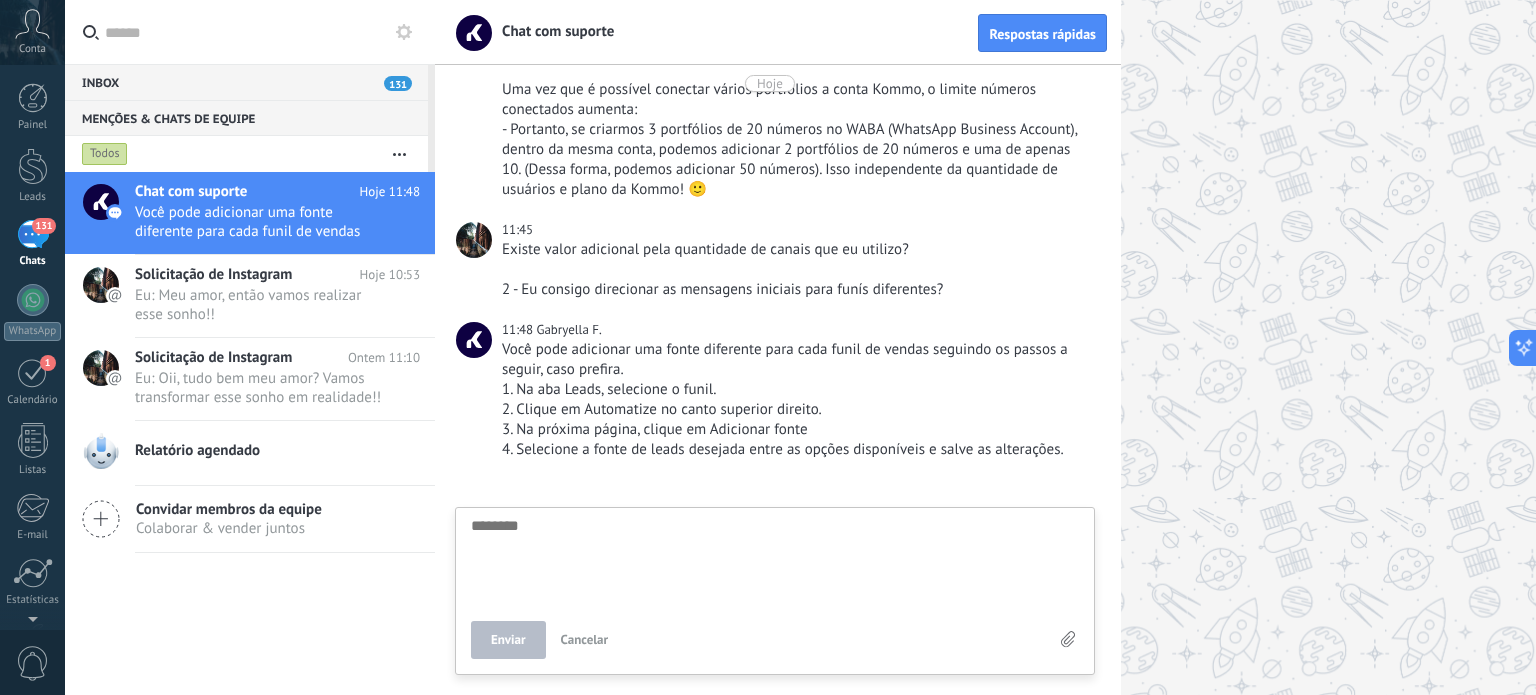 type on "*" 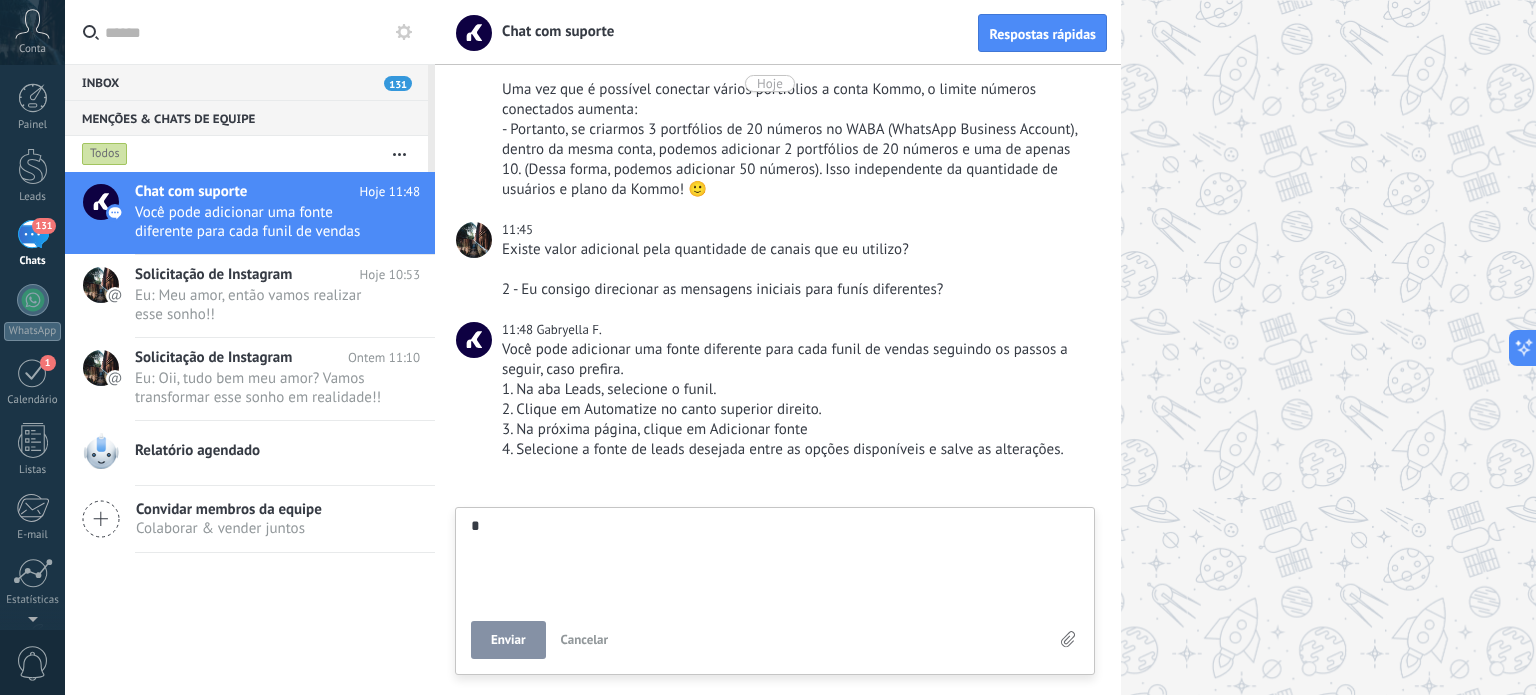 type on "**" 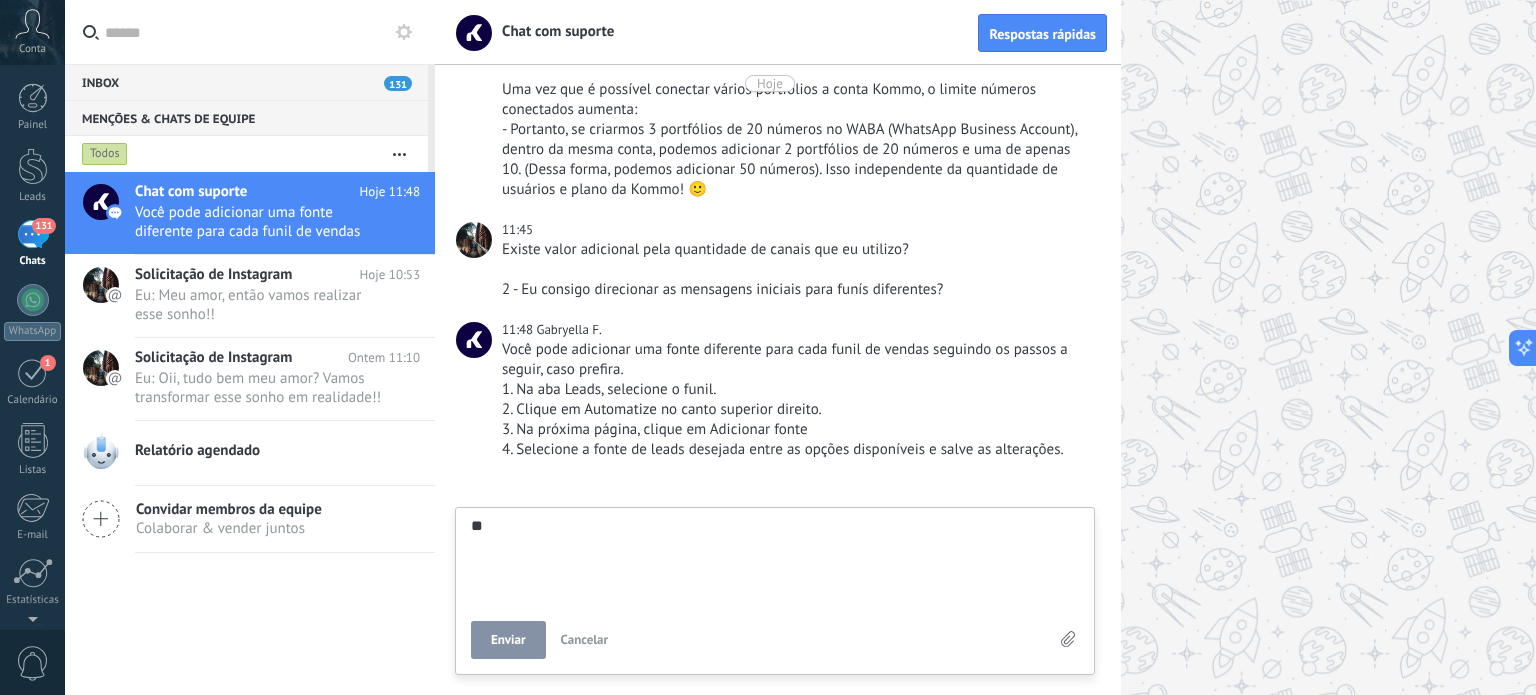 type on "***" 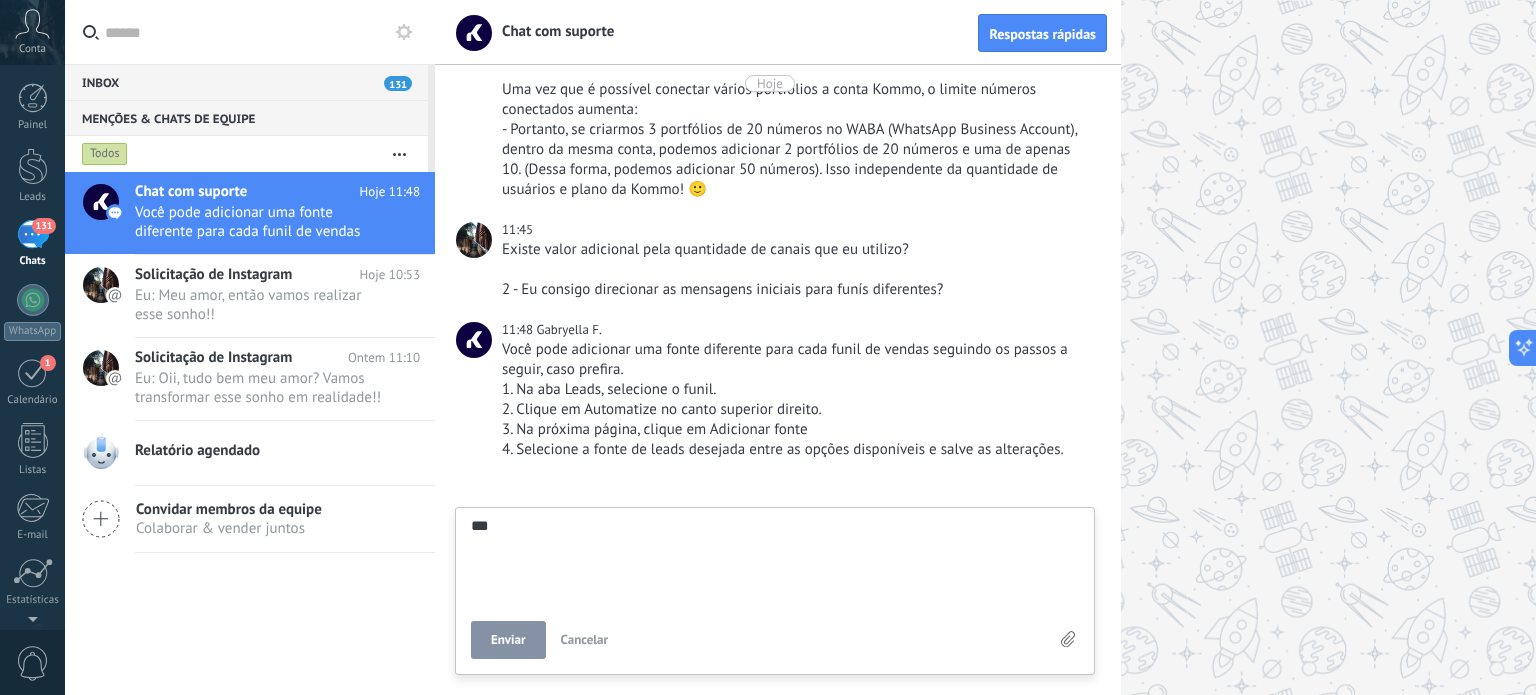 type on "****" 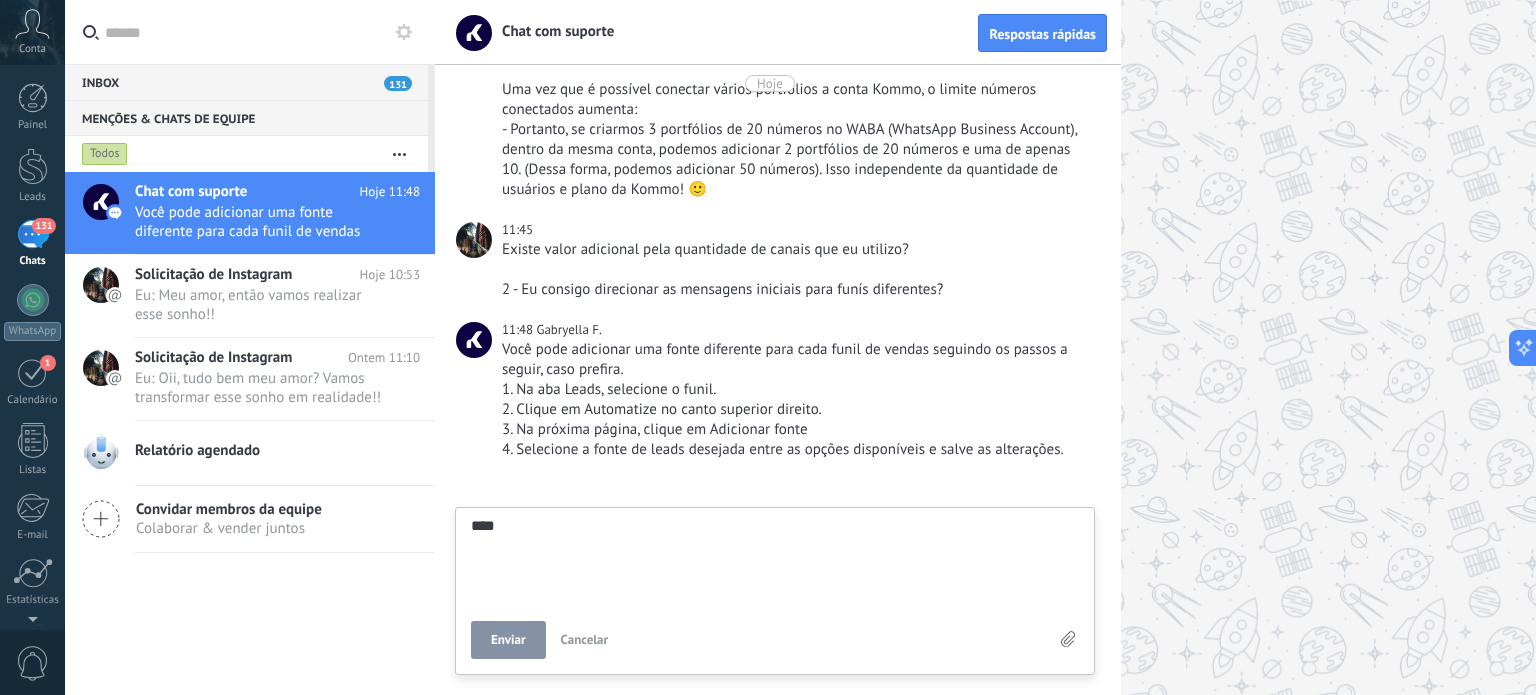 type on "*****" 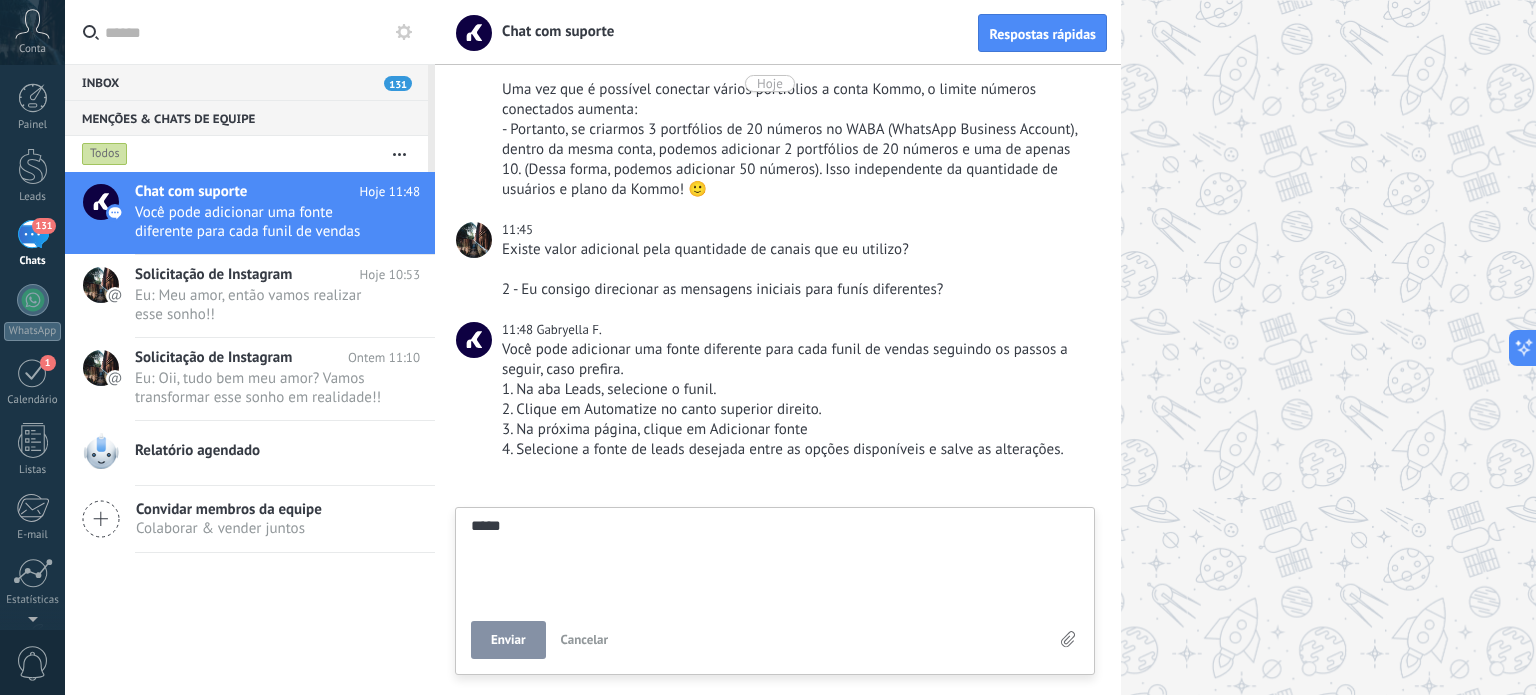 type on "******" 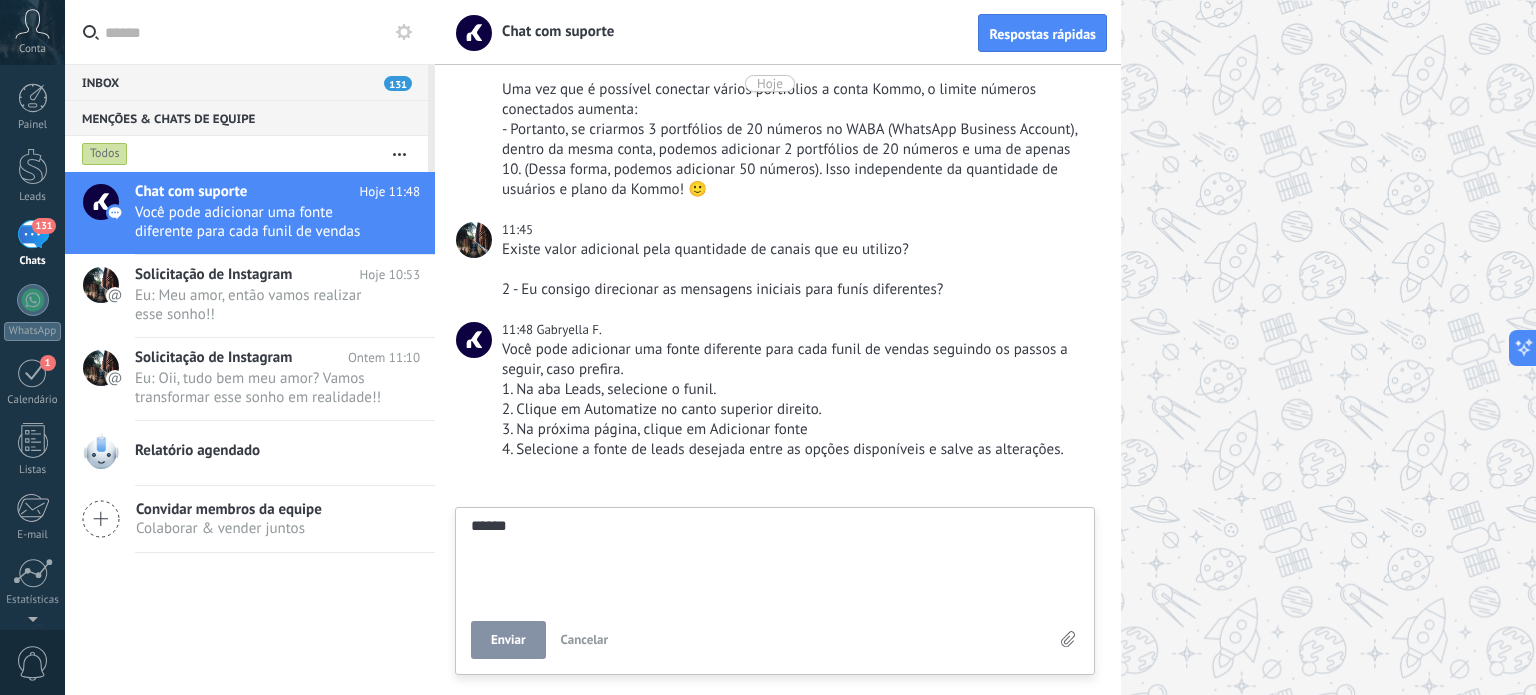 type on "*******" 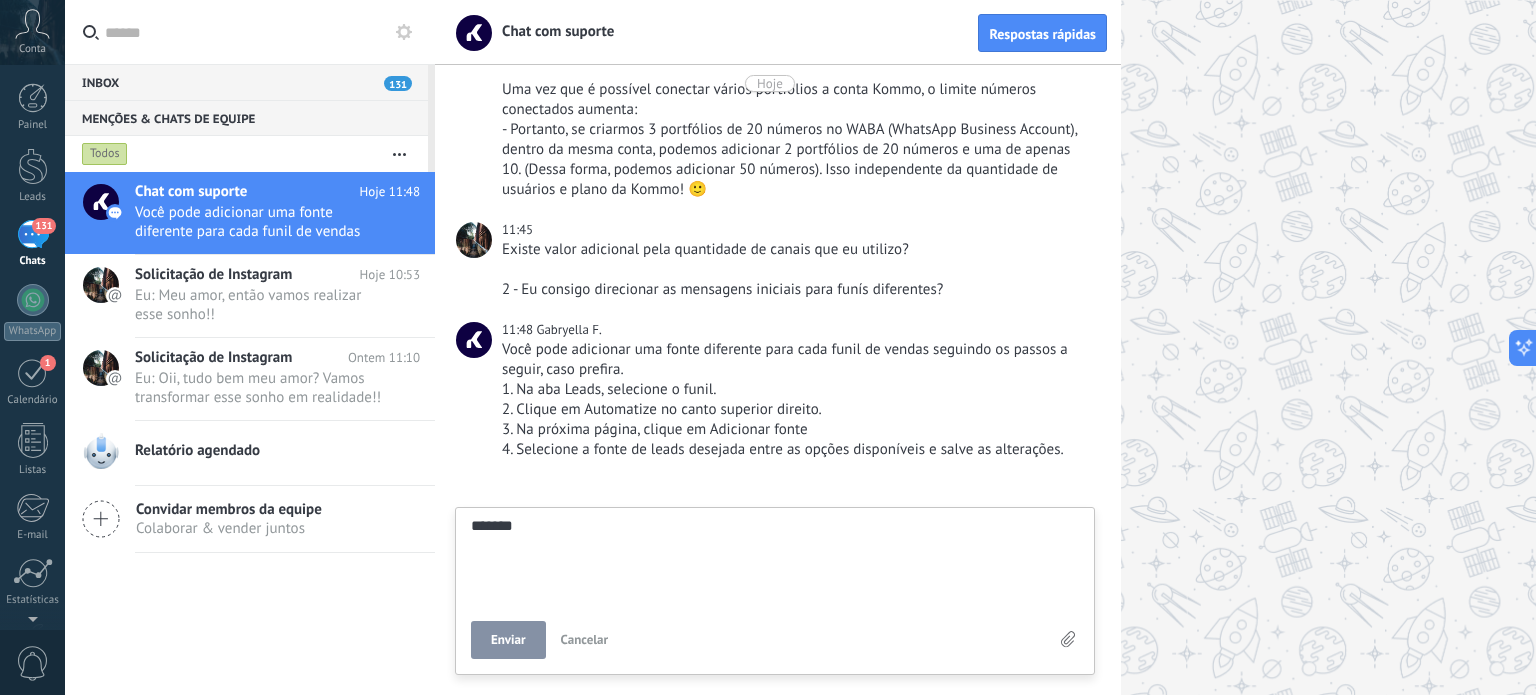 type on "*******" 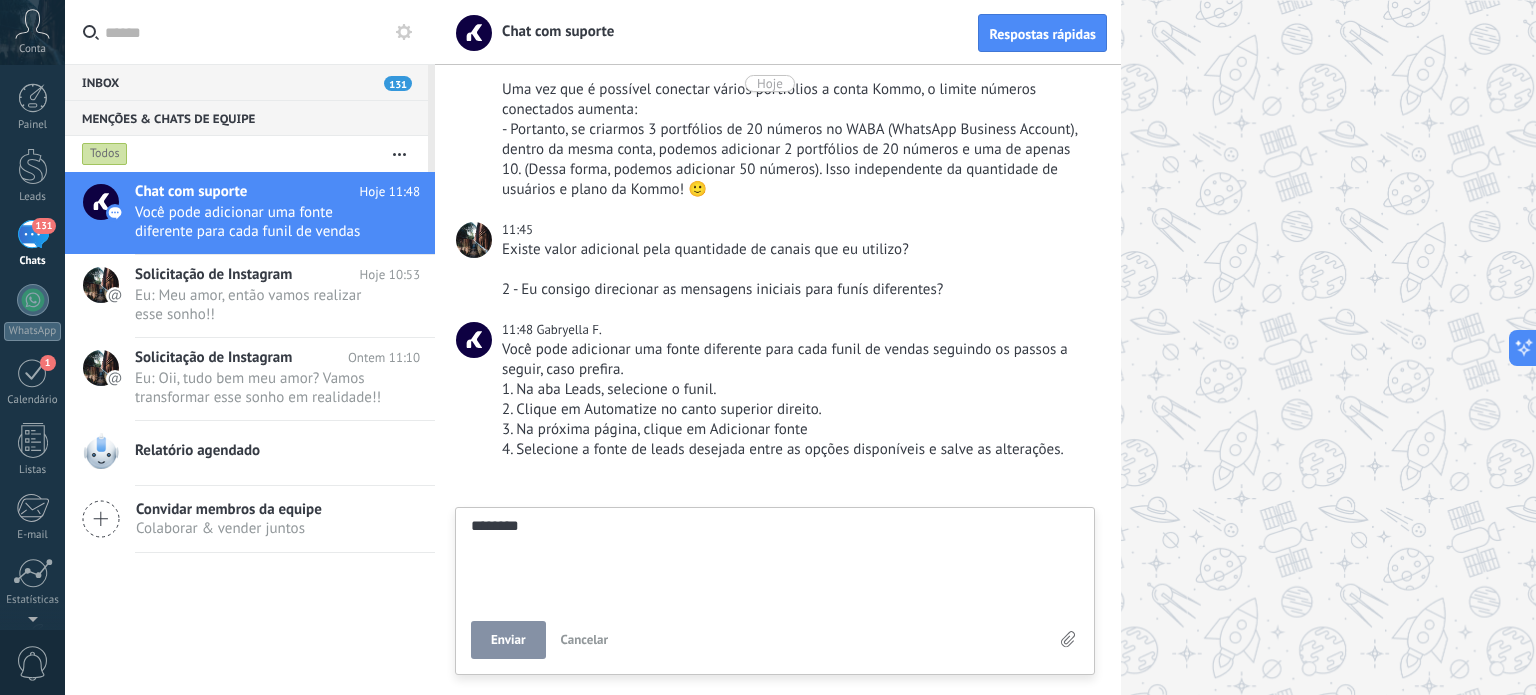 scroll, scrollTop: 38, scrollLeft: 0, axis: vertical 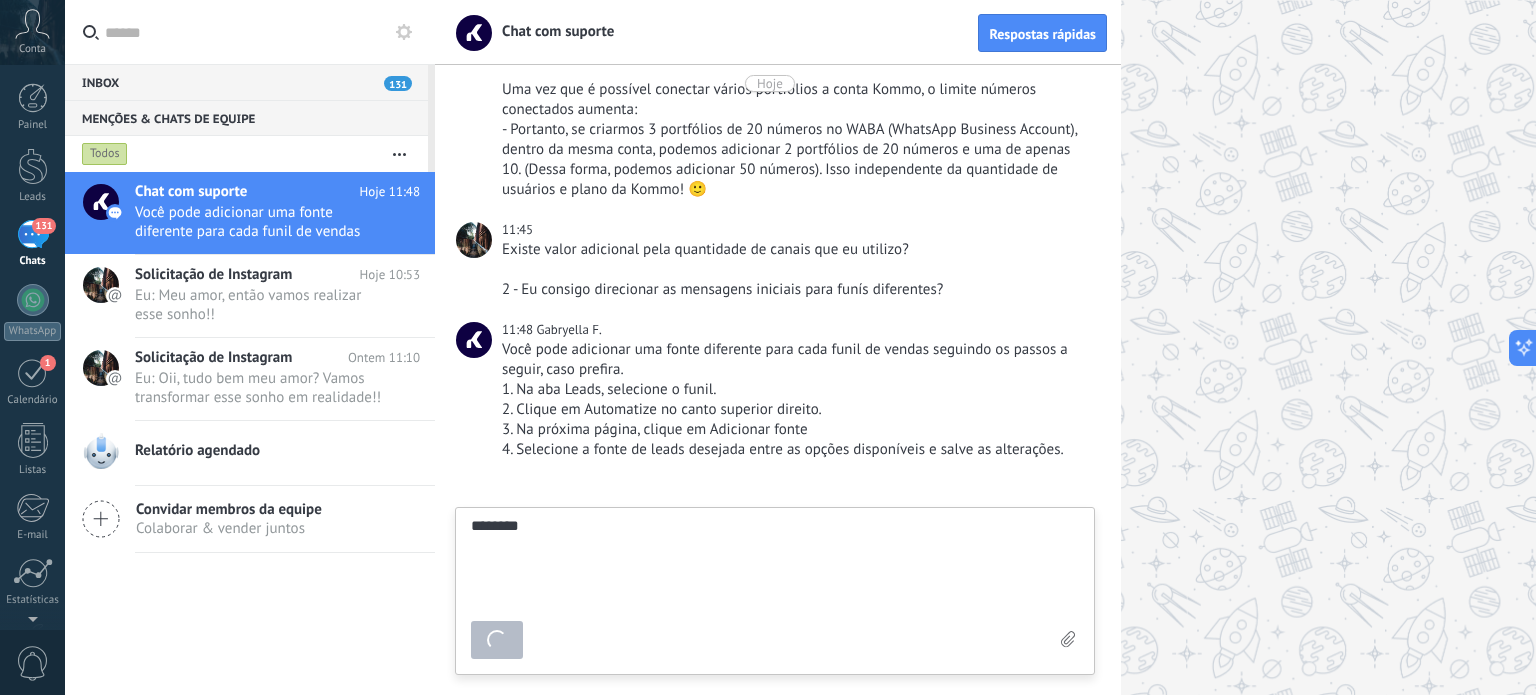 type on "********" 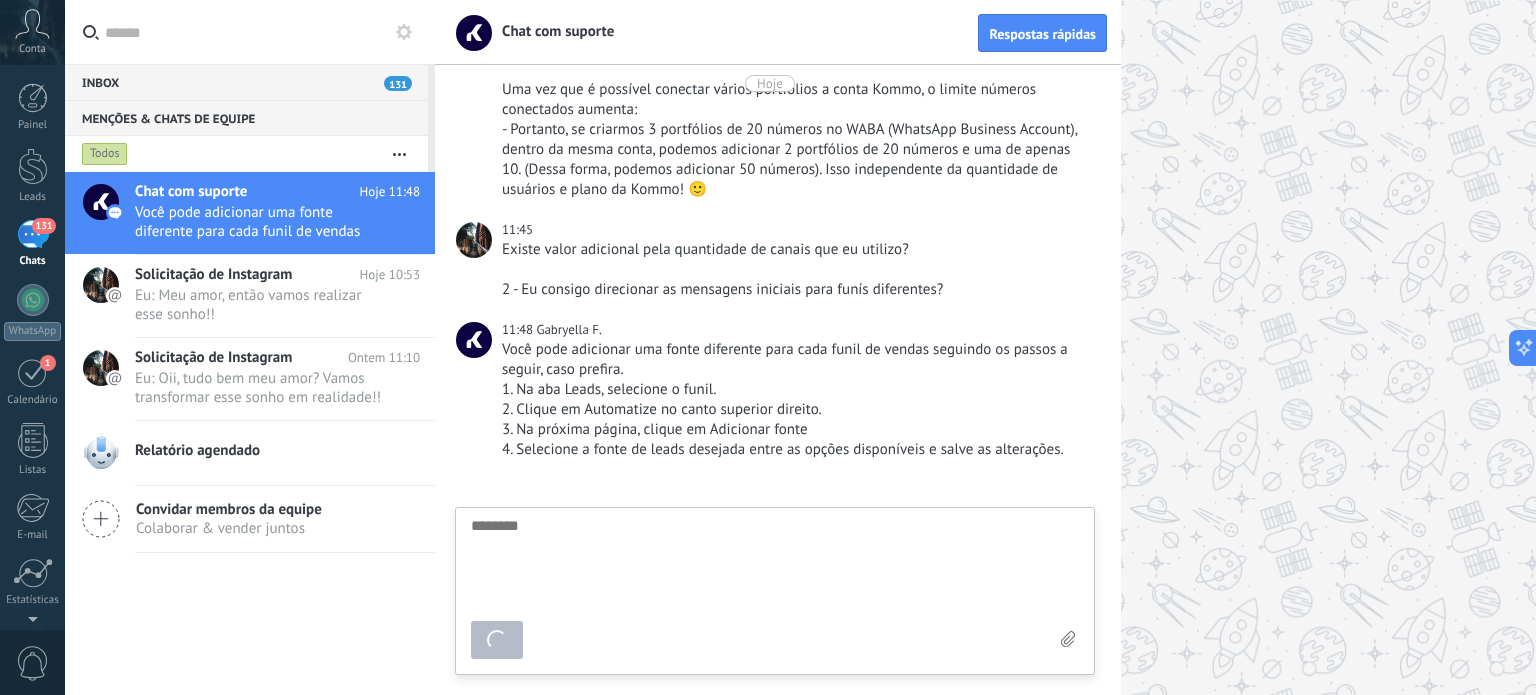 scroll, scrollTop: 2777, scrollLeft: 0, axis: vertical 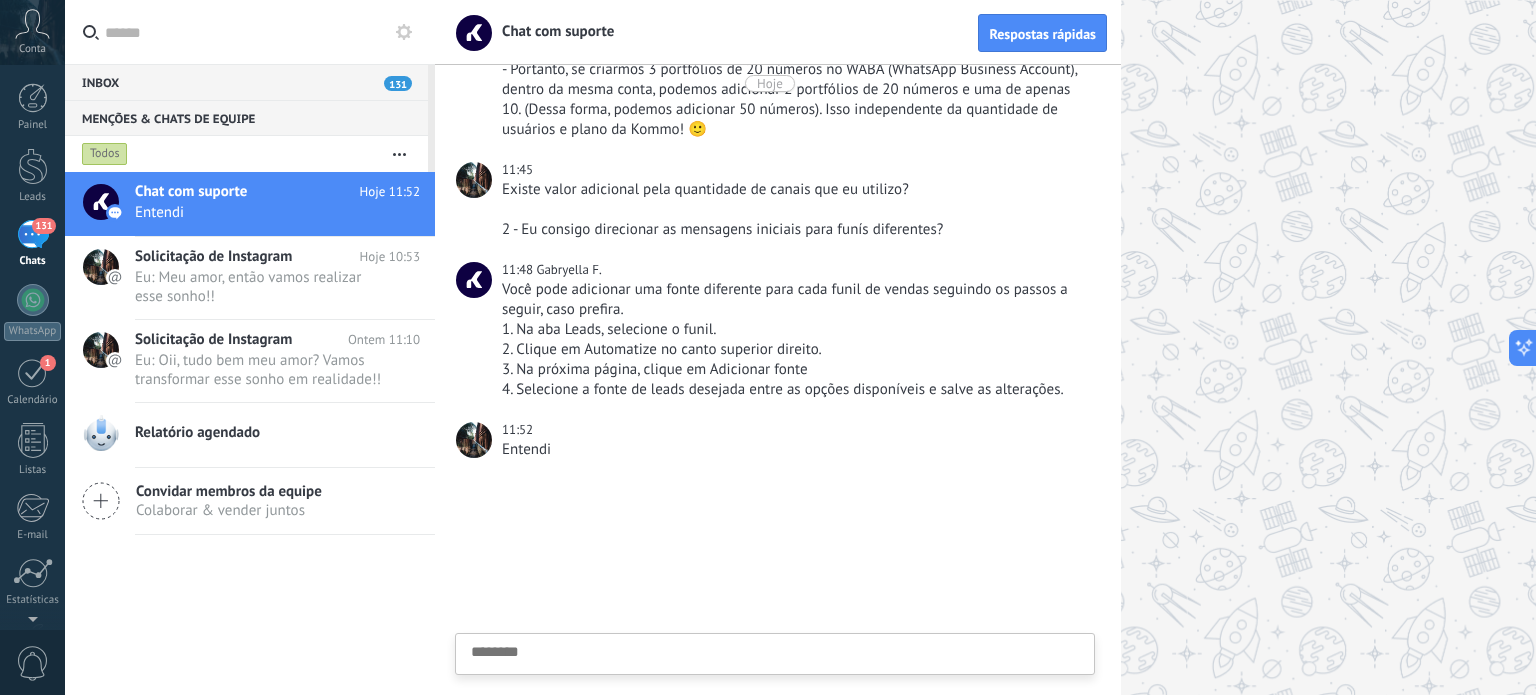 click at bounding box center [775, 685] 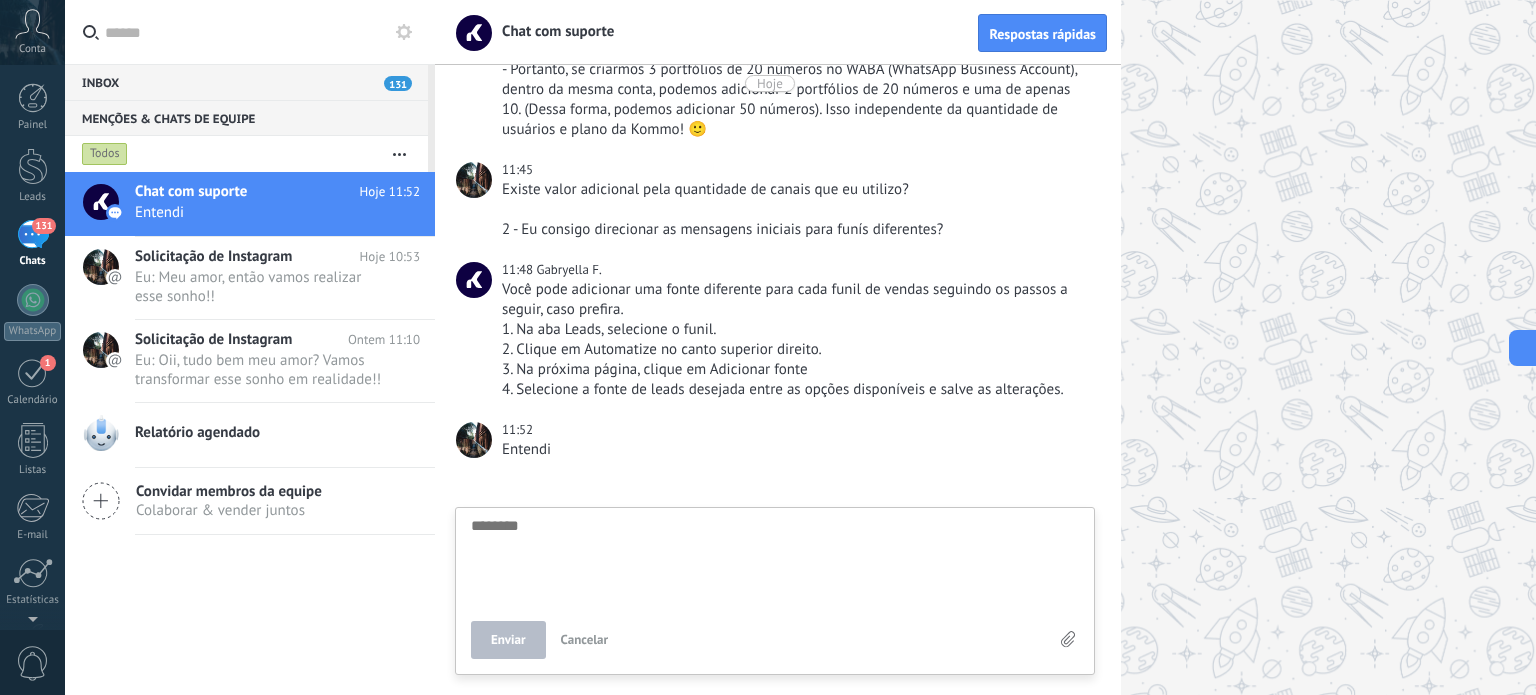 paste on "**********" 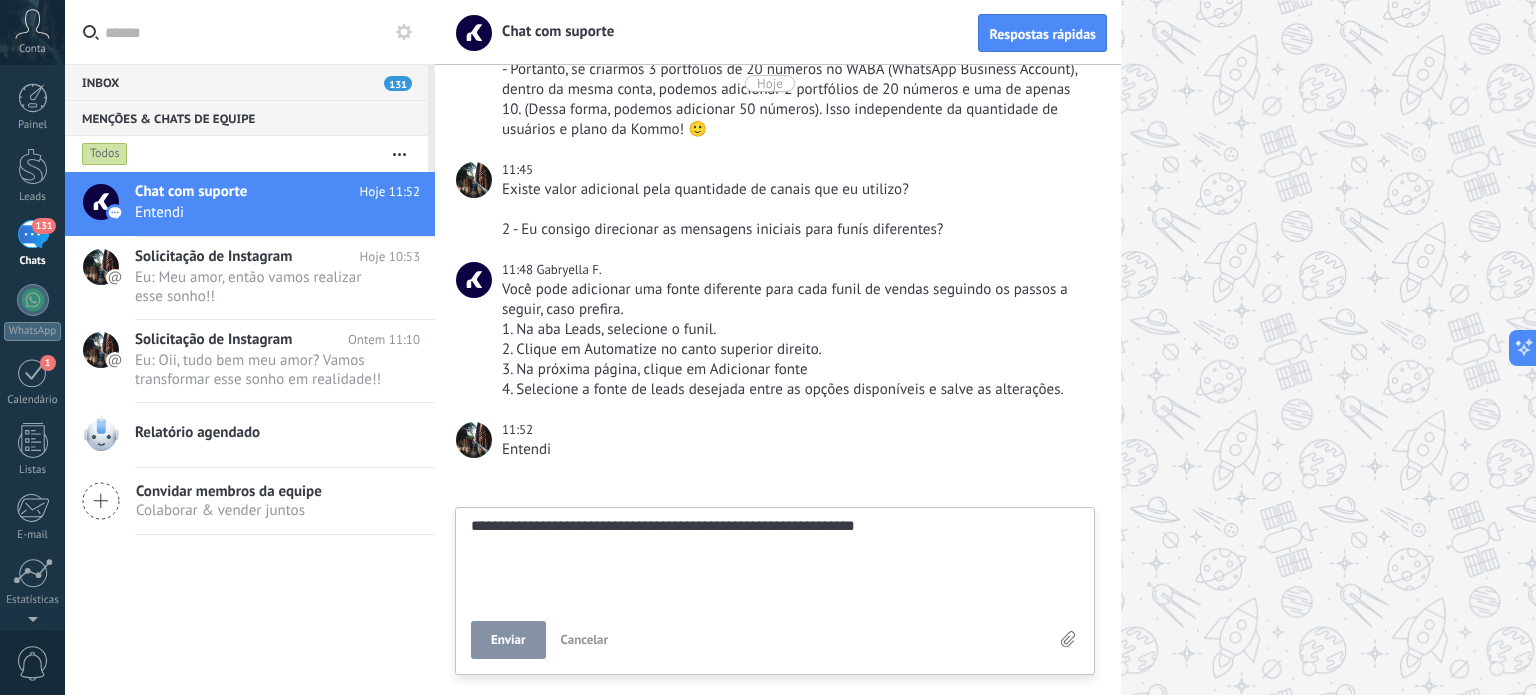type on "**********" 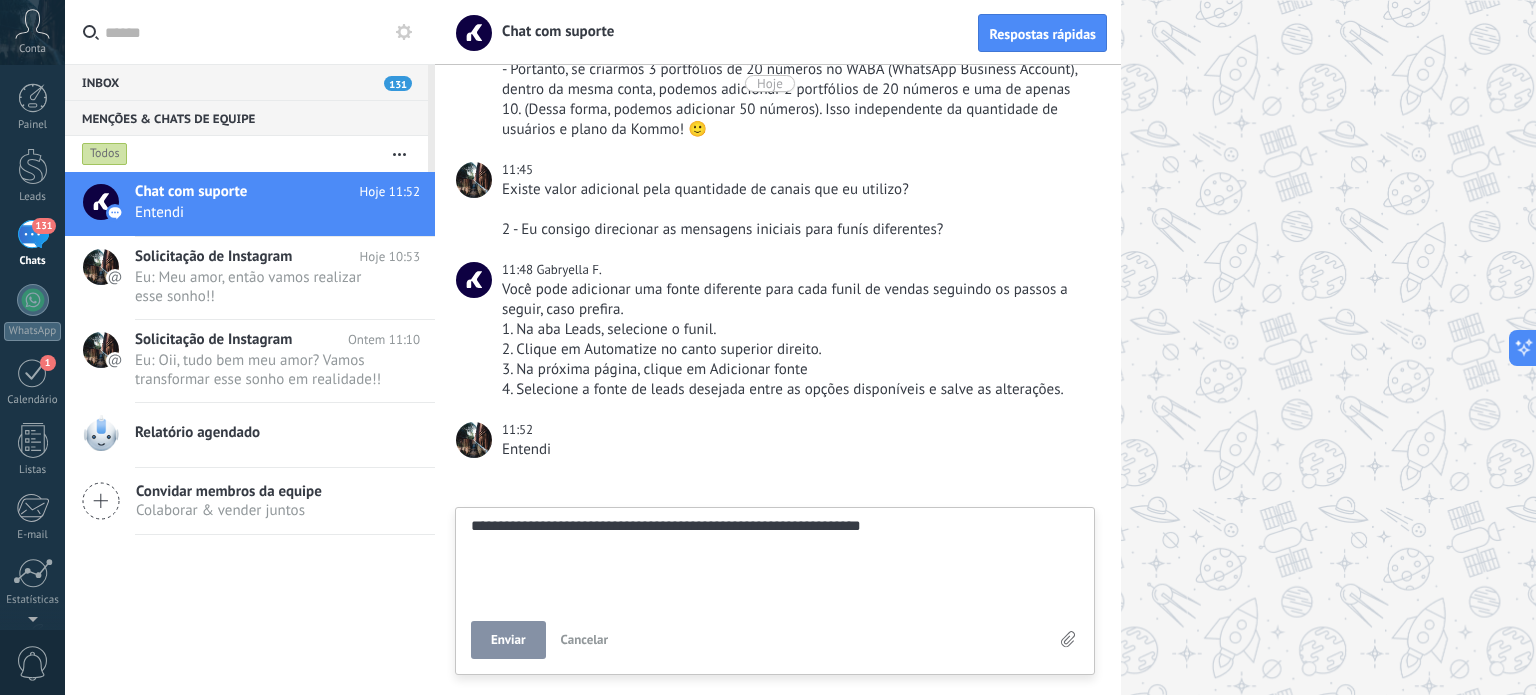 scroll, scrollTop: 38, scrollLeft: 0, axis: vertical 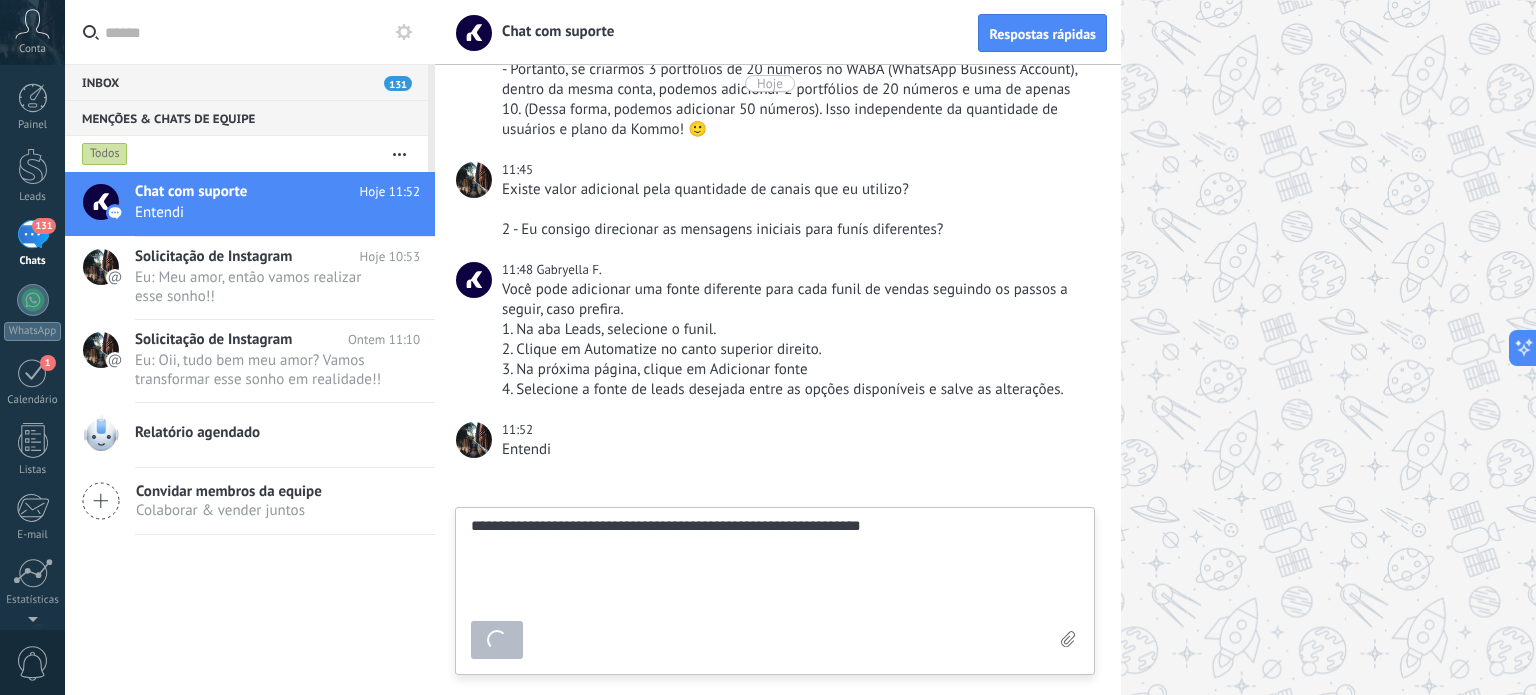 type on "********" 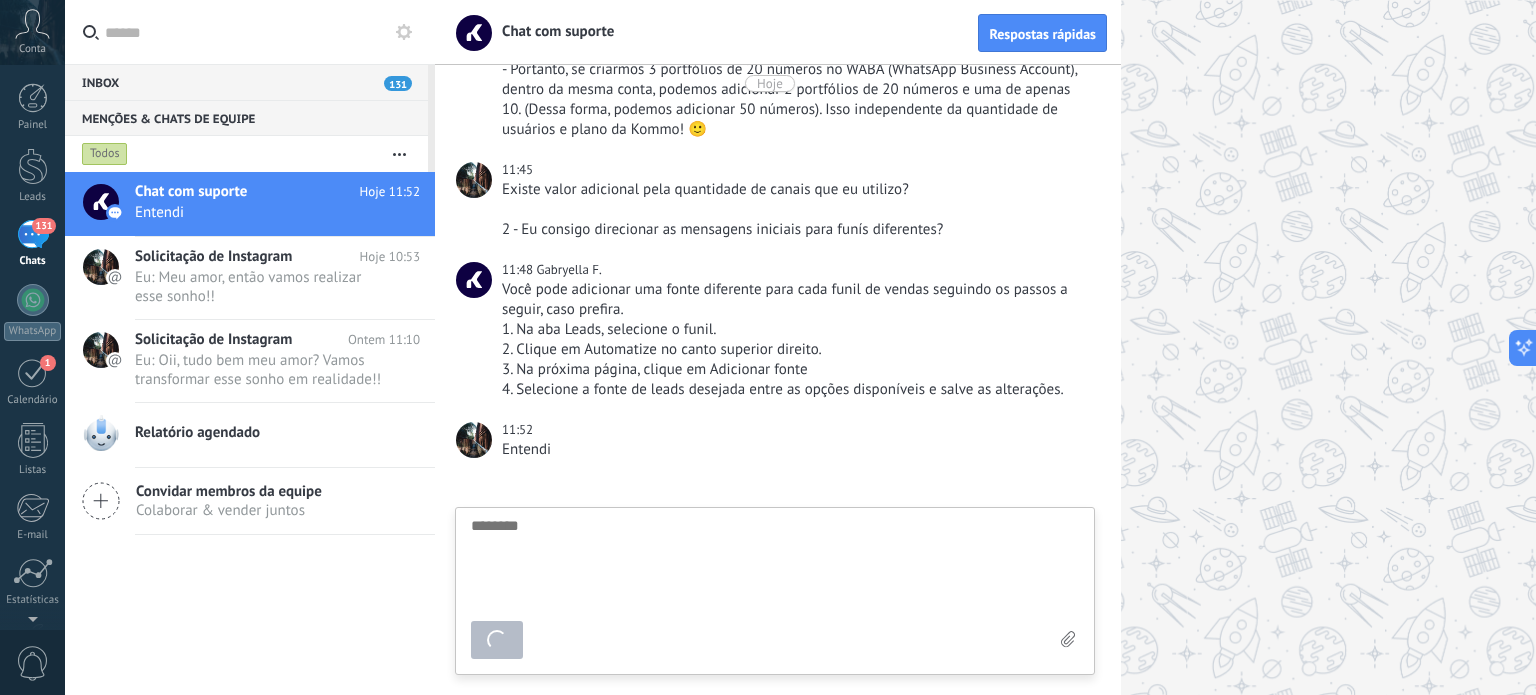 scroll, scrollTop: 2837, scrollLeft: 0, axis: vertical 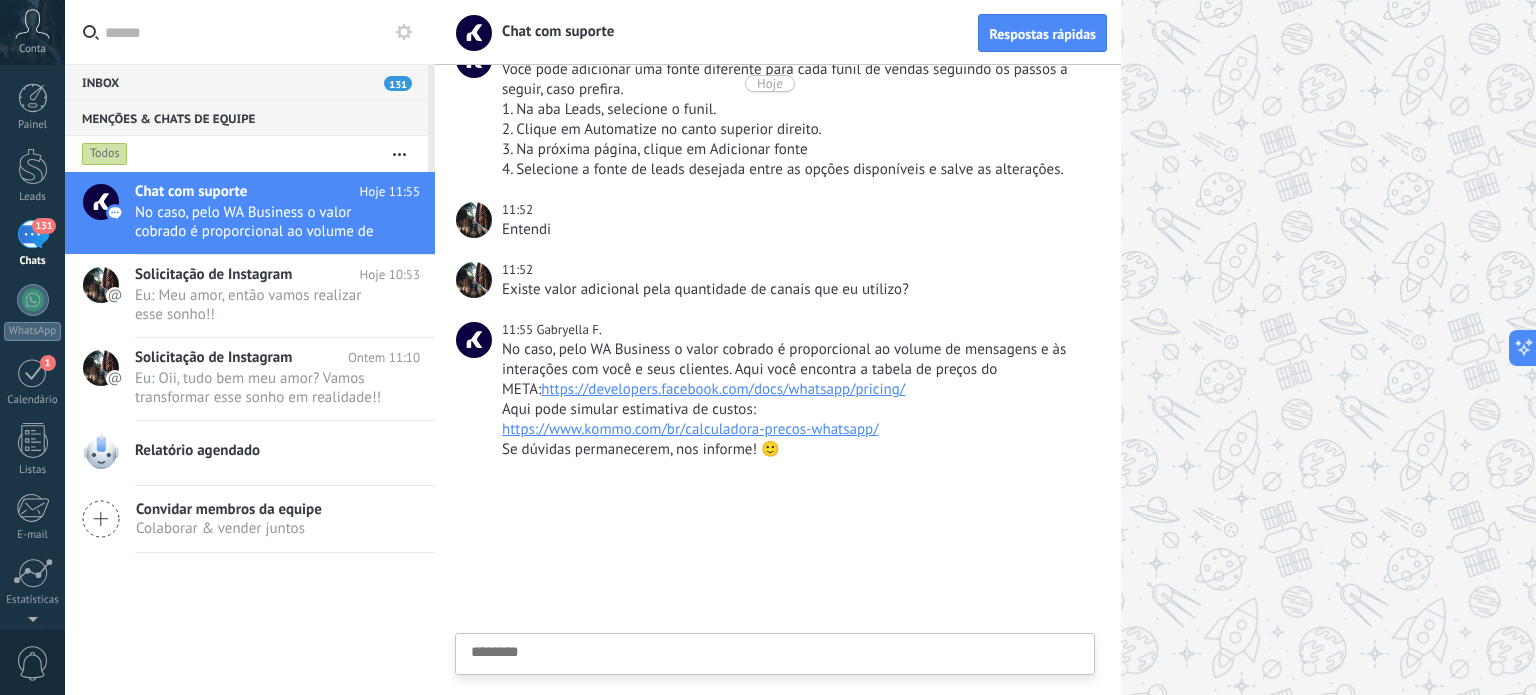 click at bounding box center [775, 685] 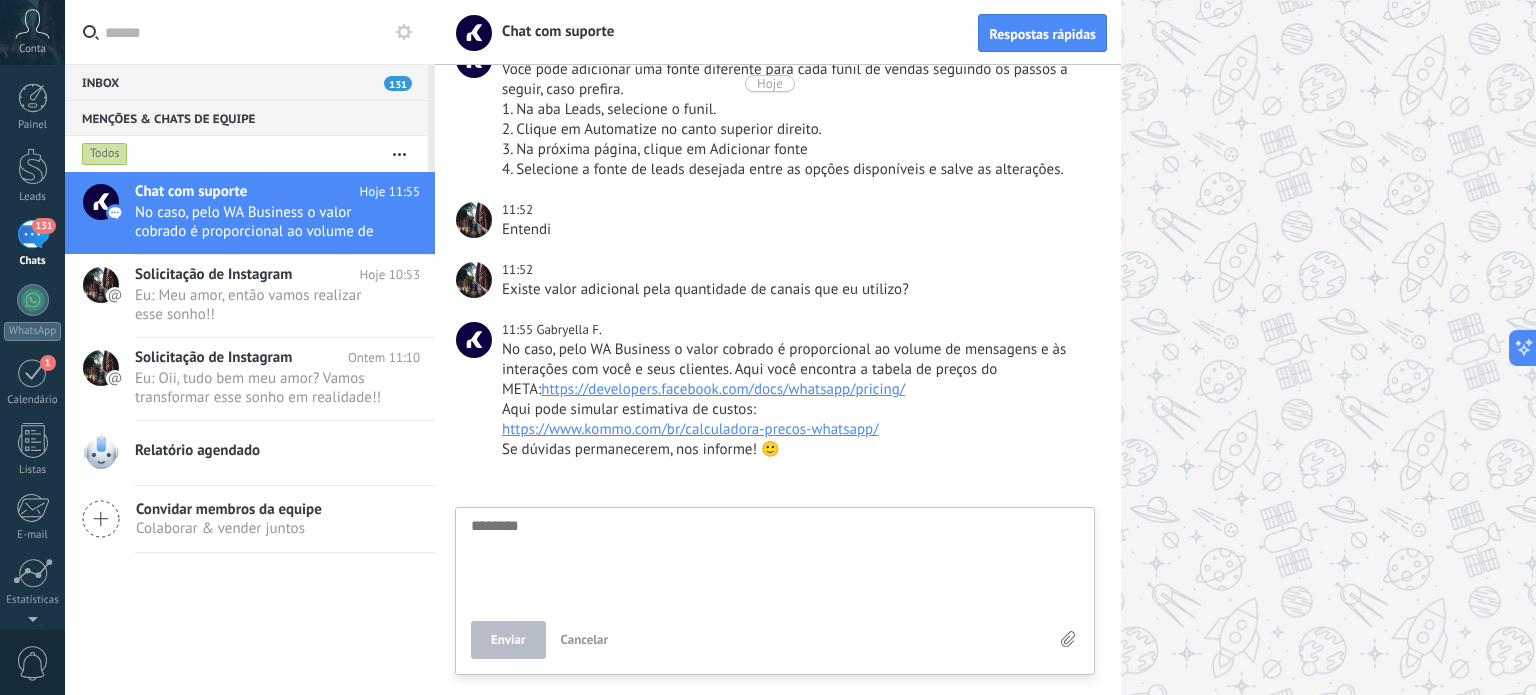 type on "*" 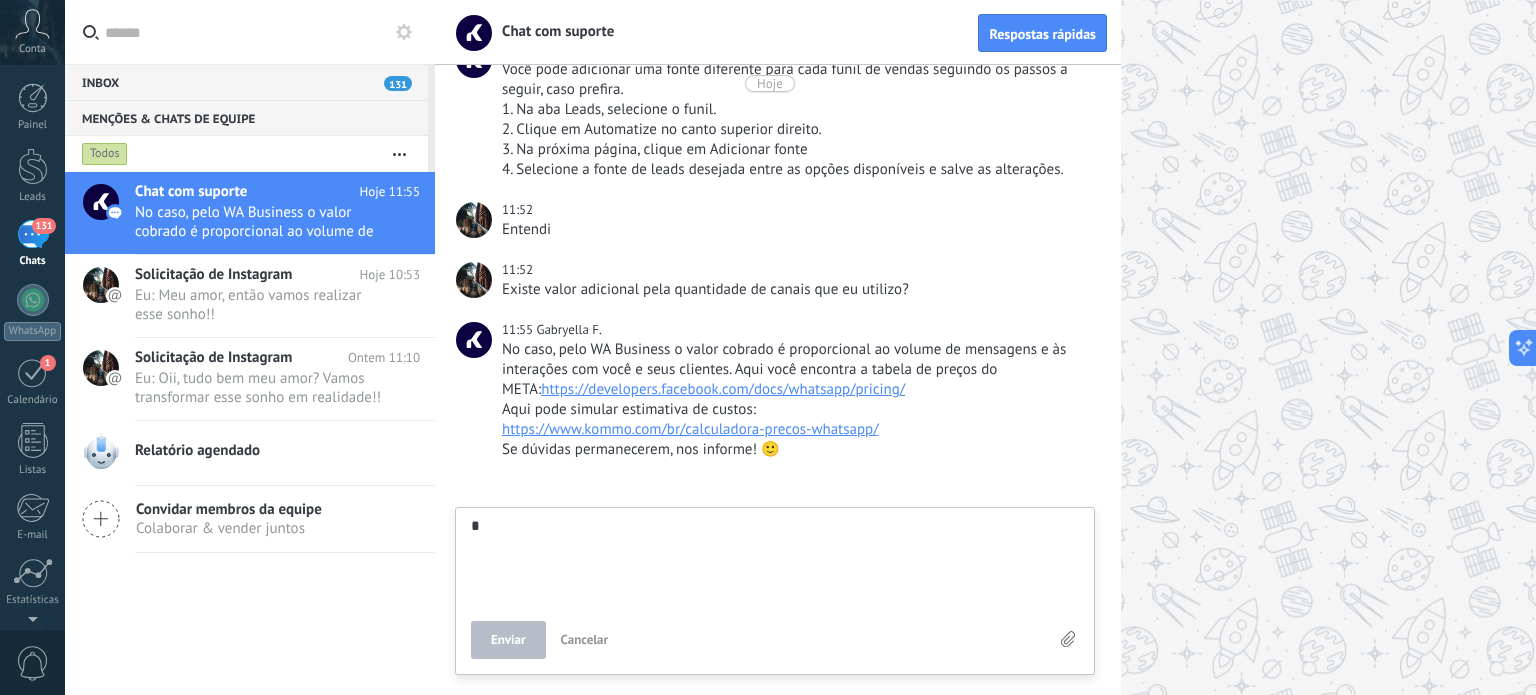 type on "**" 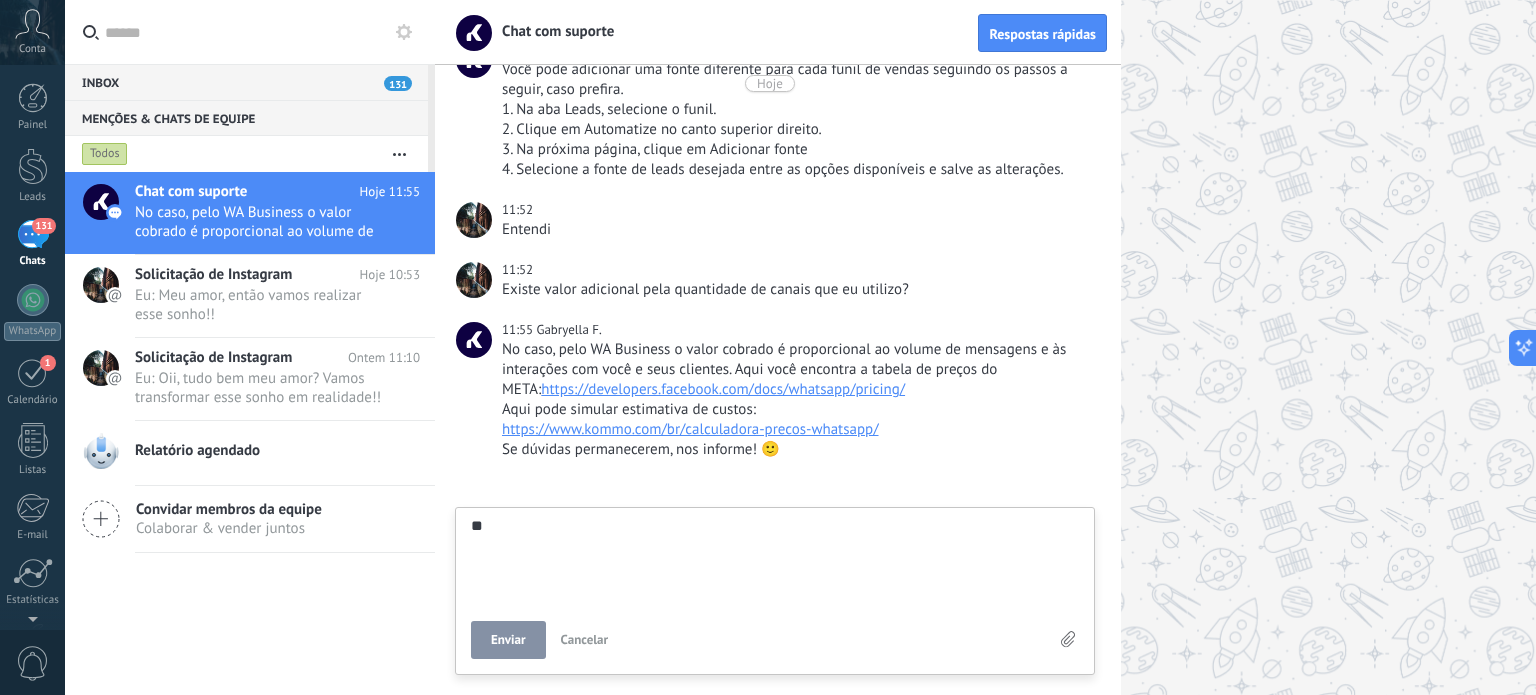 type on "***" 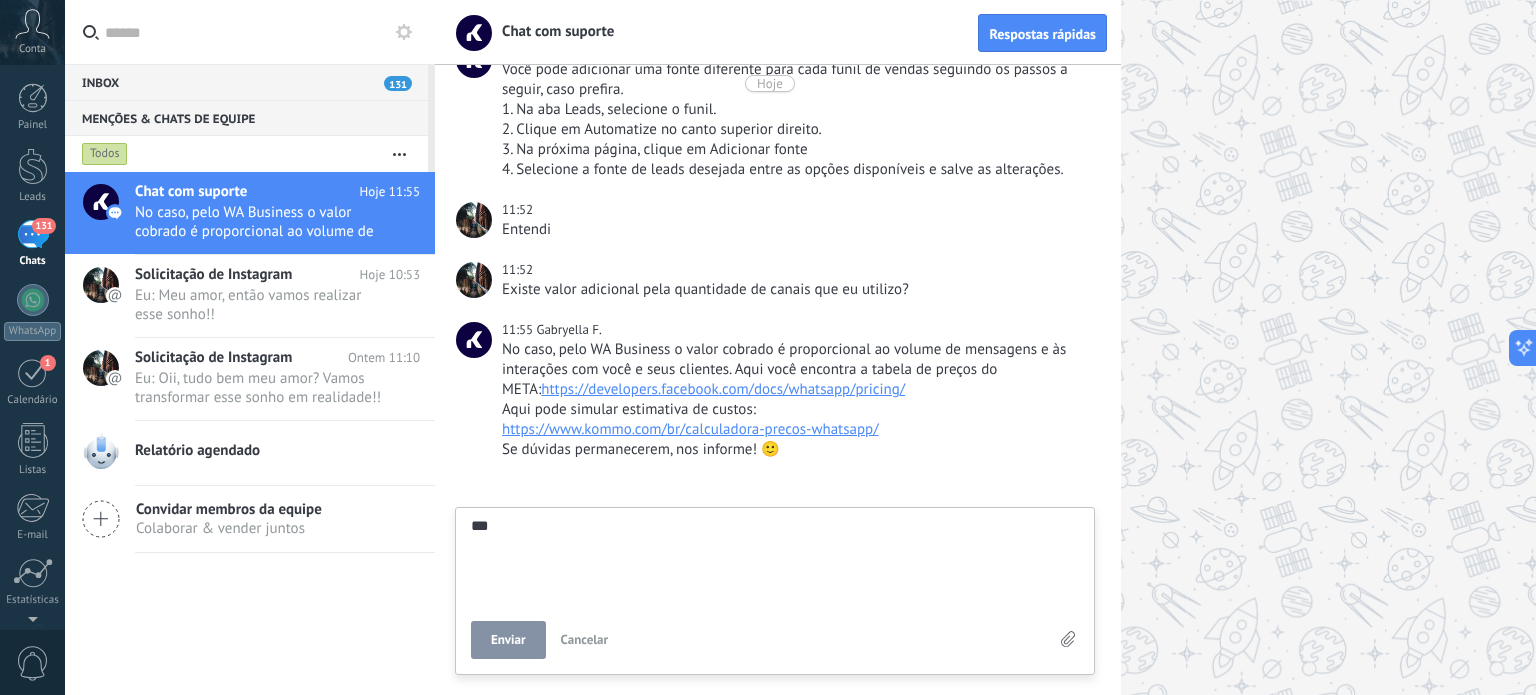 type on "***" 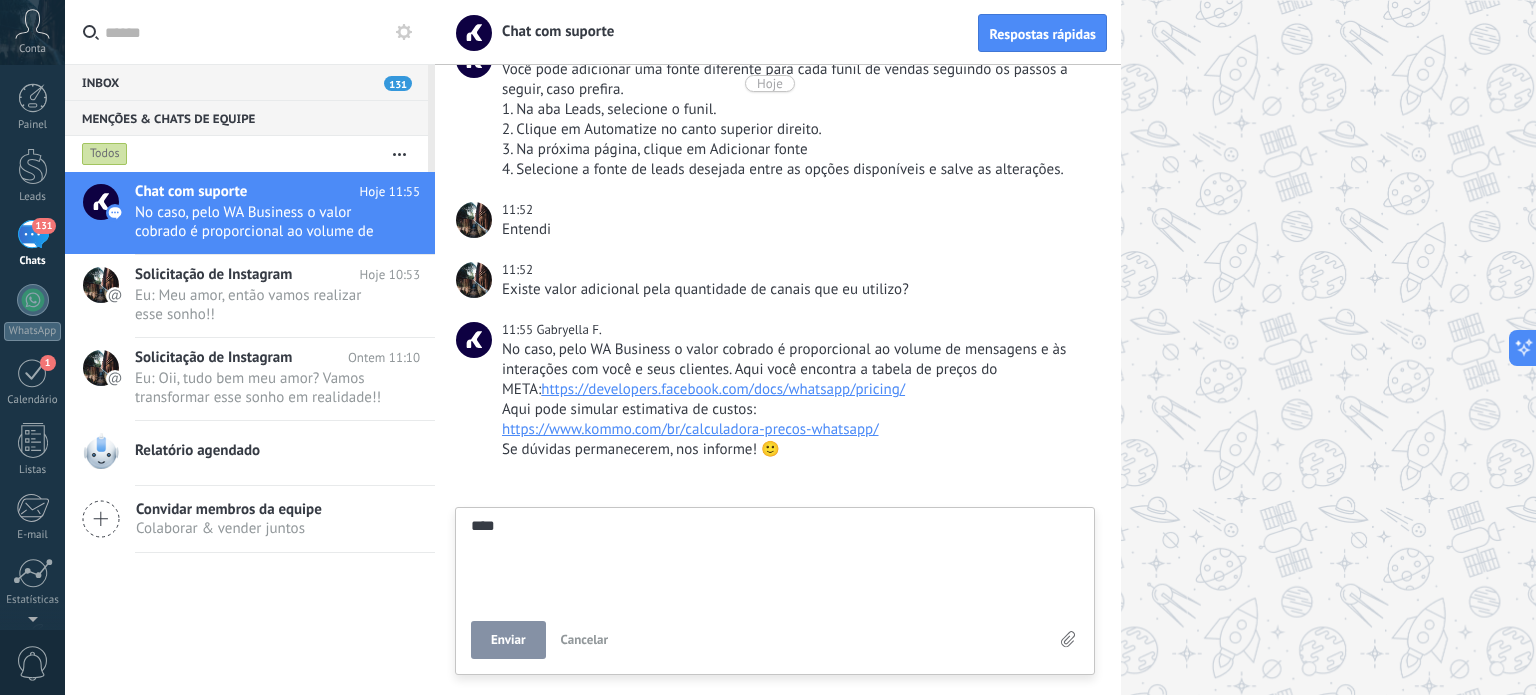 type on "*****" 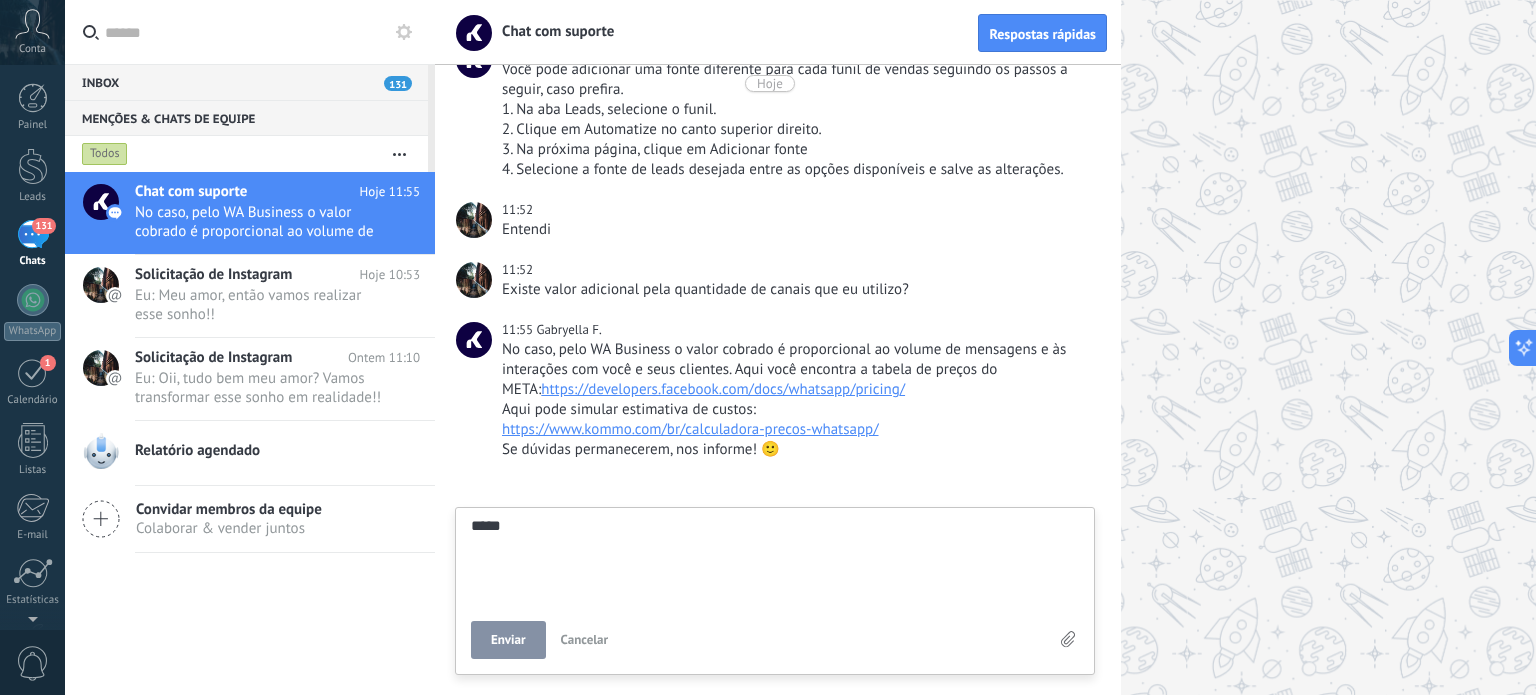 type on "******" 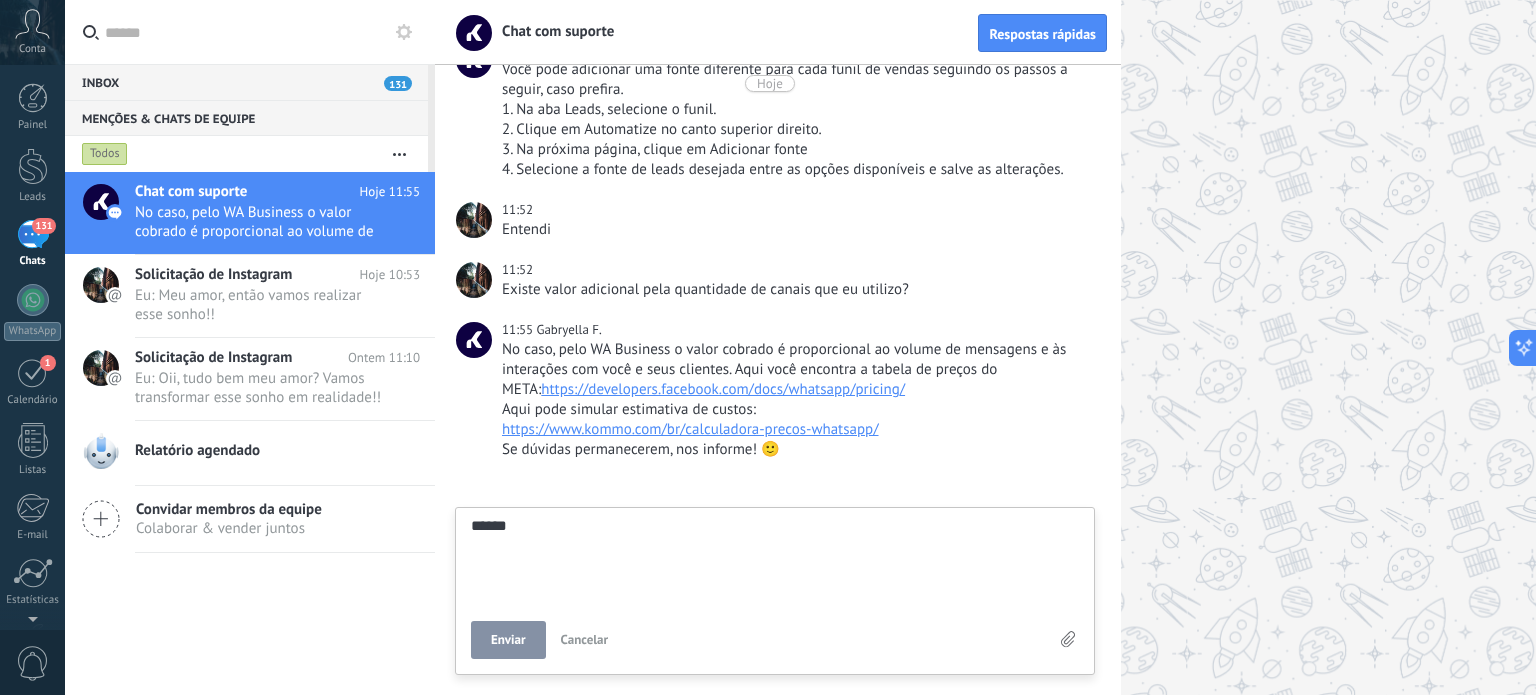 type on "*******" 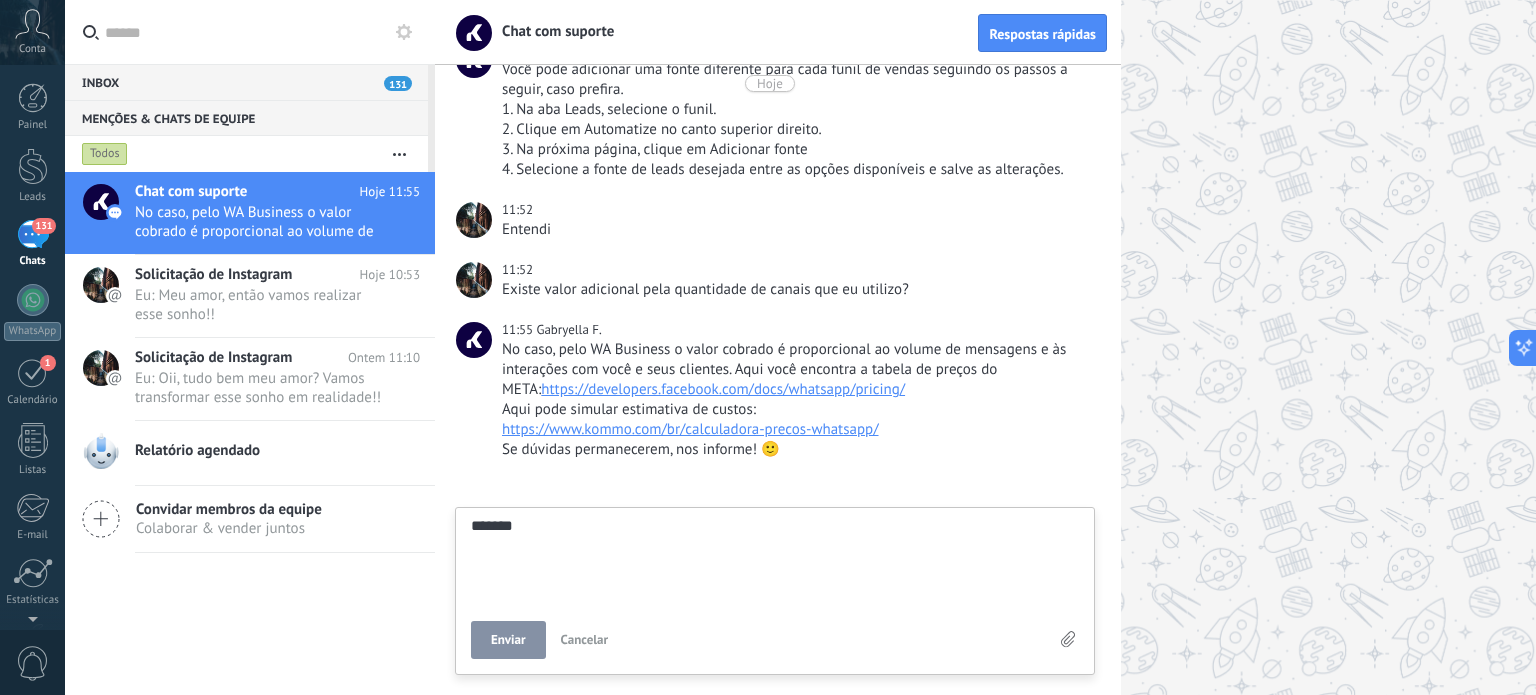type on "********" 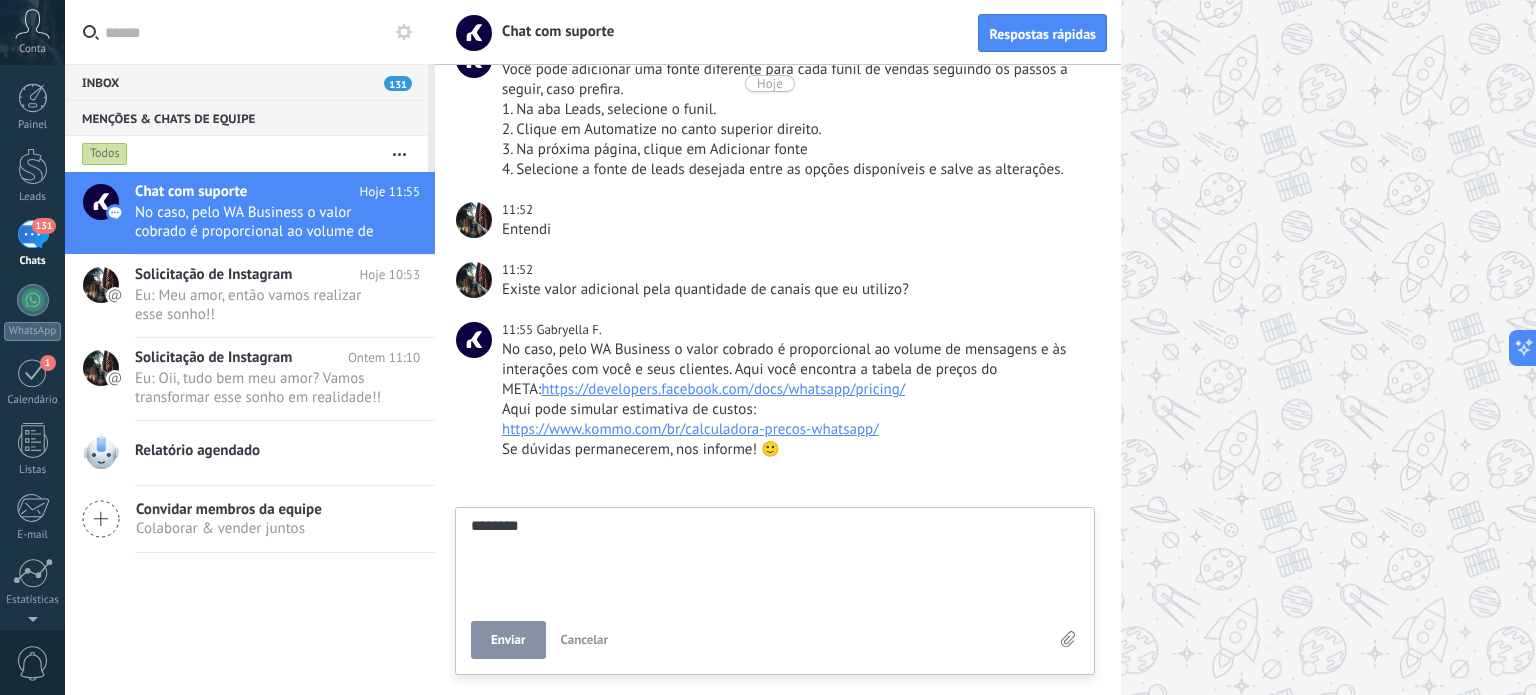 type on "*********" 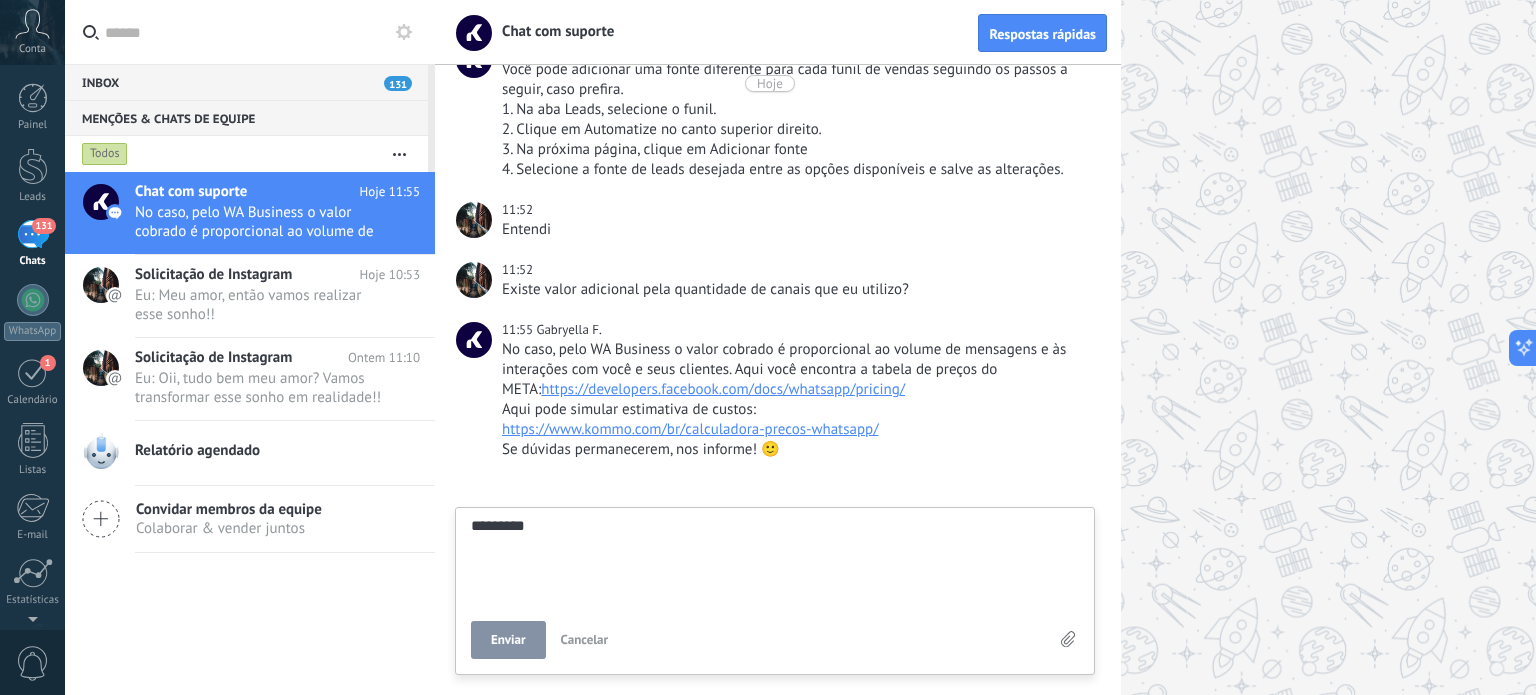 type on "**********" 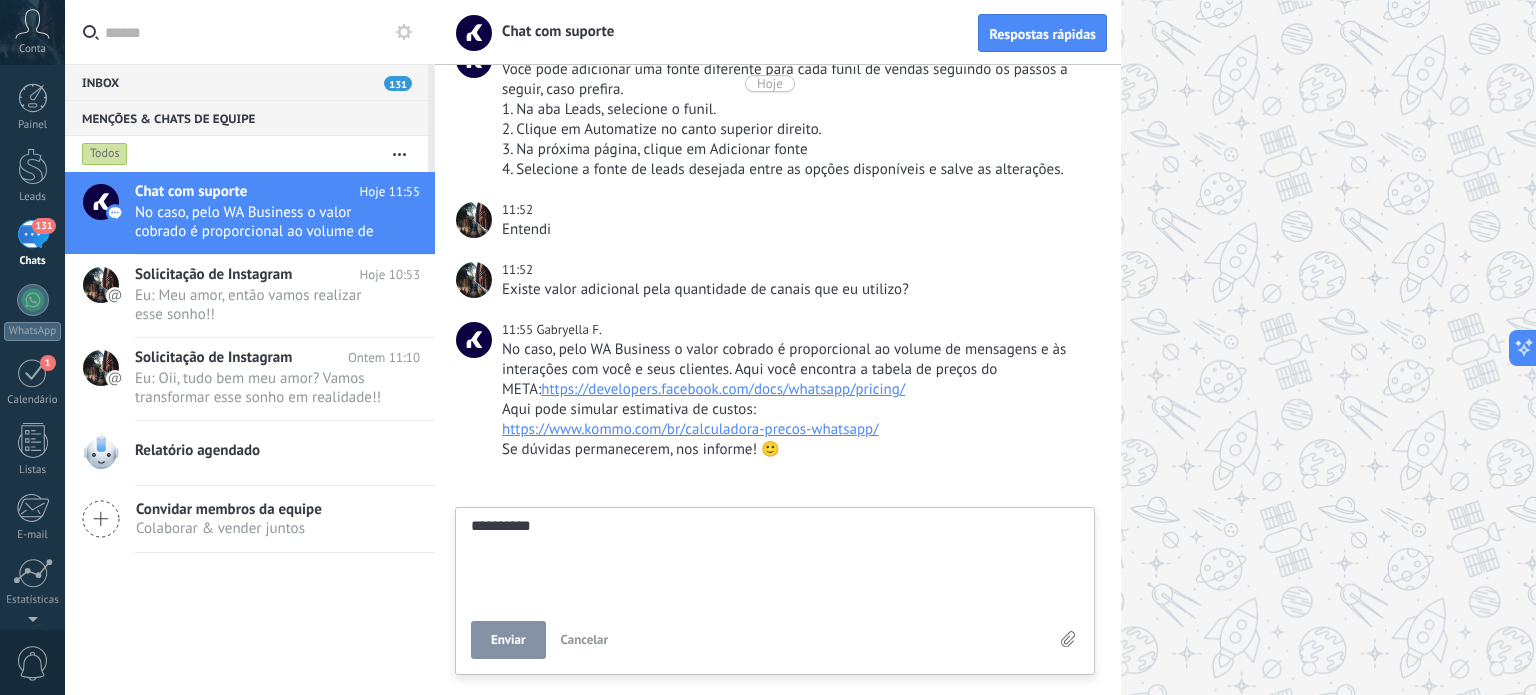 type on "**********" 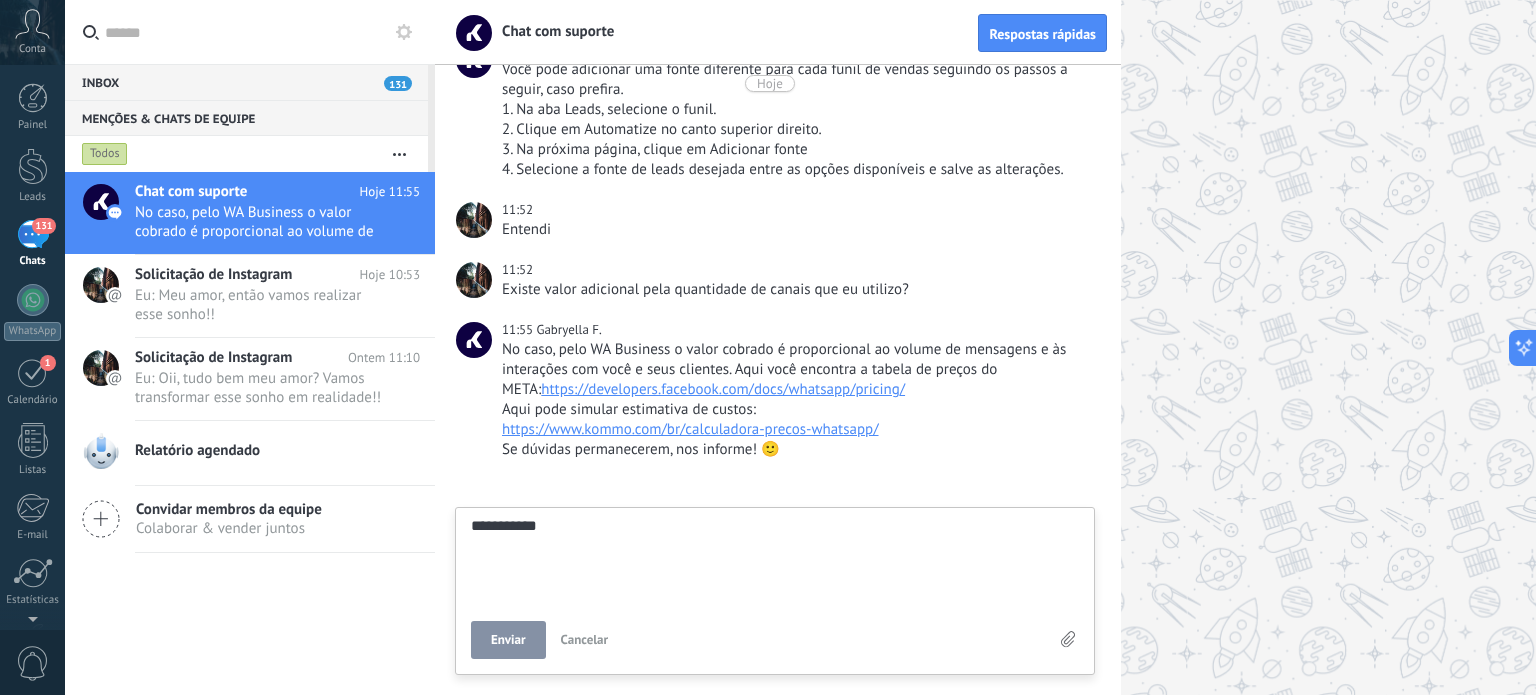 type on "**********" 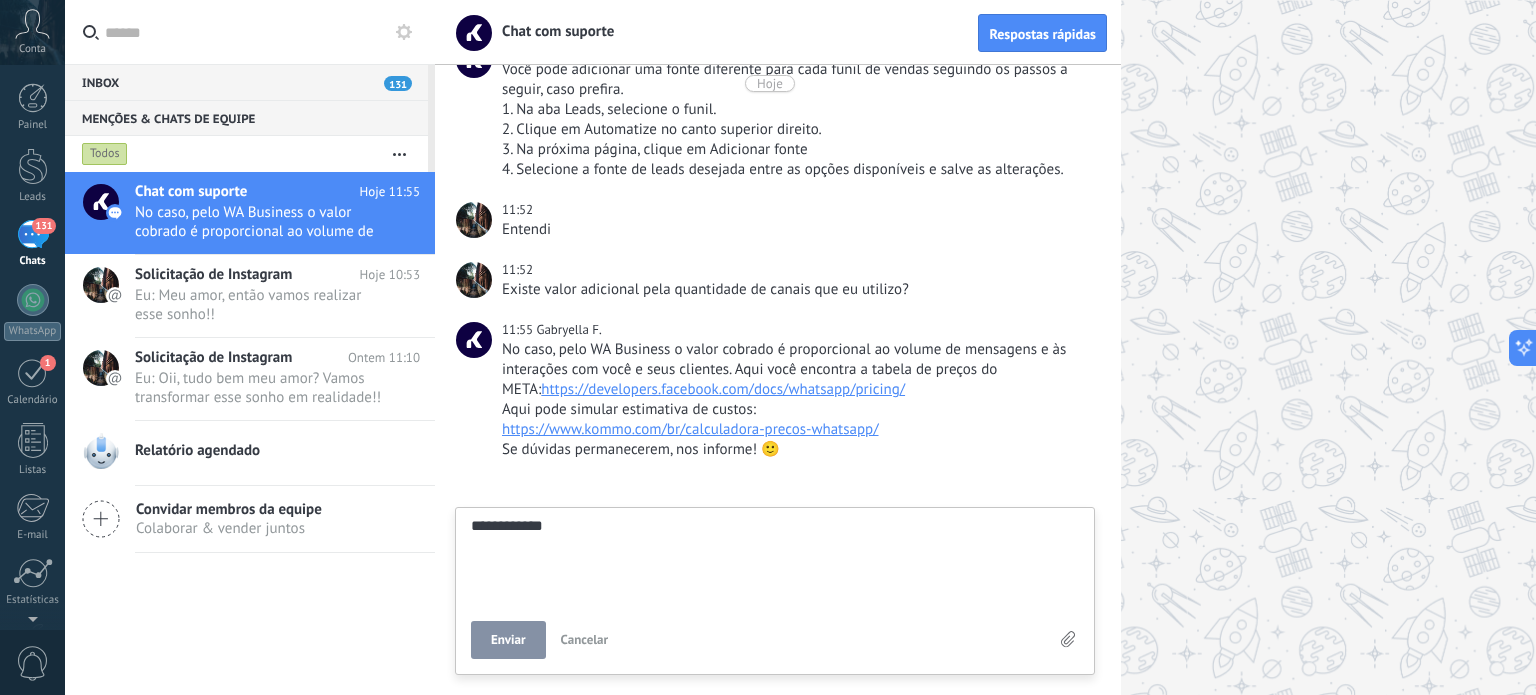type on "**********" 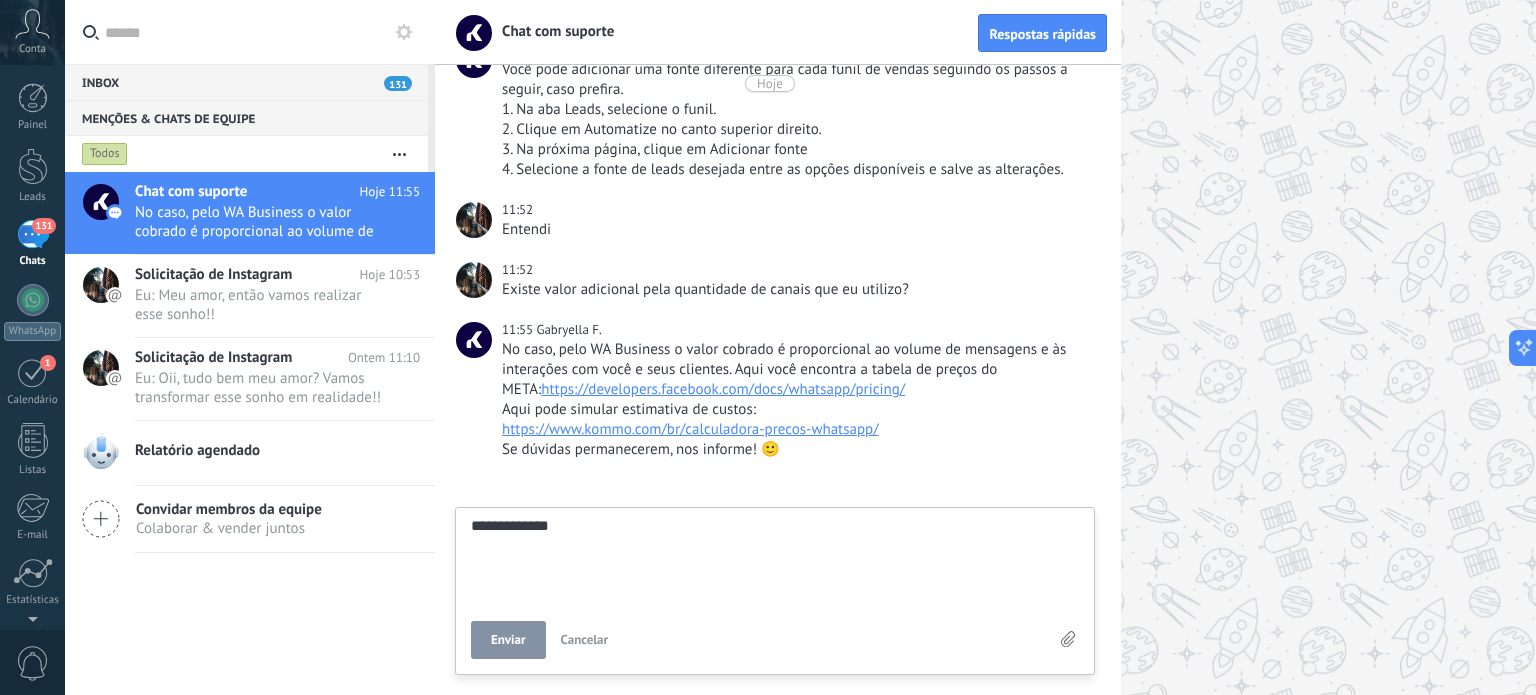 type on "**********" 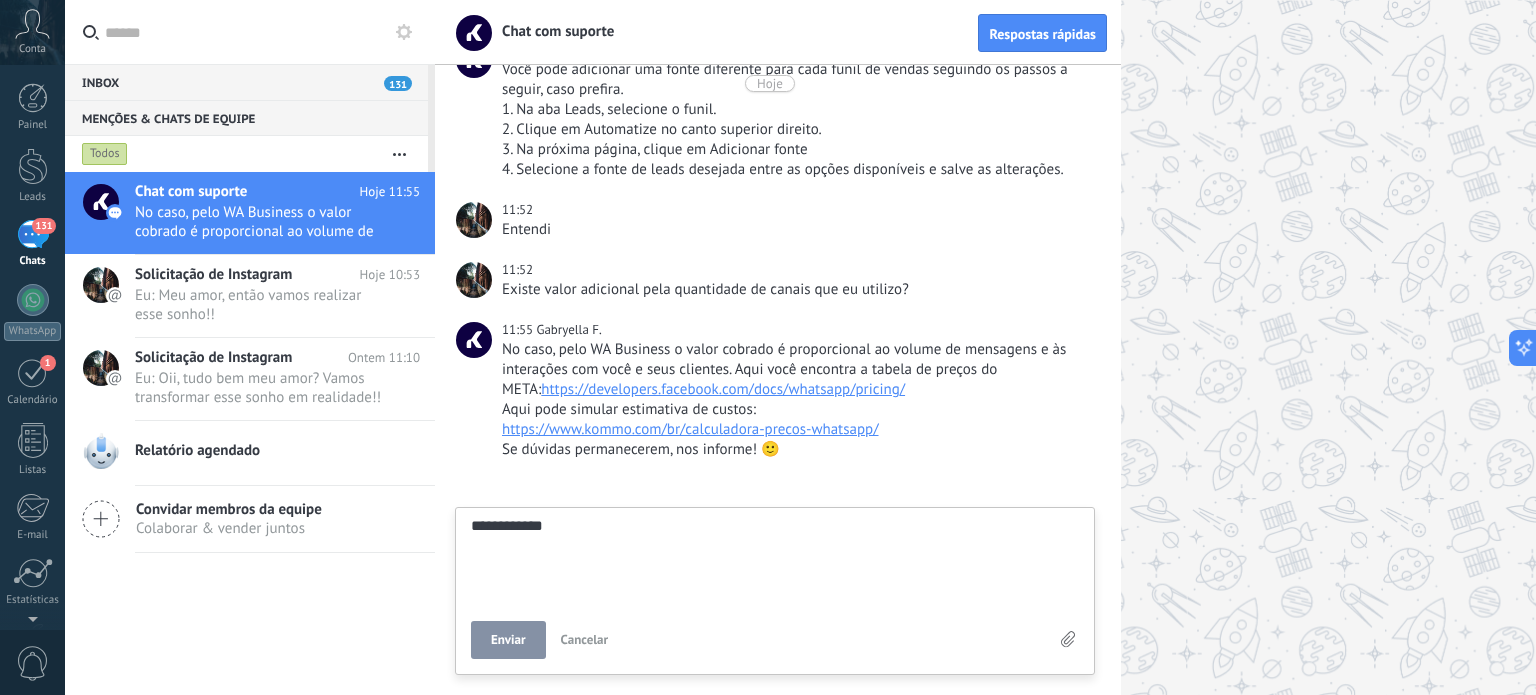 type on "**********" 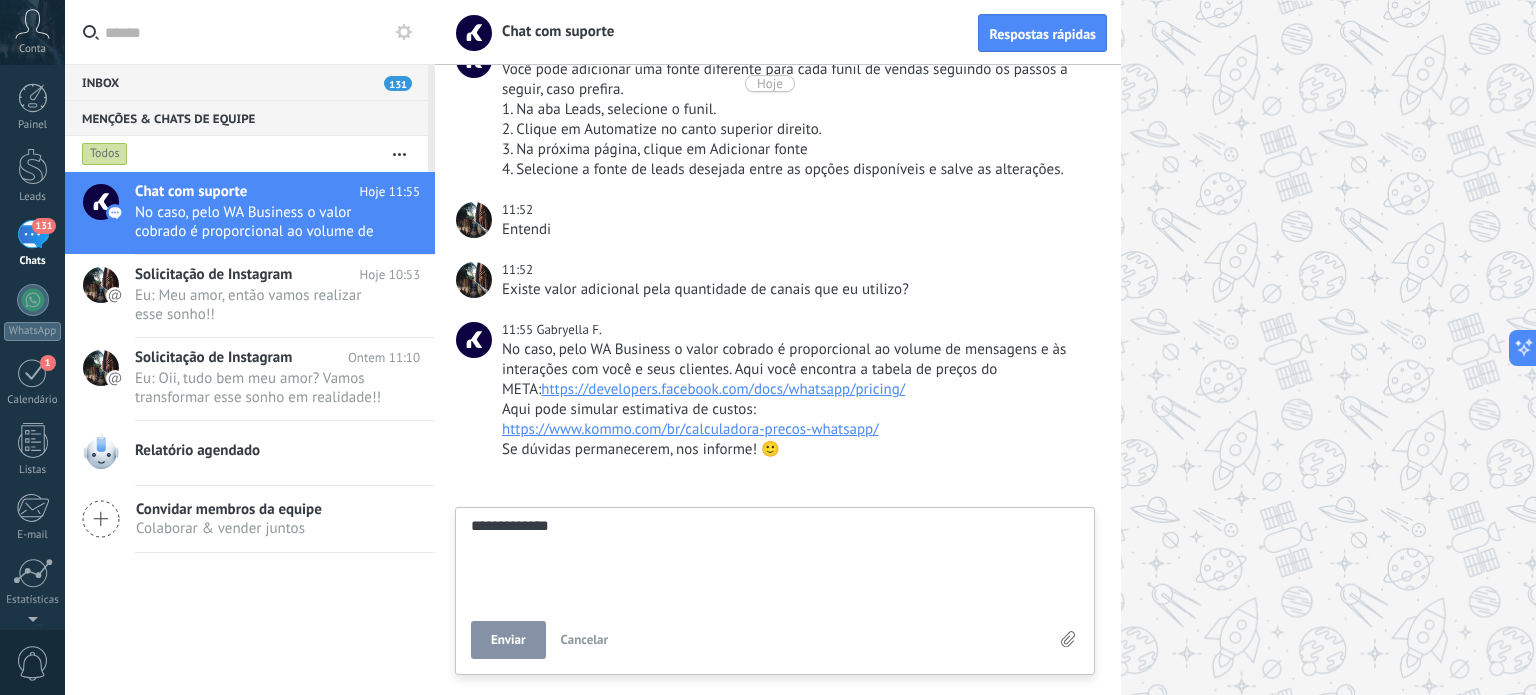 type on "**********" 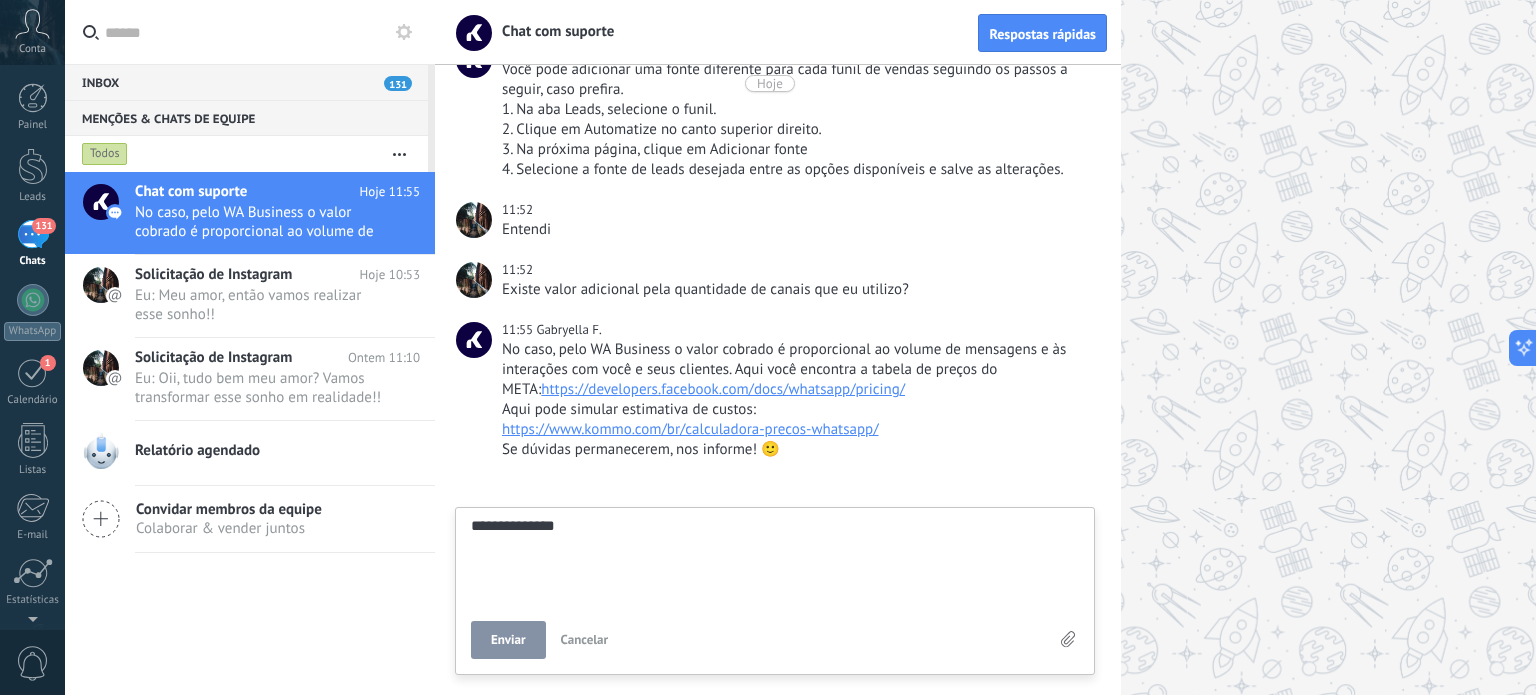 type on "**********" 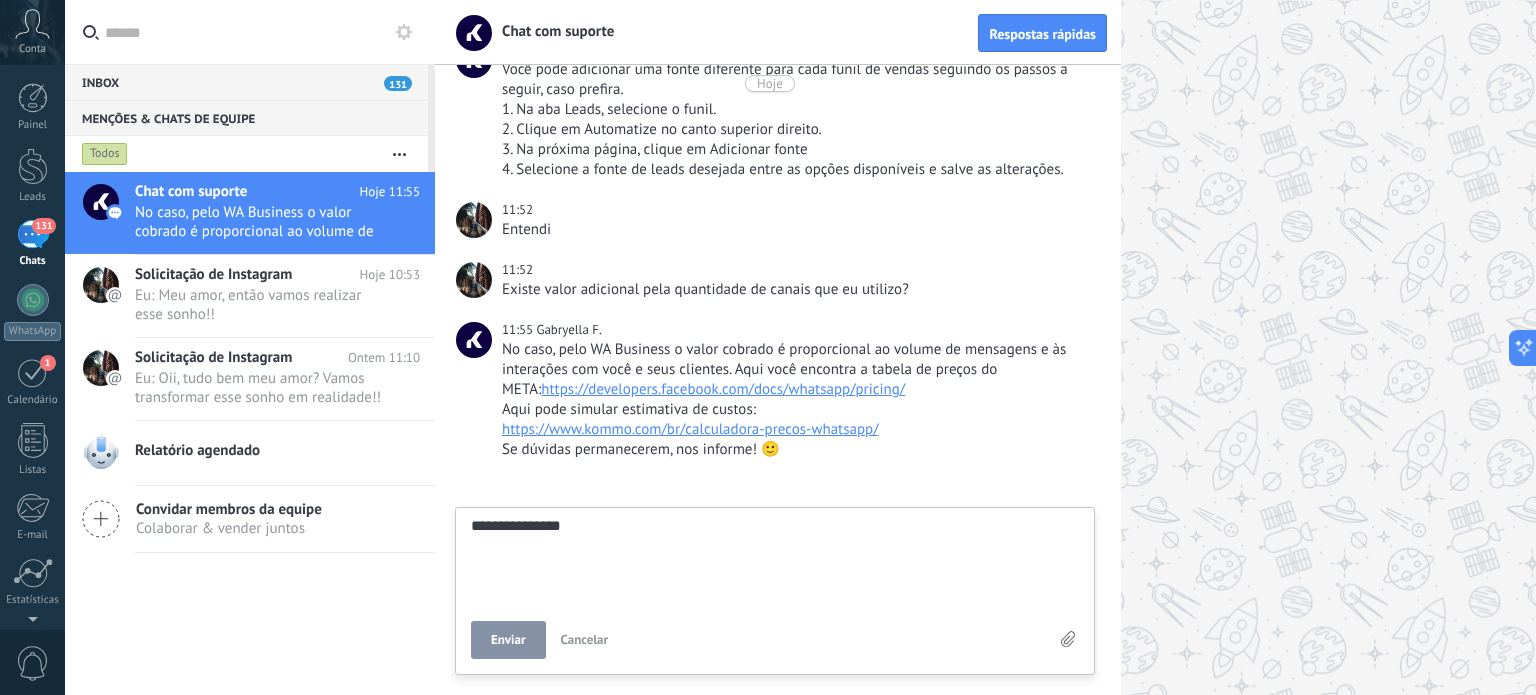 type on "**********" 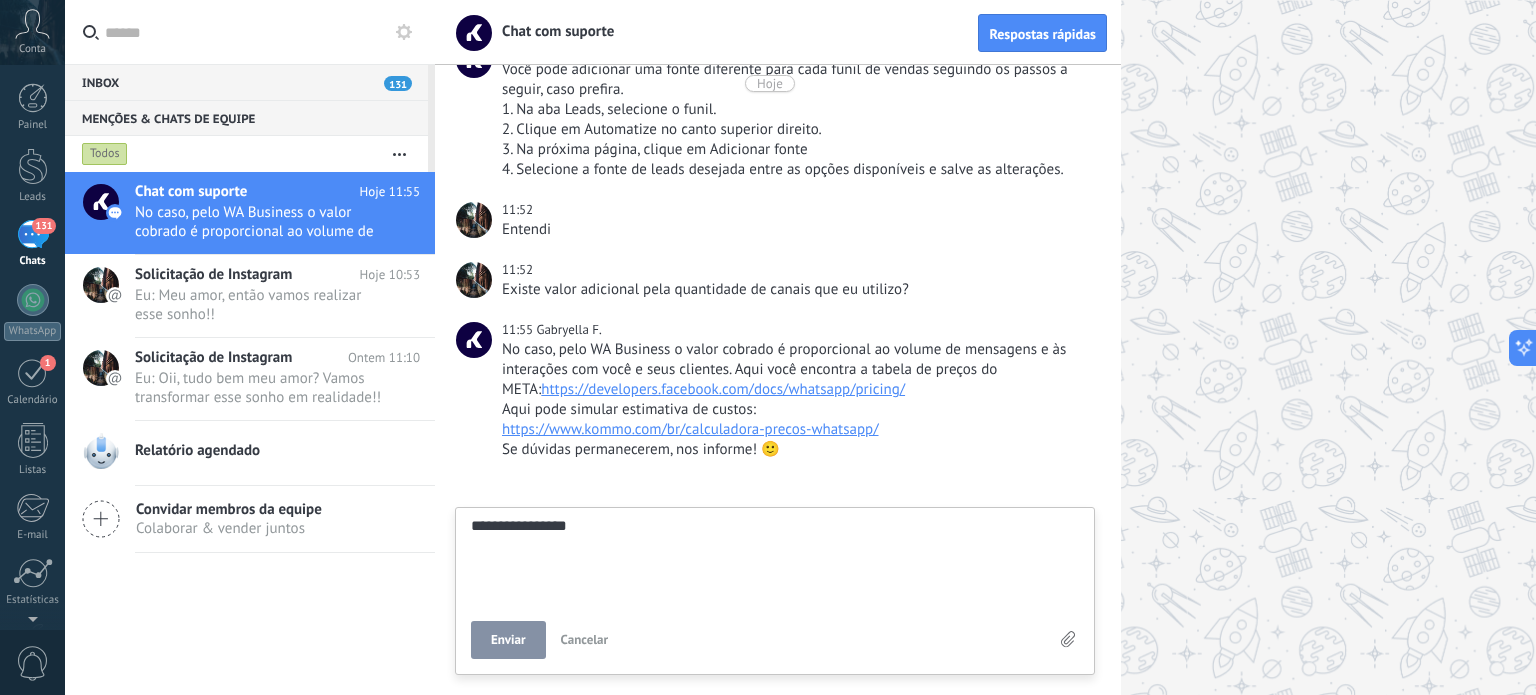 type on "**********" 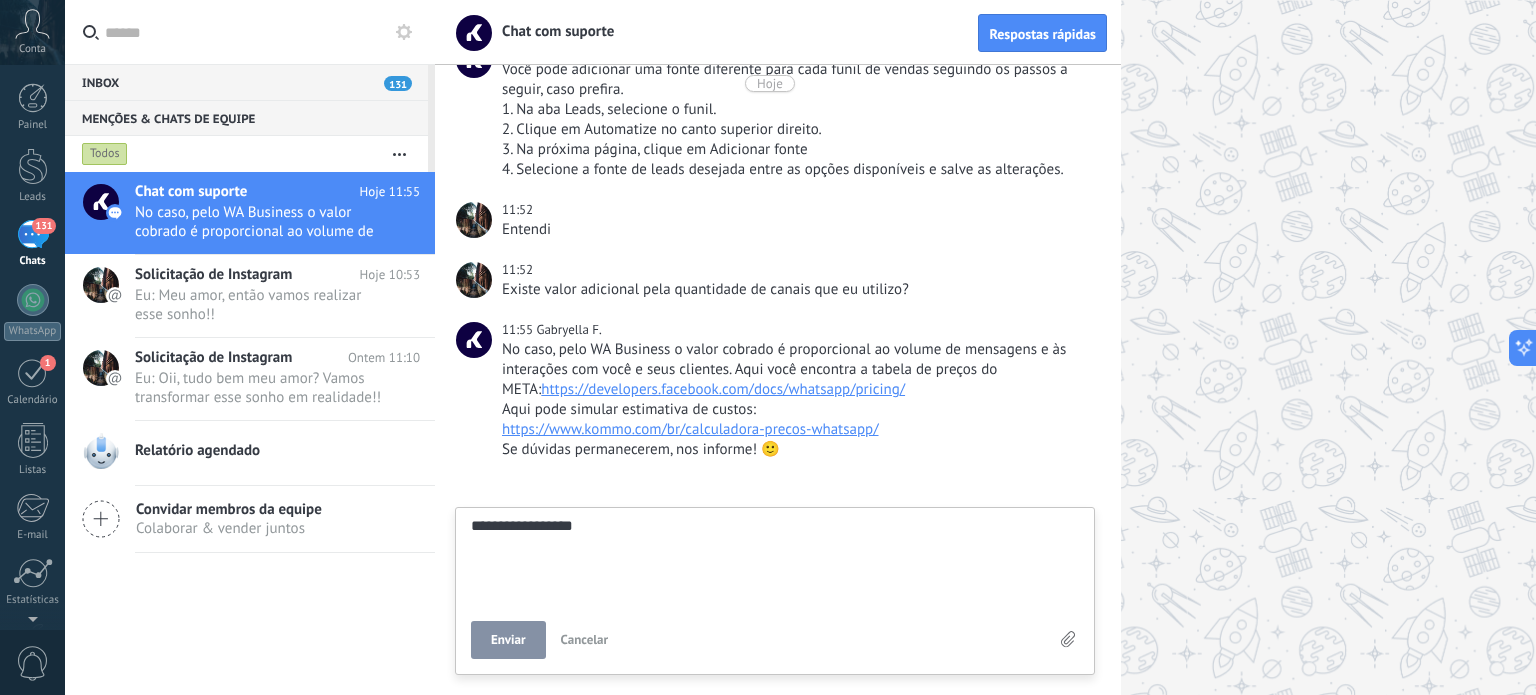 type on "**********" 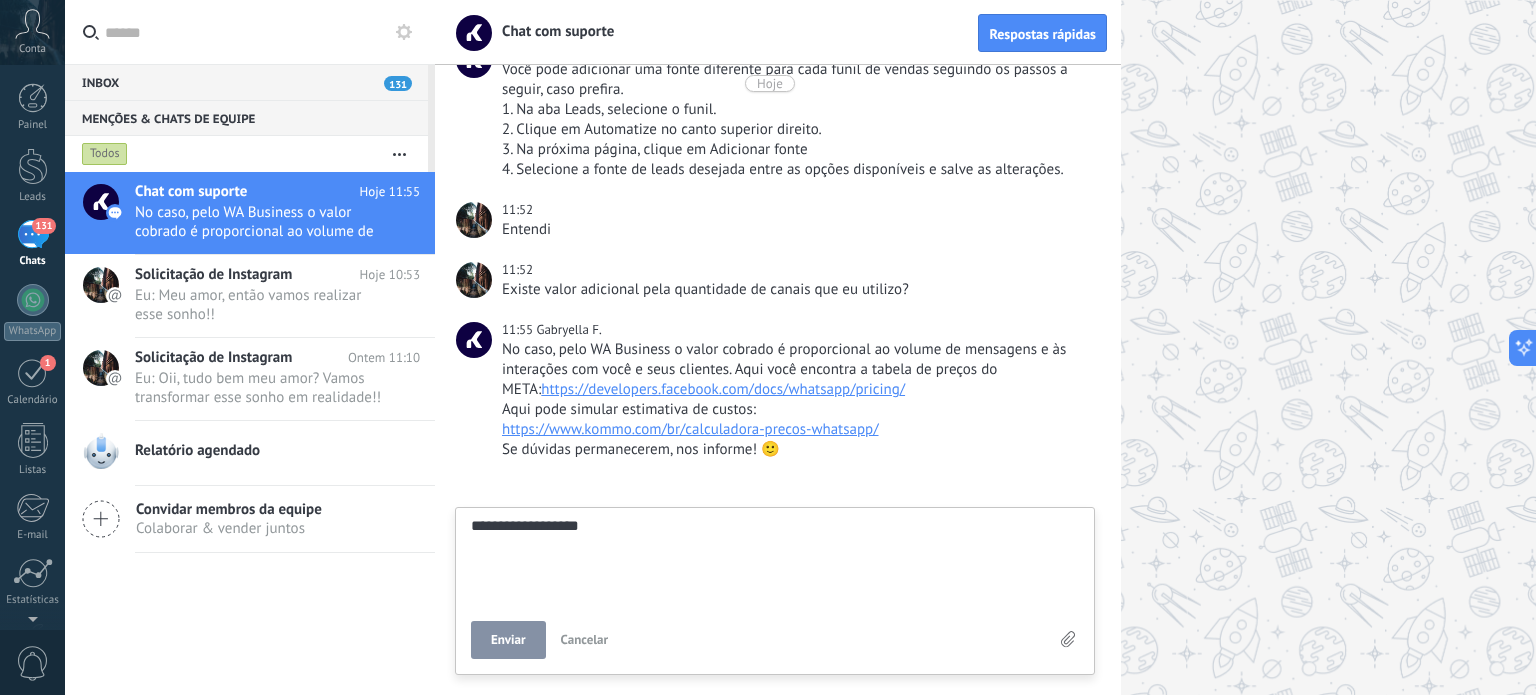 type on "**********" 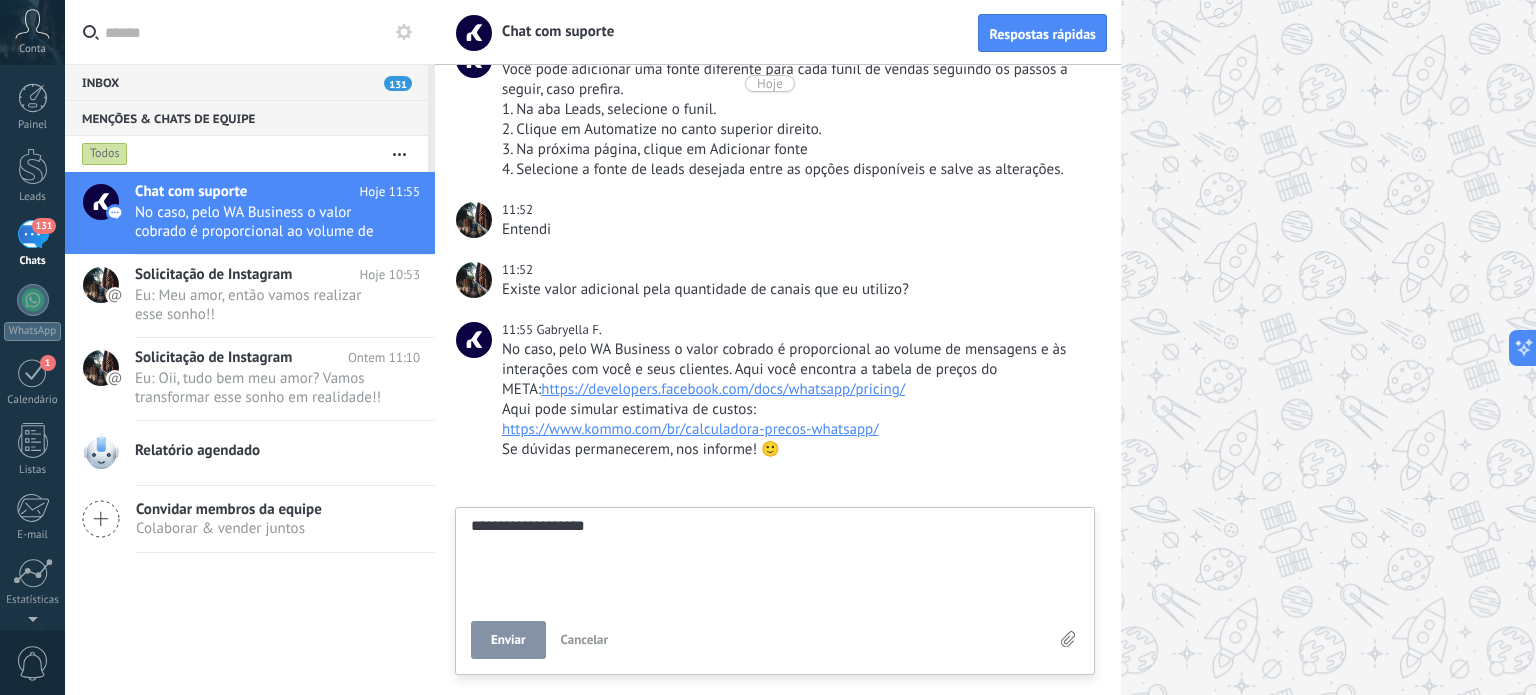 type on "**********" 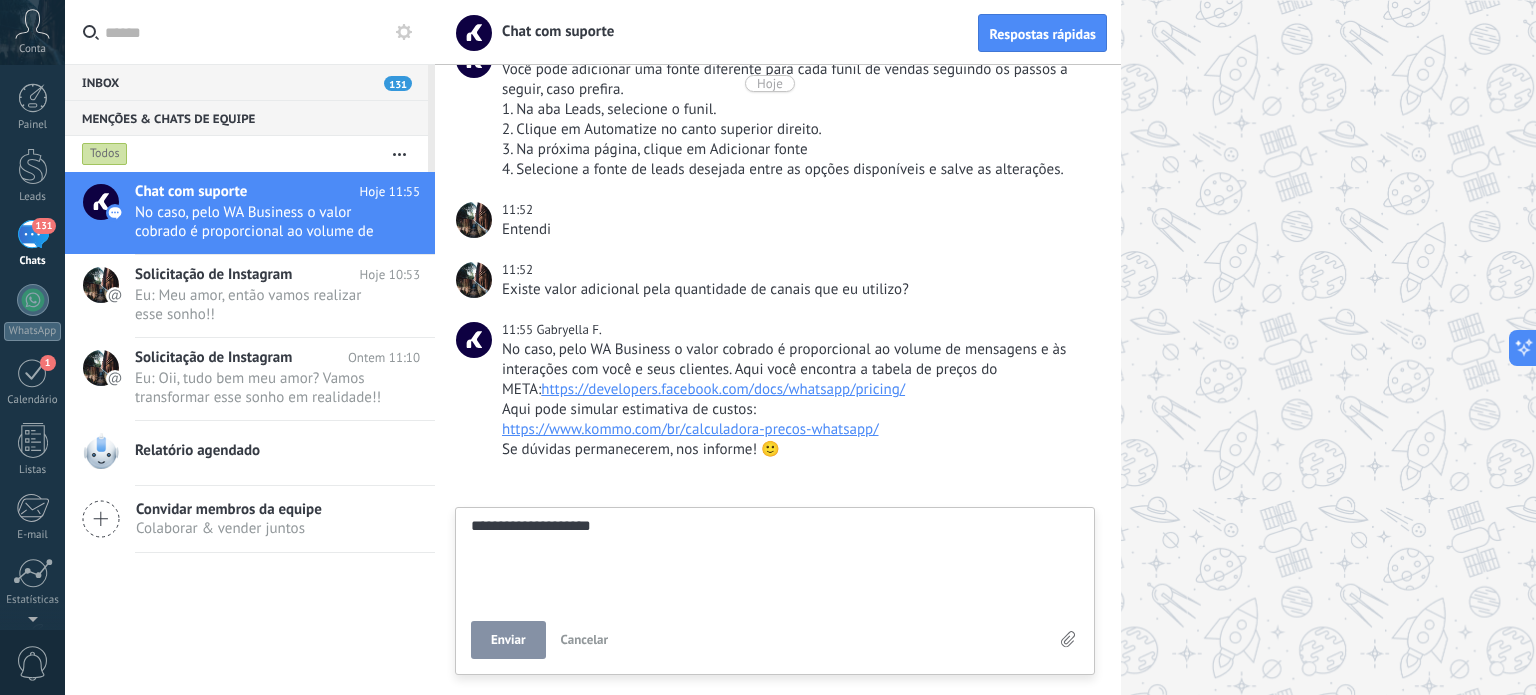 type on "**********" 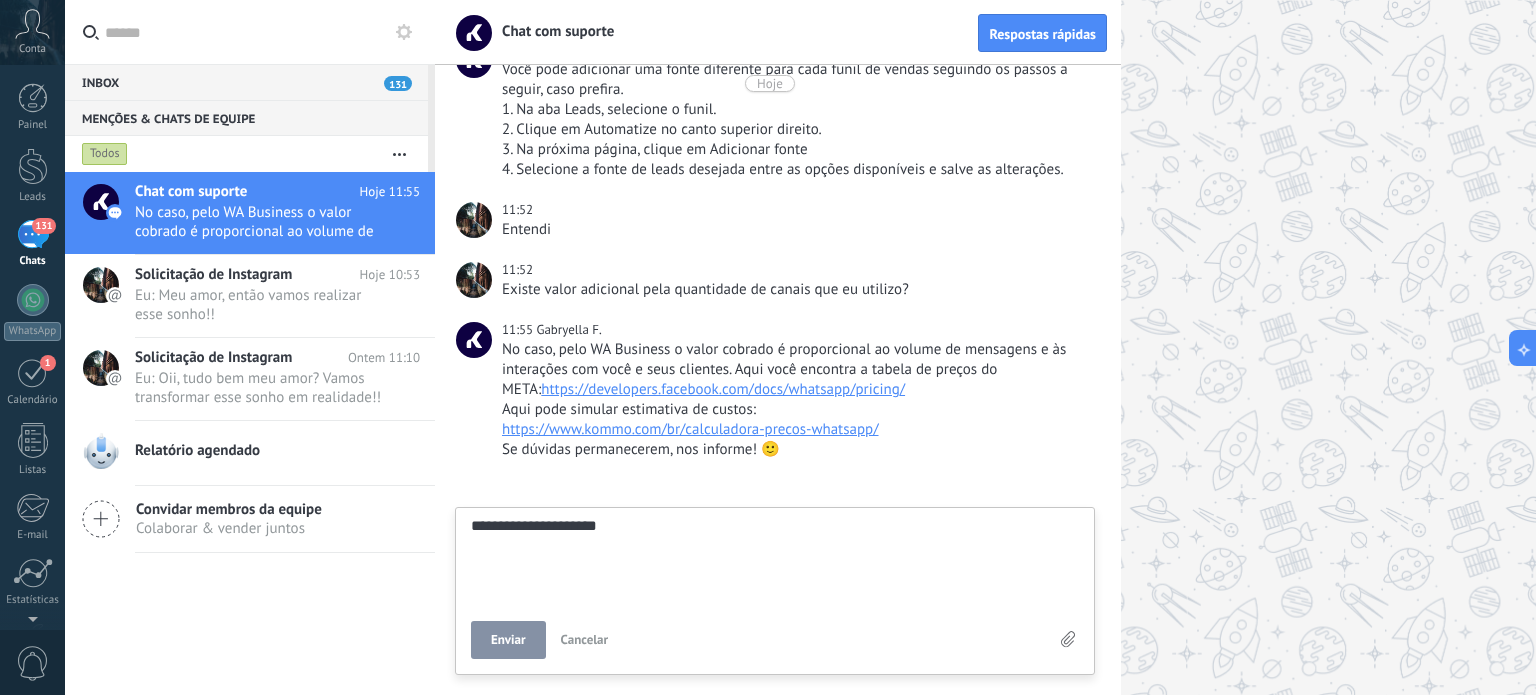 type on "**********" 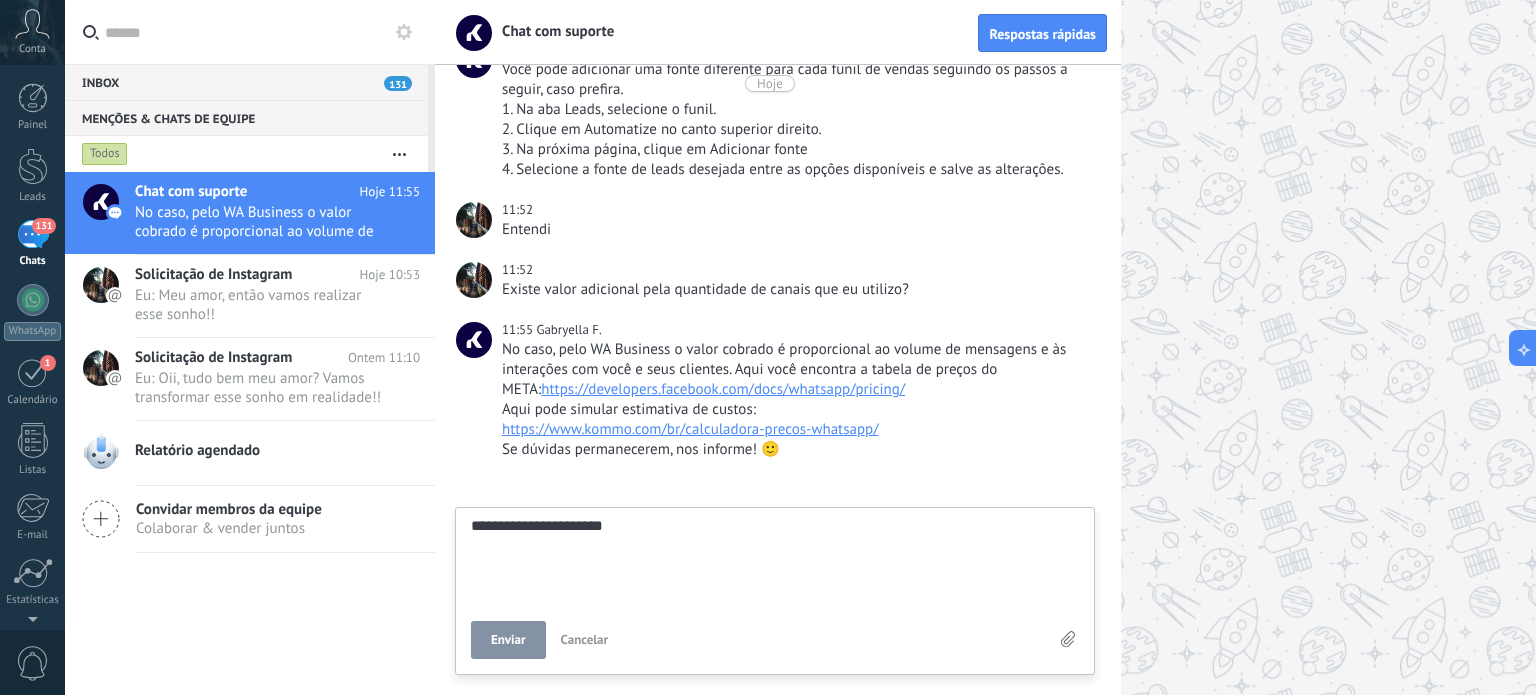 type on "**********" 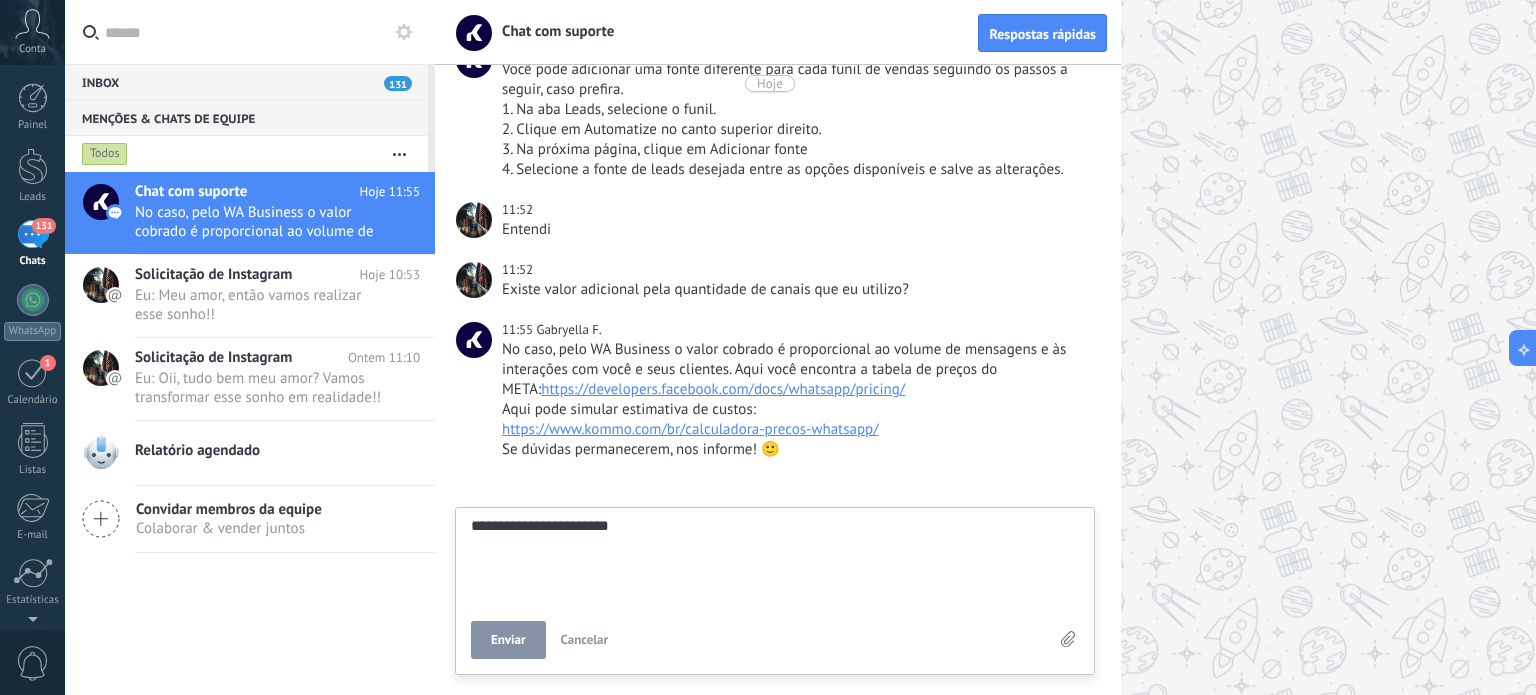 type on "**********" 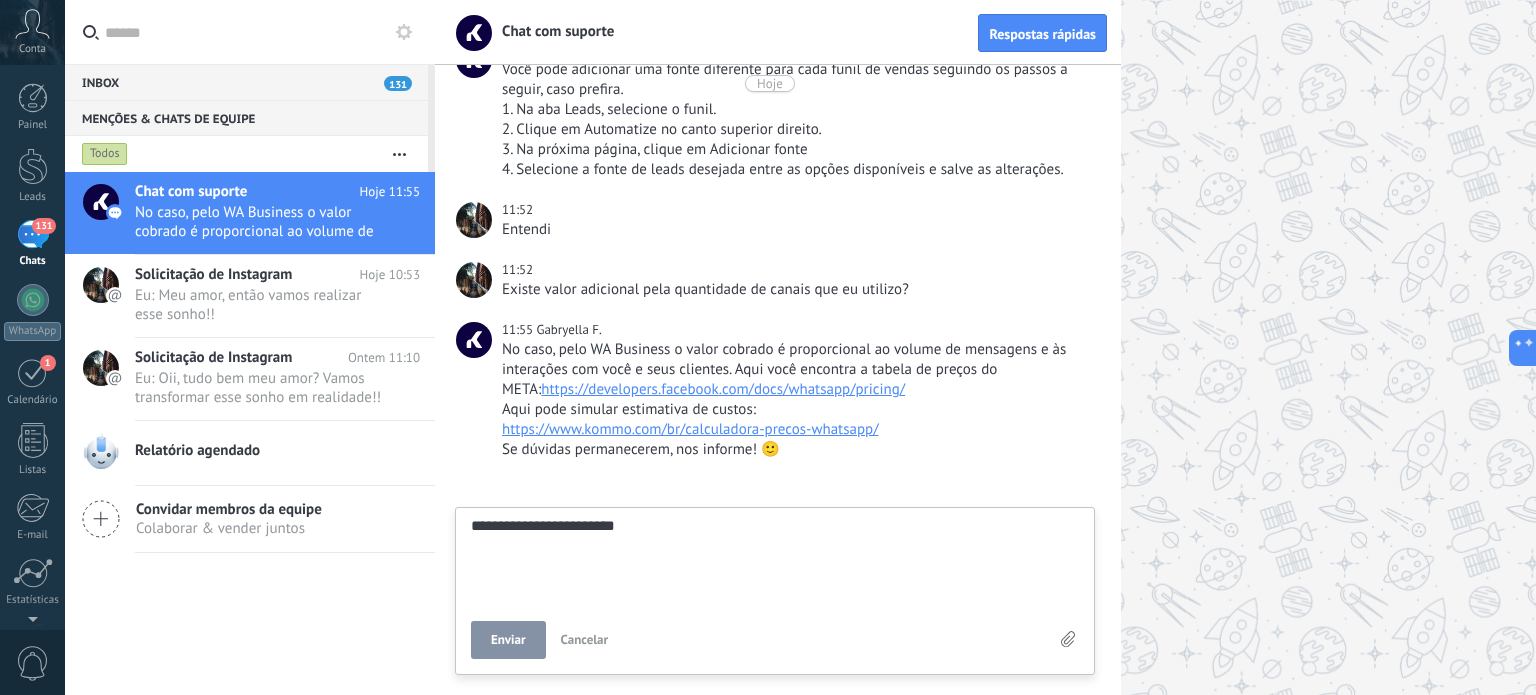 type on "**********" 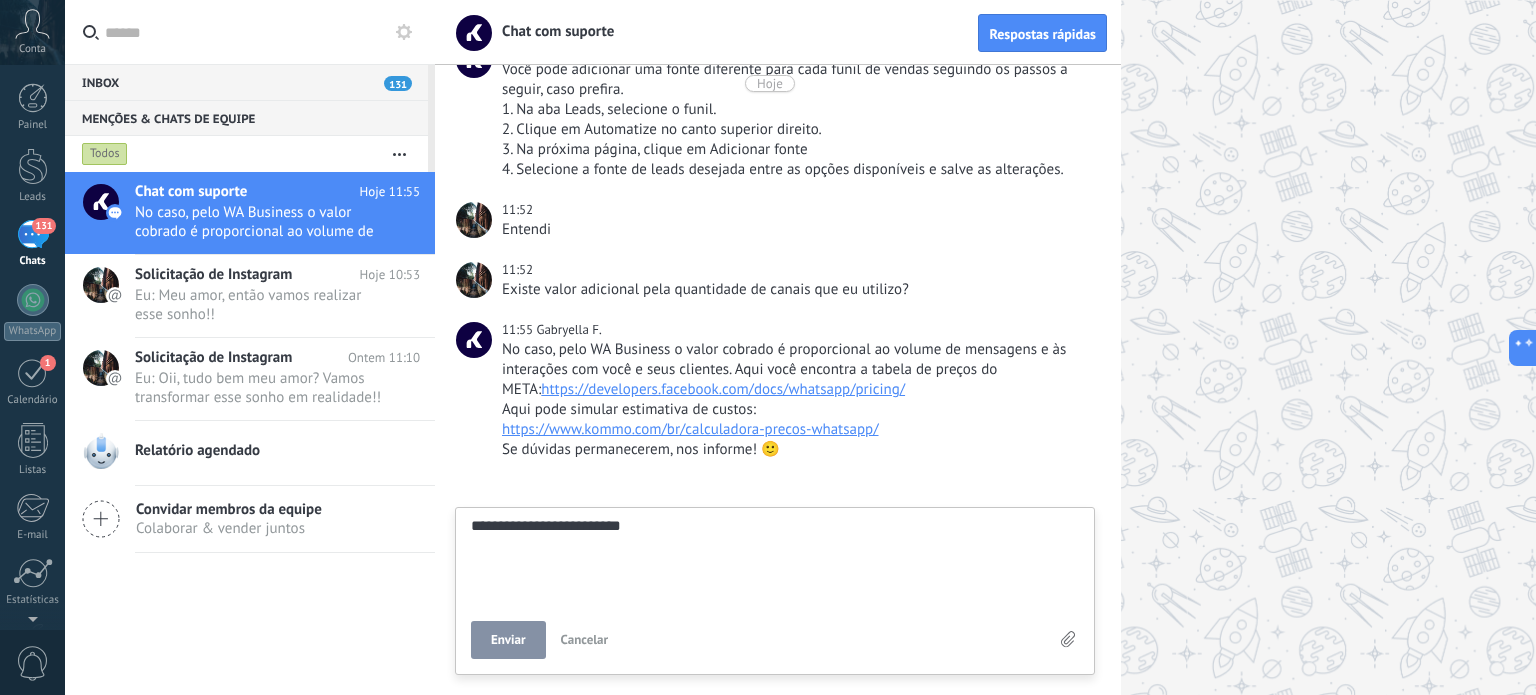 type on "**********" 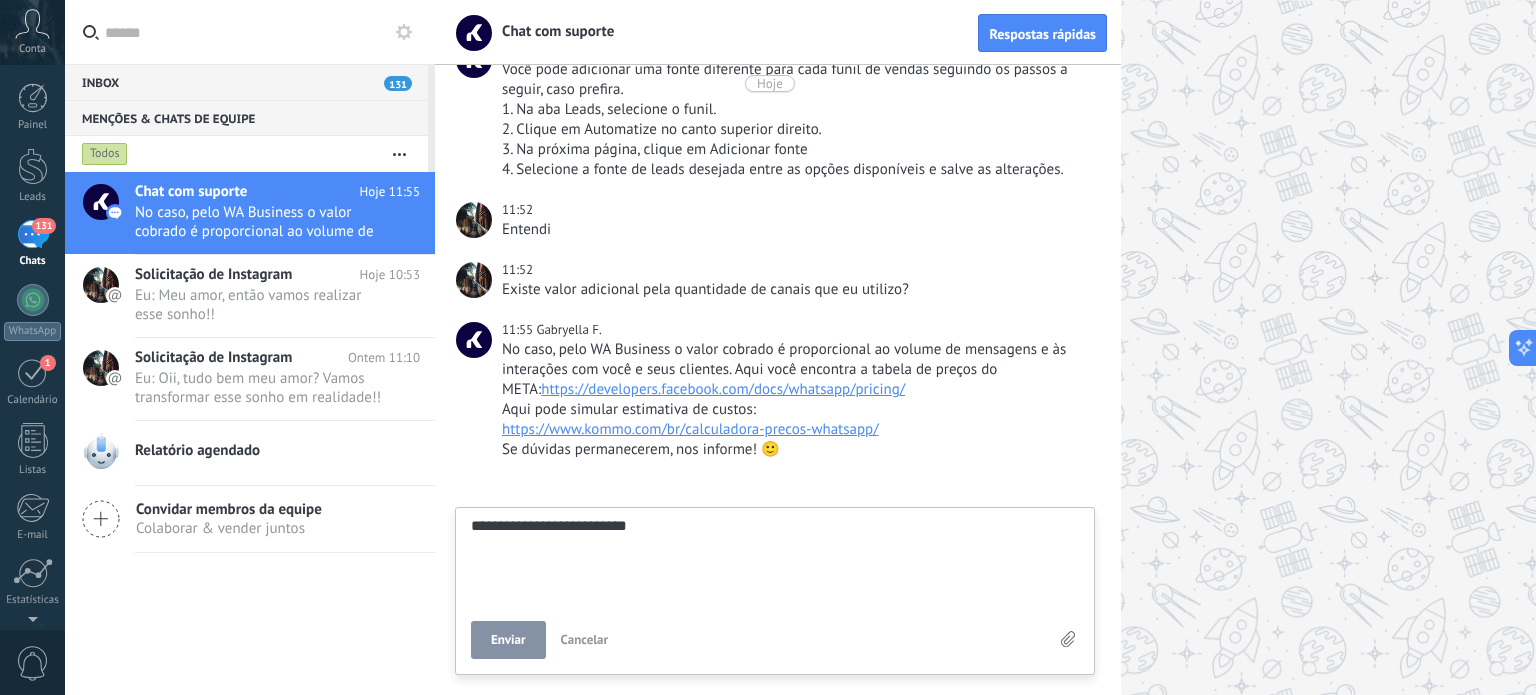 type on "**********" 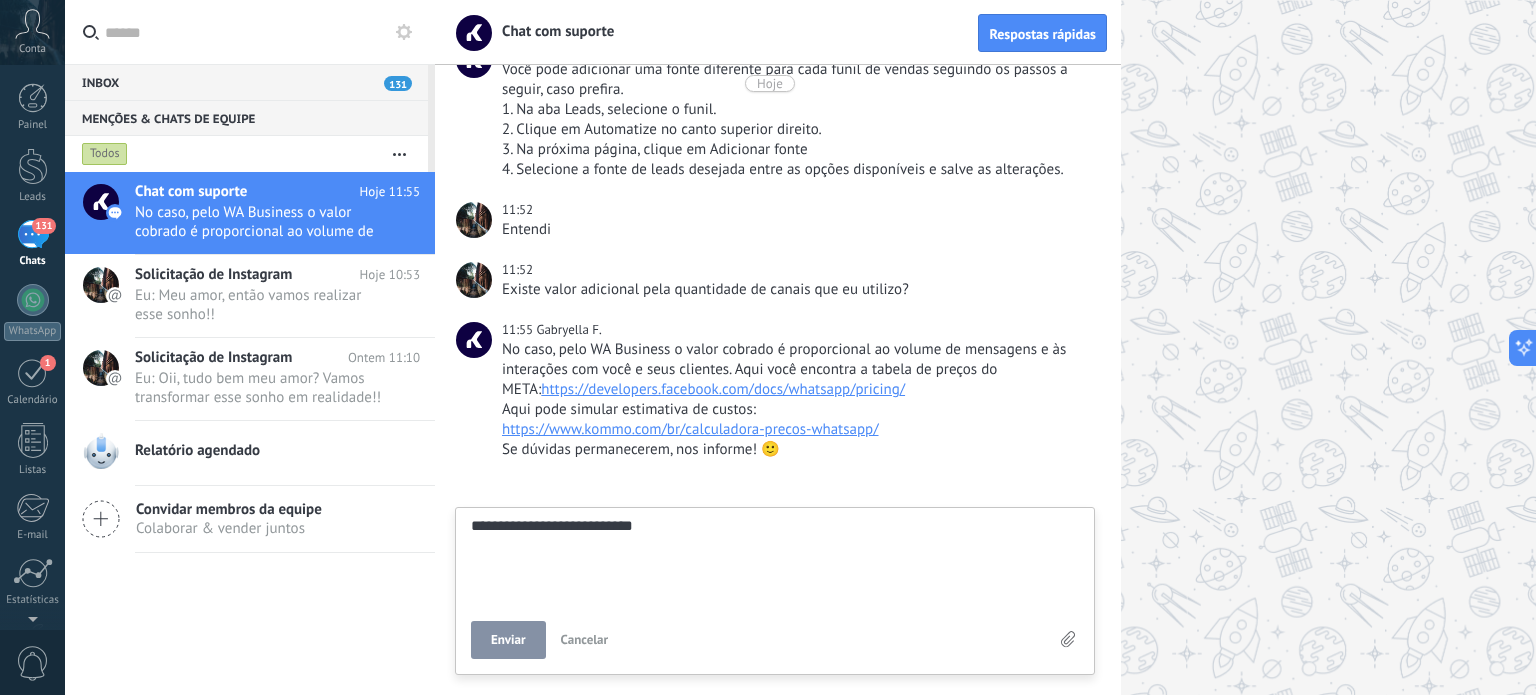 type on "**********" 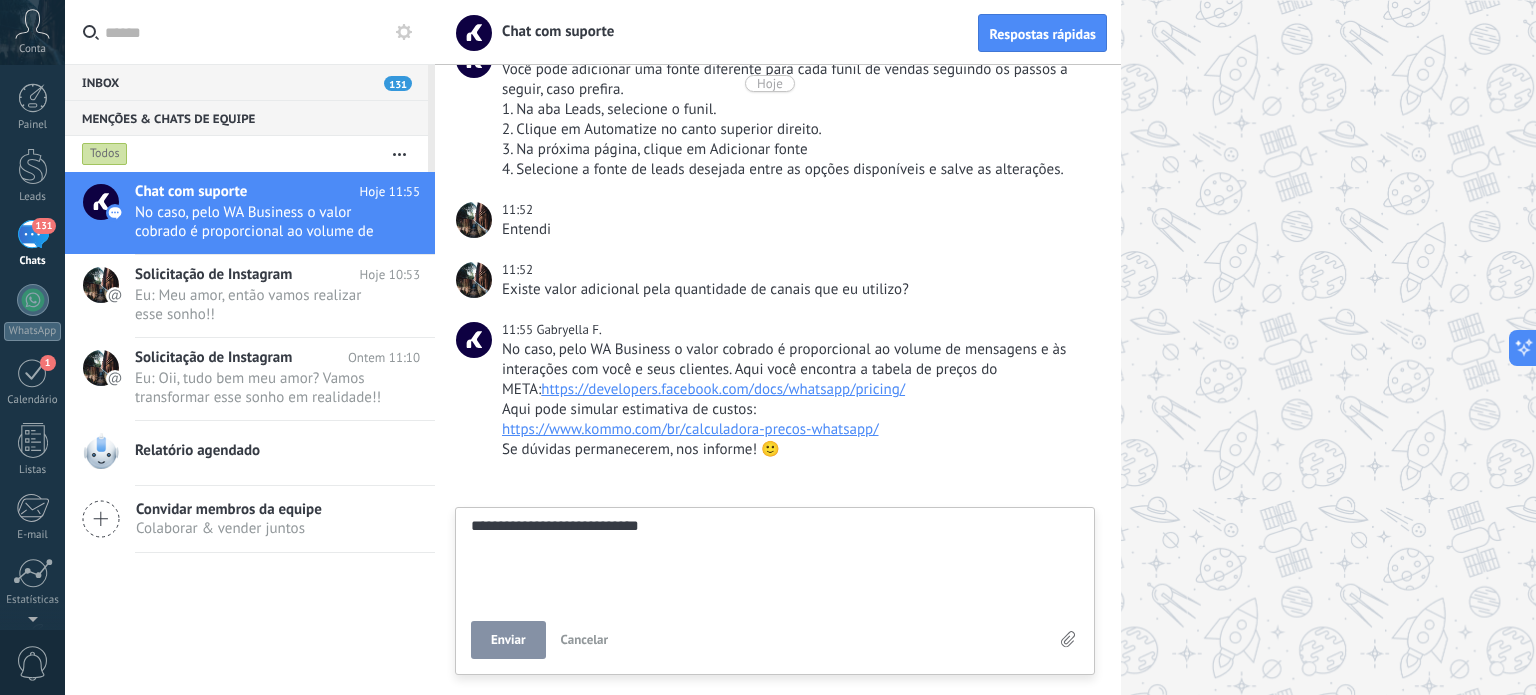 type on "**********" 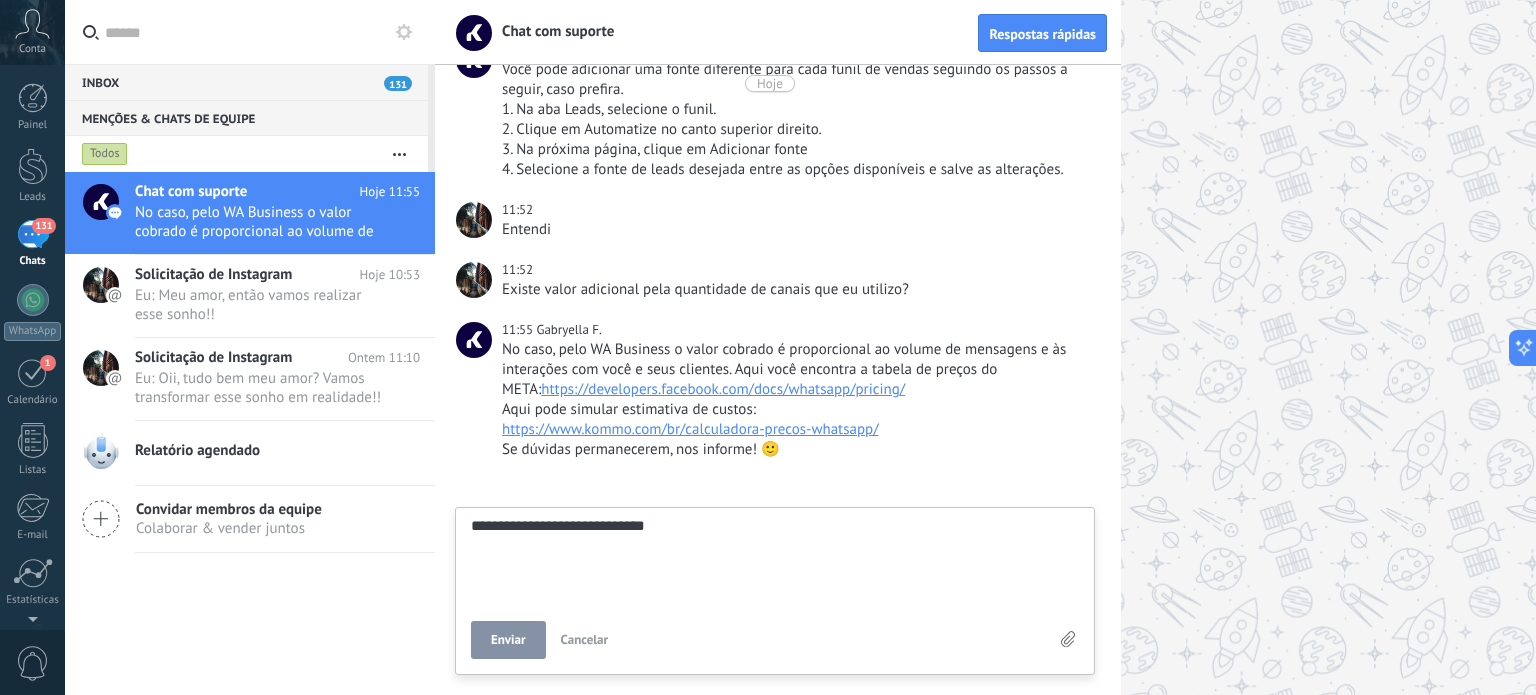 type on "**********" 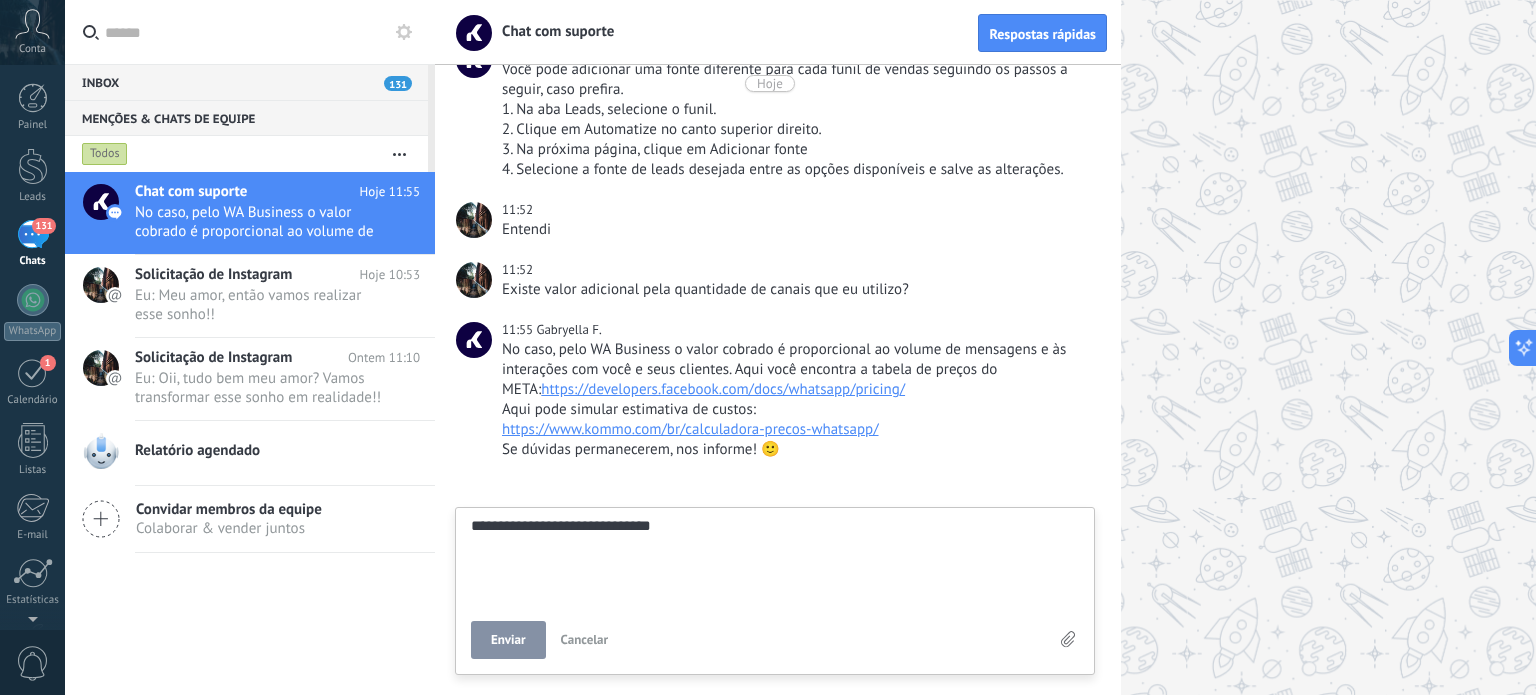 type on "**********" 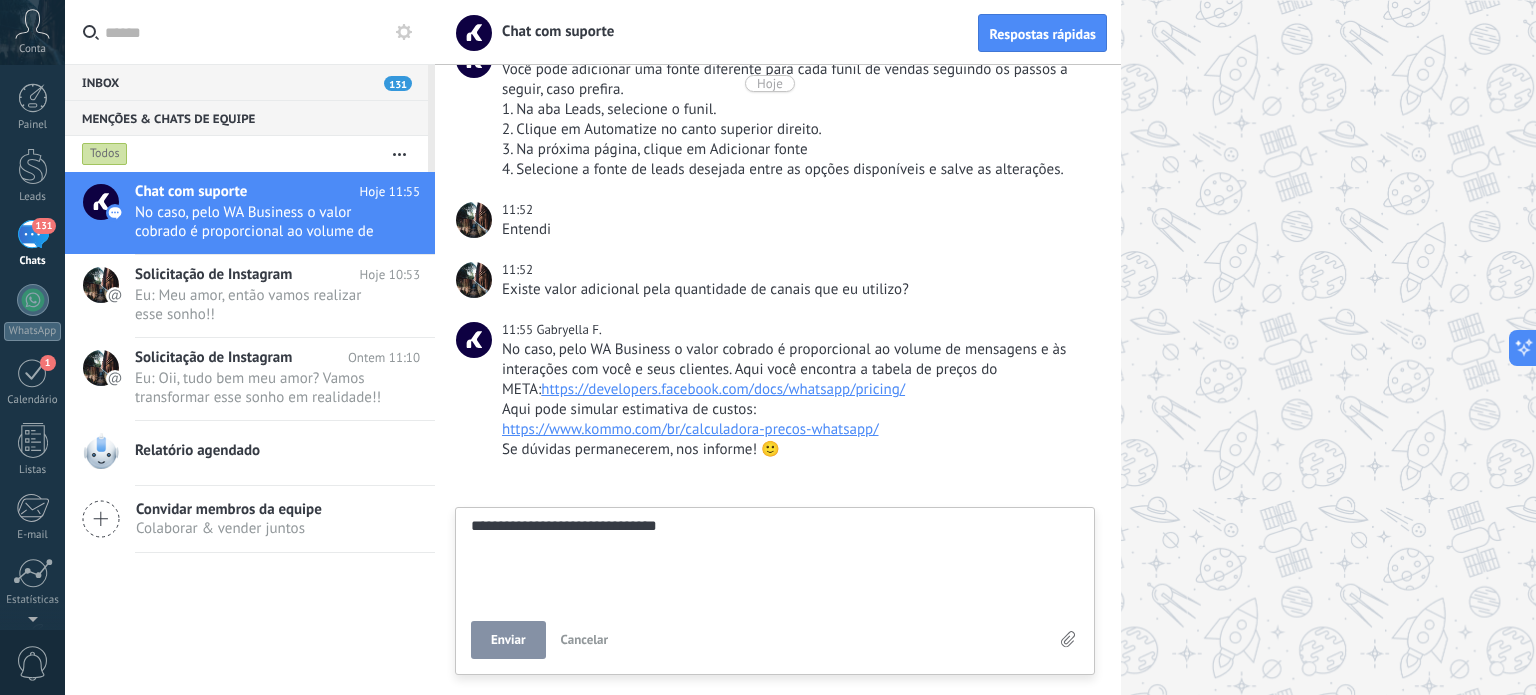type on "**********" 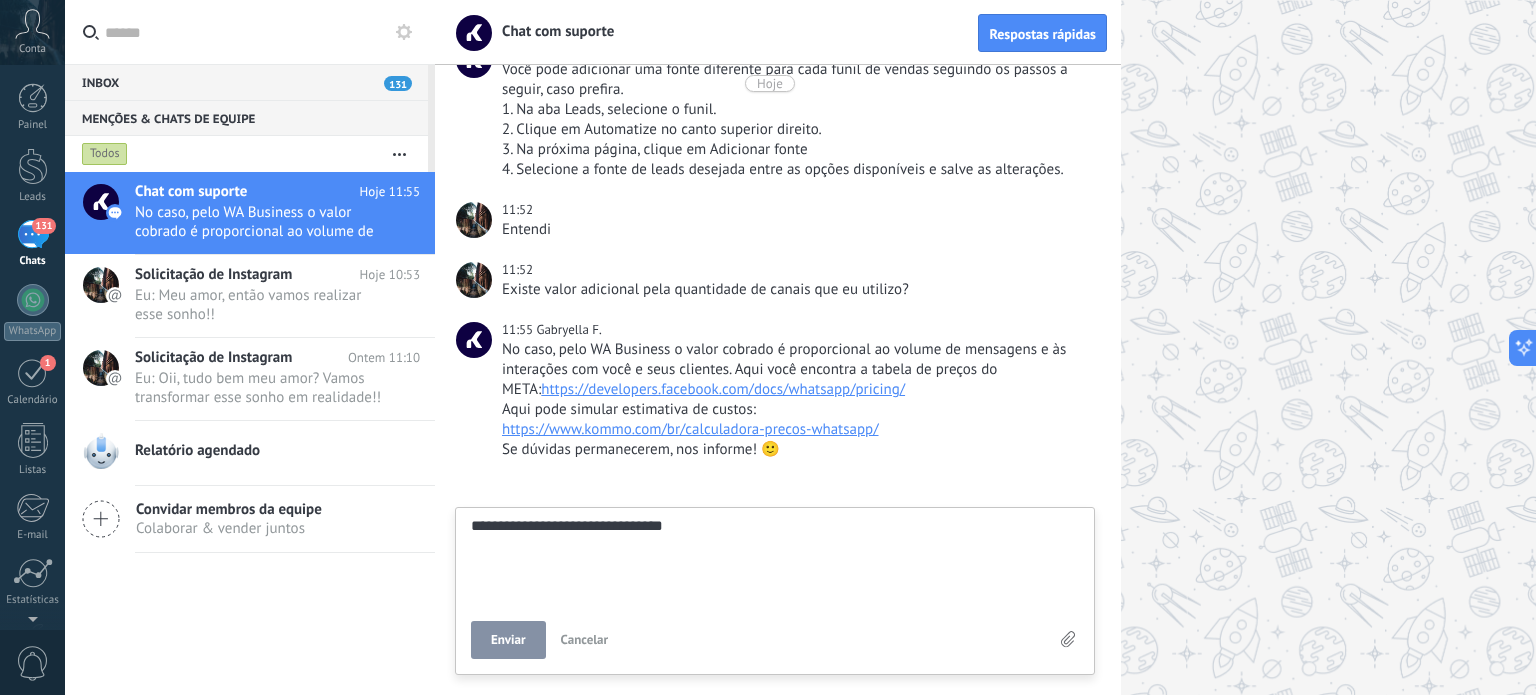 type on "**********" 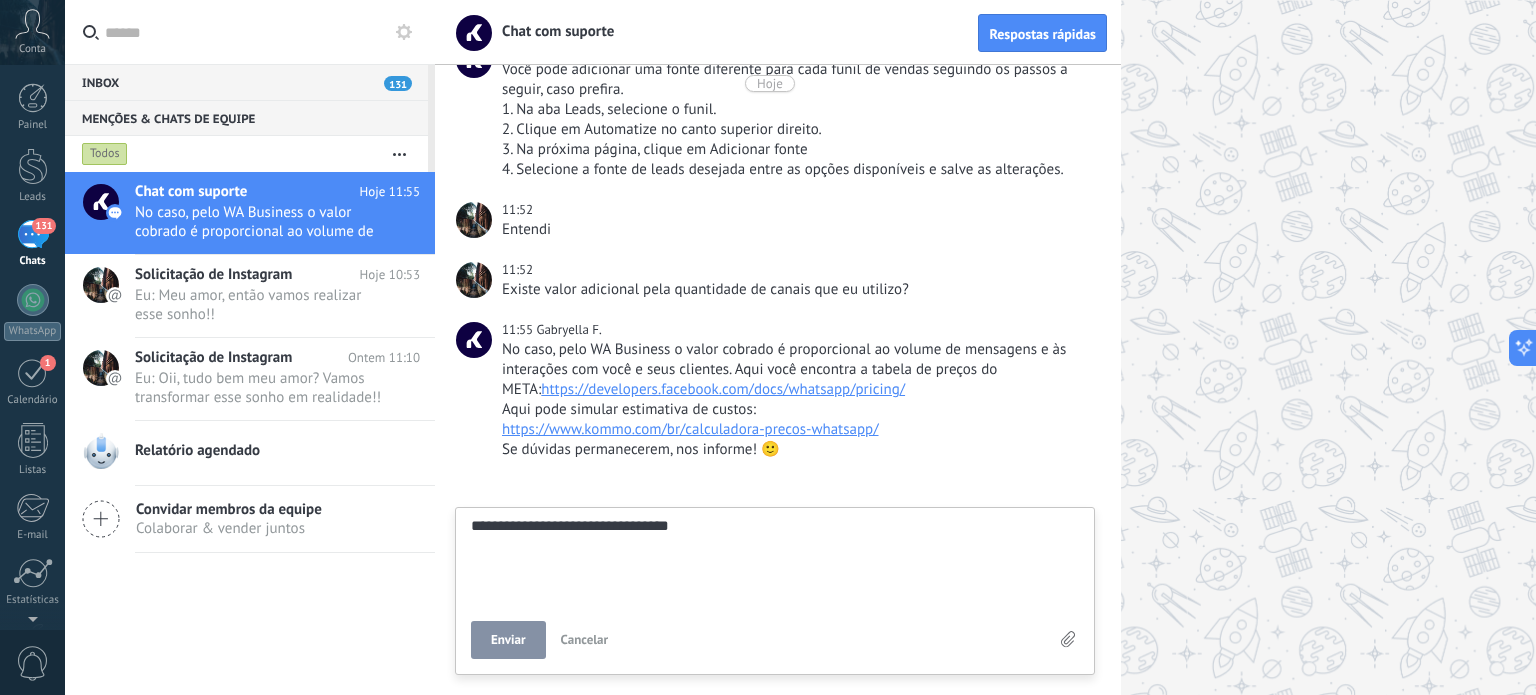 type on "**********" 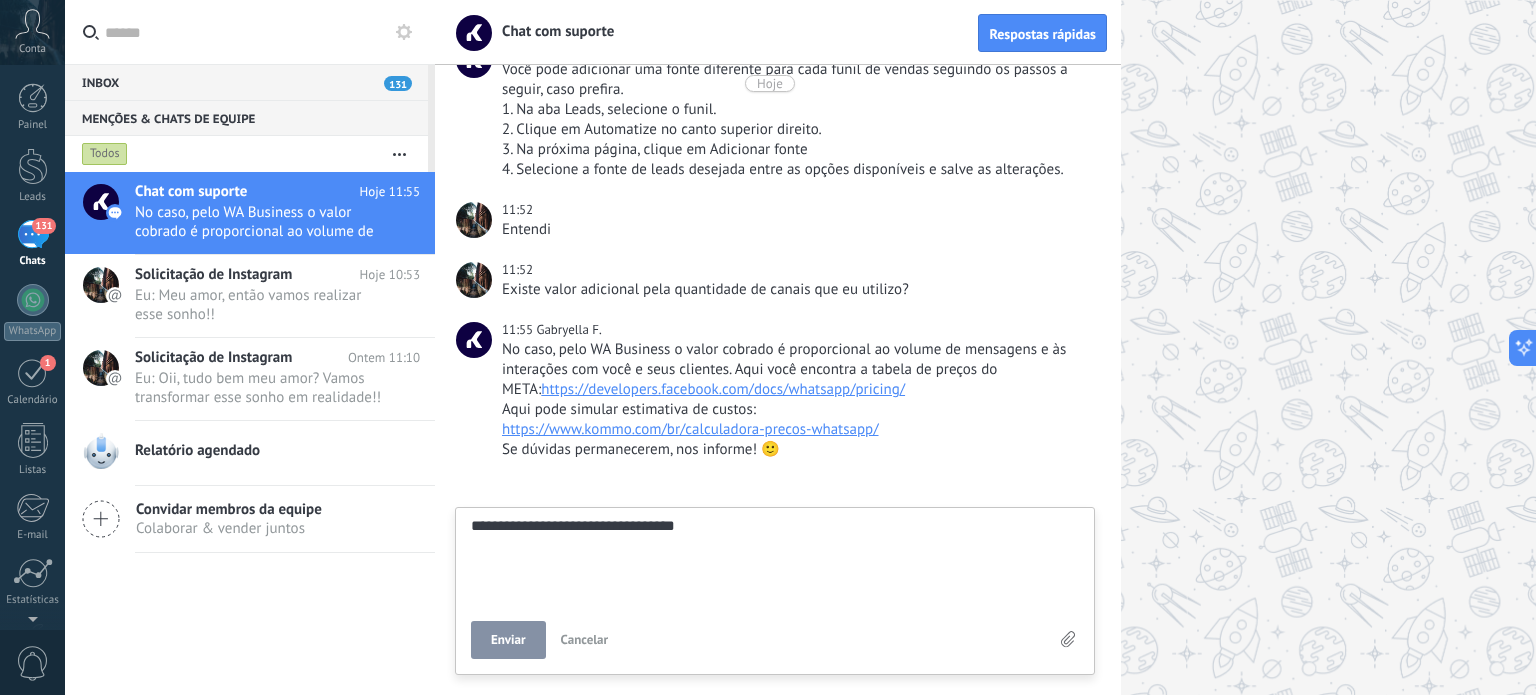 type on "**********" 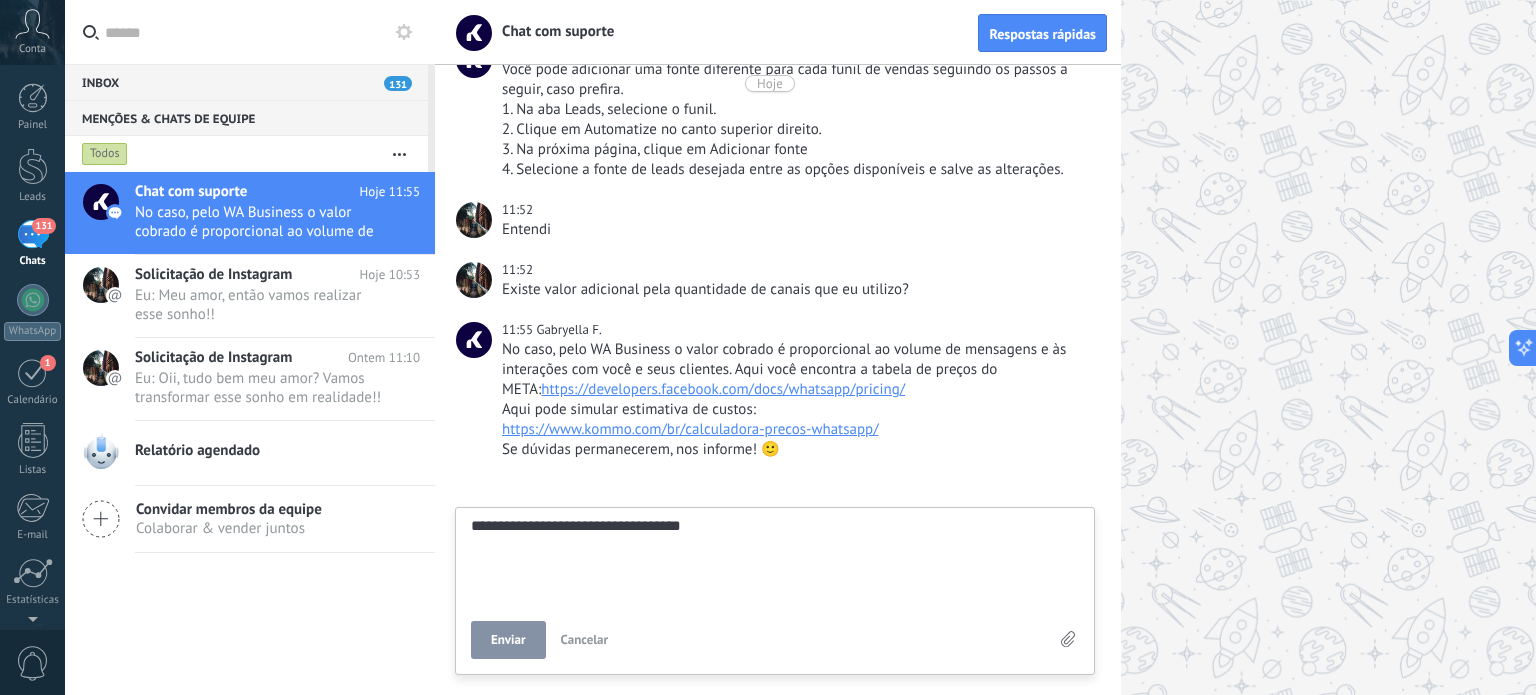 type on "**********" 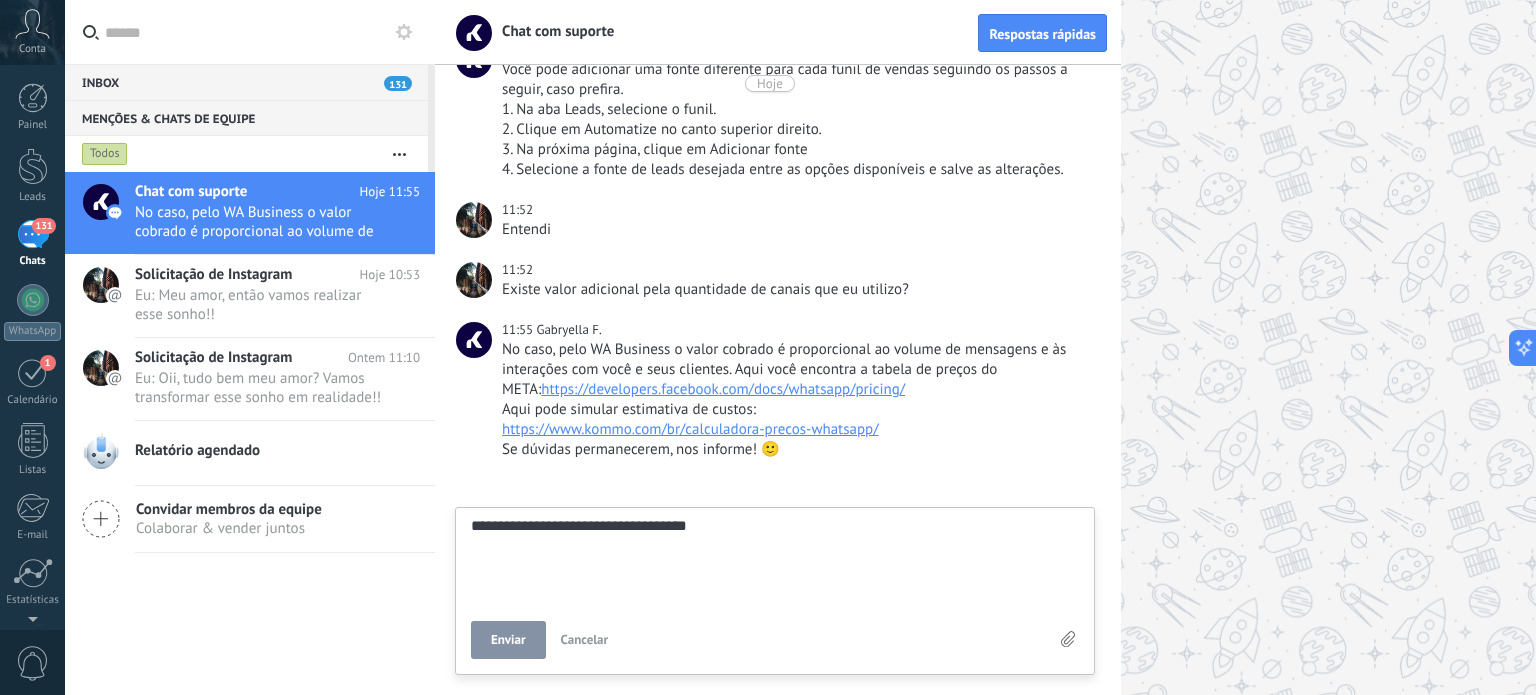 type on "**********" 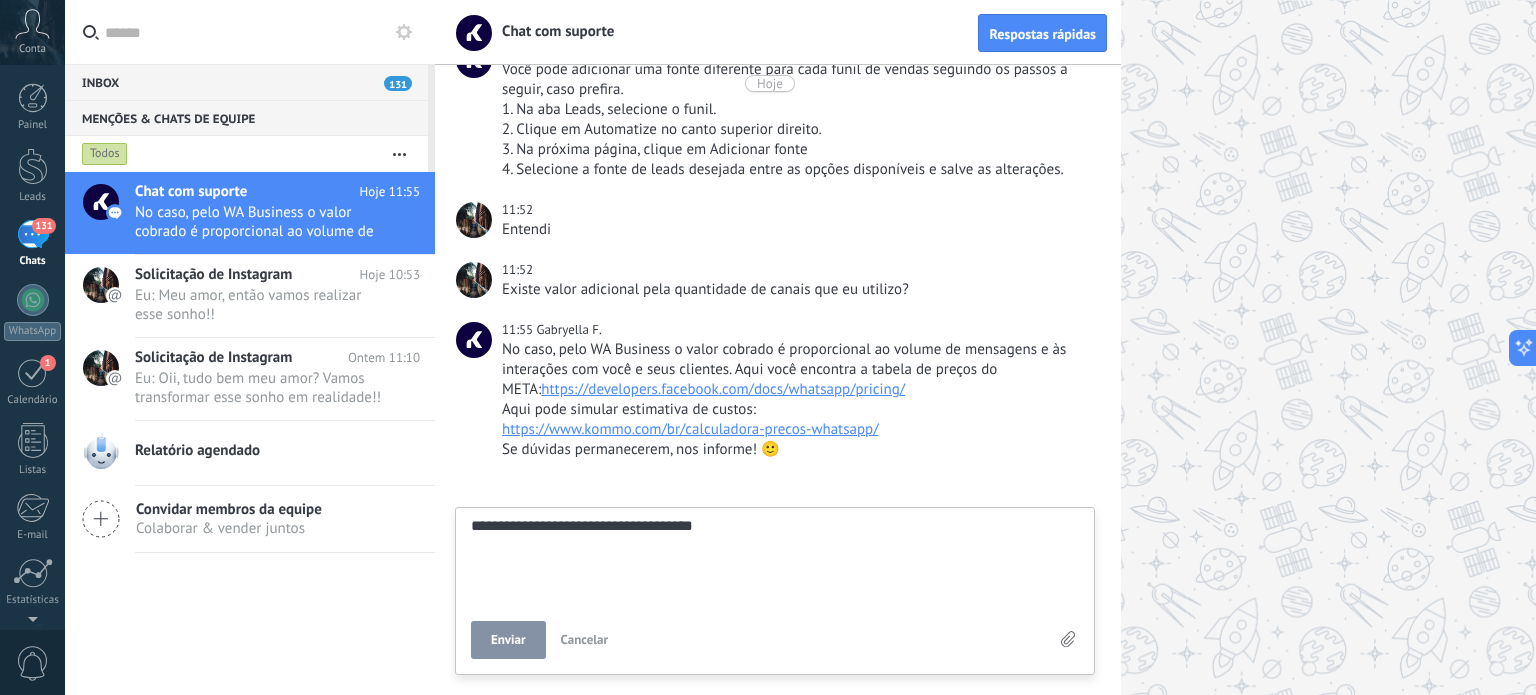 type on "**********" 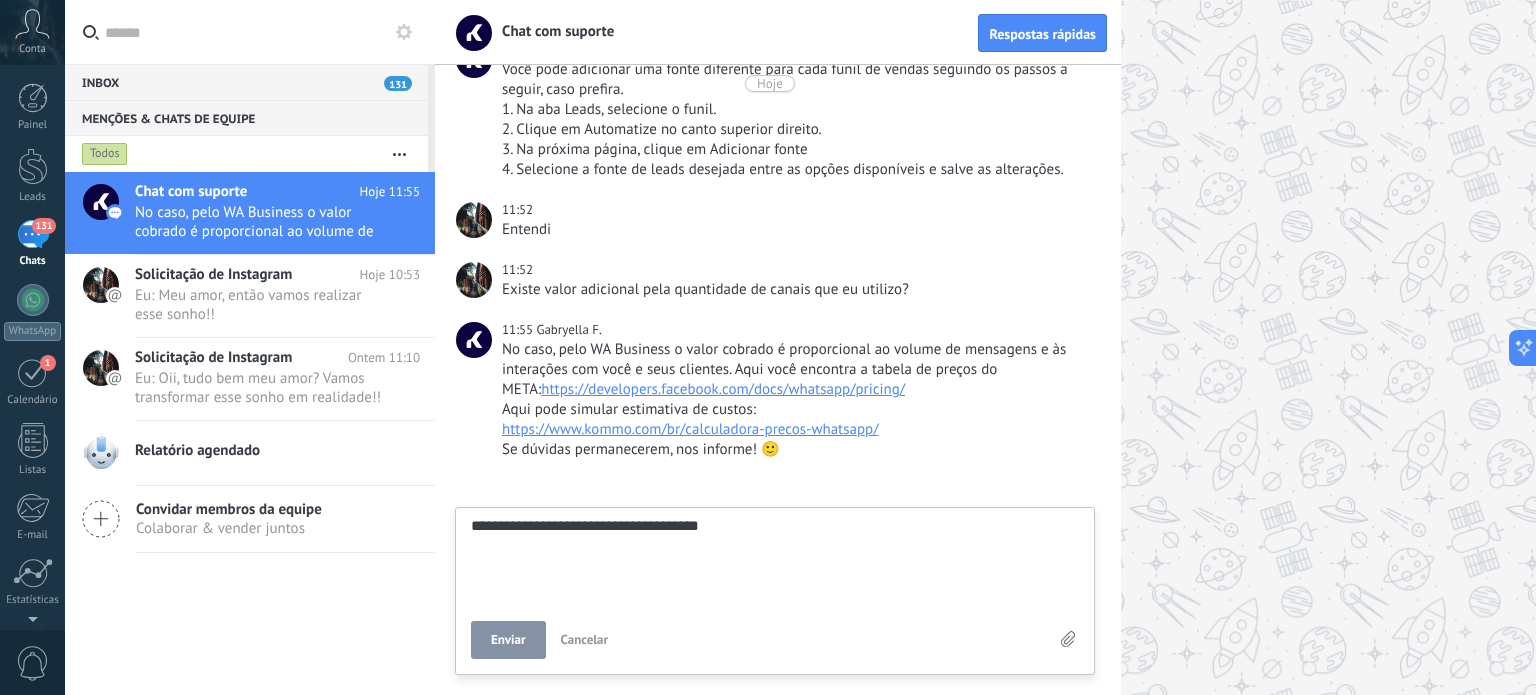 type on "**********" 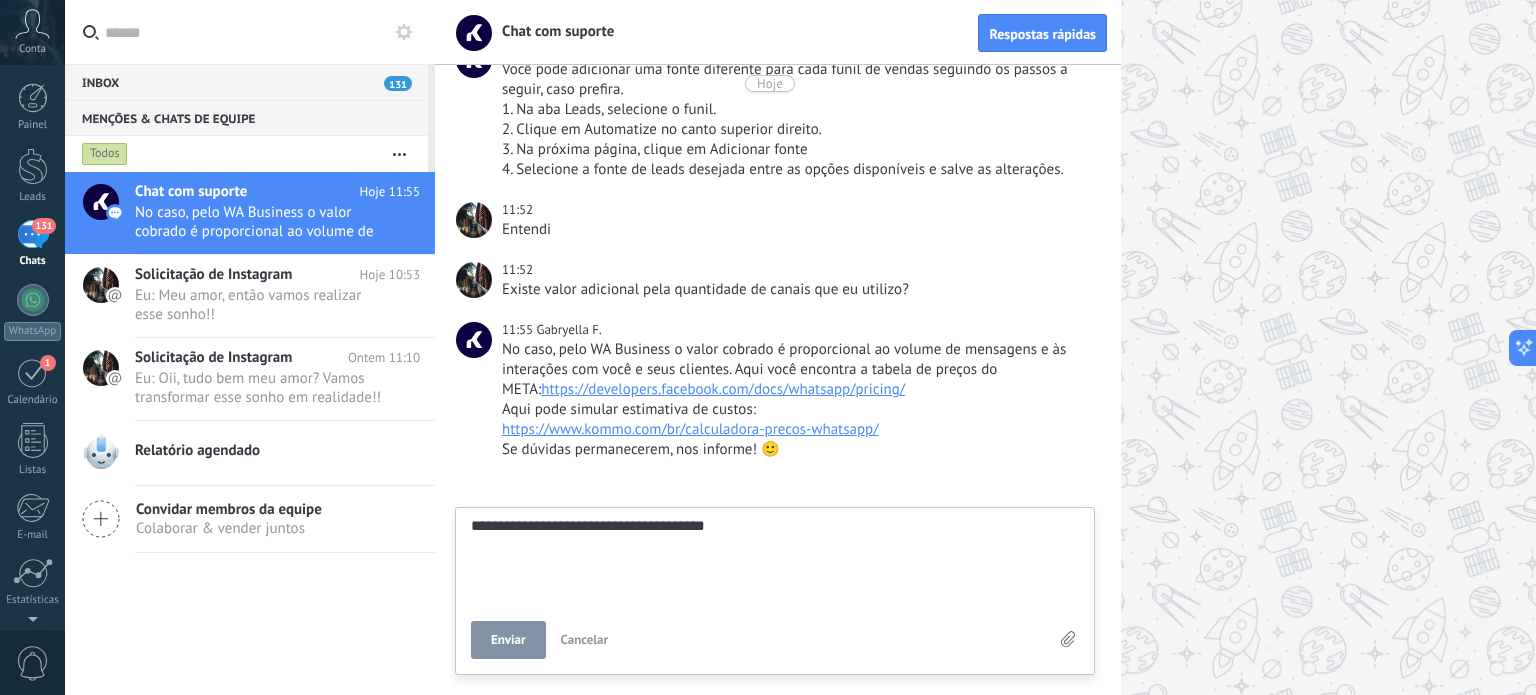 type on "**********" 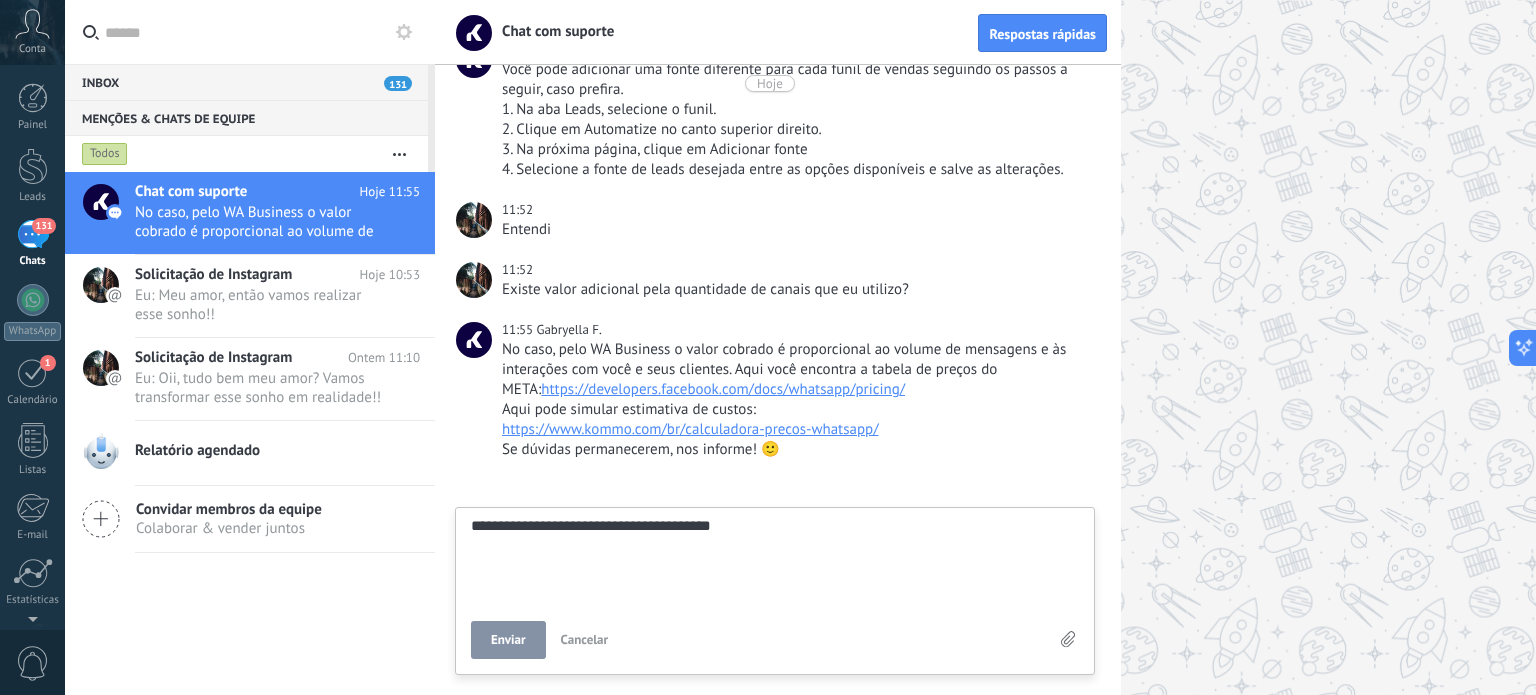 type on "**********" 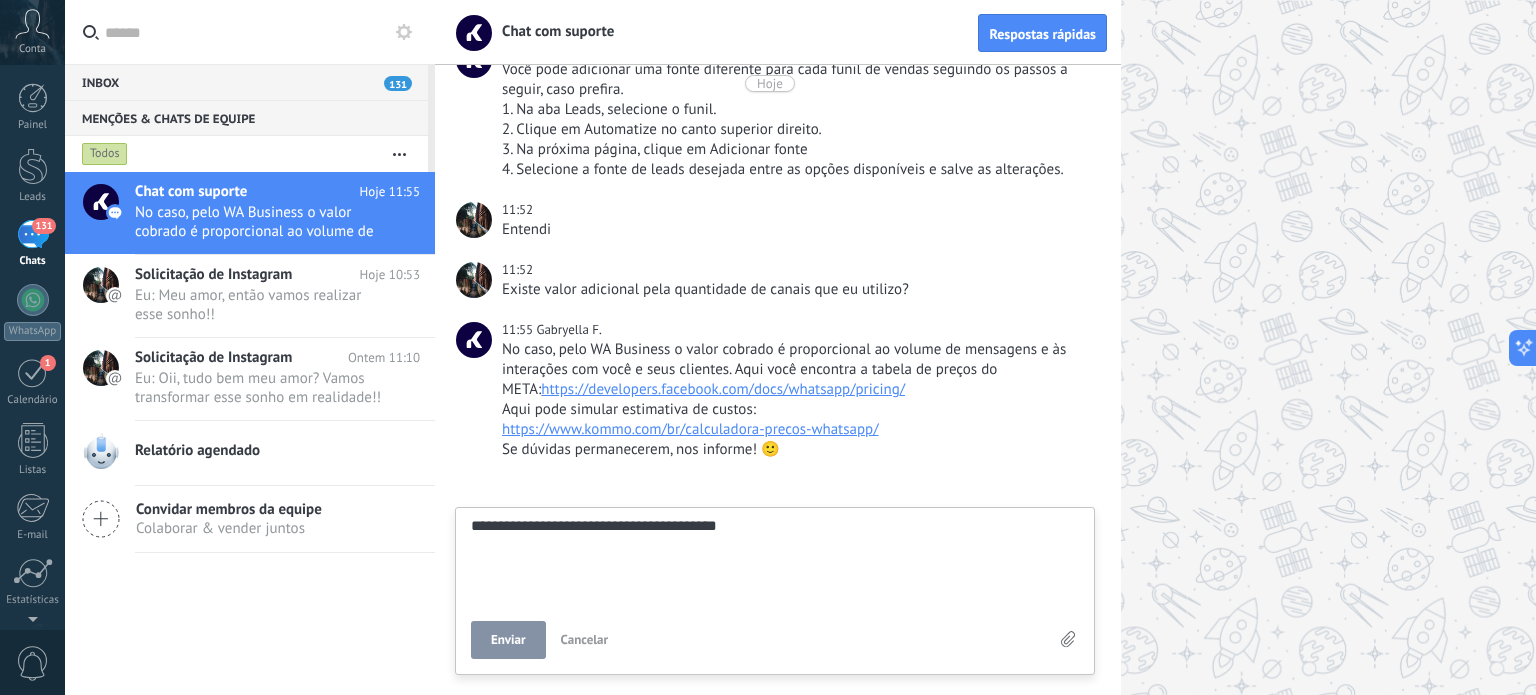 type on "**********" 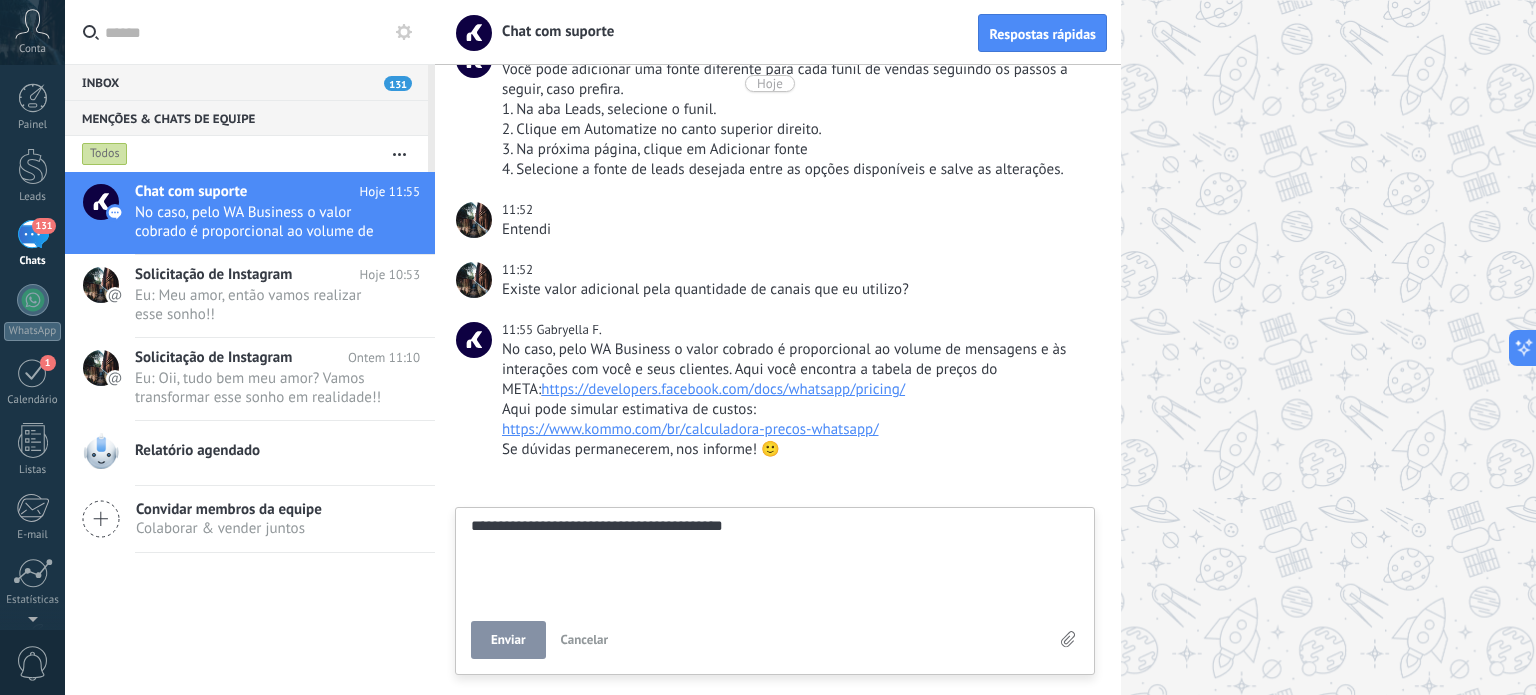 type on "**********" 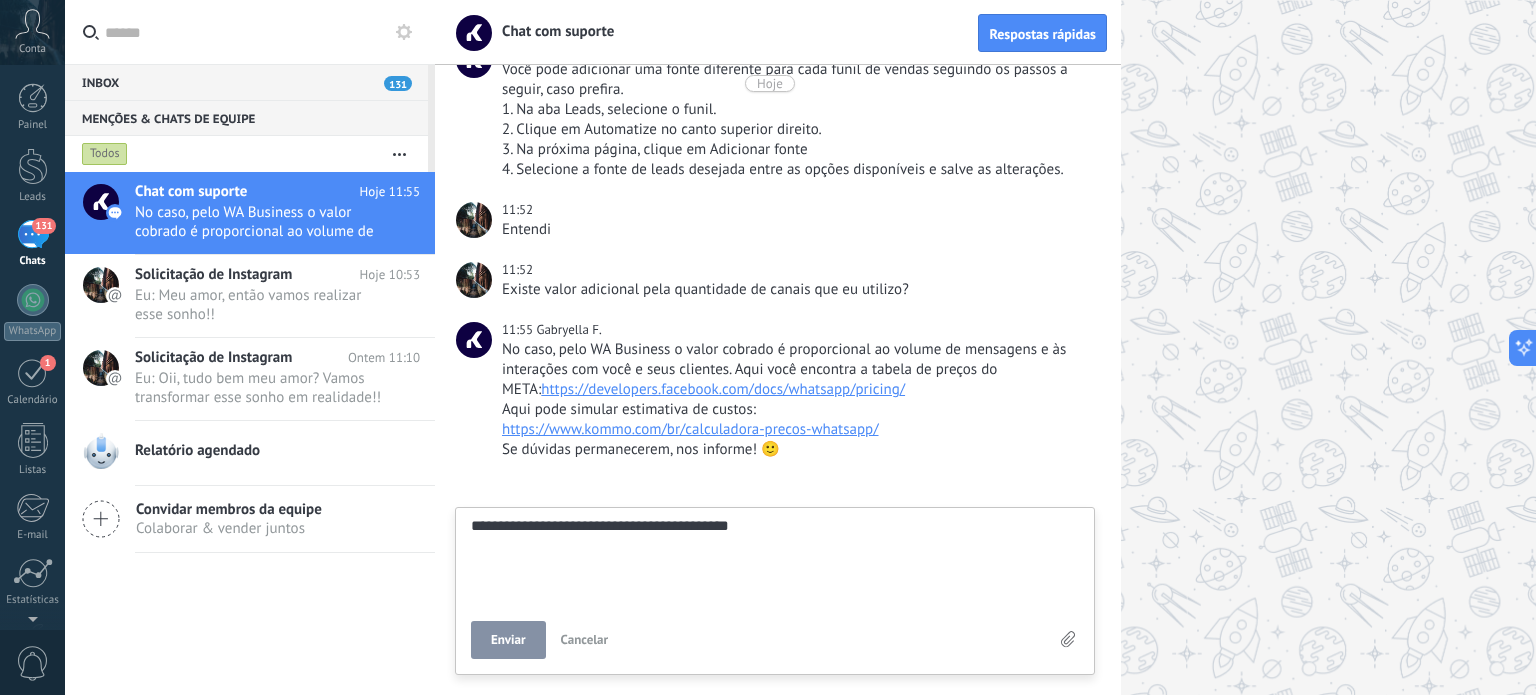 type on "**********" 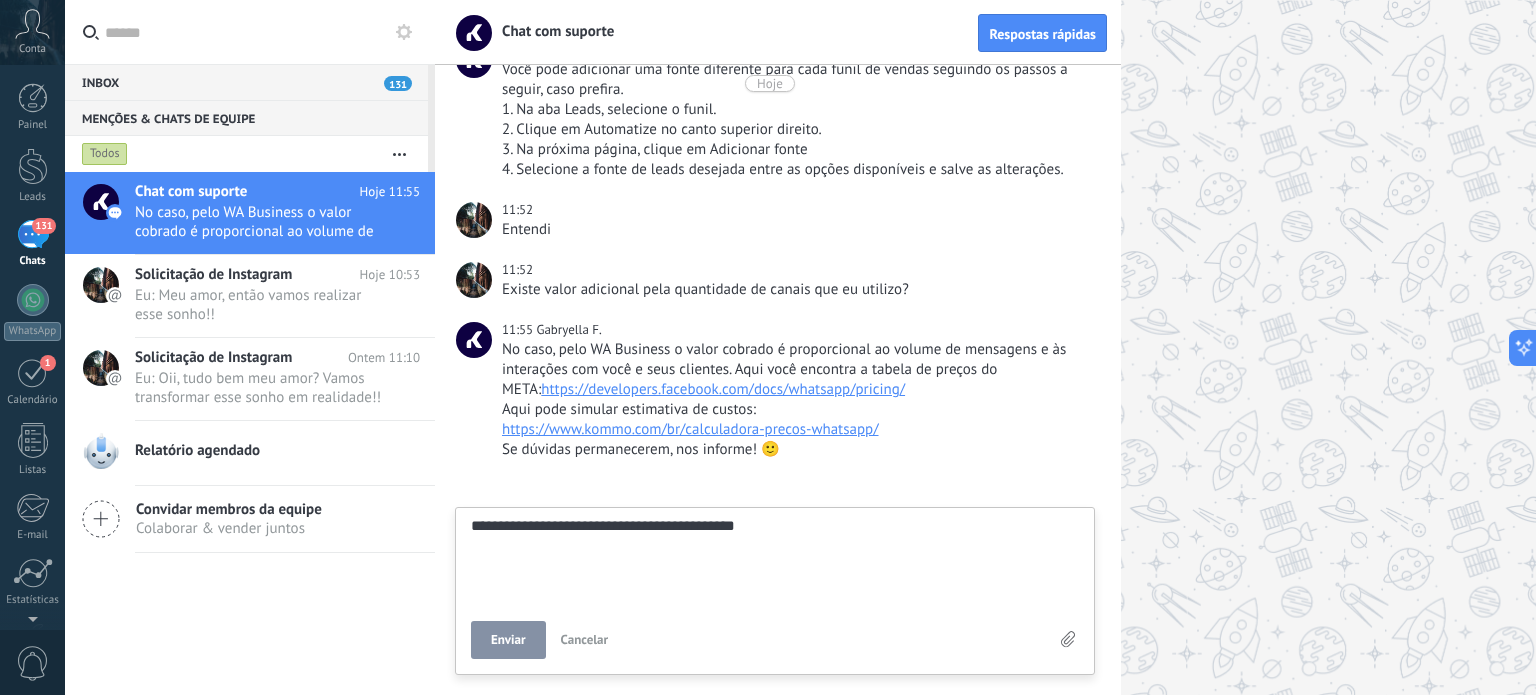 scroll, scrollTop: 19, scrollLeft: 0, axis: vertical 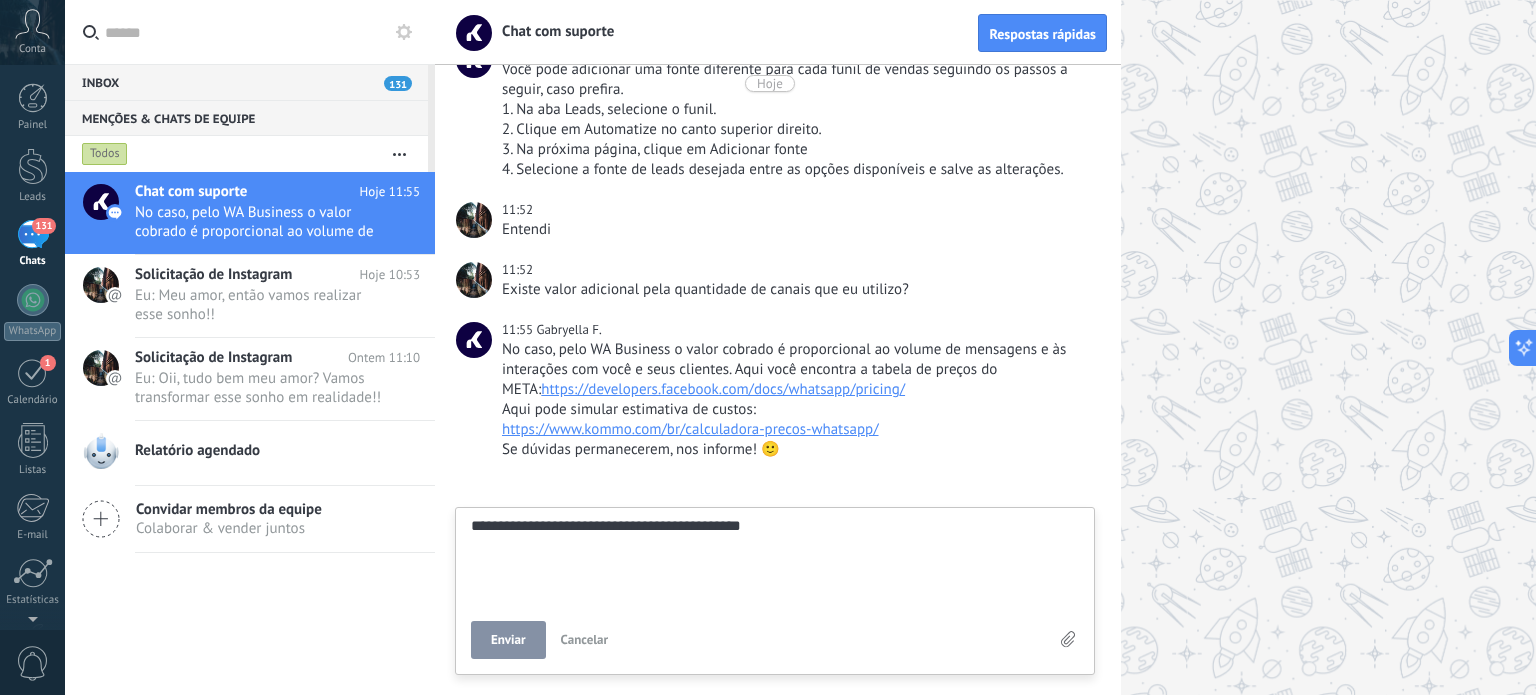 type on "**********" 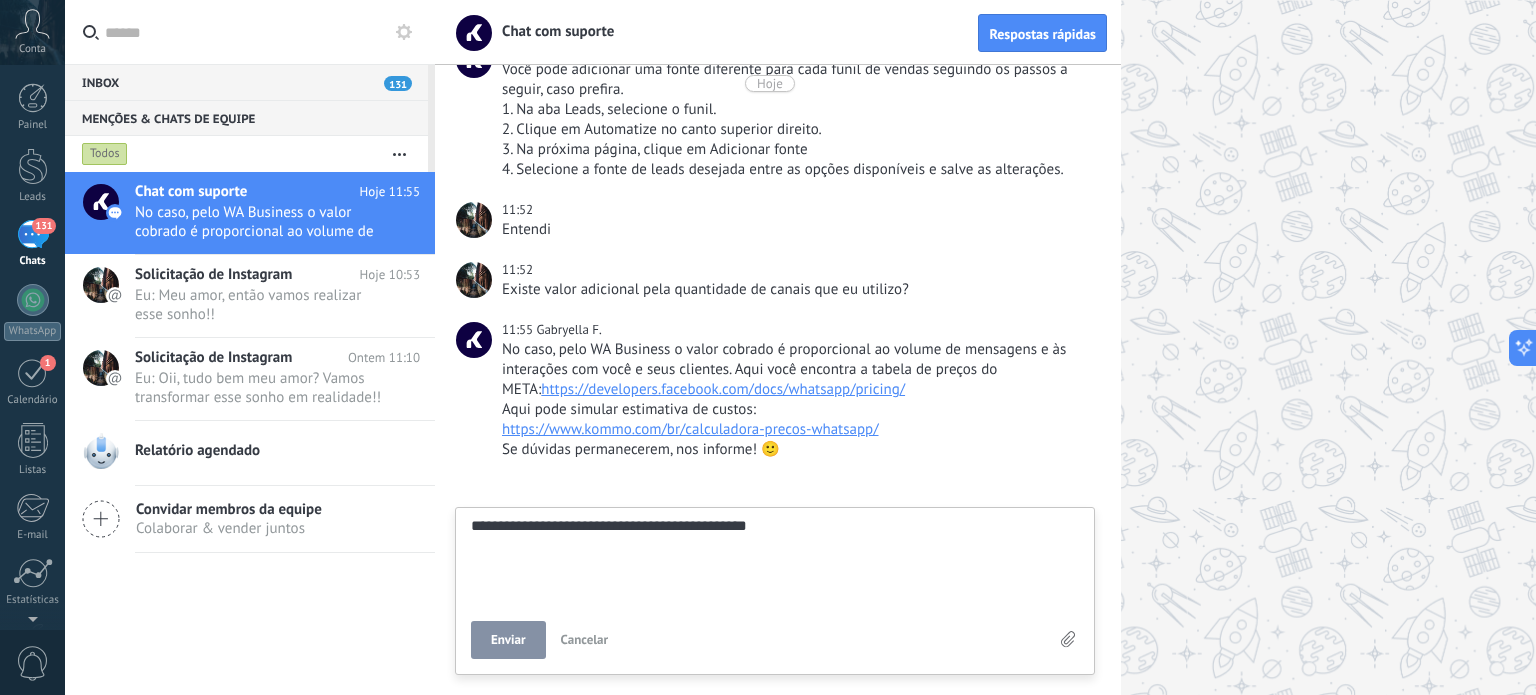type on "**********" 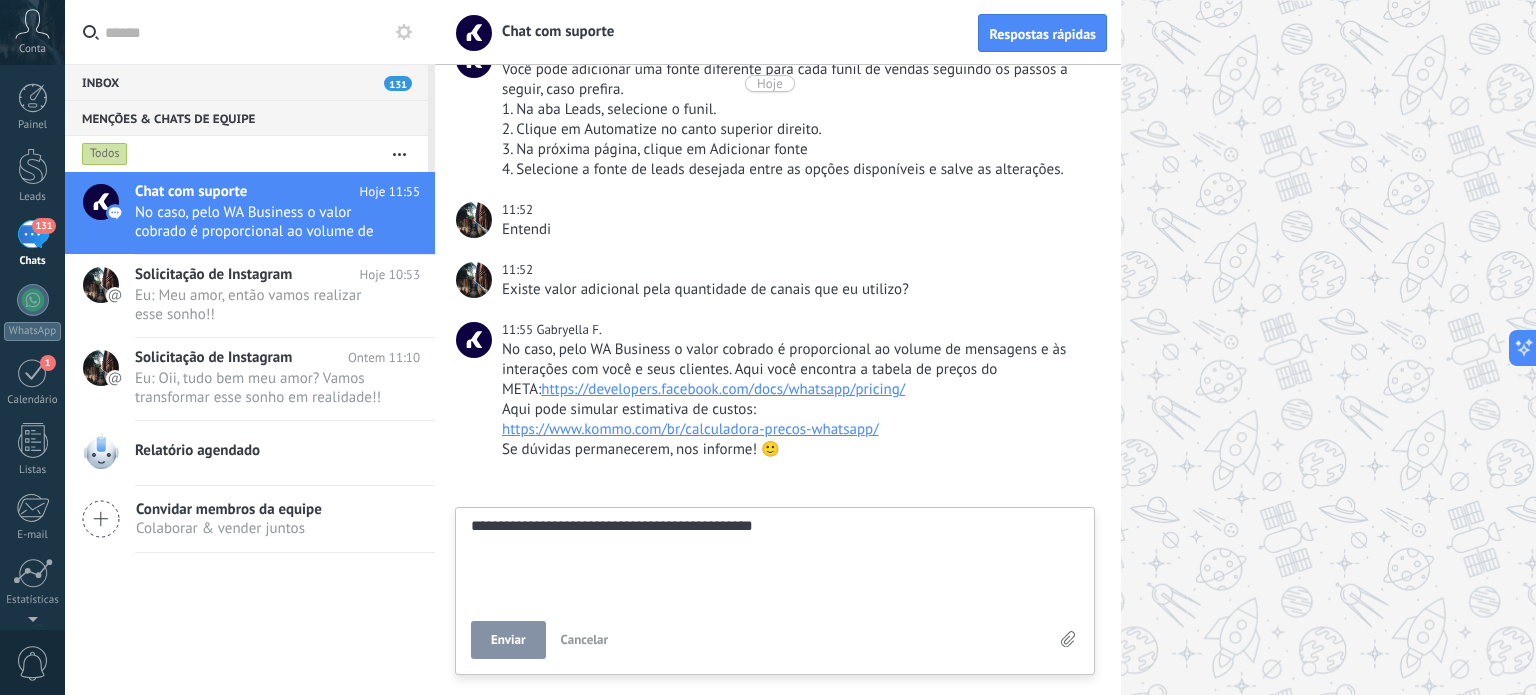 type on "**********" 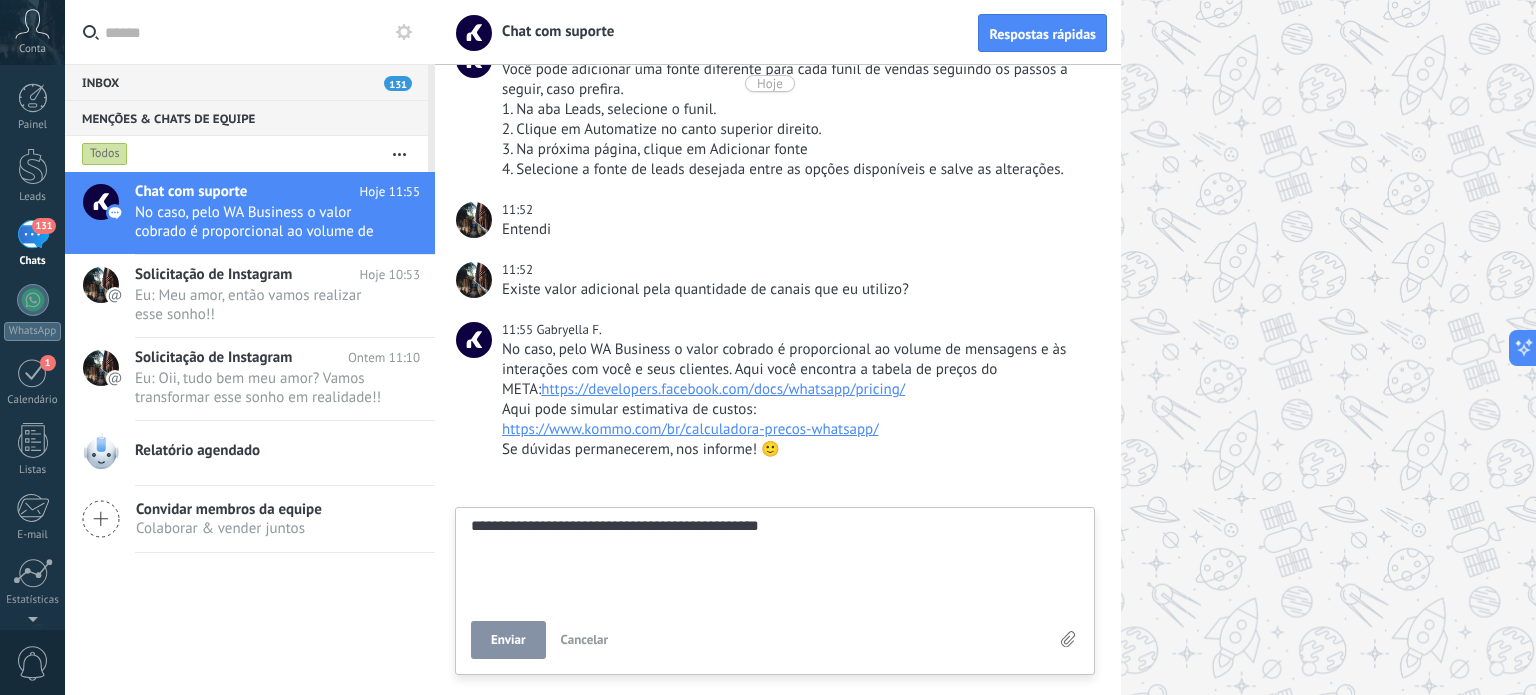 type on "**********" 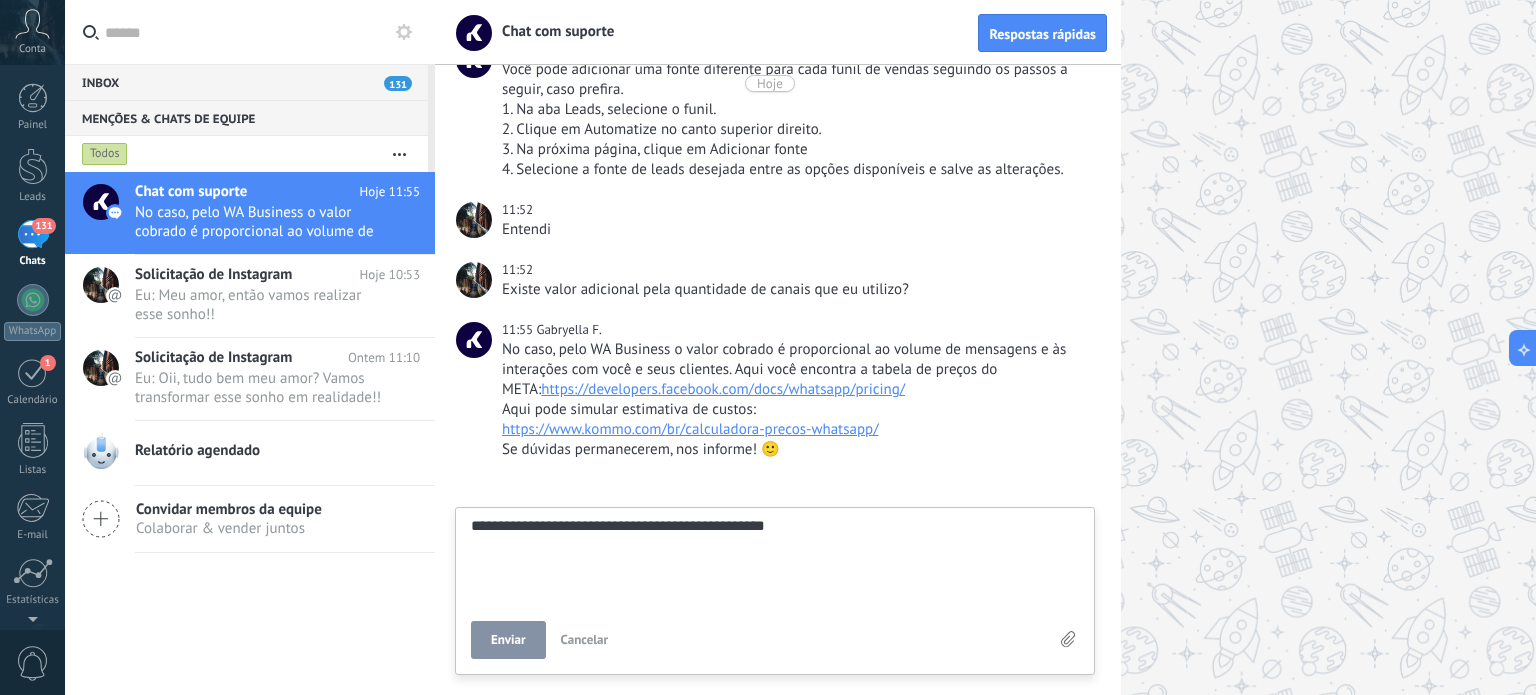 type on "**********" 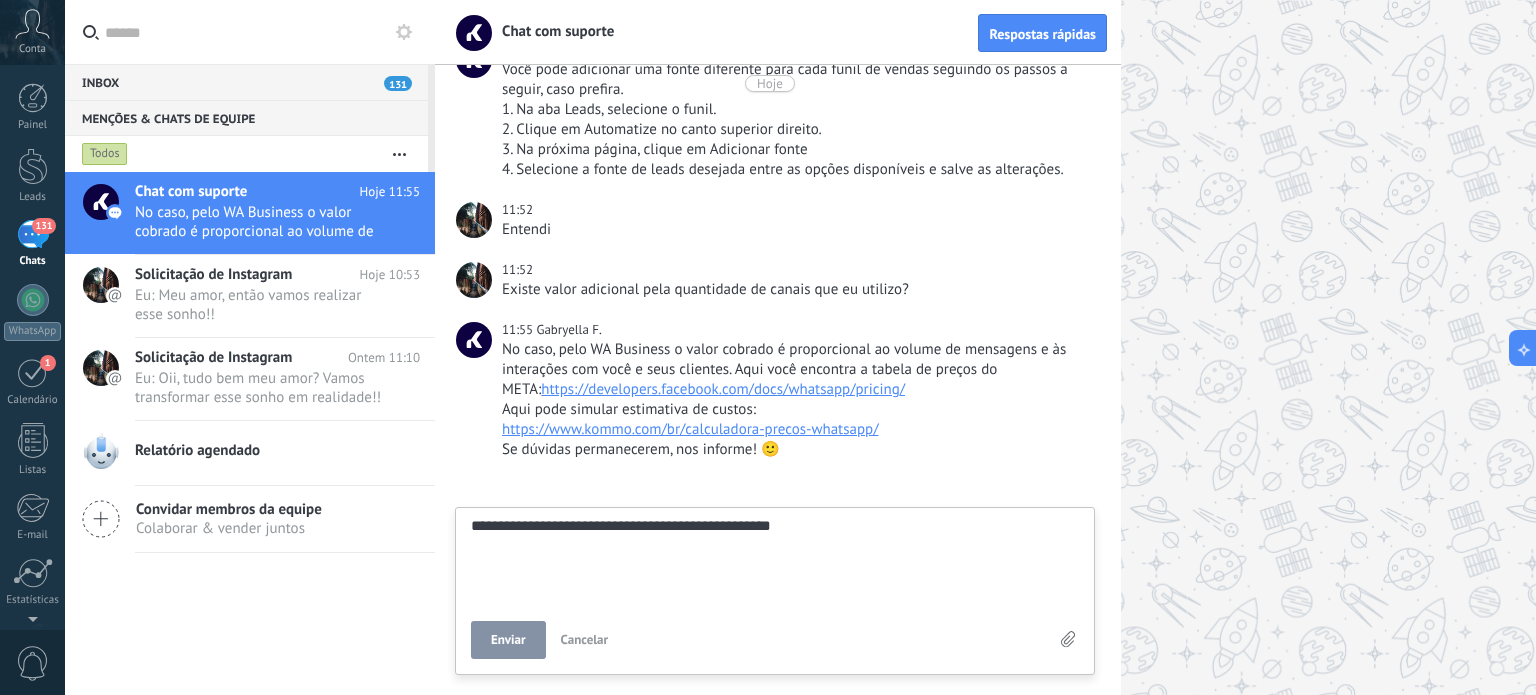 type on "**********" 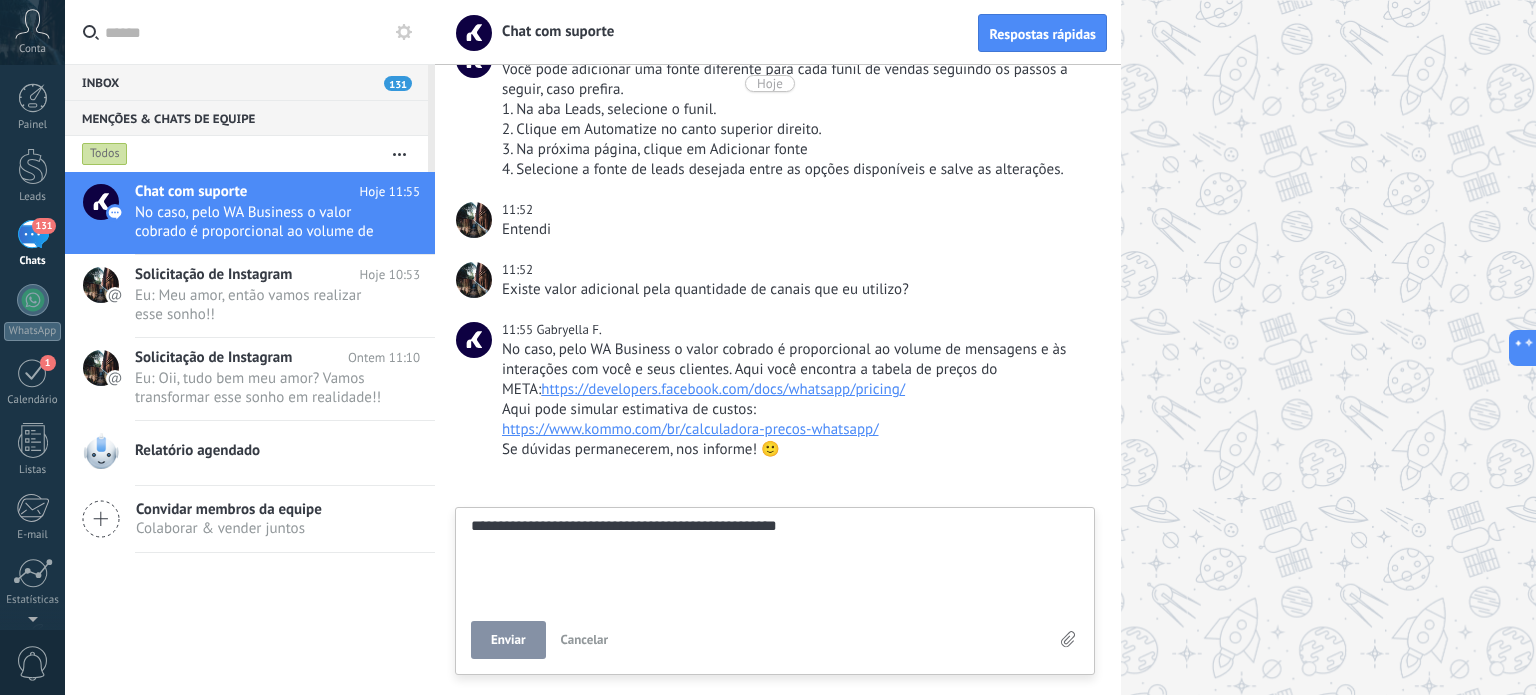 type on "**********" 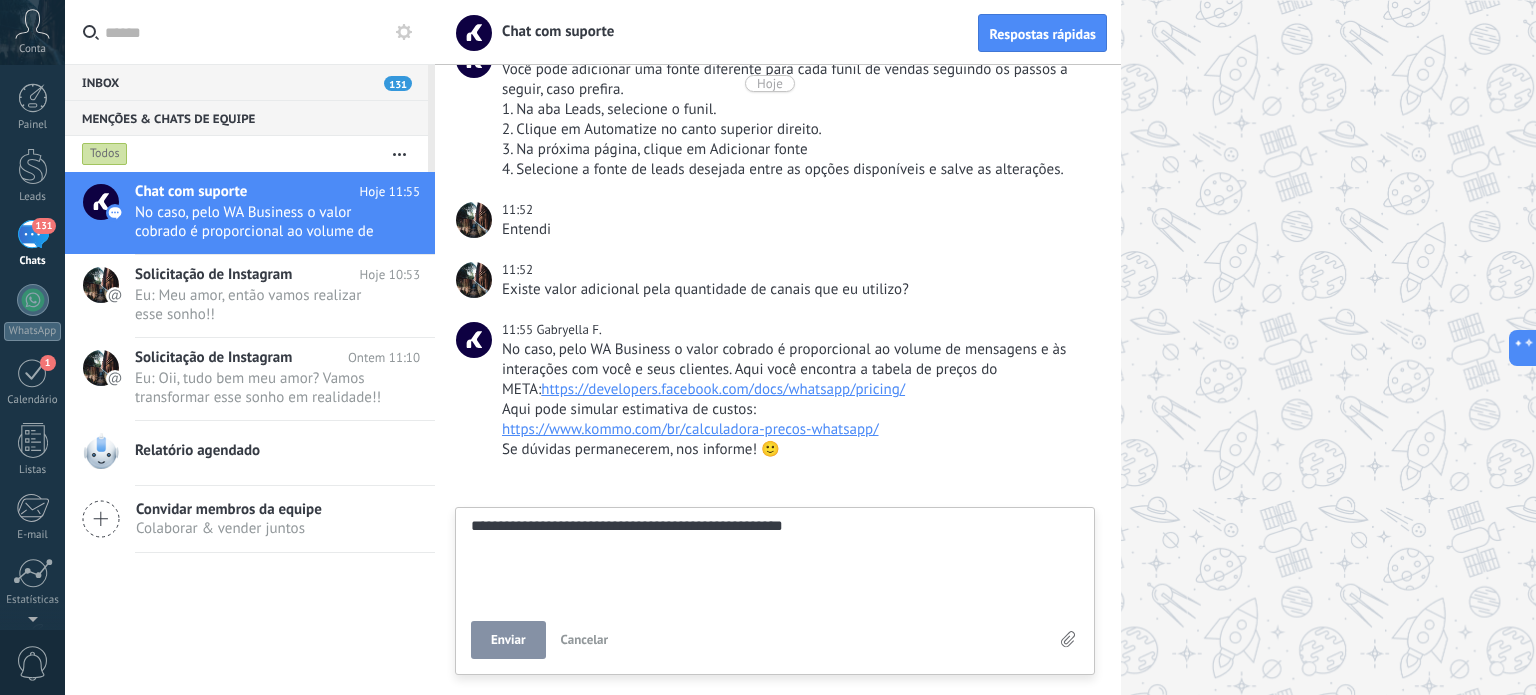 type on "**********" 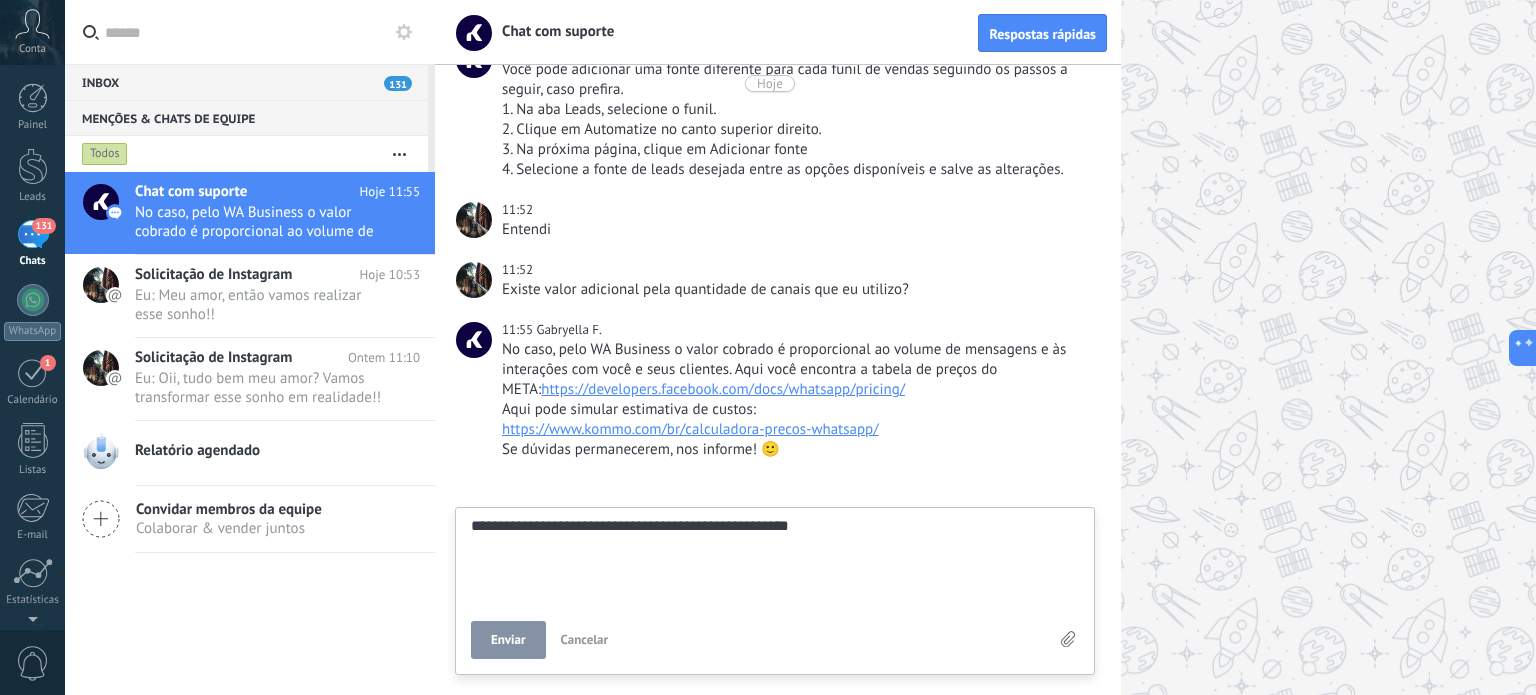 type on "**********" 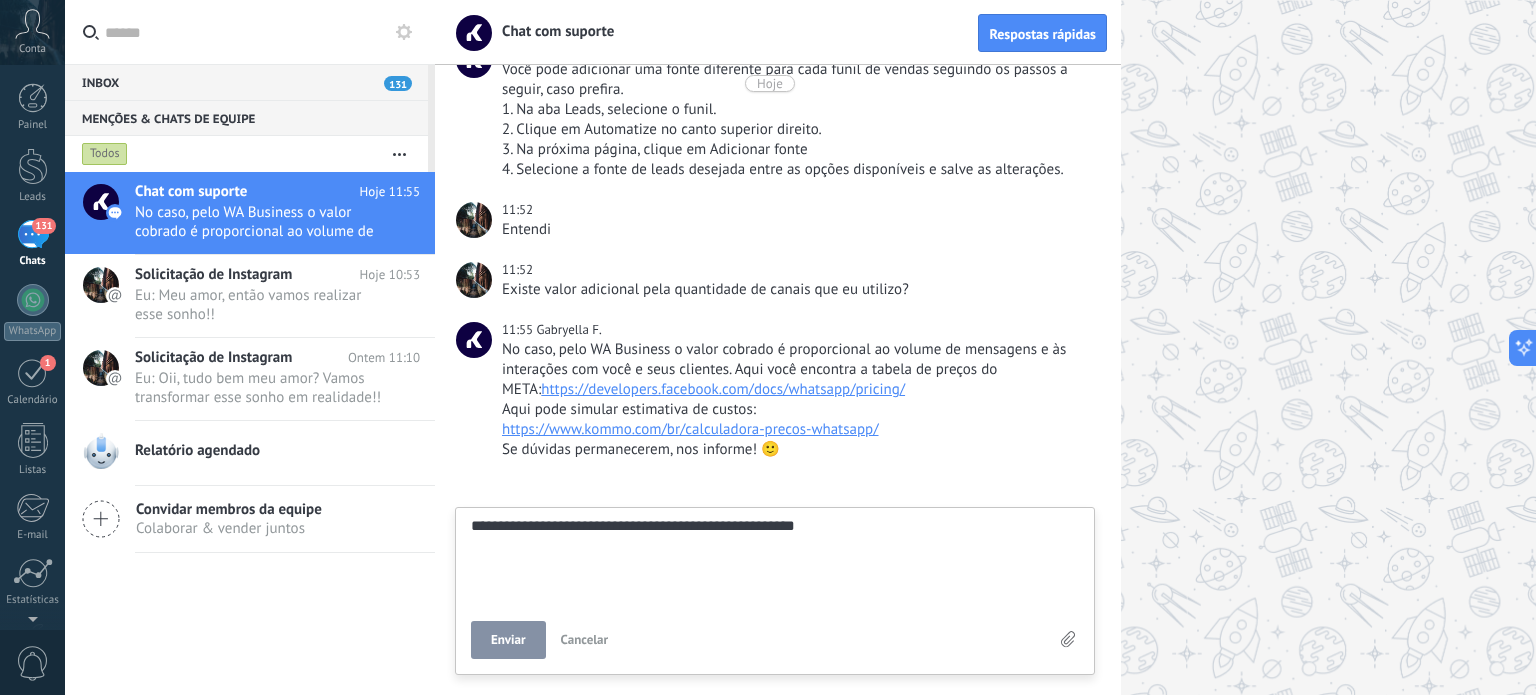 type on "**********" 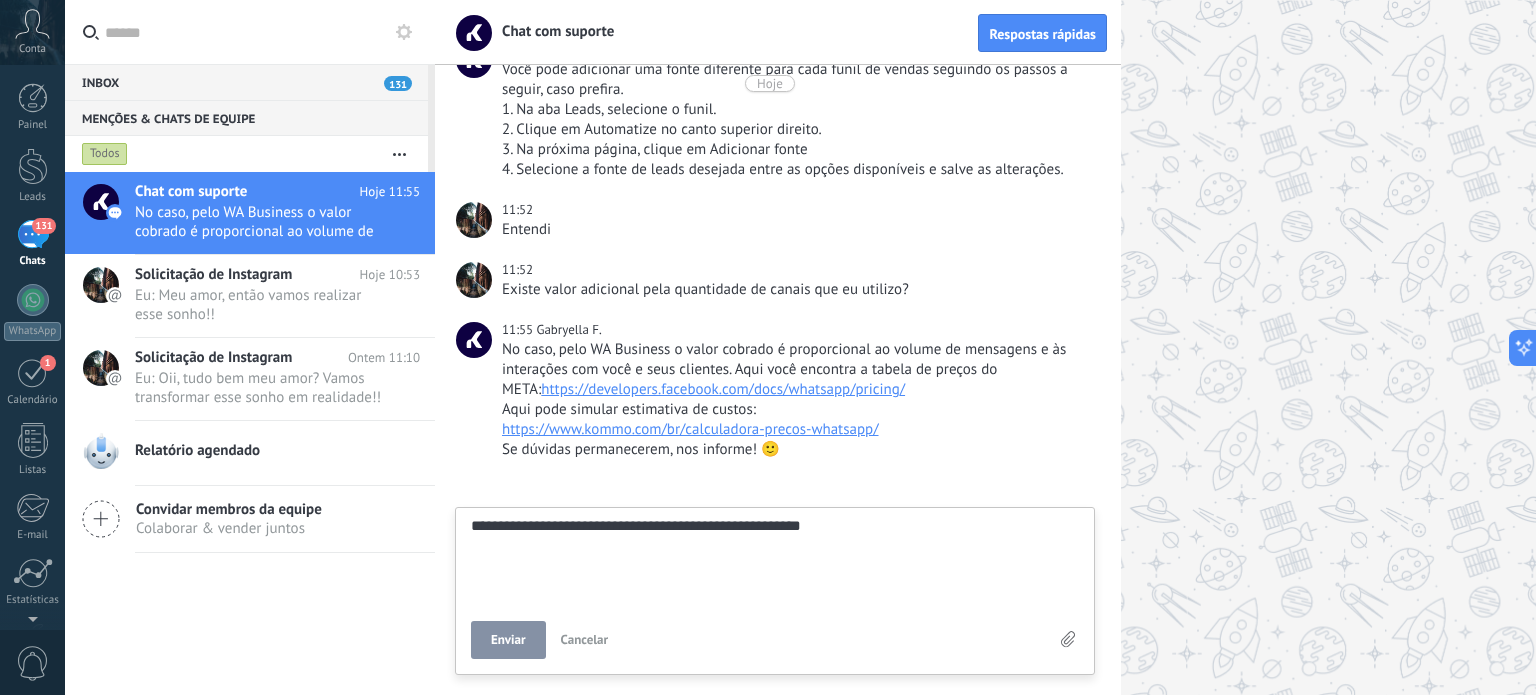 type on "**********" 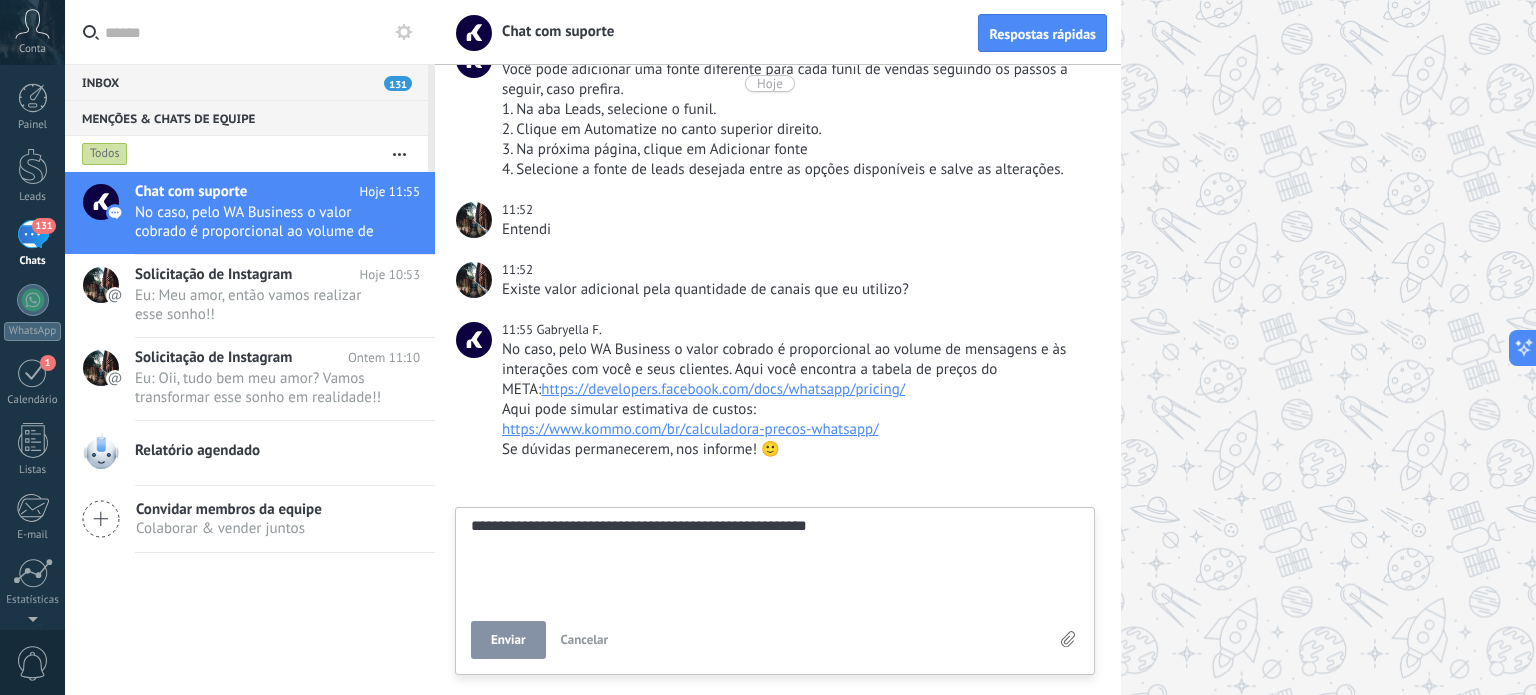 type on "**********" 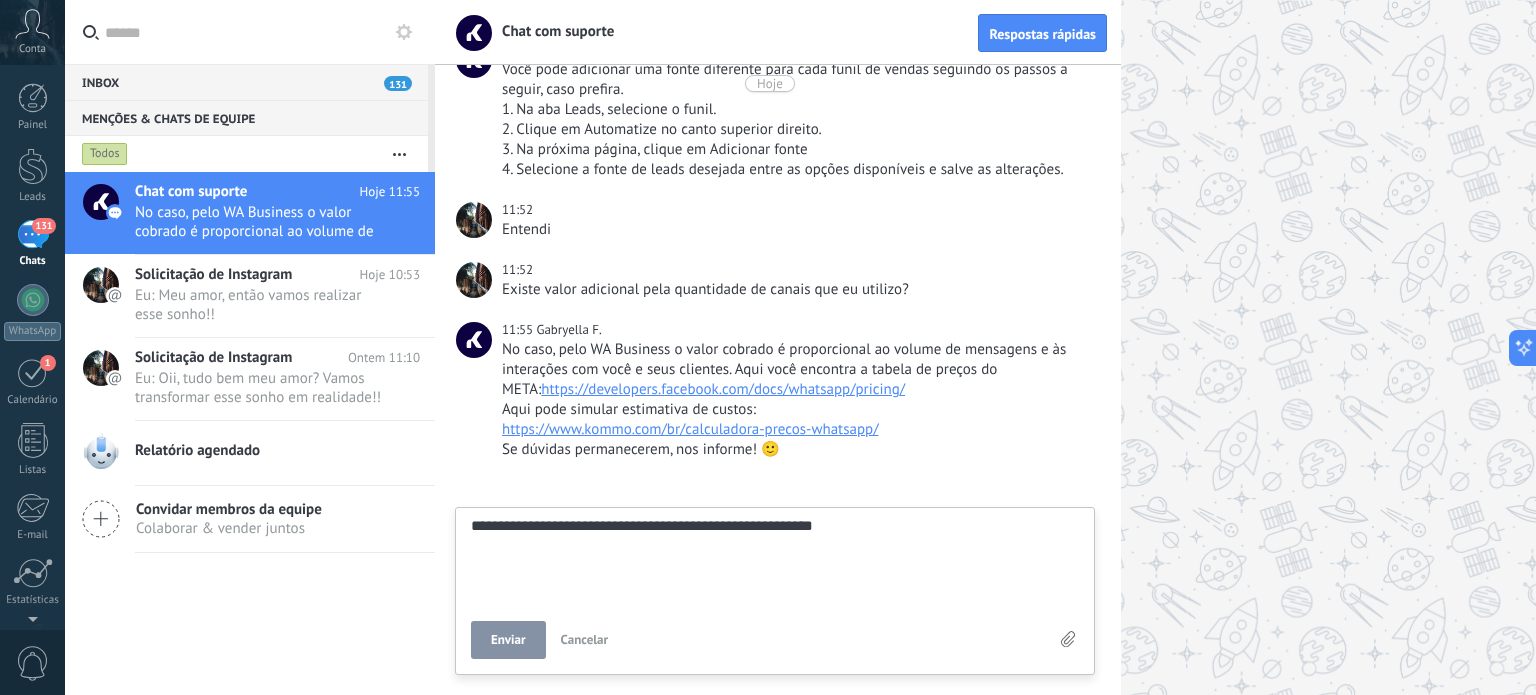 type on "**********" 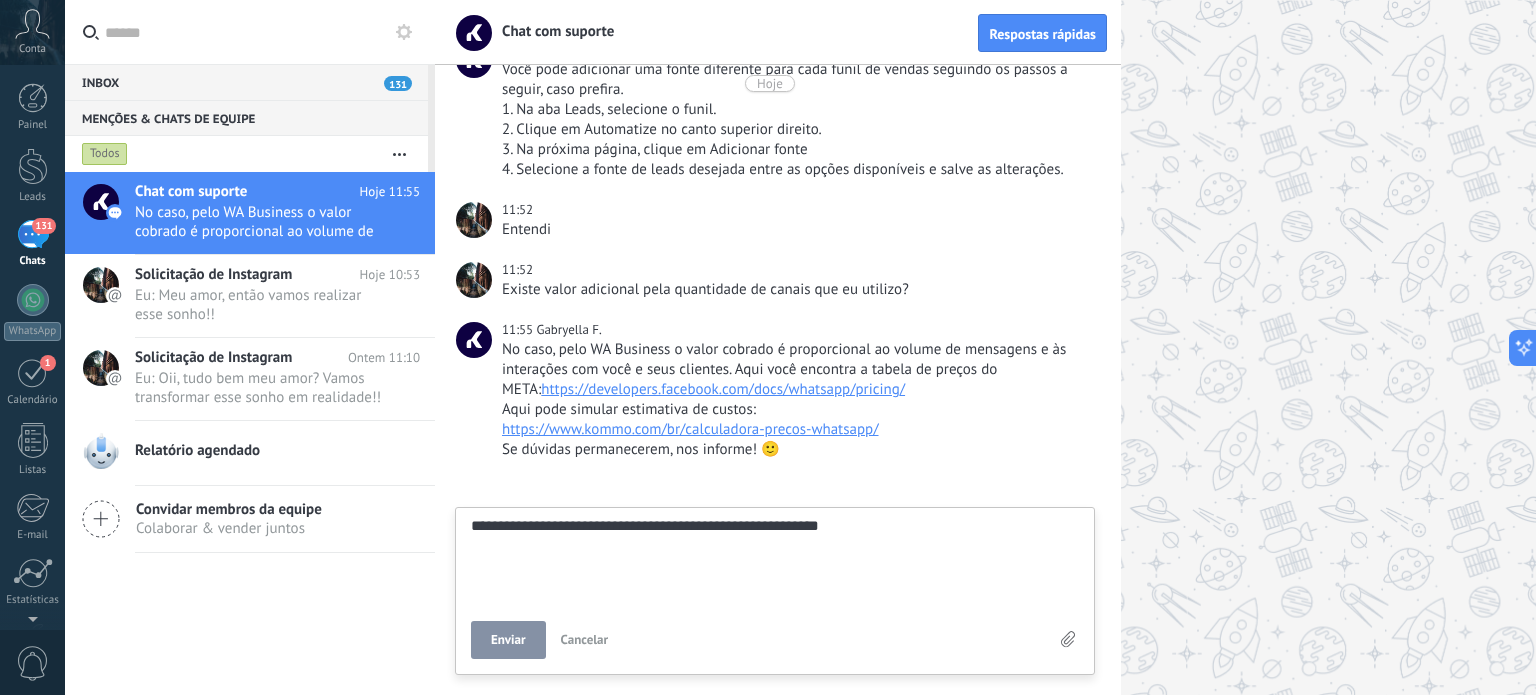type on "**********" 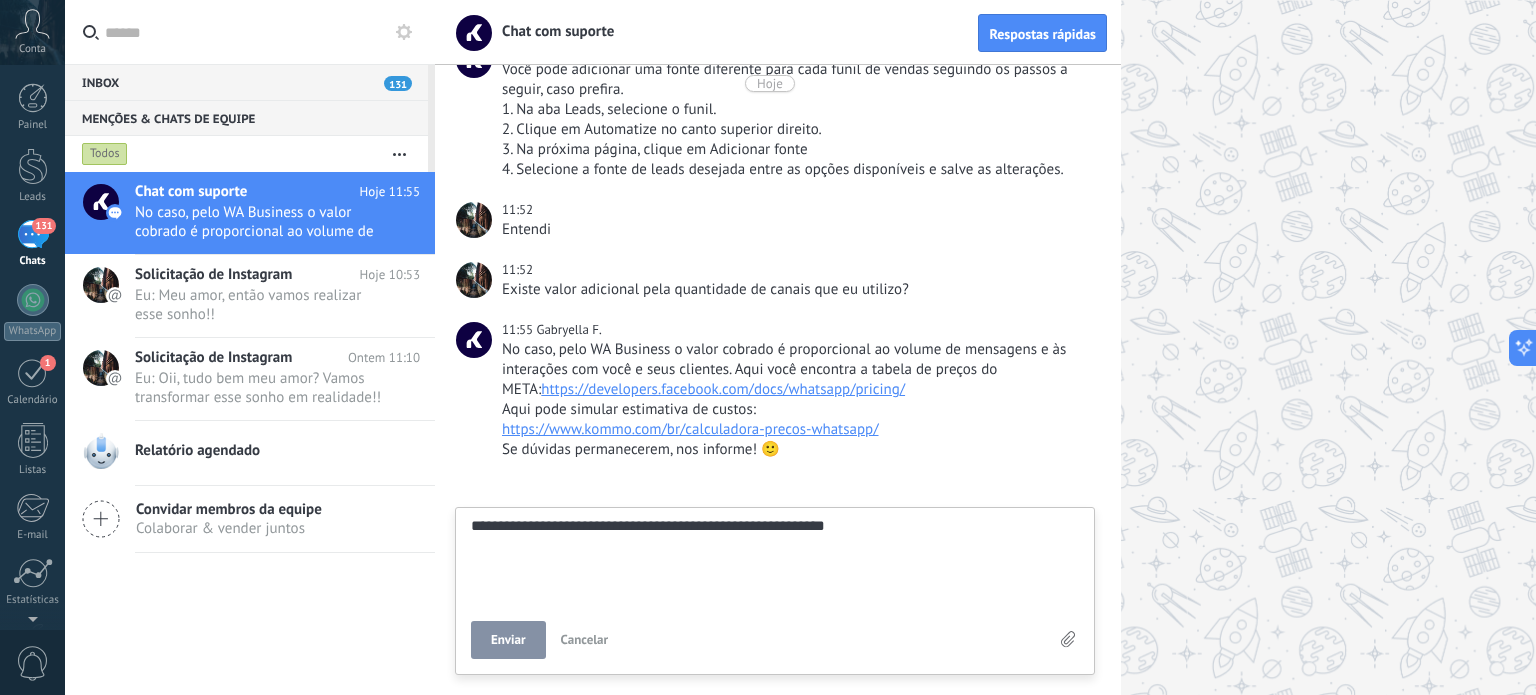 type on "**********" 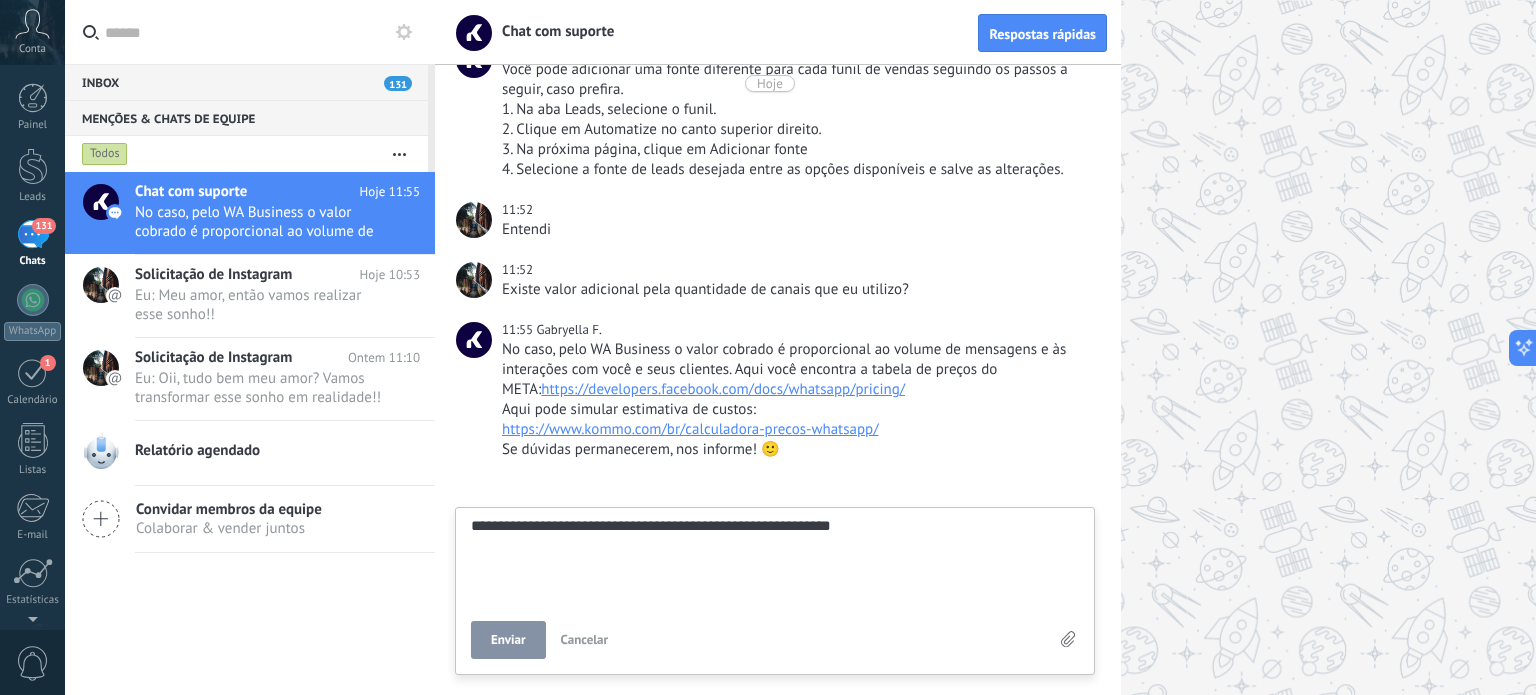 type on "**********" 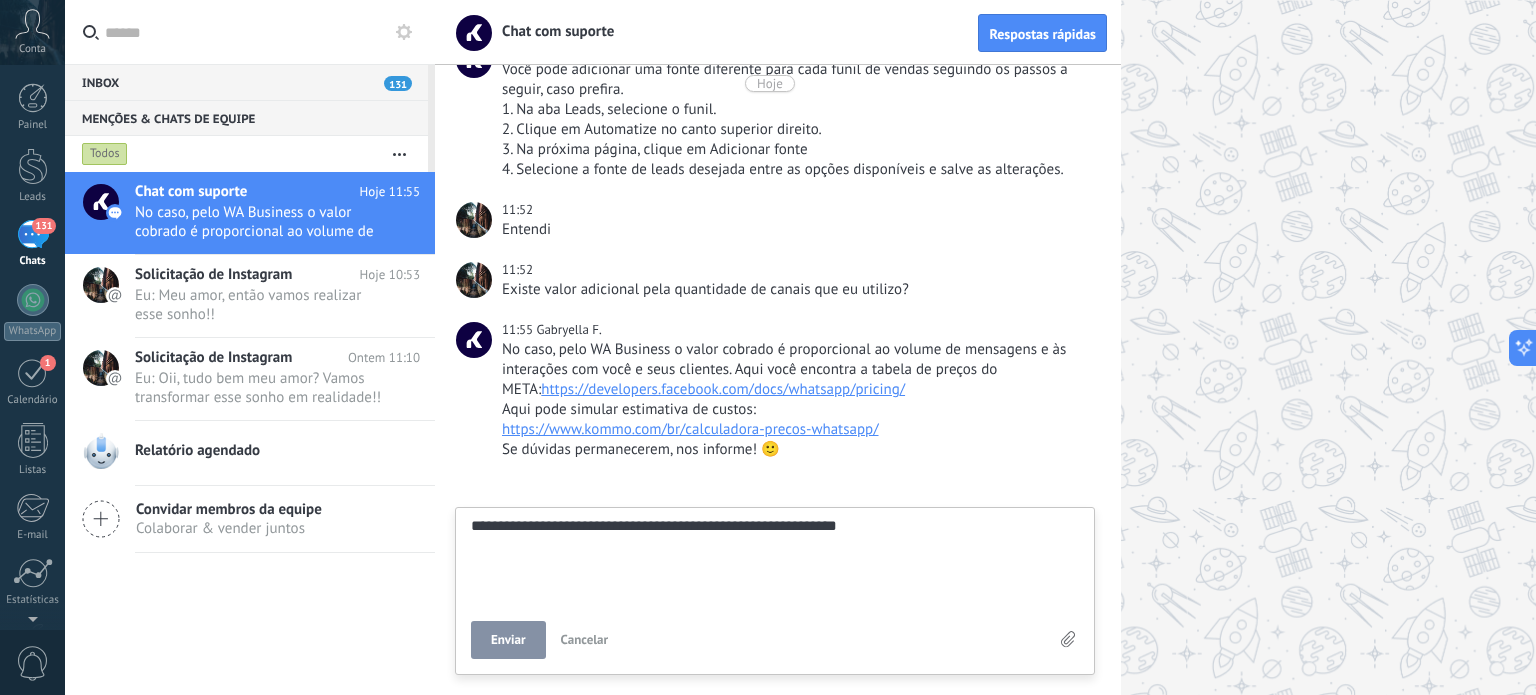 type on "**********" 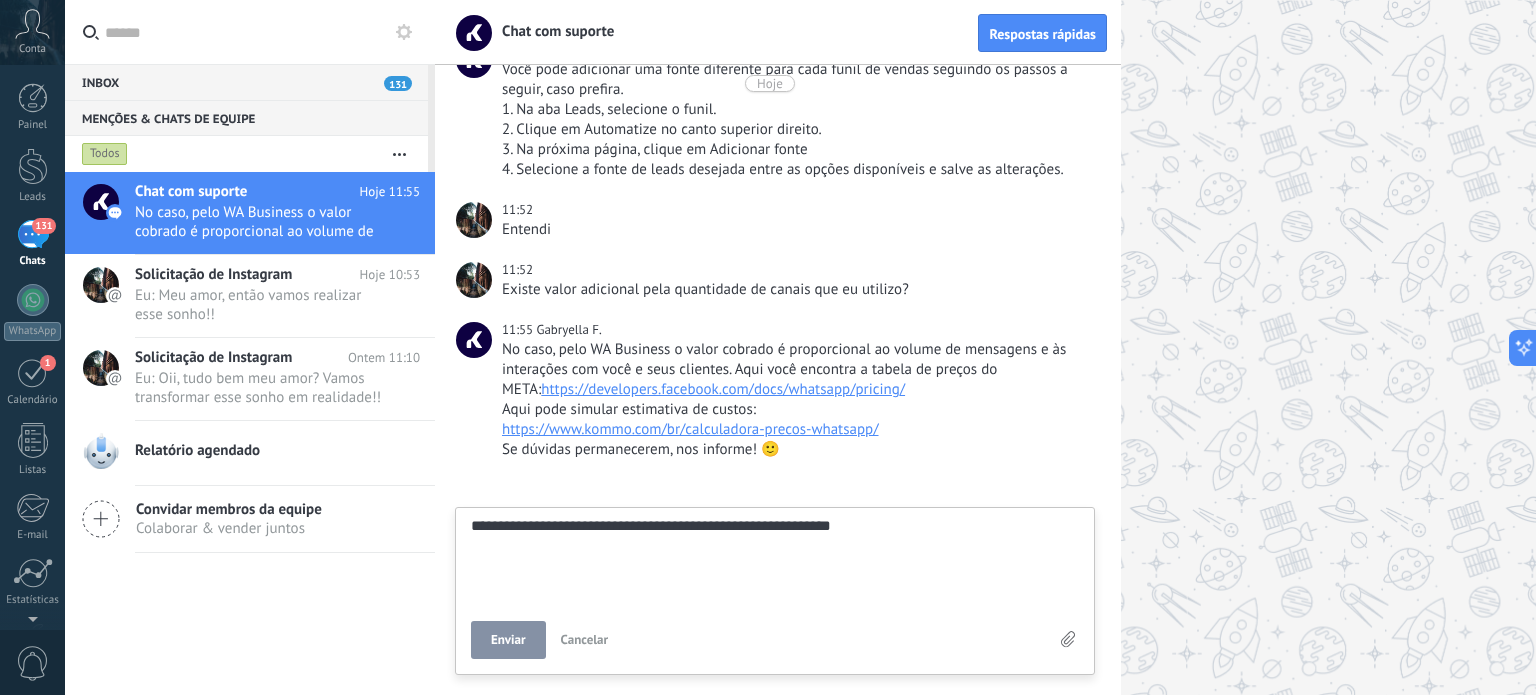 type on "**********" 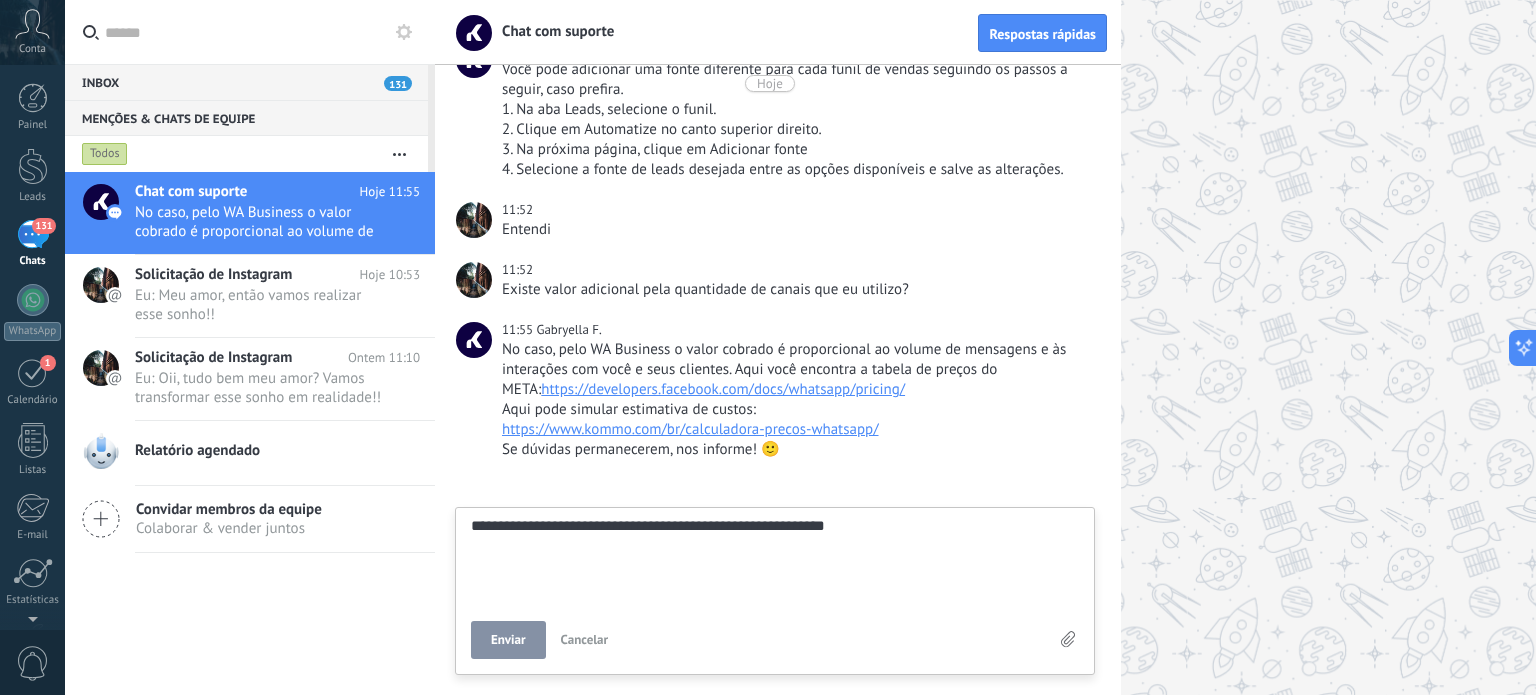 type on "**********" 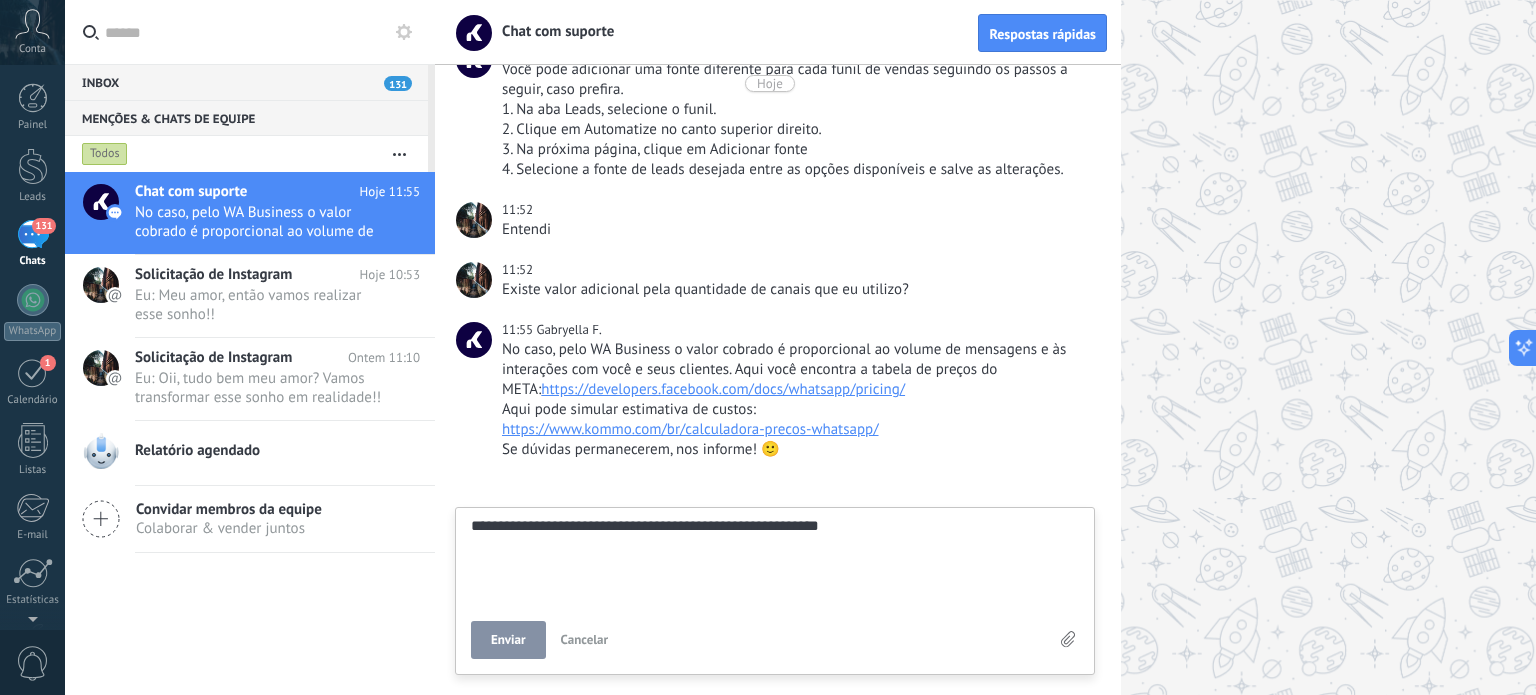 type on "**********" 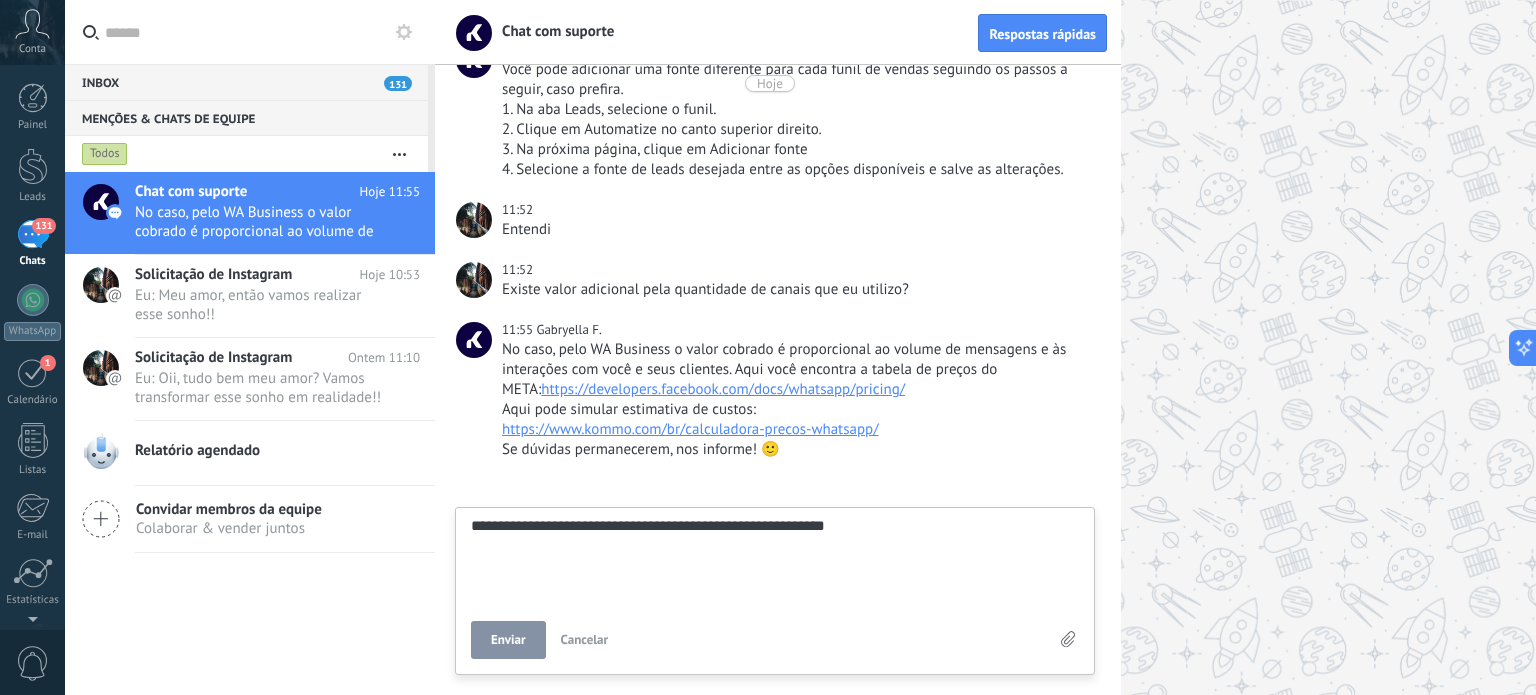 type on "**********" 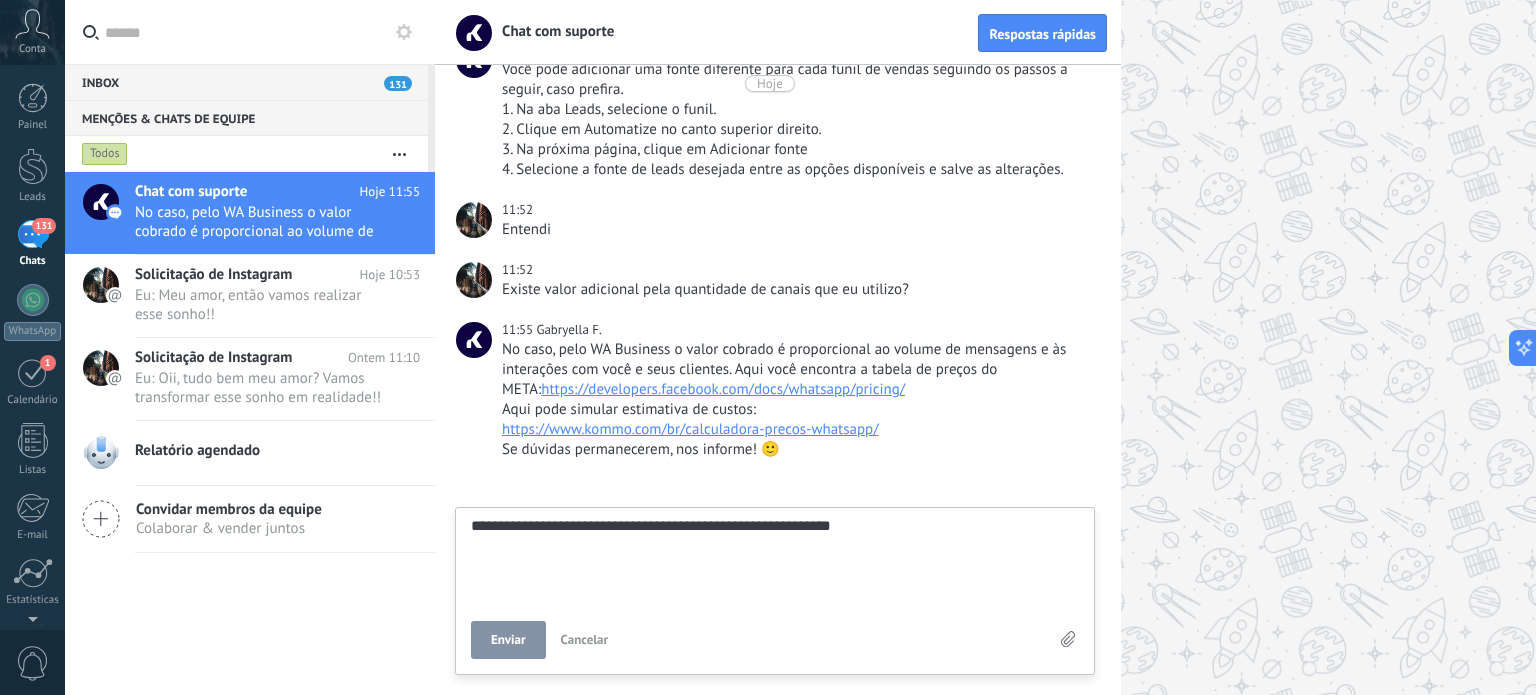 type on "**********" 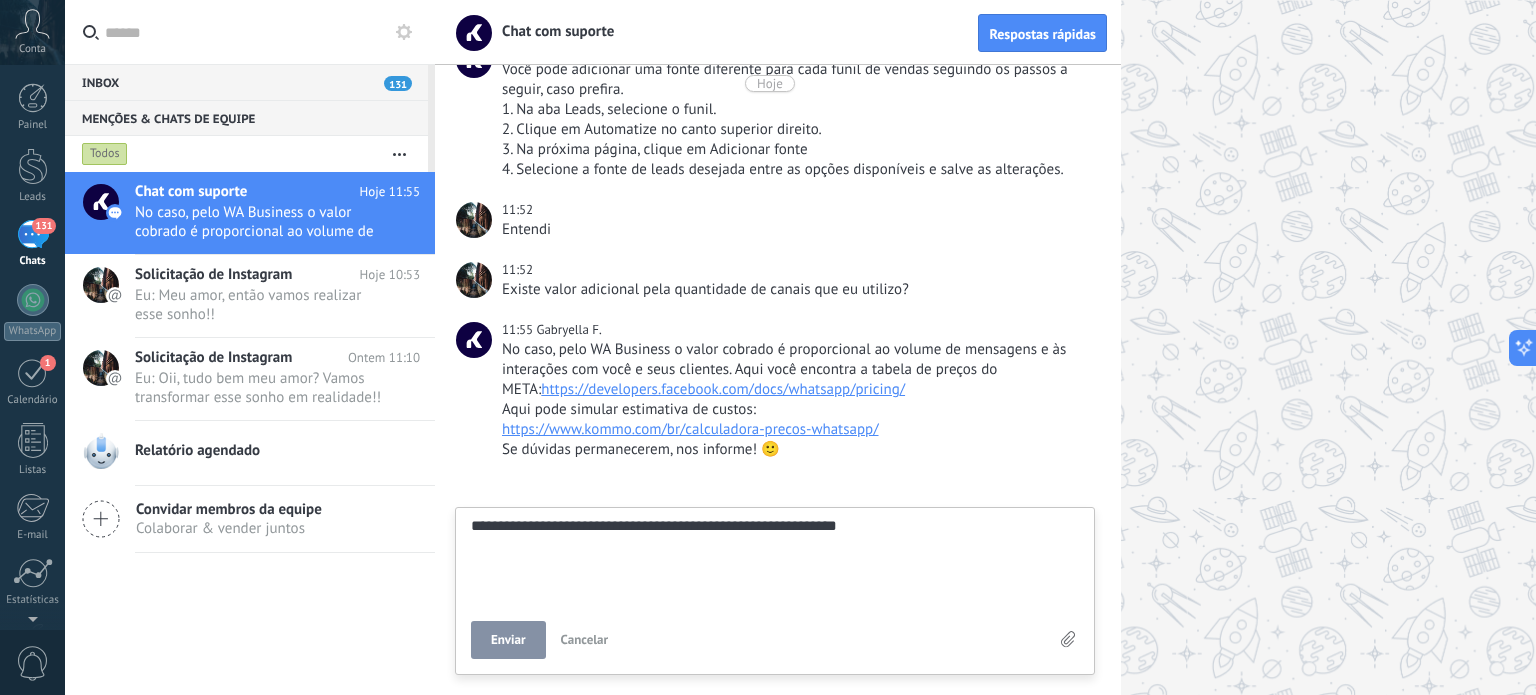 type on "**********" 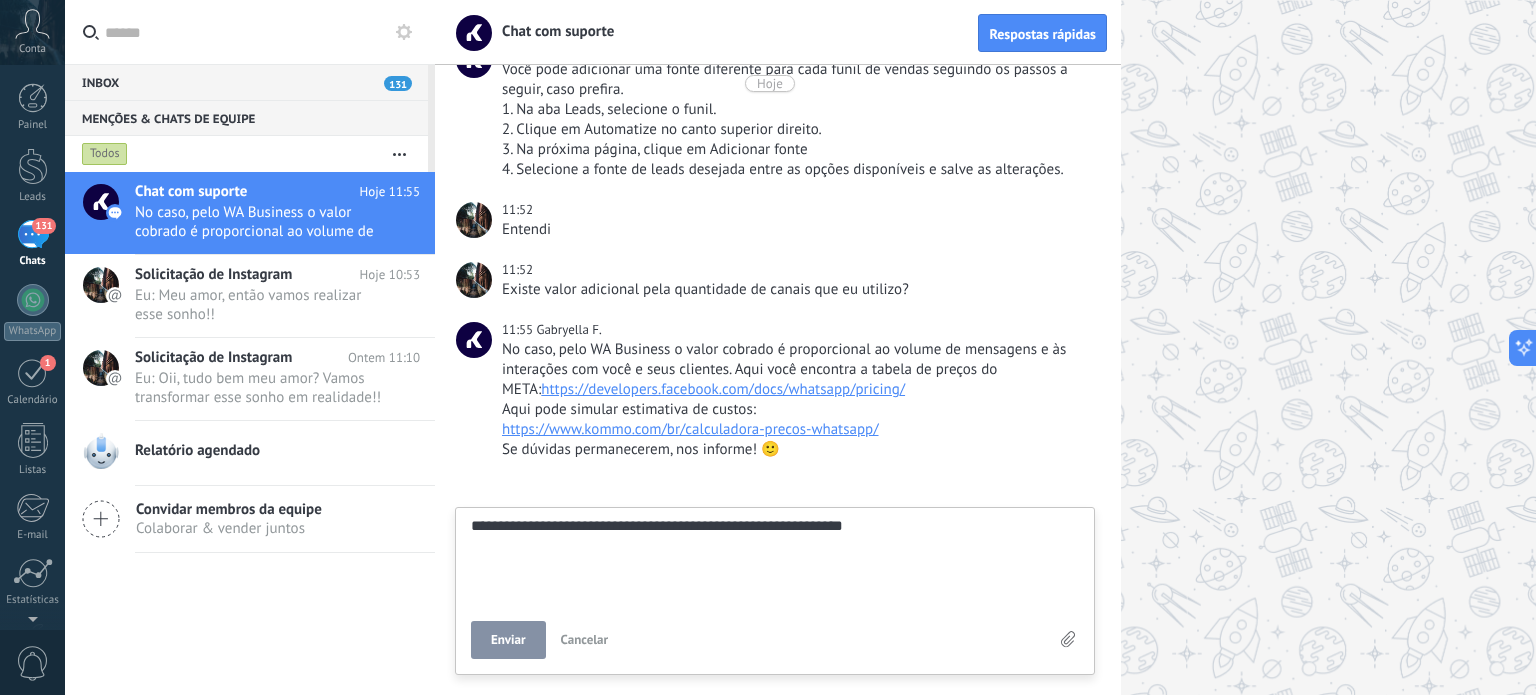 type on "**********" 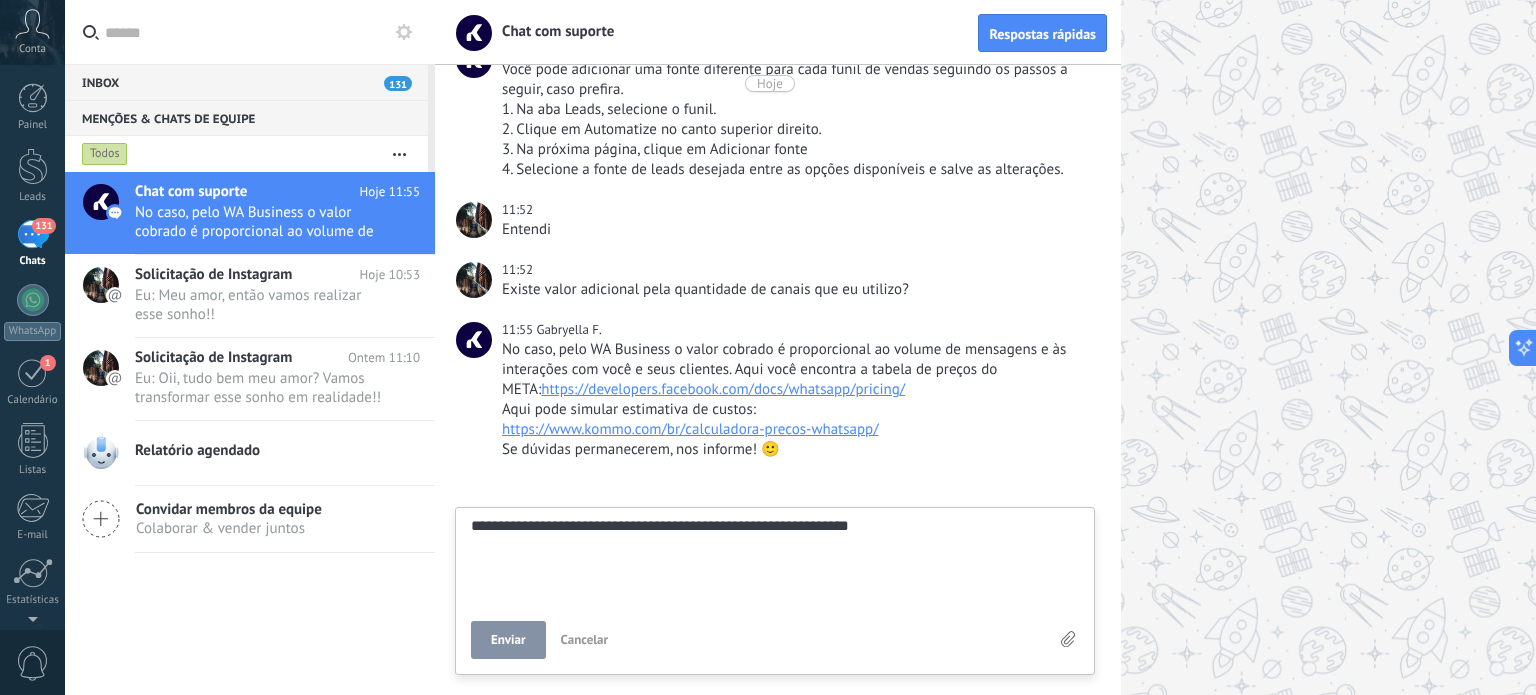 type on "**********" 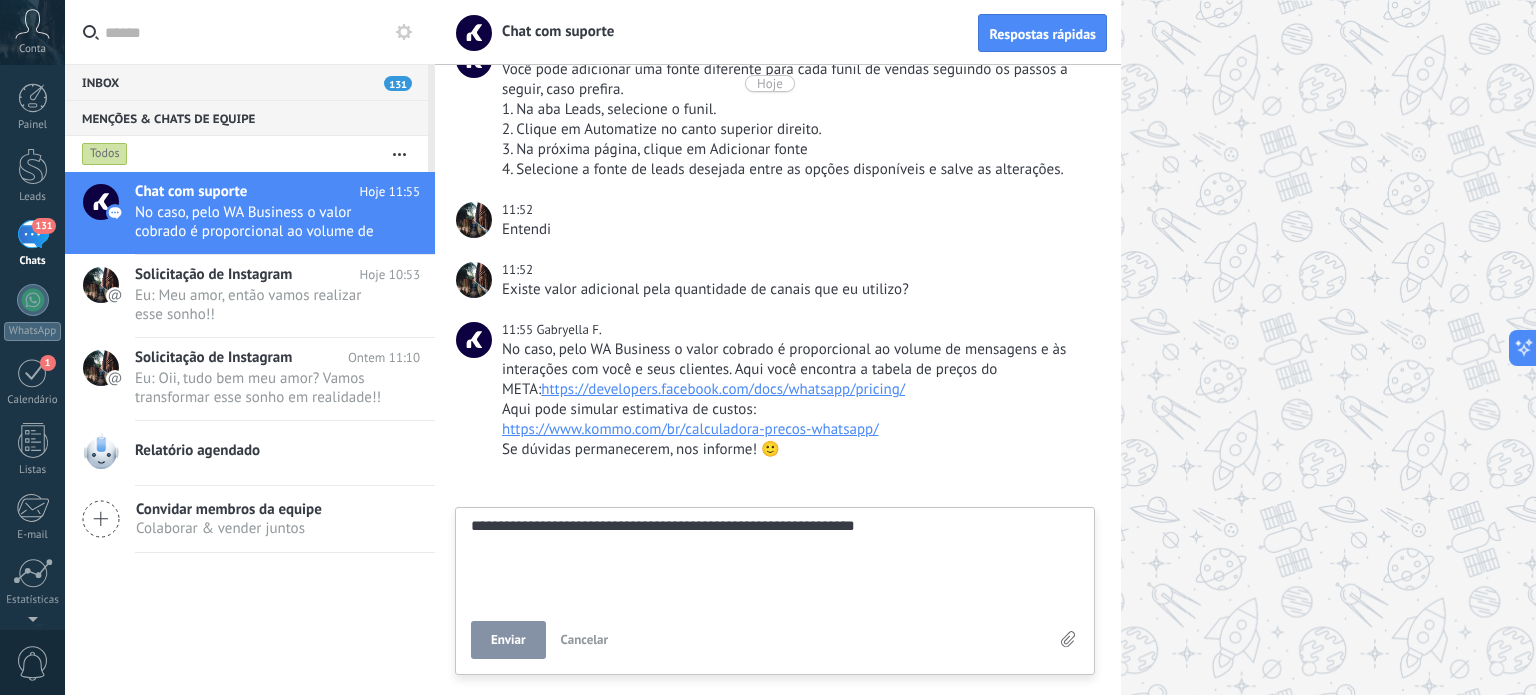 type on "**********" 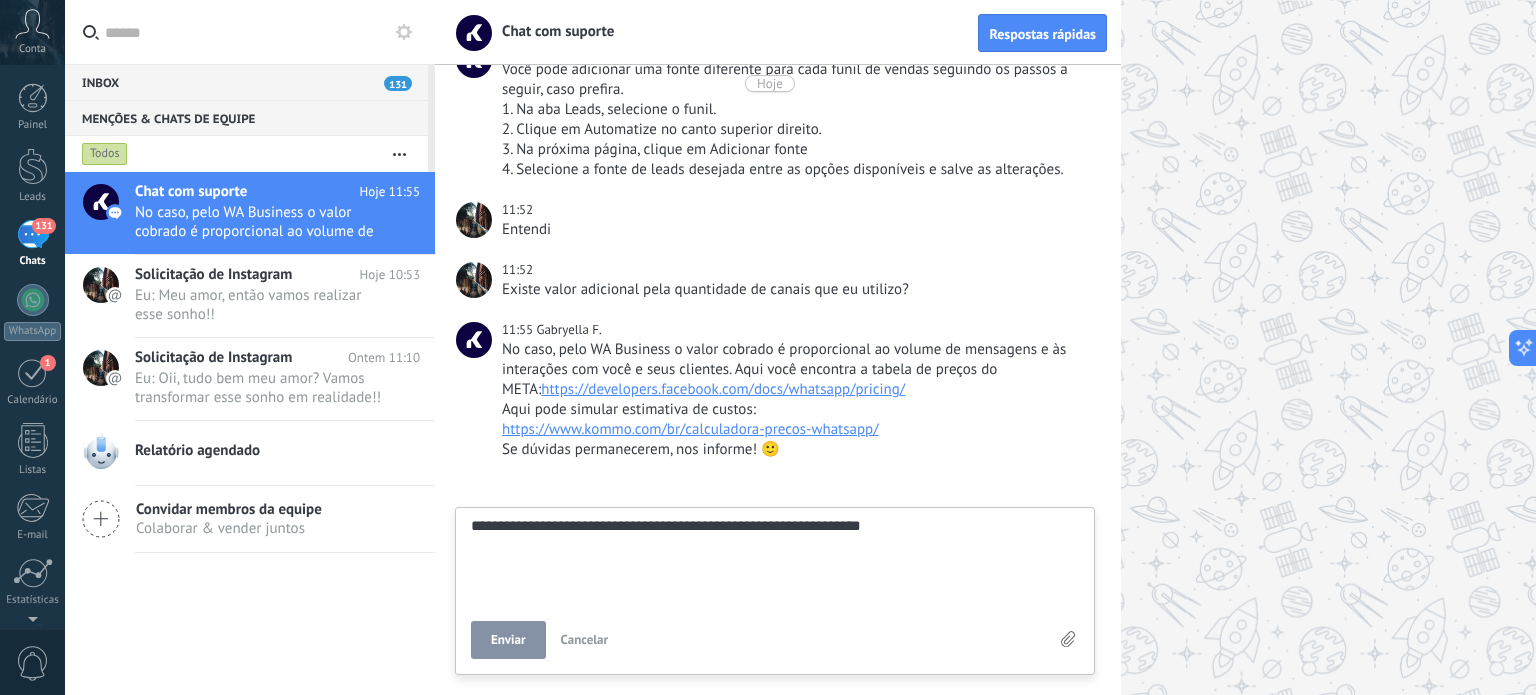 type on "**********" 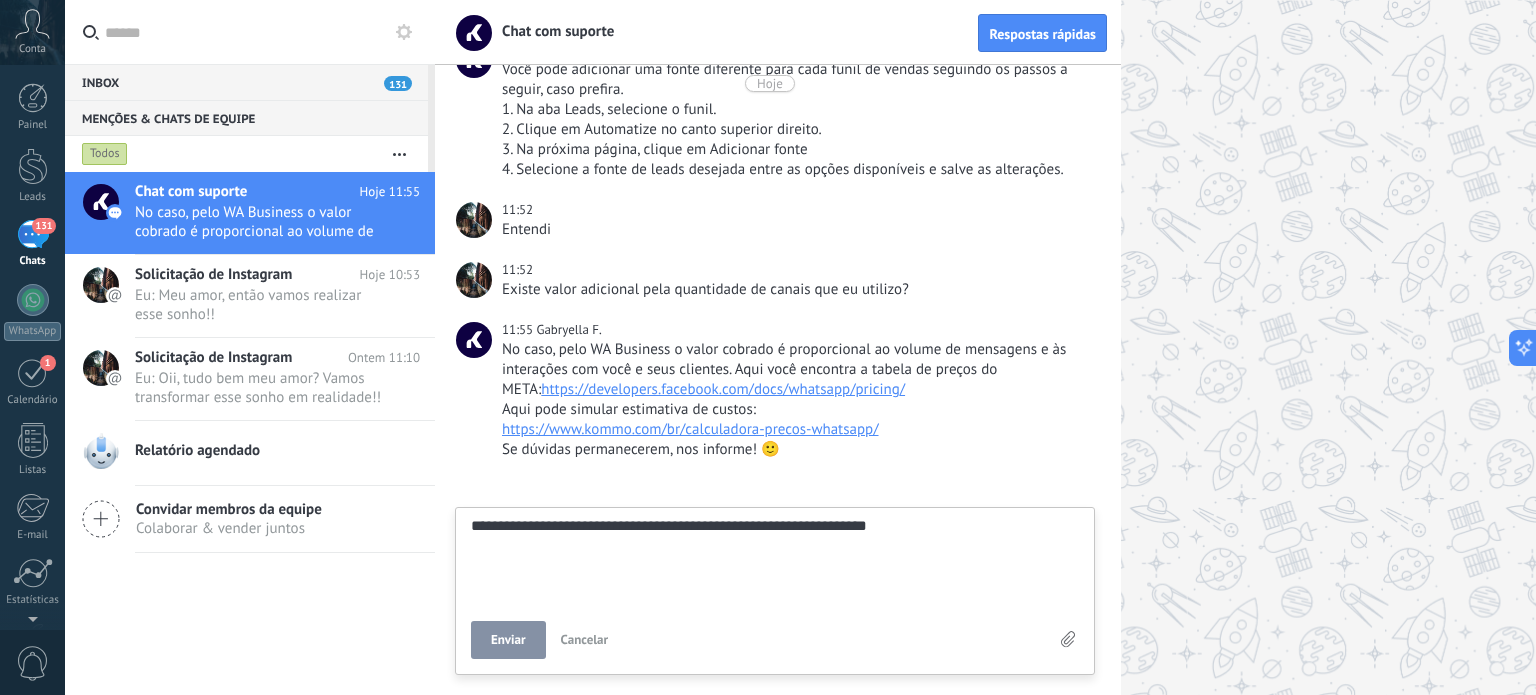 type on "**********" 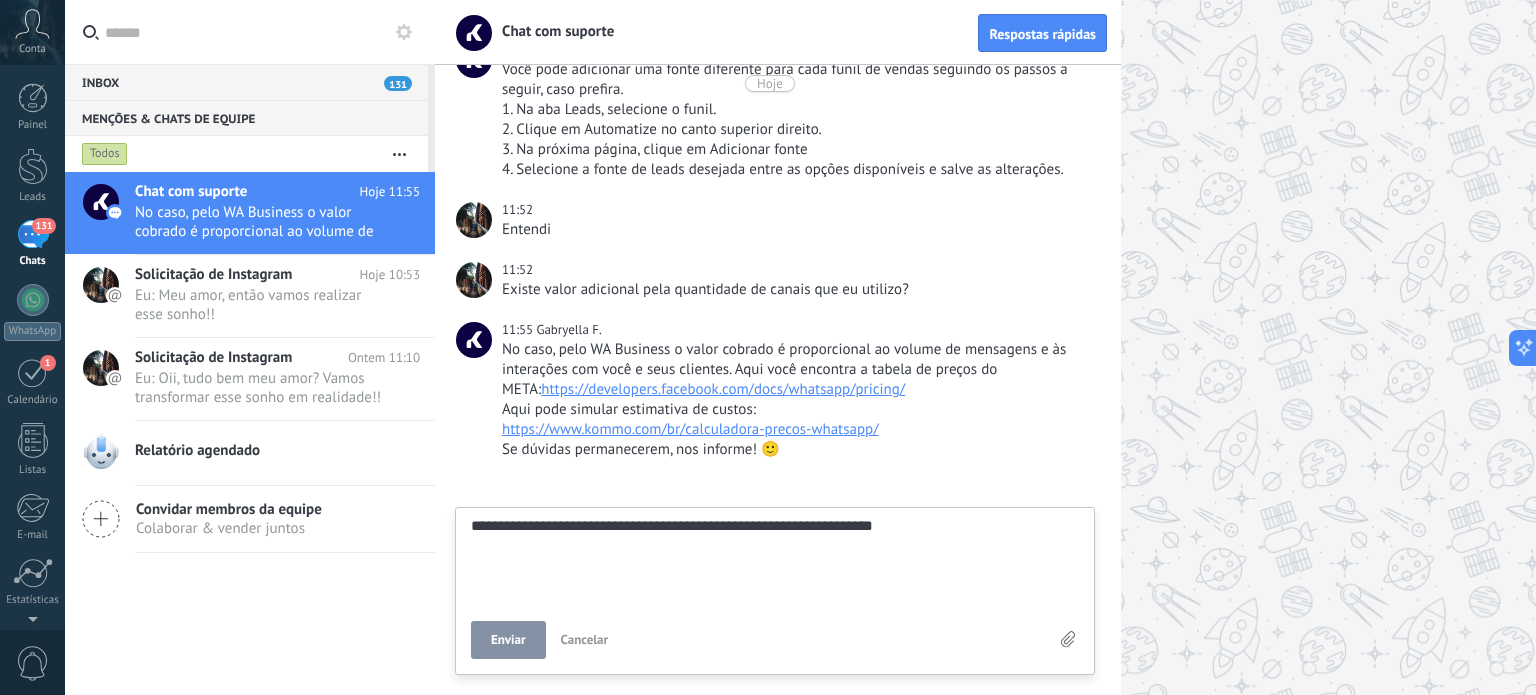 type on "**********" 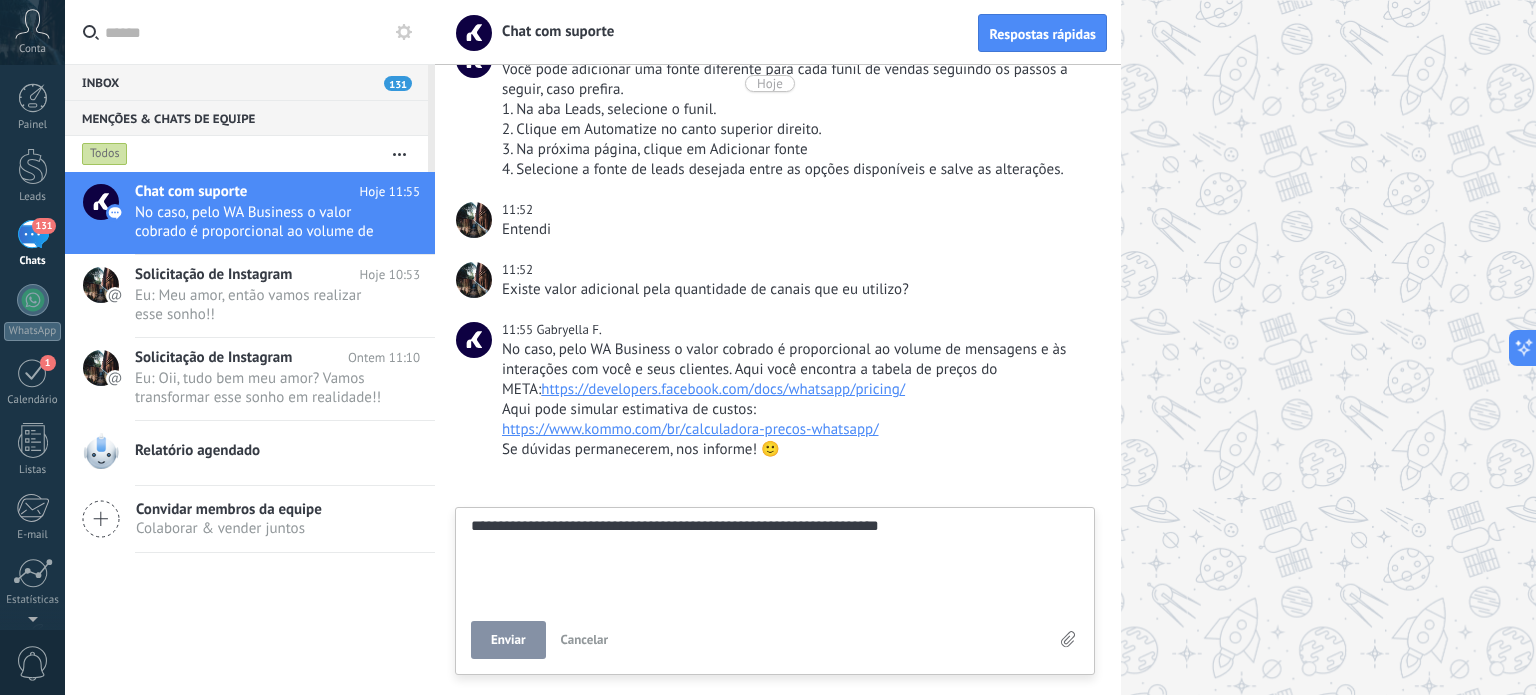 type on "**********" 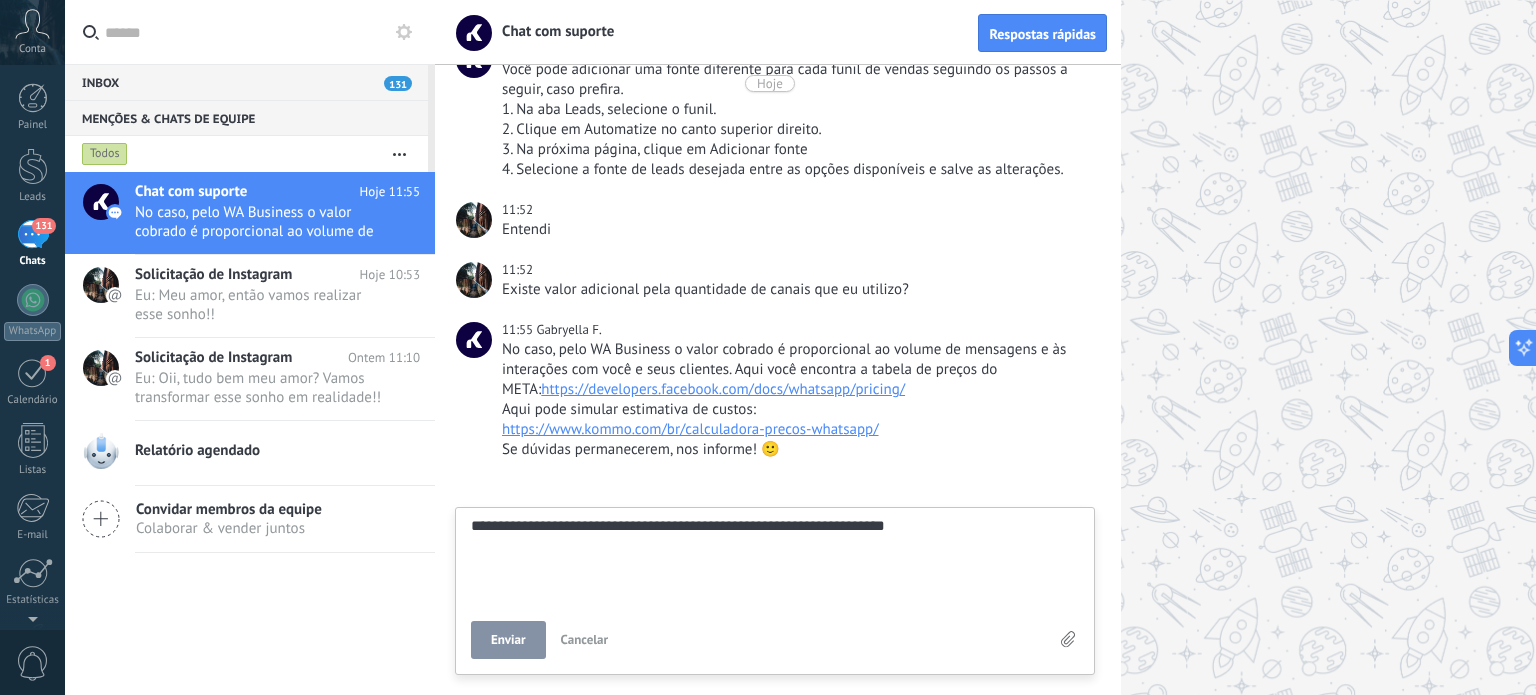 type on "**********" 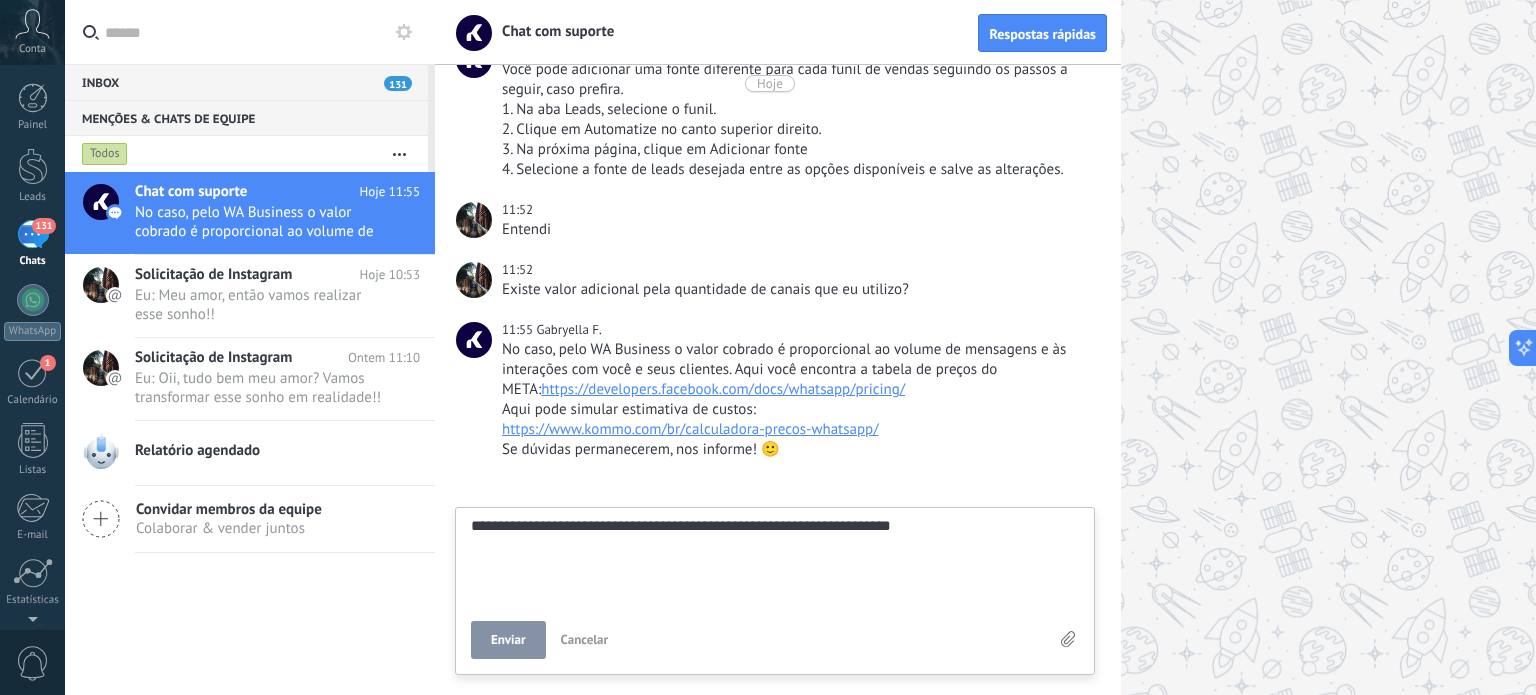 type on "**********" 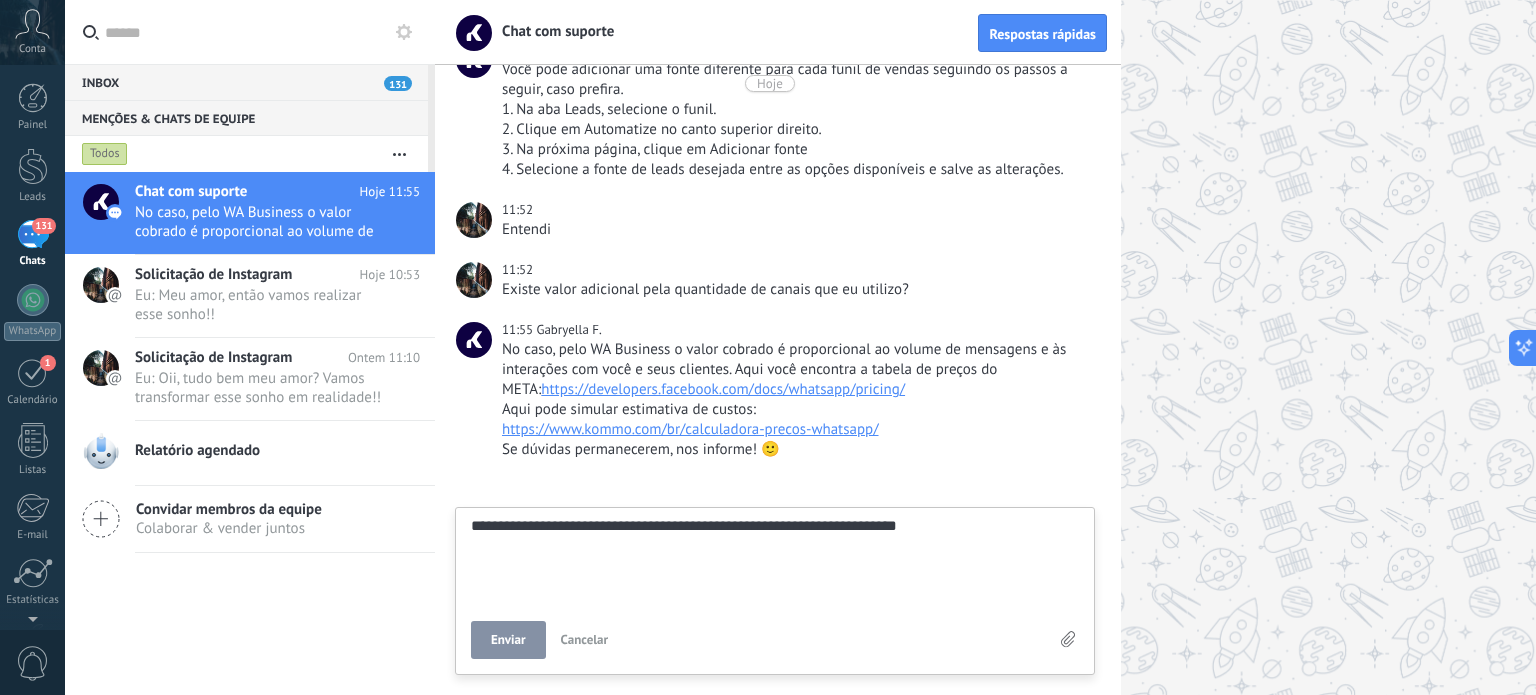 type on "**********" 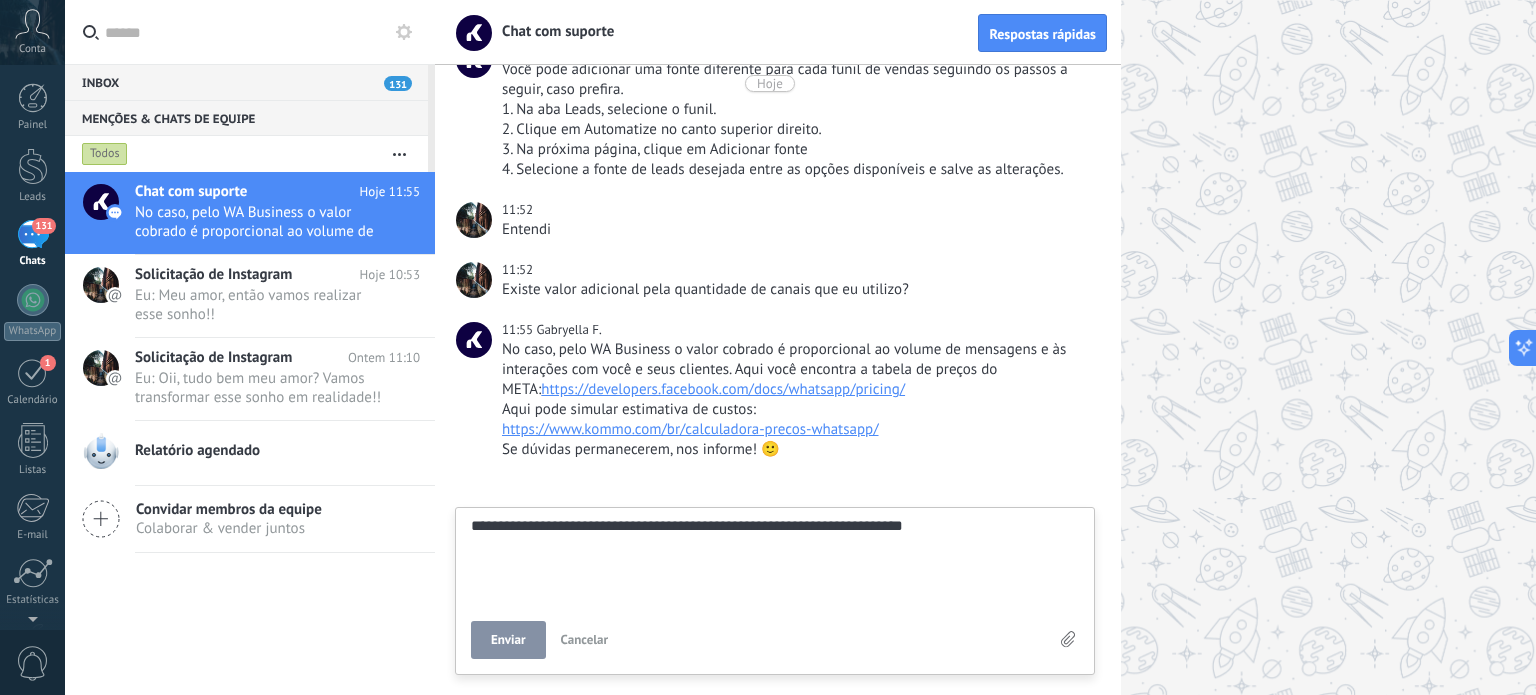 type on "**********" 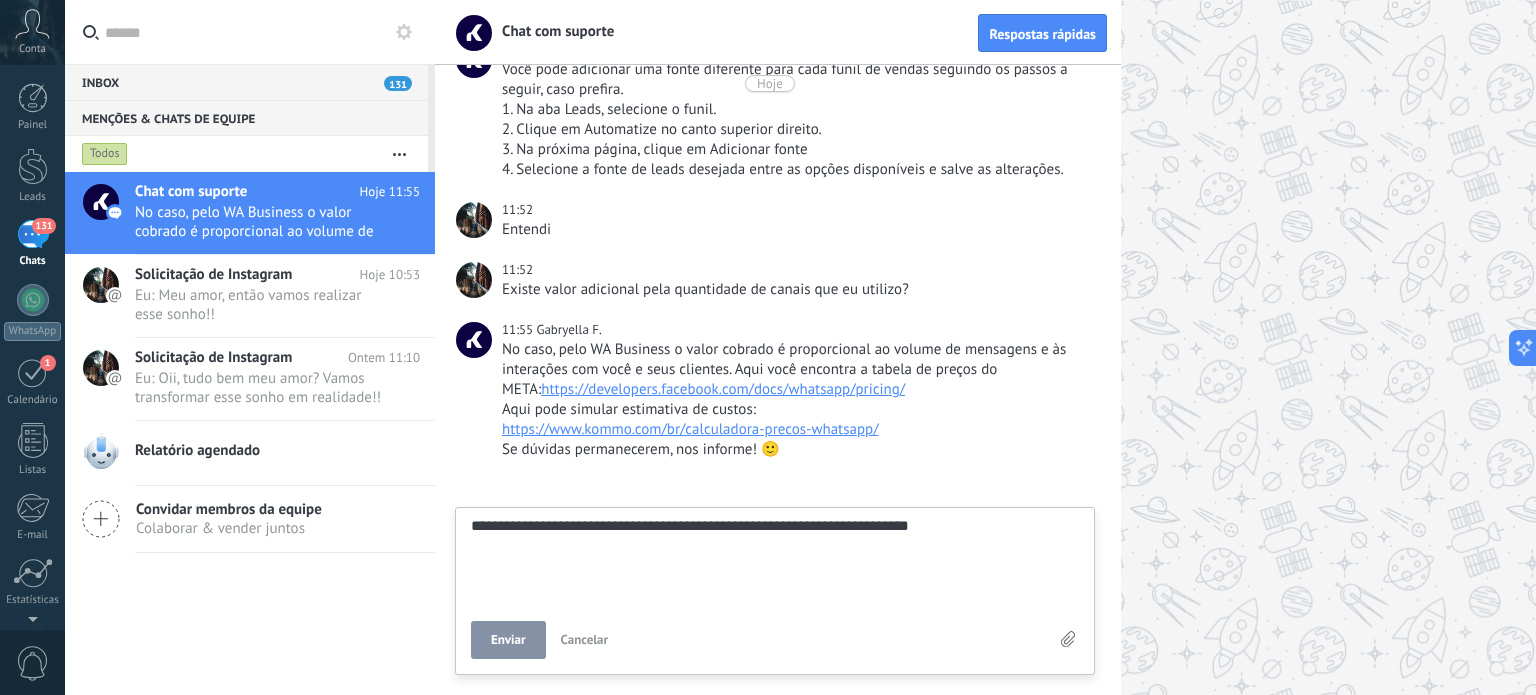 type on "**********" 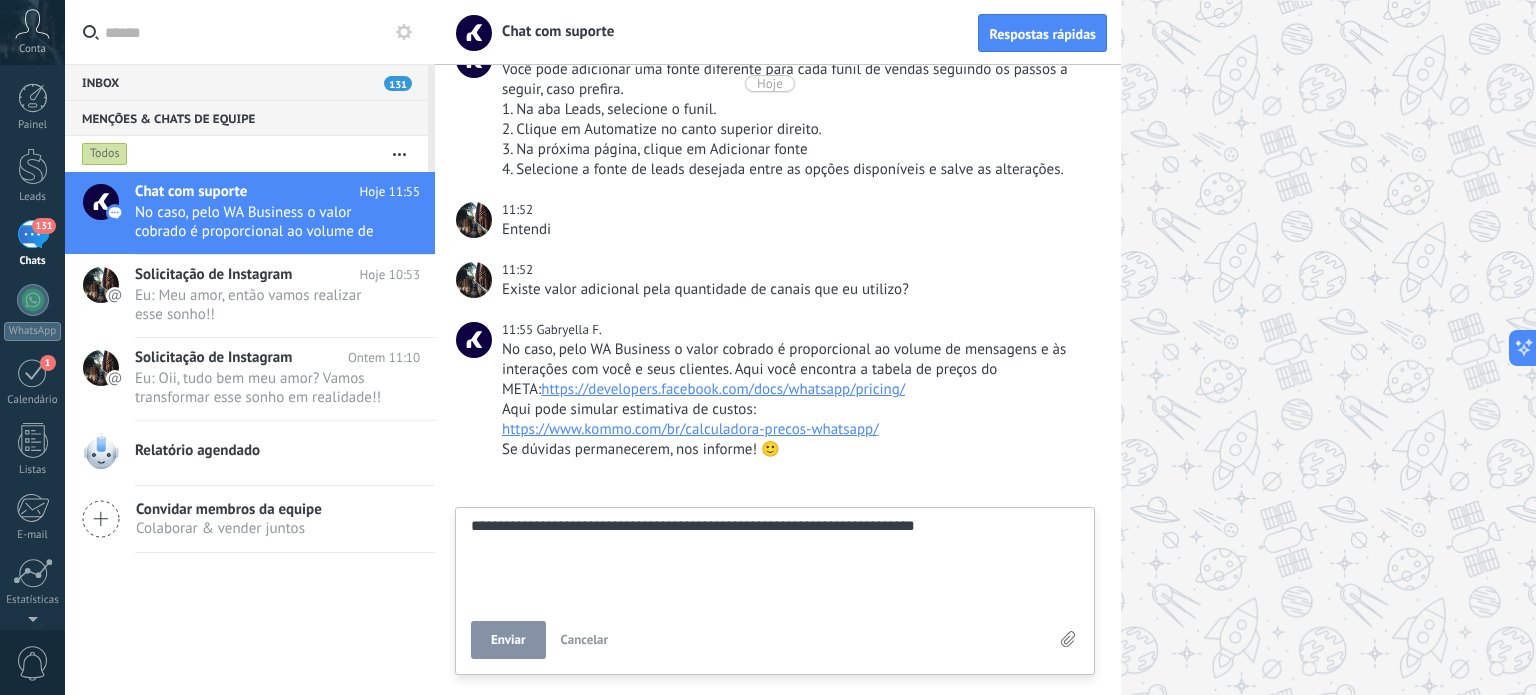 type on "**********" 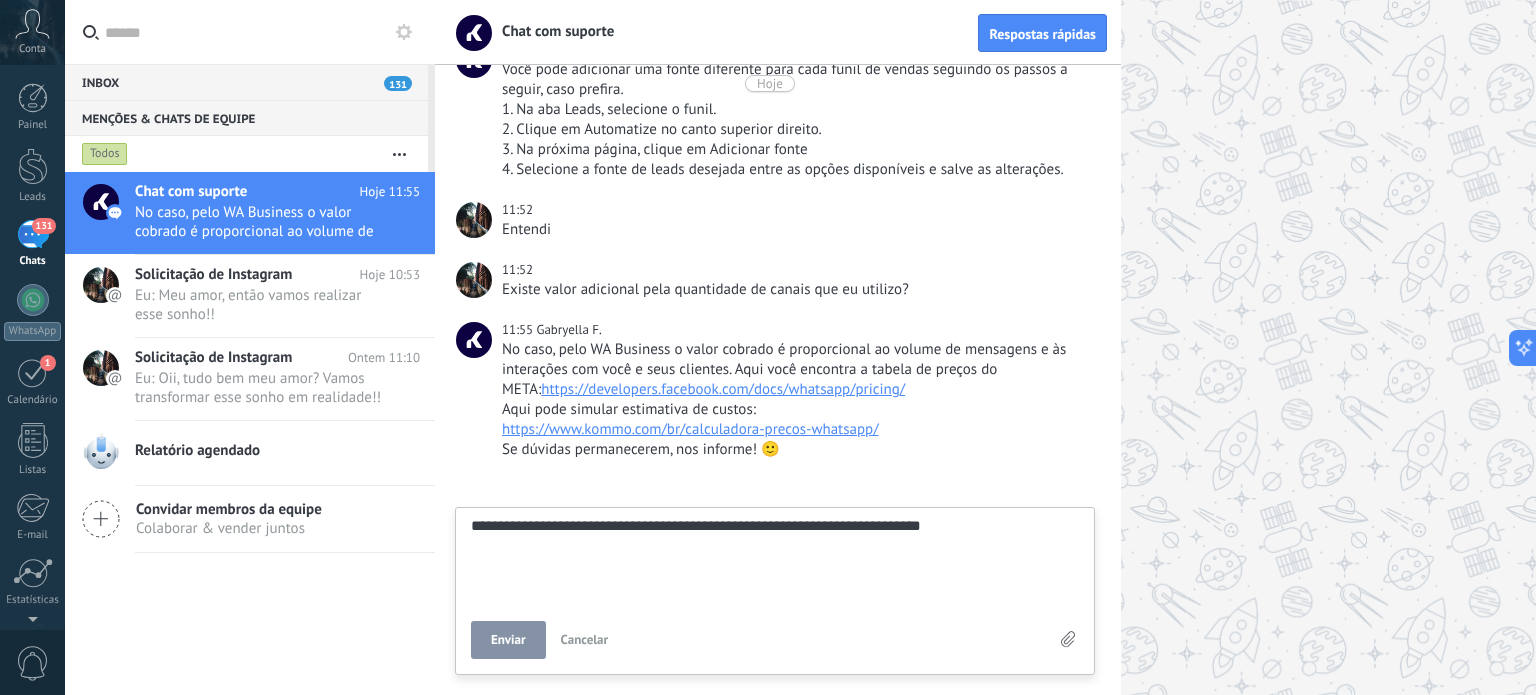 type on "**********" 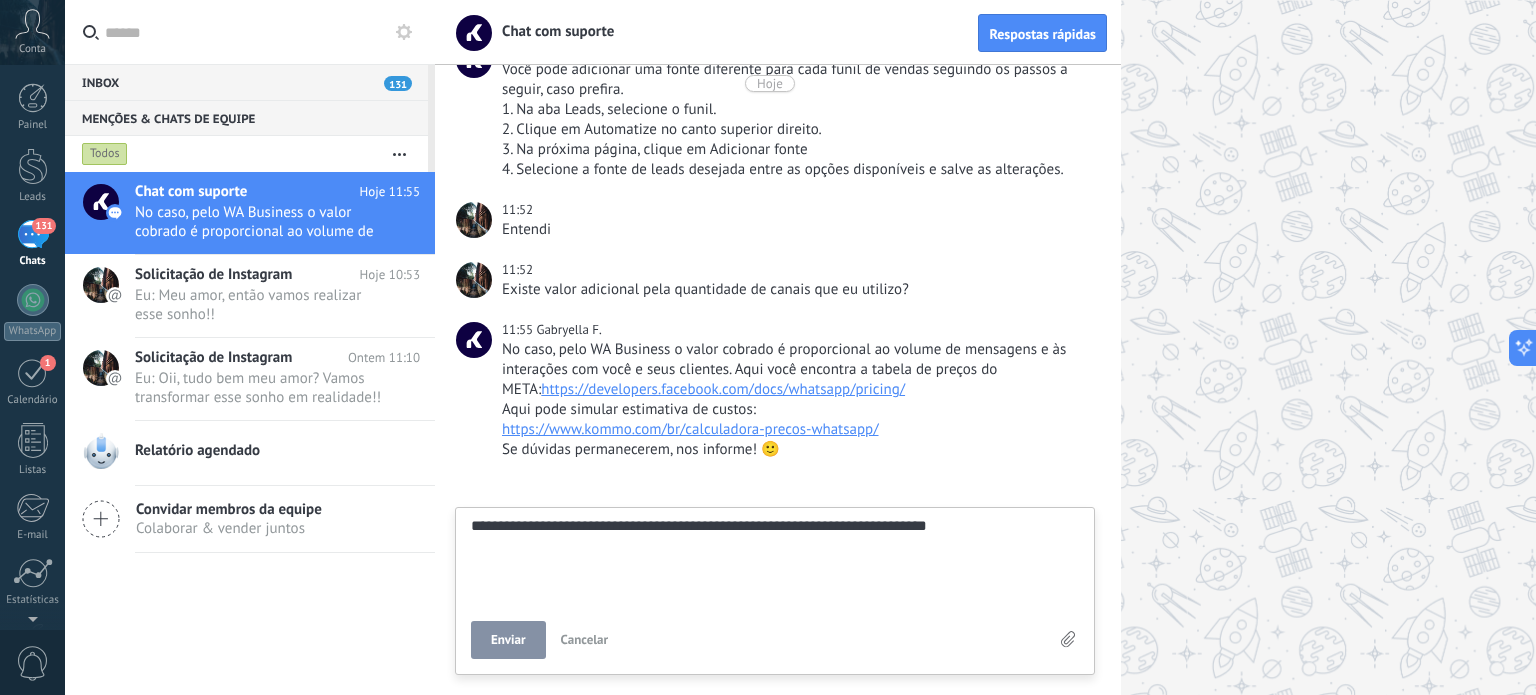 type on "**********" 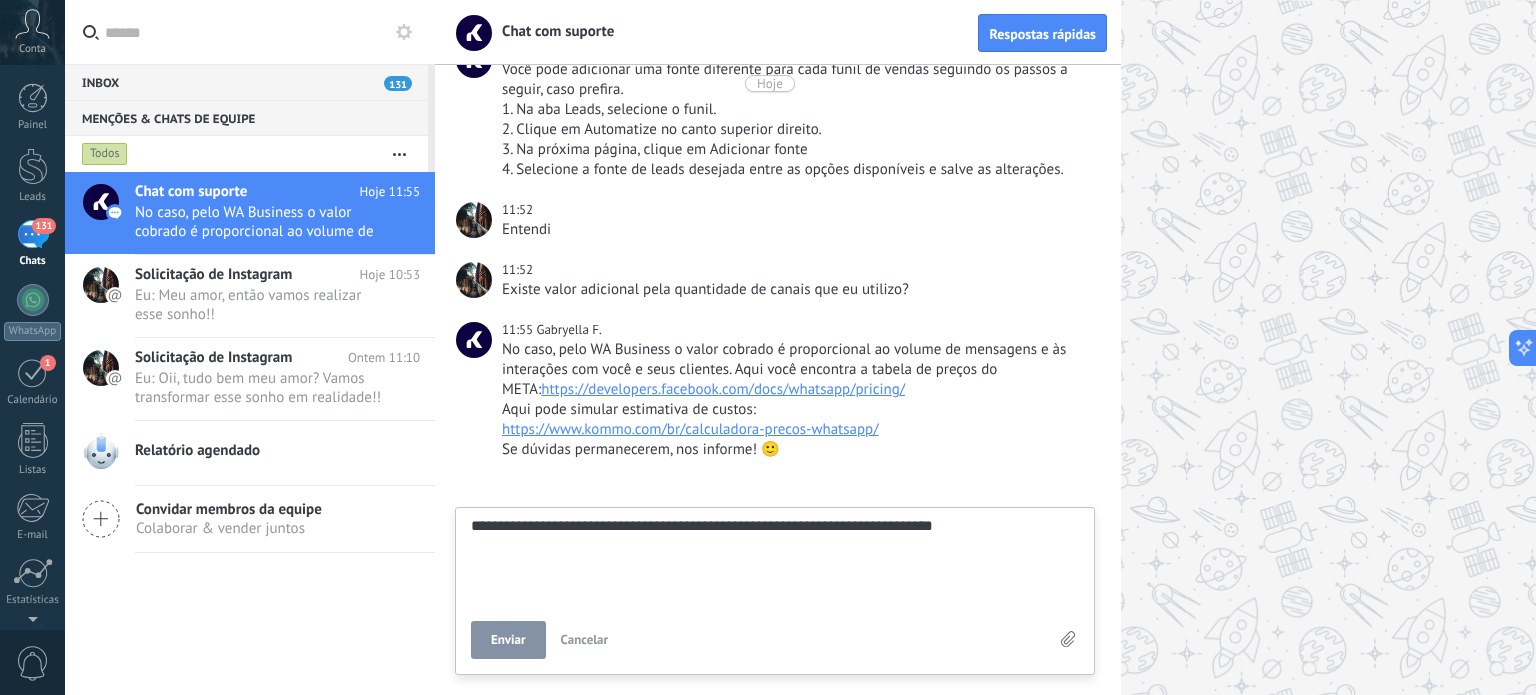 type on "**********" 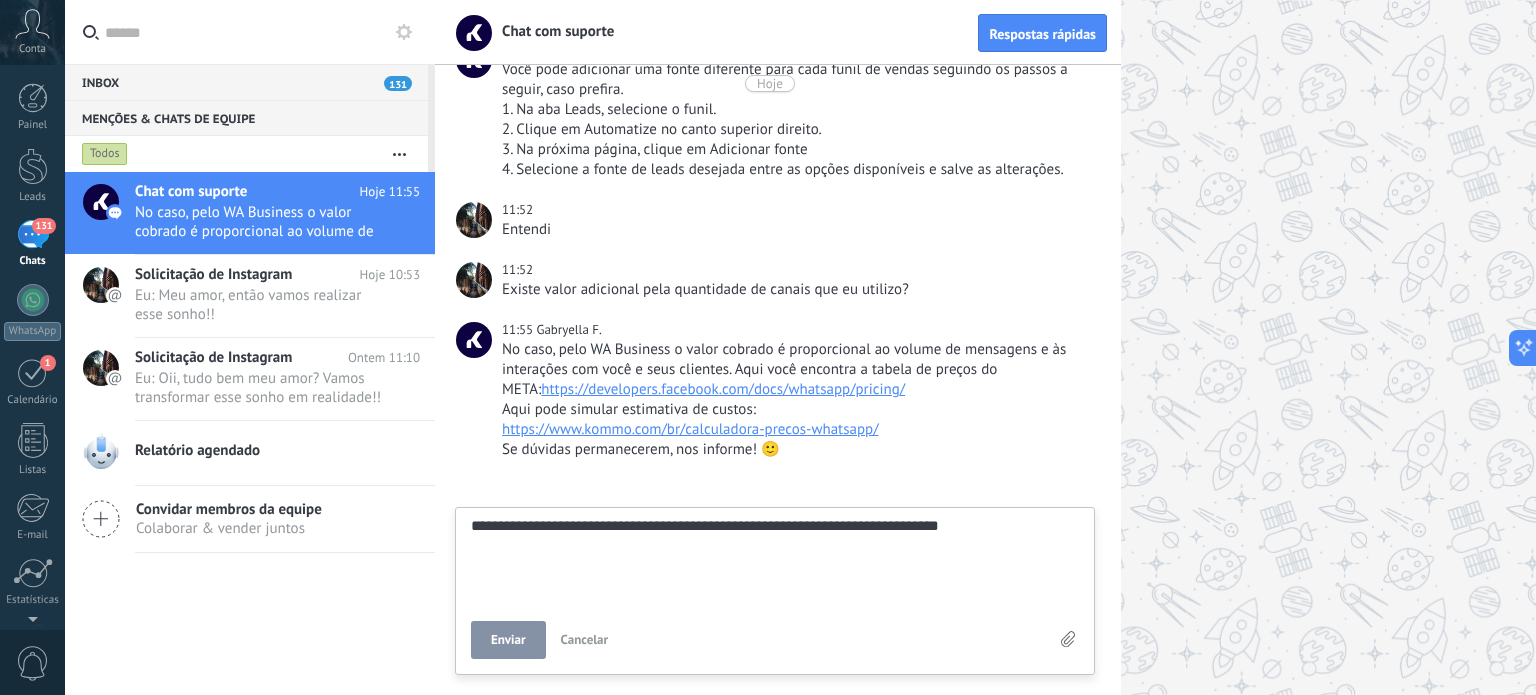 type 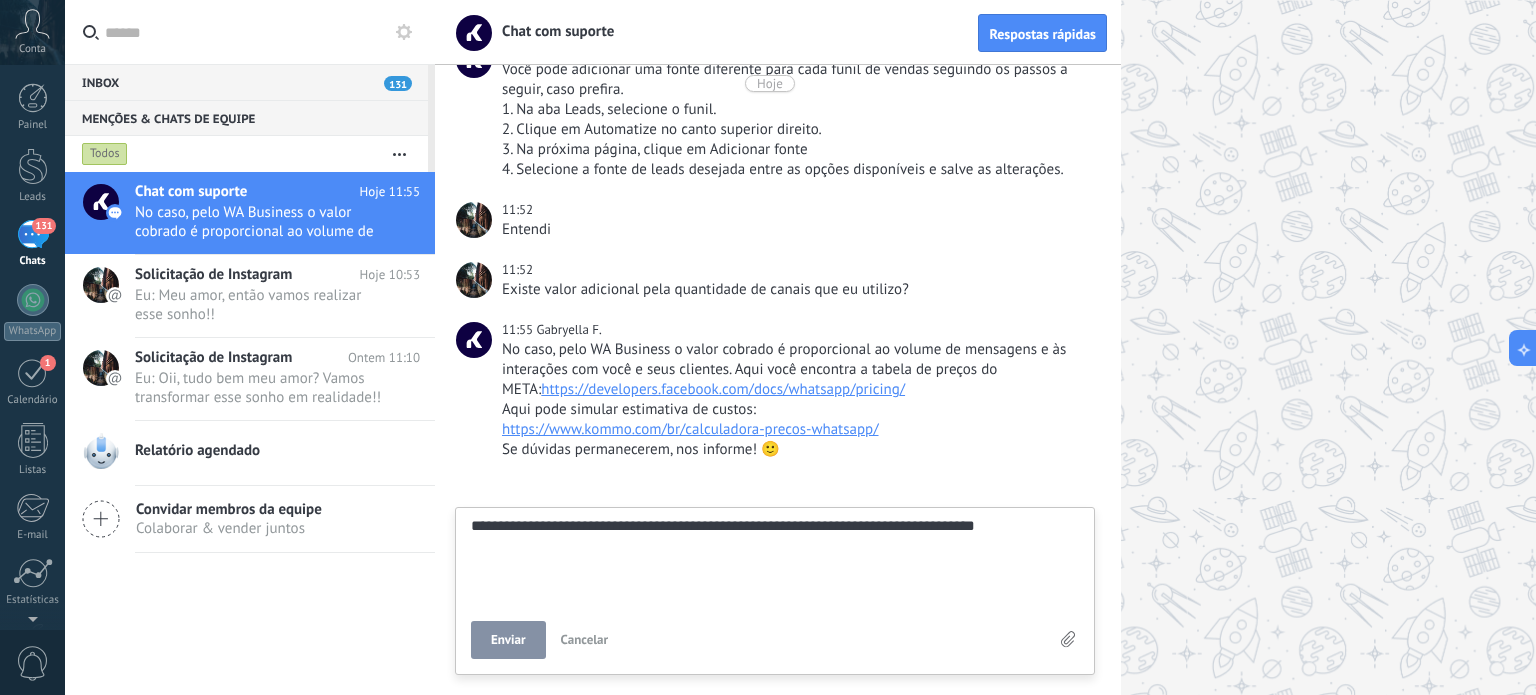 scroll, scrollTop: 38, scrollLeft: 0, axis: vertical 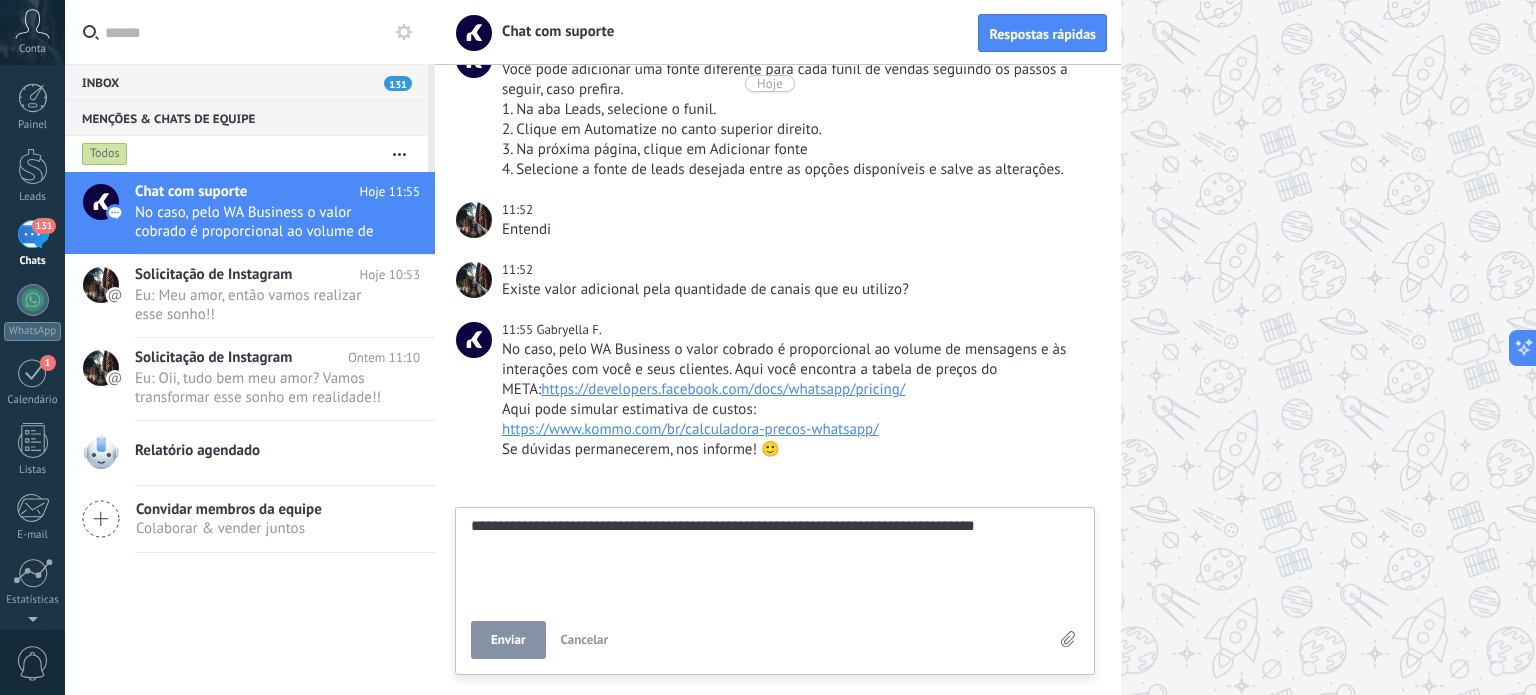 click on "Enviar" at bounding box center (508, 640) 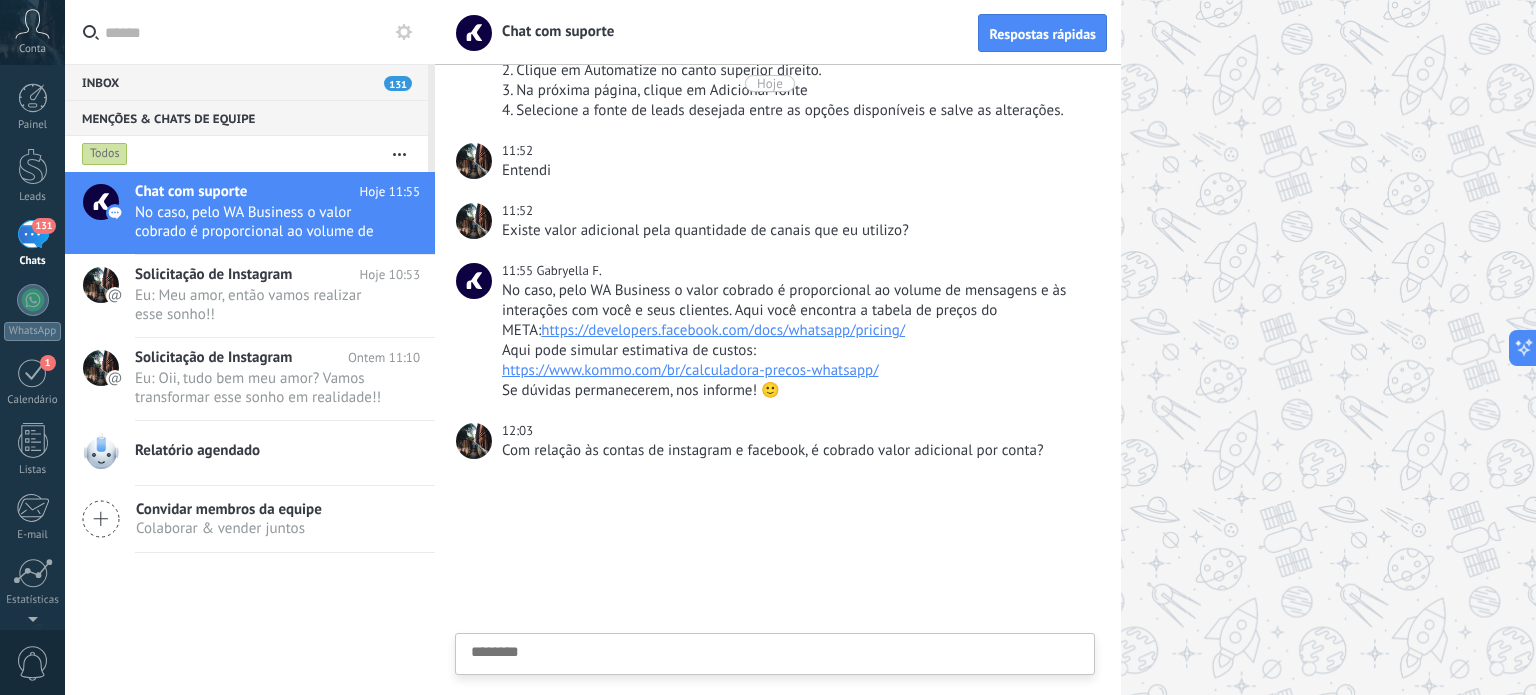 scroll, scrollTop: 3057, scrollLeft: 0, axis: vertical 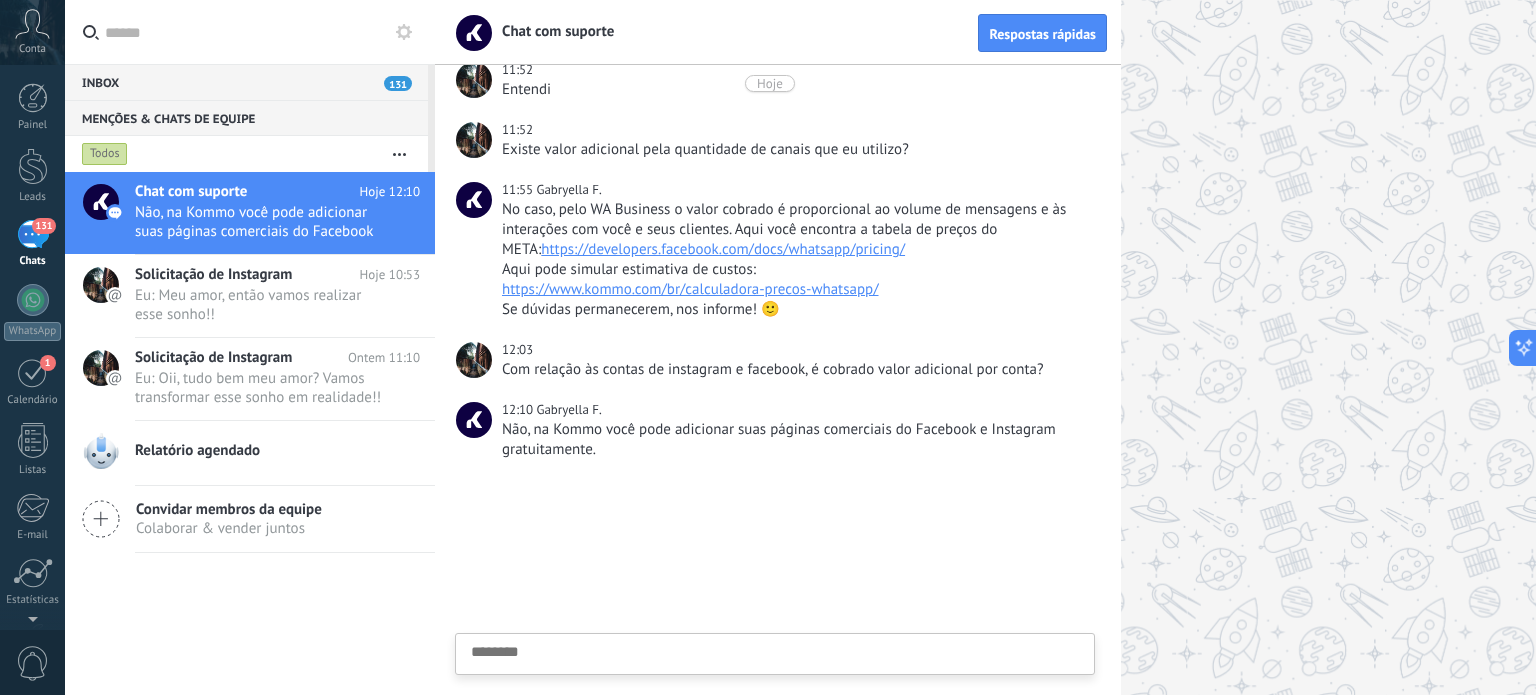 click at bounding box center (775, 685) 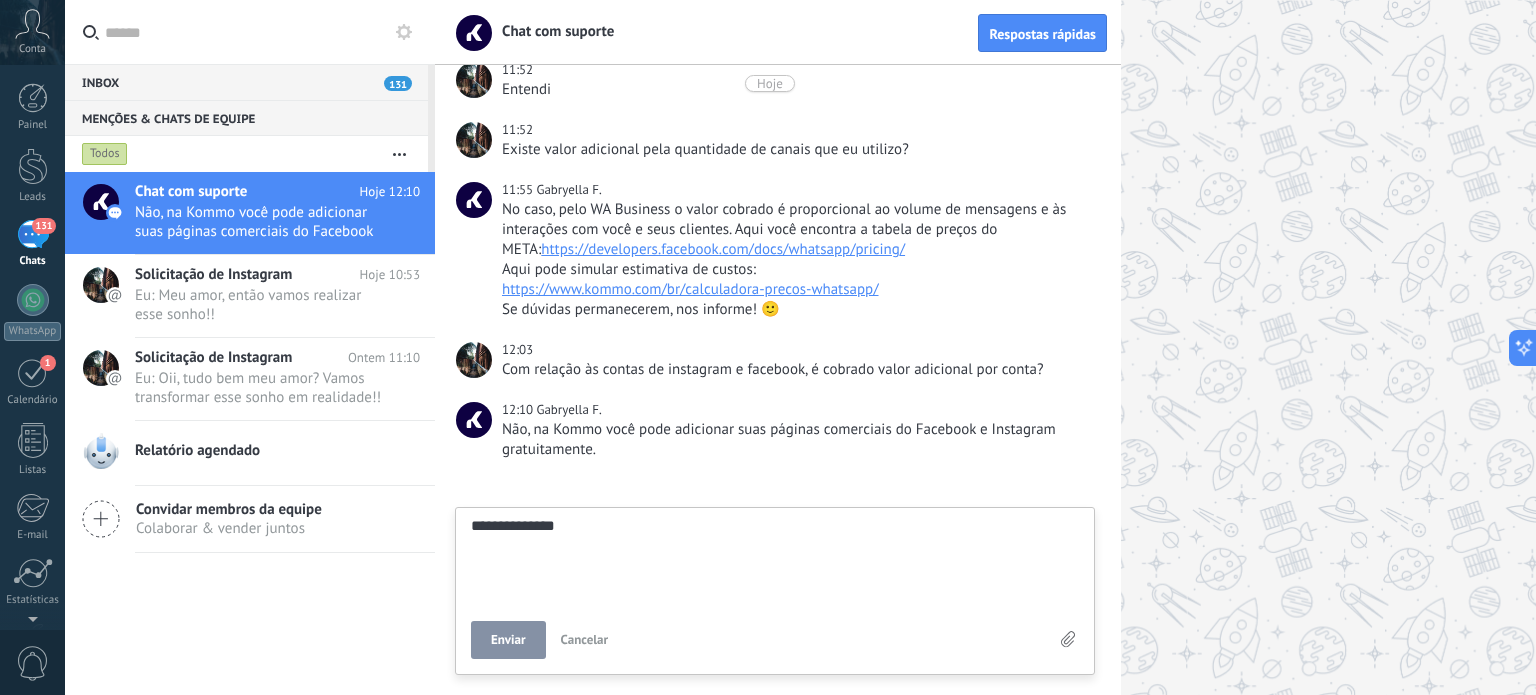 scroll, scrollTop: 38, scrollLeft: 0, axis: vertical 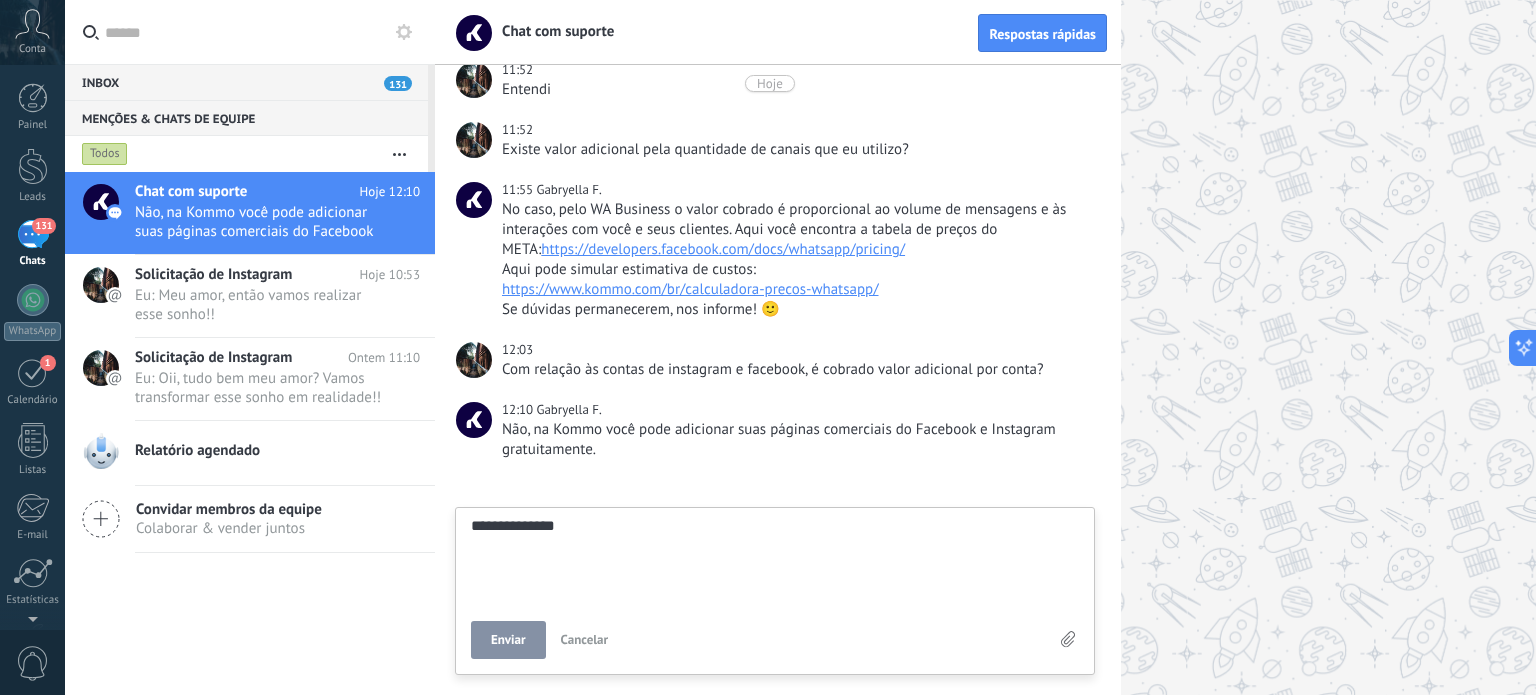 click on "Enviar" at bounding box center [508, 640] 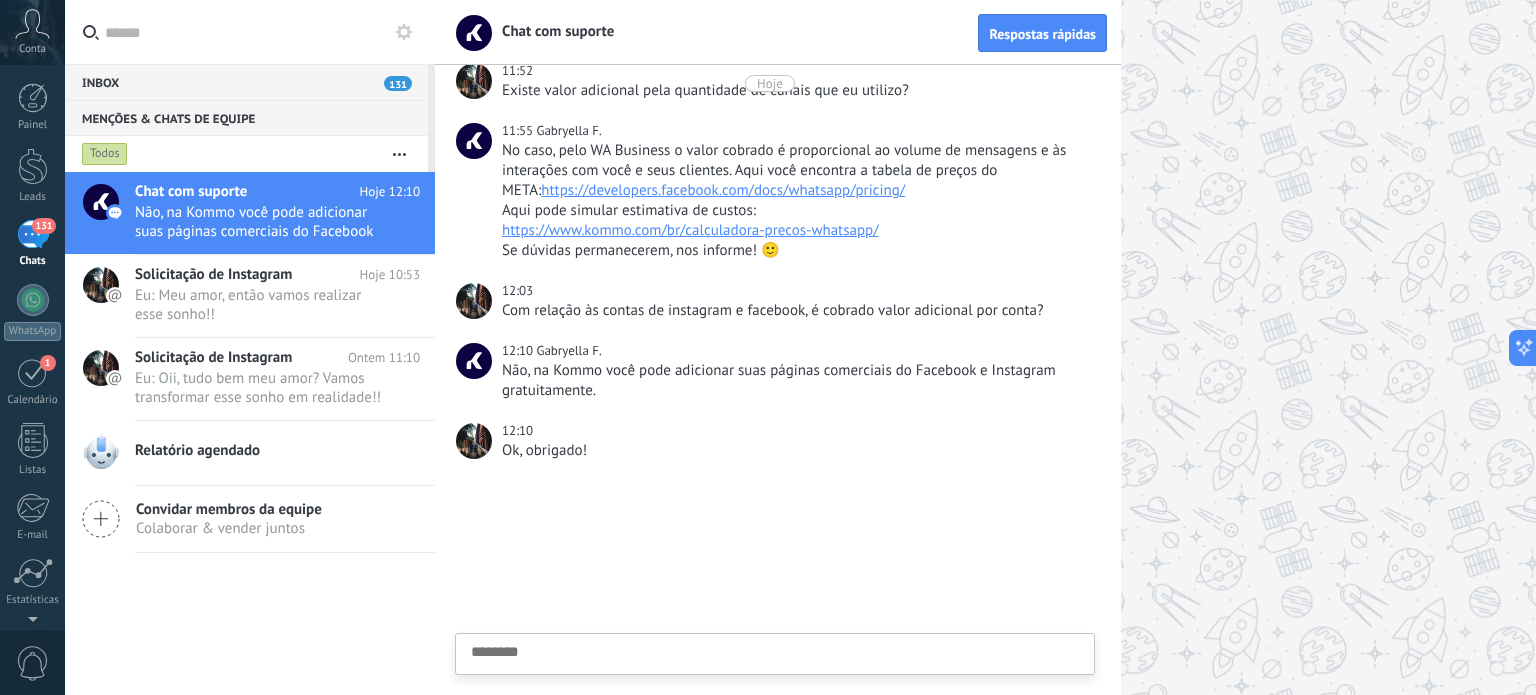 scroll, scrollTop: 3197, scrollLeft: 0, axis: vertical 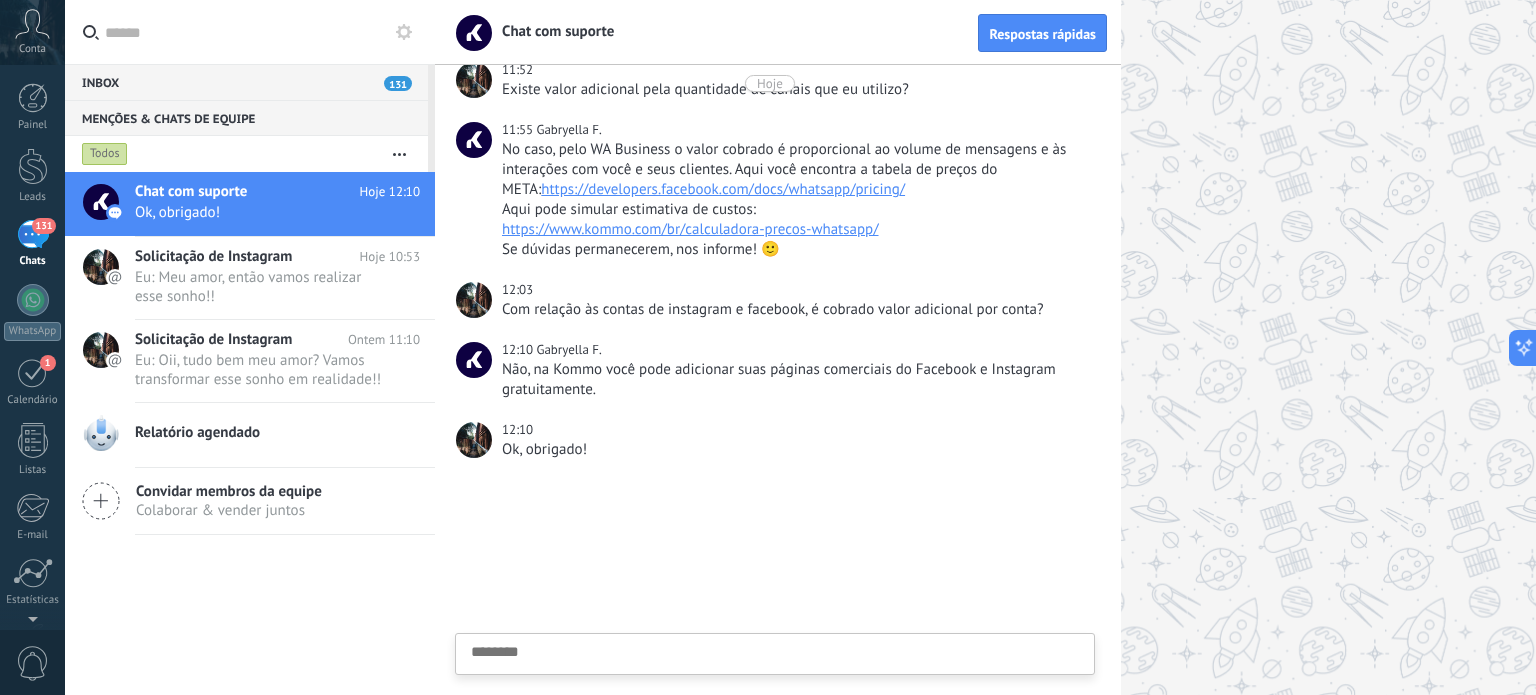 click at bounding box center [775, 685] 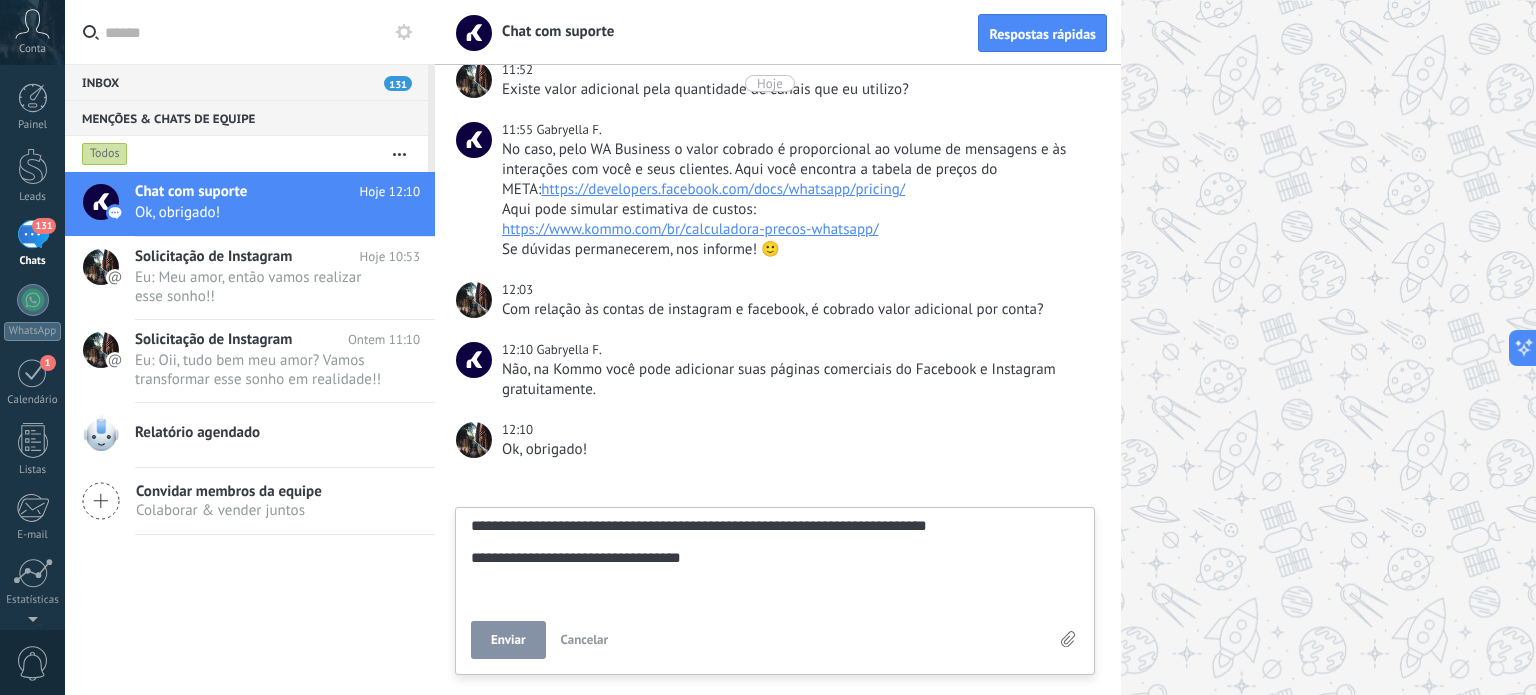 scroll, scrollTop: 57, scrollLeft: 0, axis: vertical 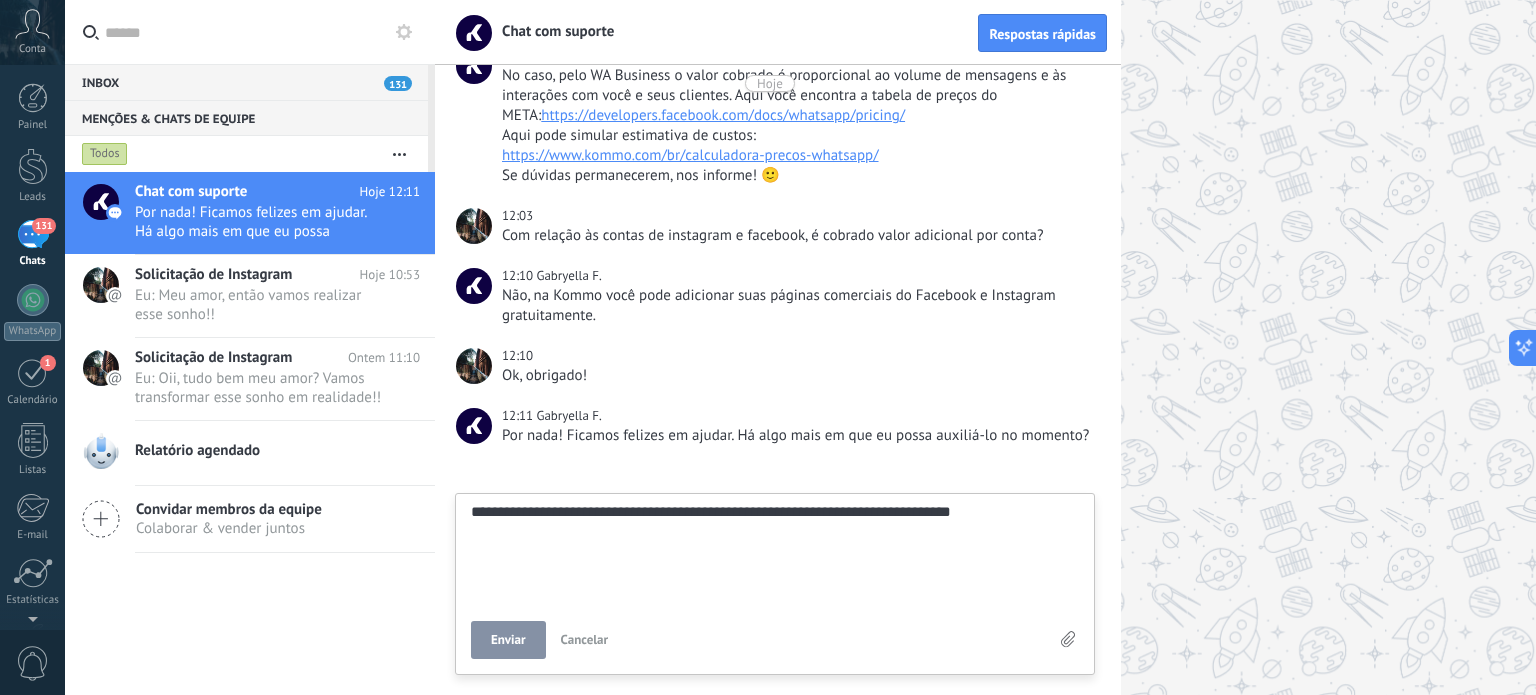 click on "**********" at bounding box center (775, 552) 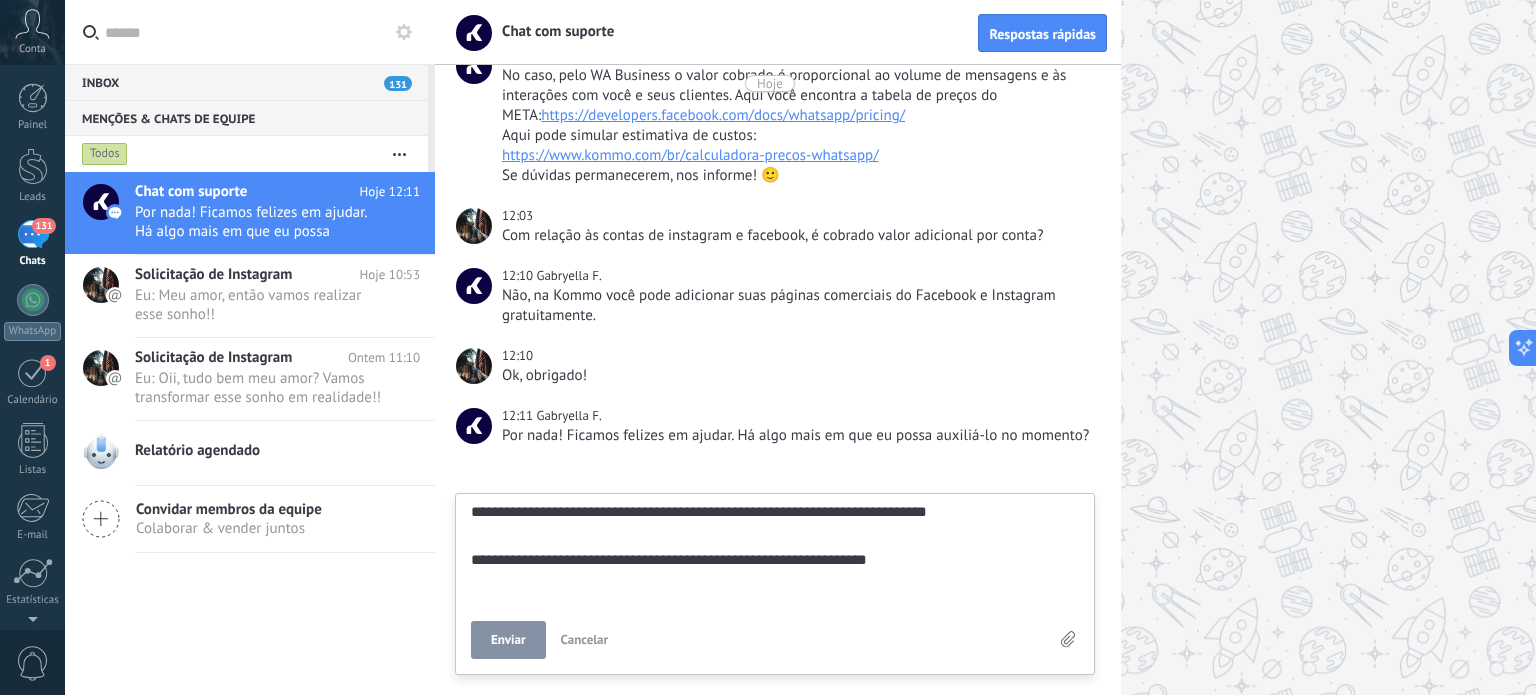 scroll, scrollTop: 115, scrollLeft: 0, axis: vertical 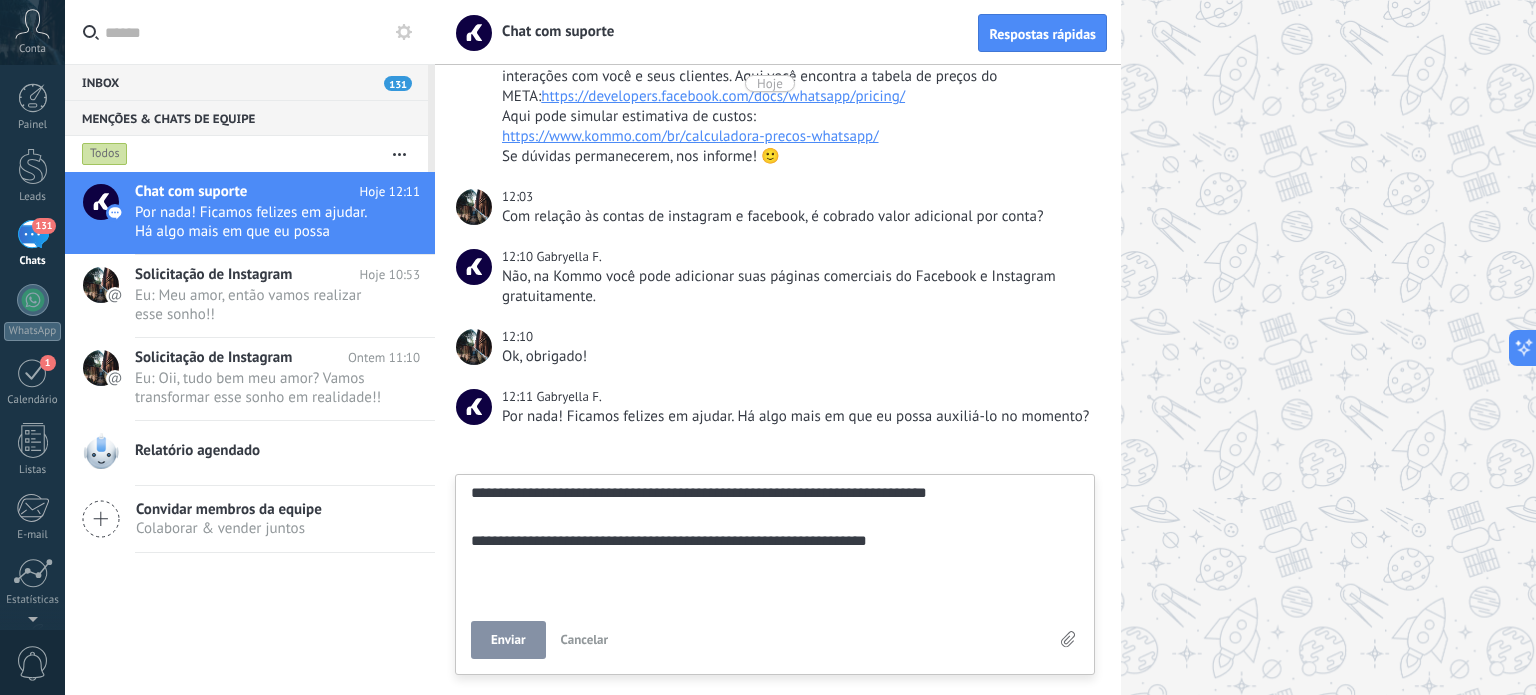 click on "Enviar" at bounding box center [508, 640] 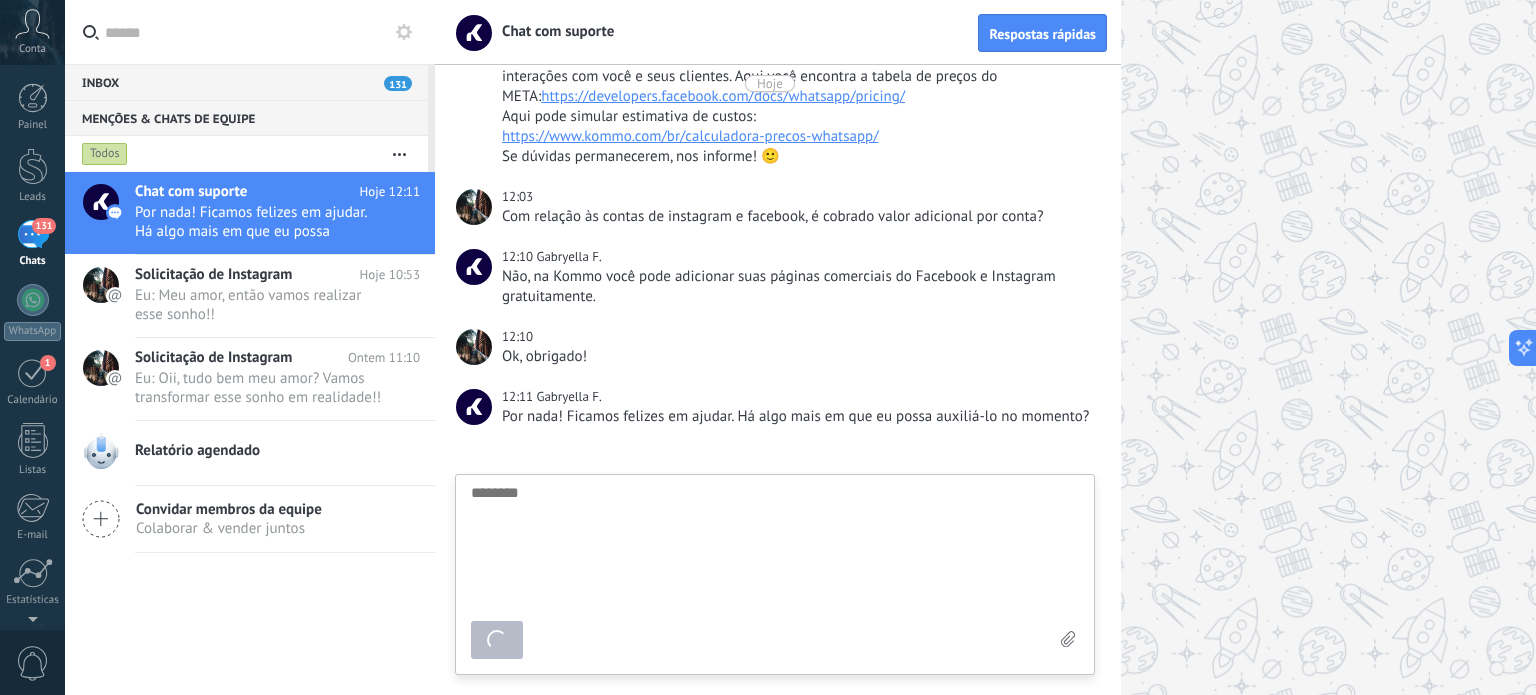 scroll, scrollTop: 3397, scrollLeft: 0, axis: vertical 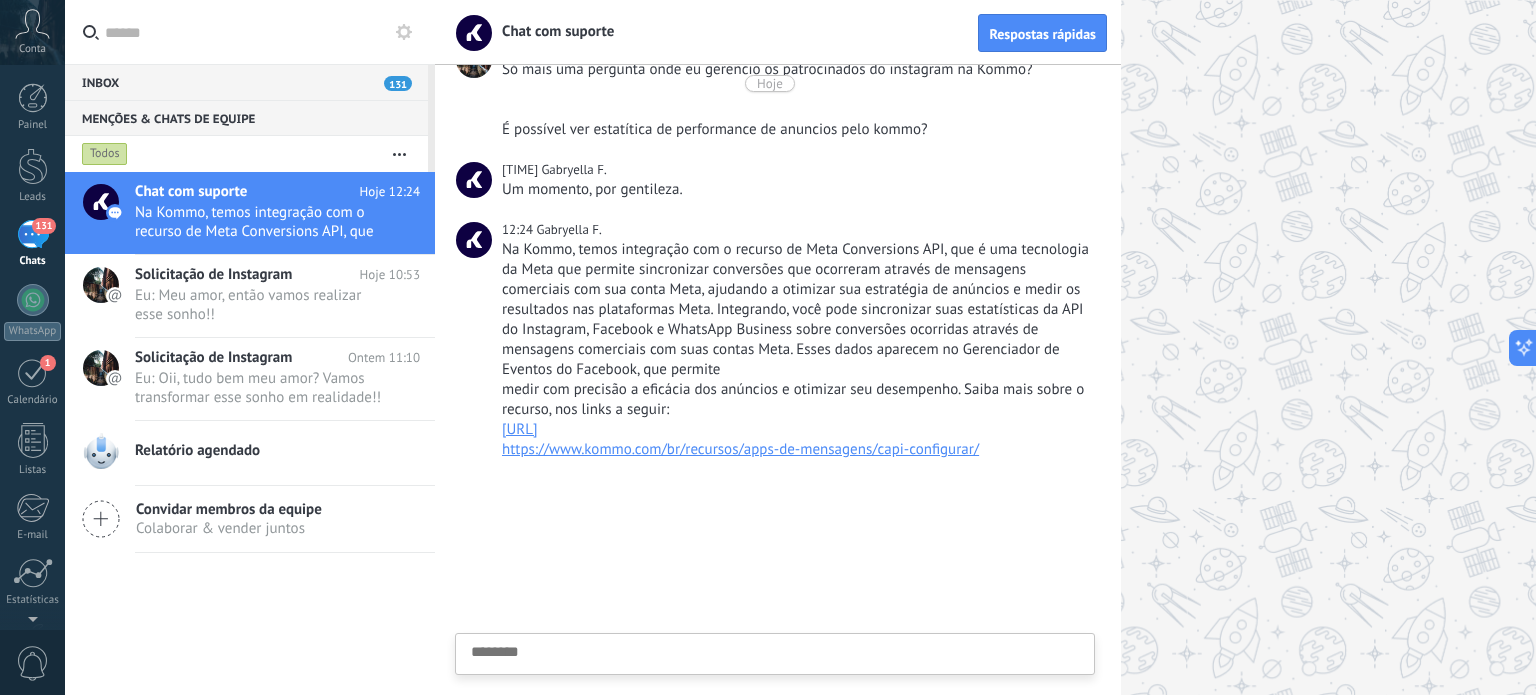 click at bounding box center [775, 685] 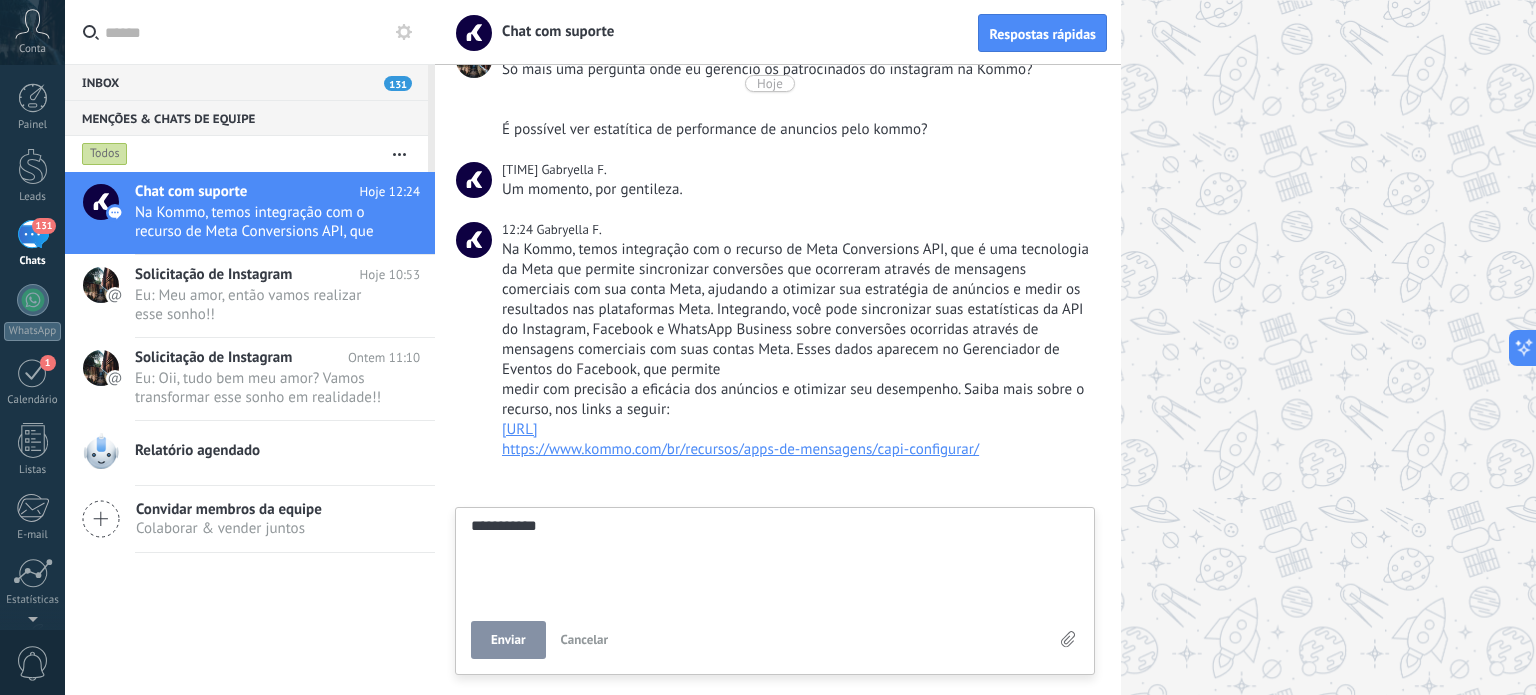 scroll, scrollTop: 19, scrollLeft: 0, axis: vertical 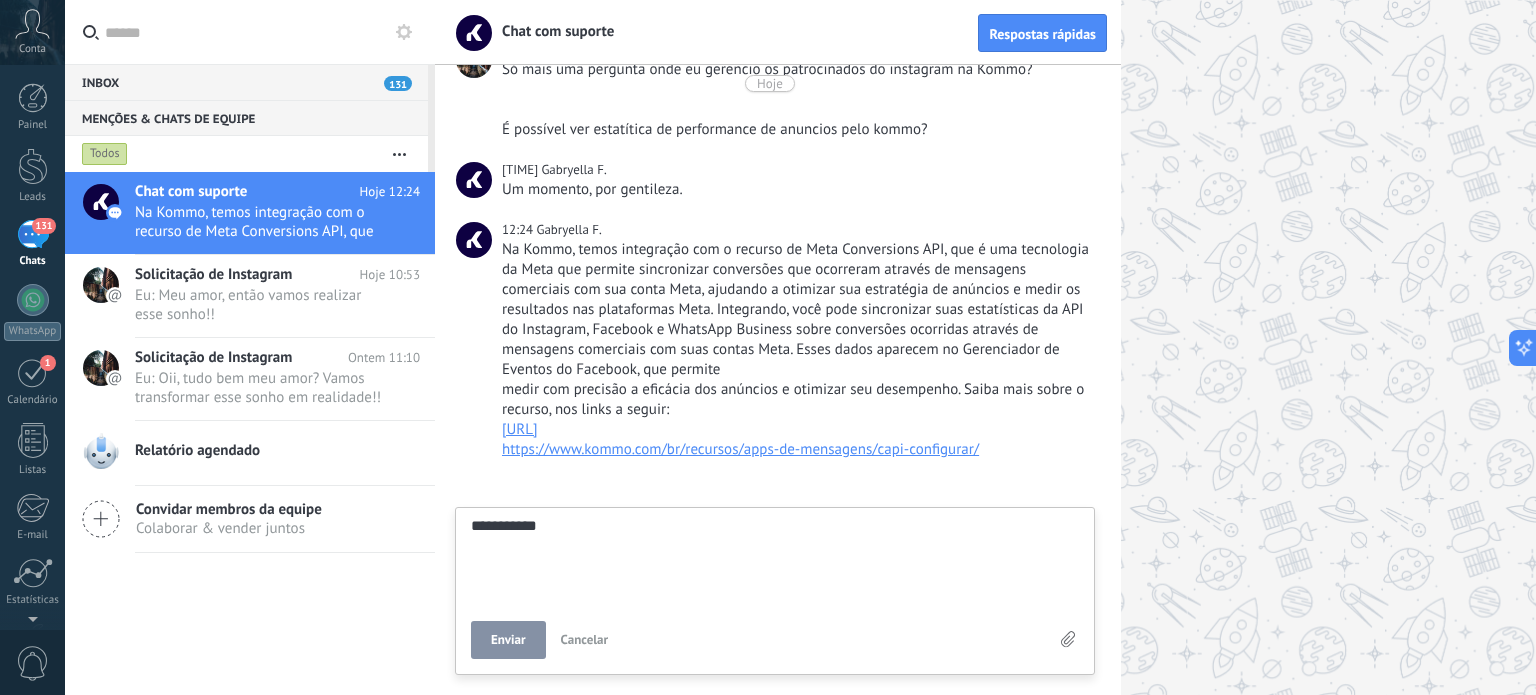 click on "Enviar" at bounding box center (508, 640) 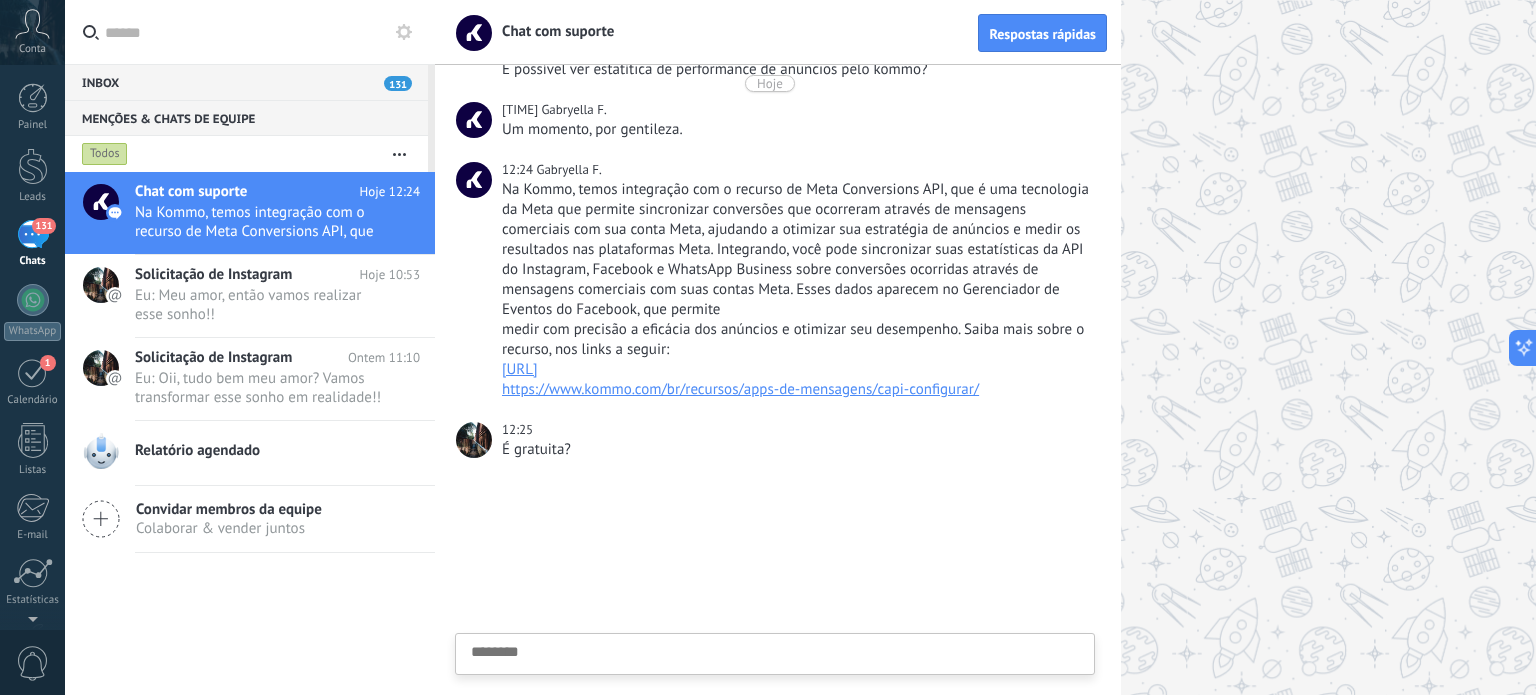 scroll, scrollTop: 3777, scrollLeft: 0, axis: vertical 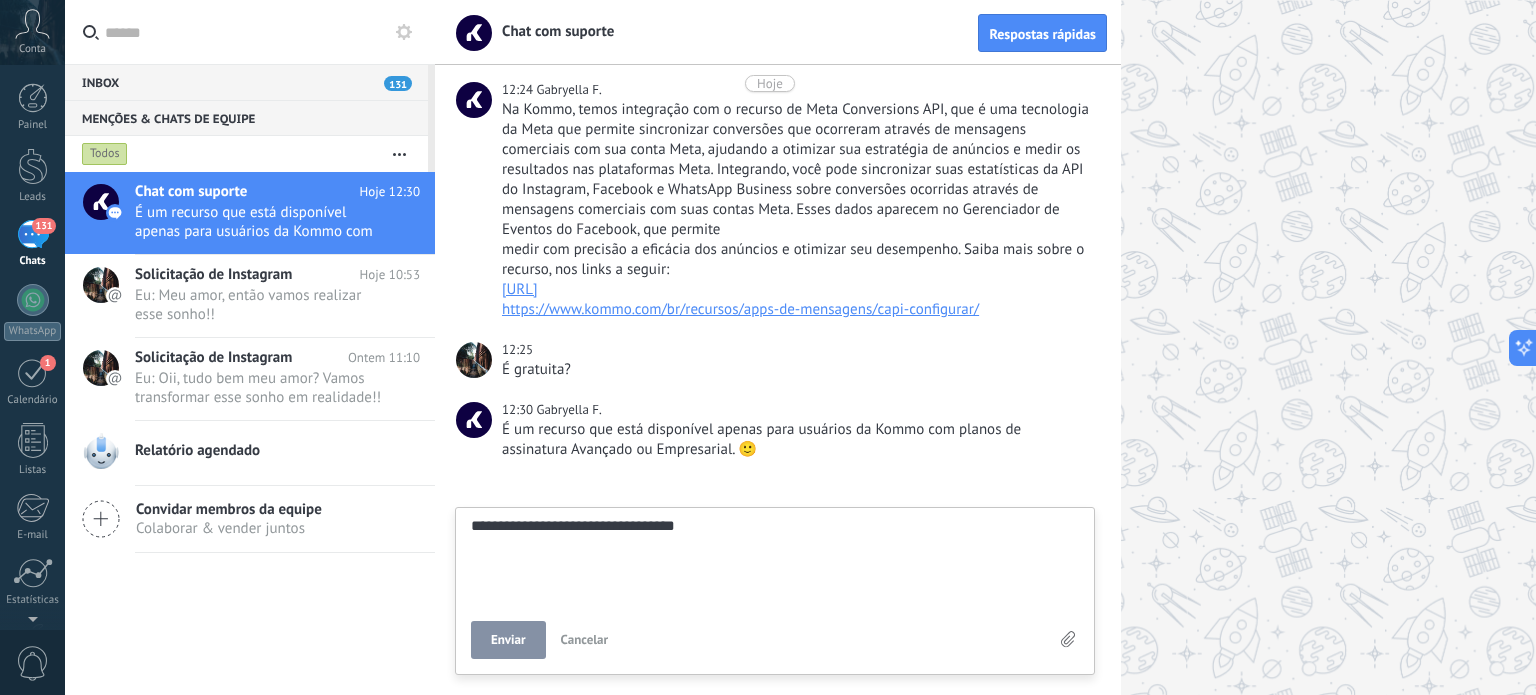 click on "Enviar" at bounding box center (508, 640) 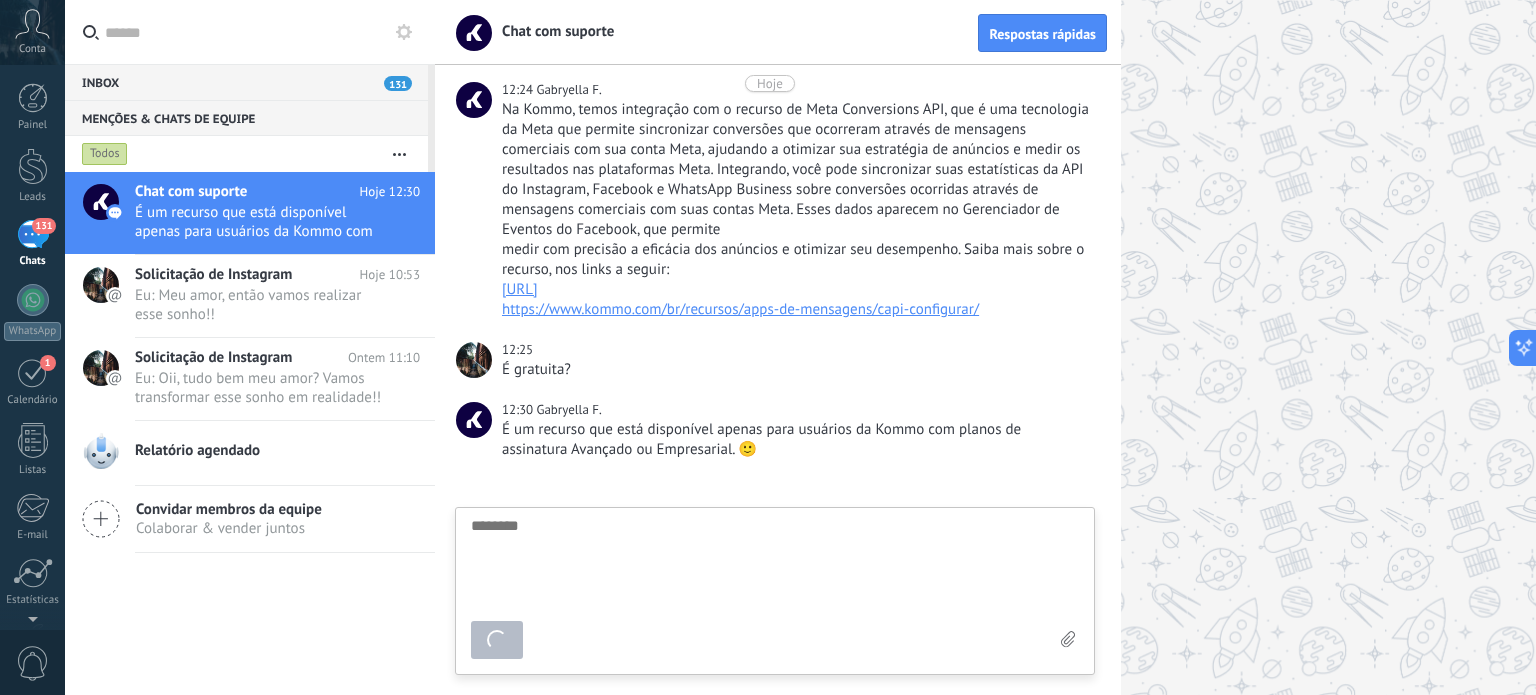 scroll, scrollTop: 3917, scrollLeft: 0, axis: vertical 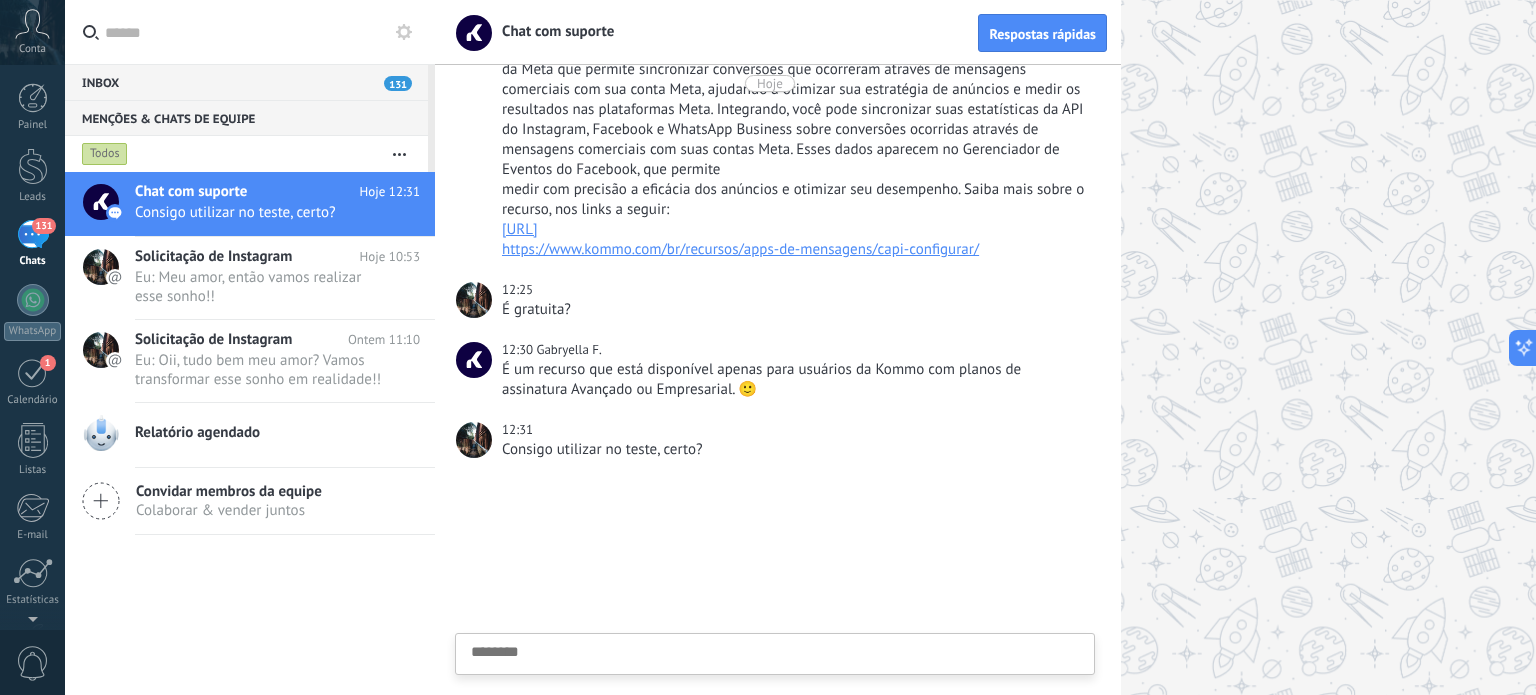click on "[URL]" at bounding box center (520, 229) 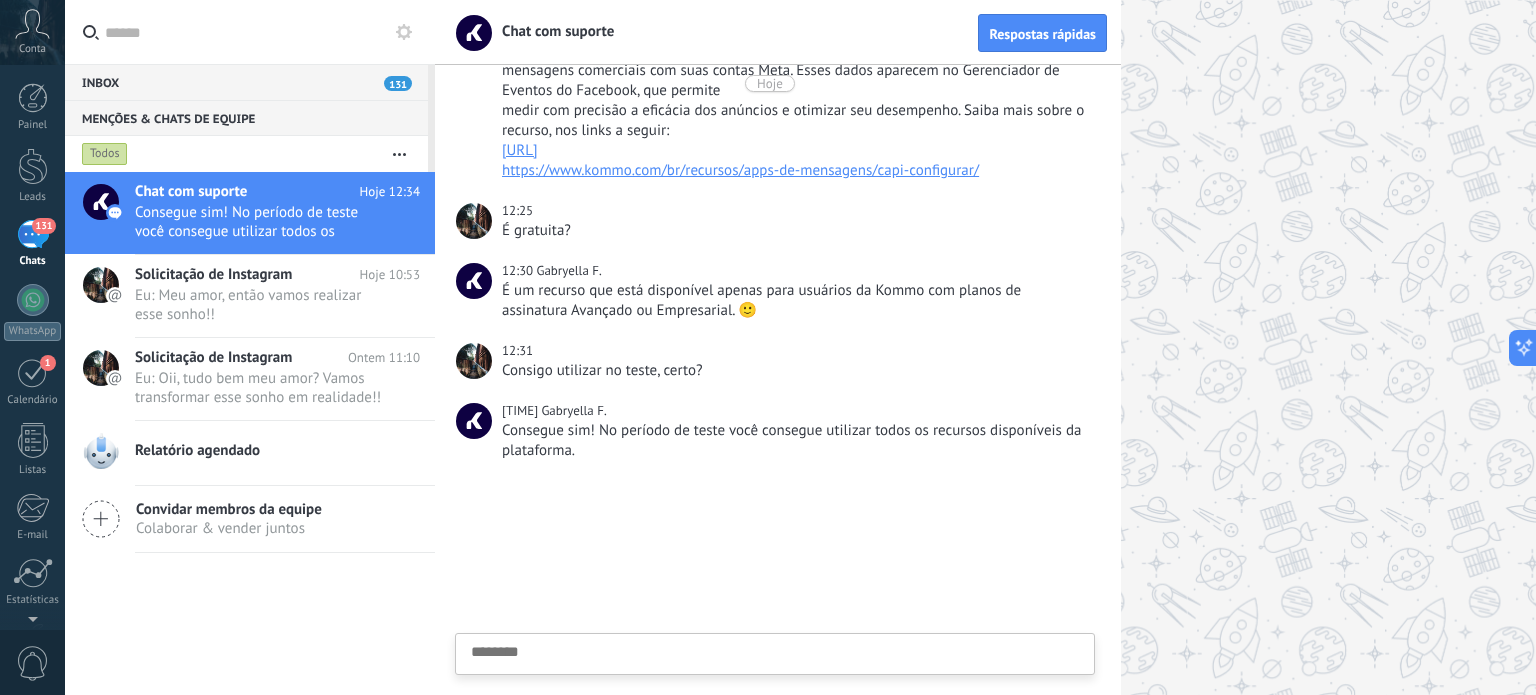 scroll, scrollTop: 3997, scrollLeft: 0, axis: vertical 